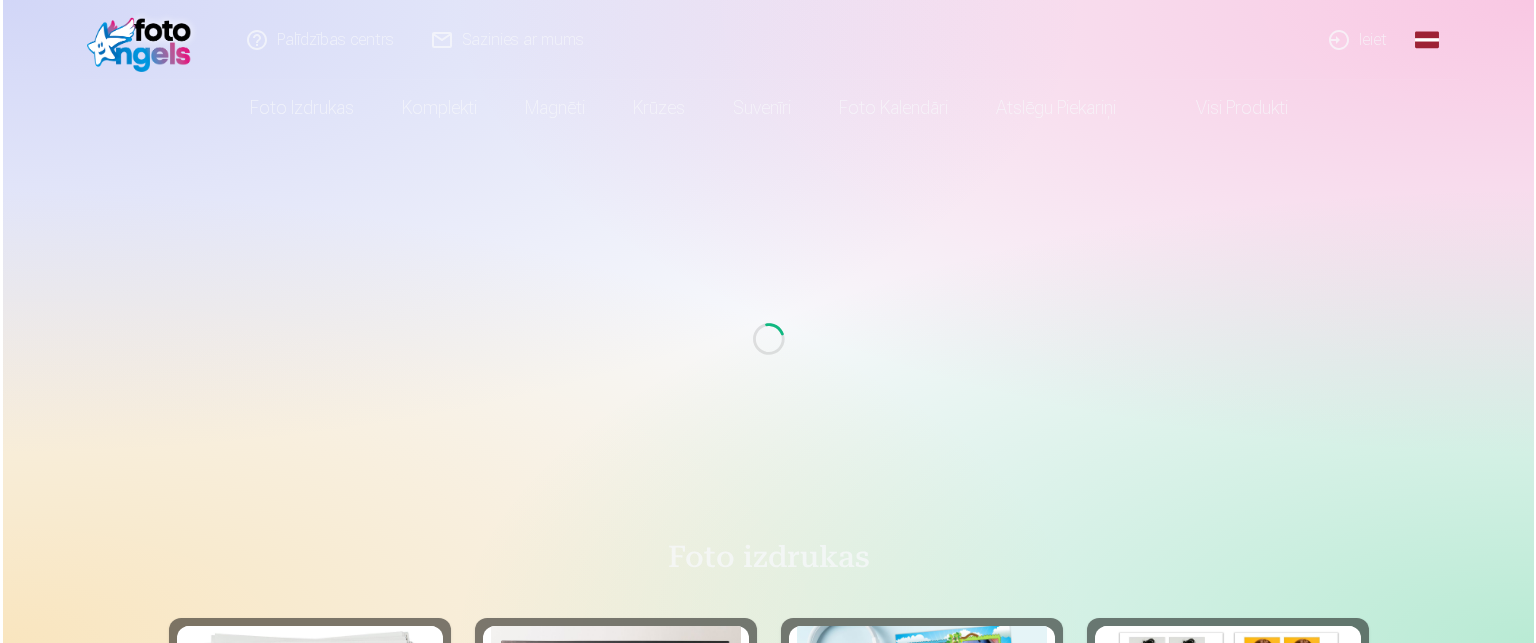 scroll, scrollTop: 0, scrollLeft: 0, axis: both 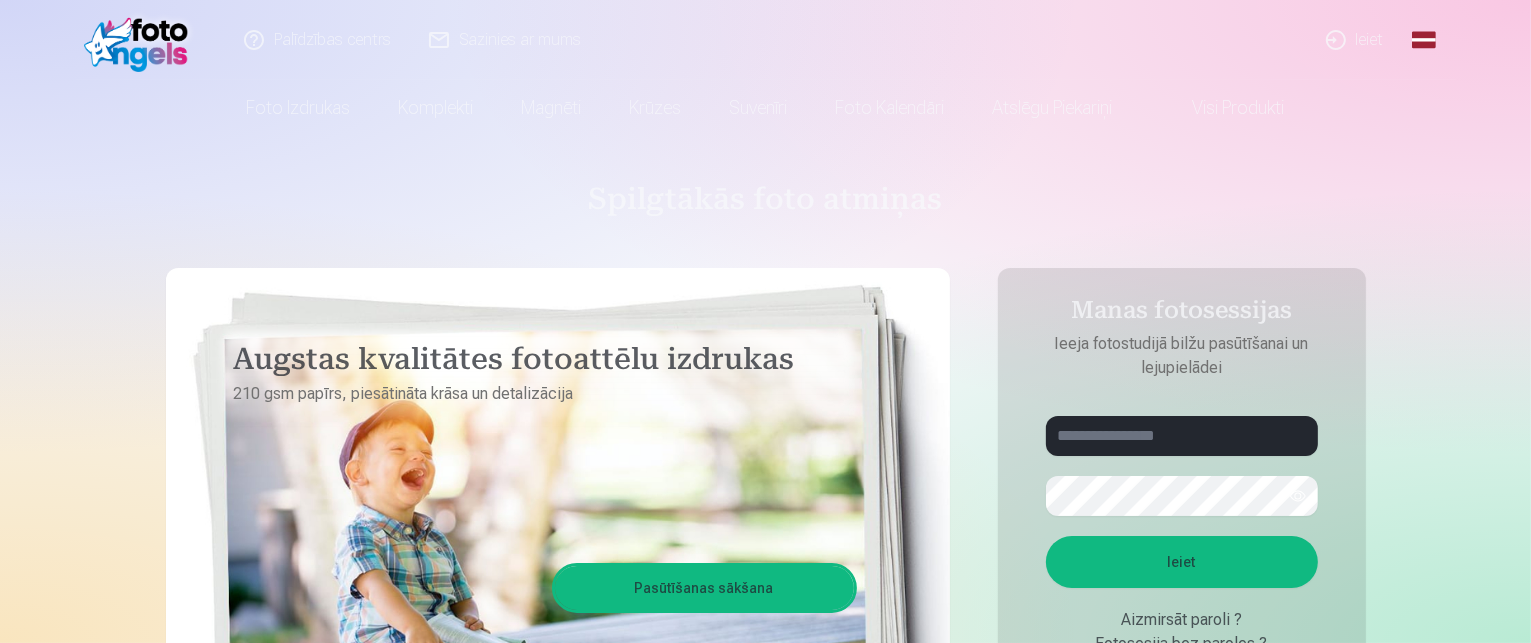 click on "Ieiet" at bounding box center (1356, 40) 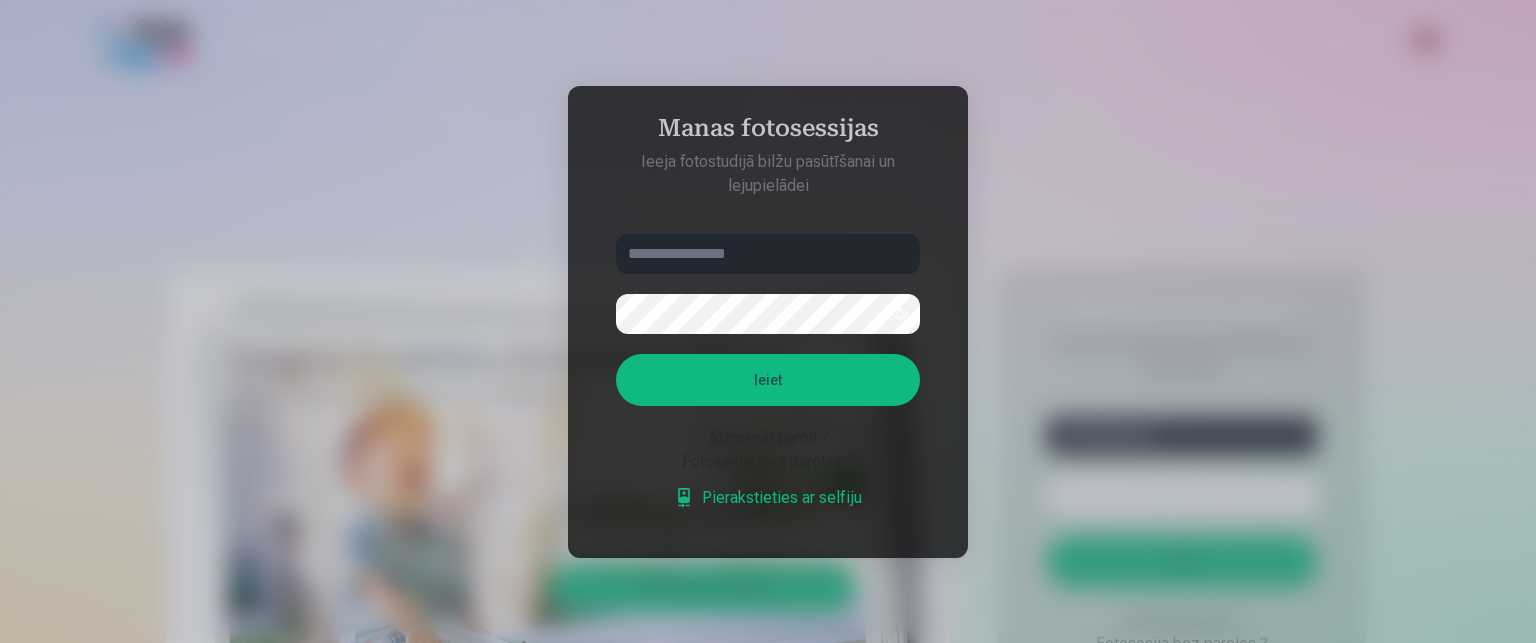 click at bounding box center [768, 254] 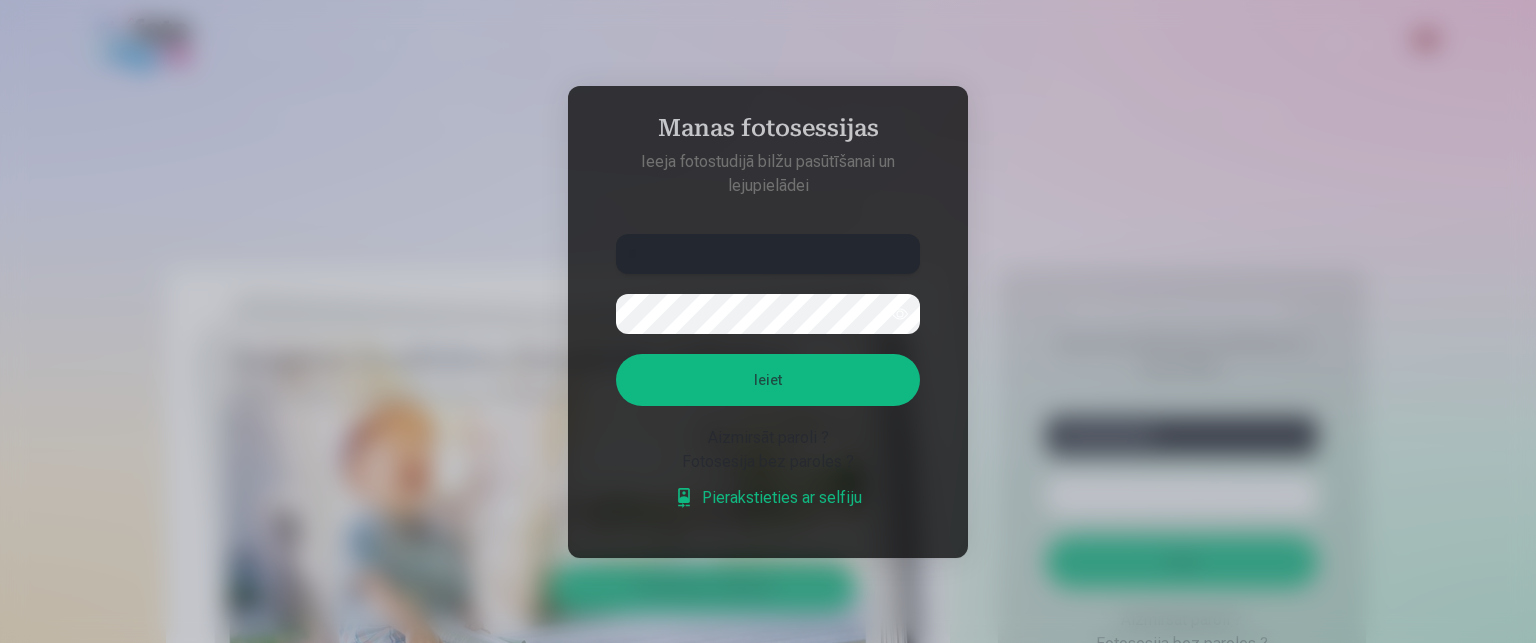 click on "*" at bounding box center (768, 254) 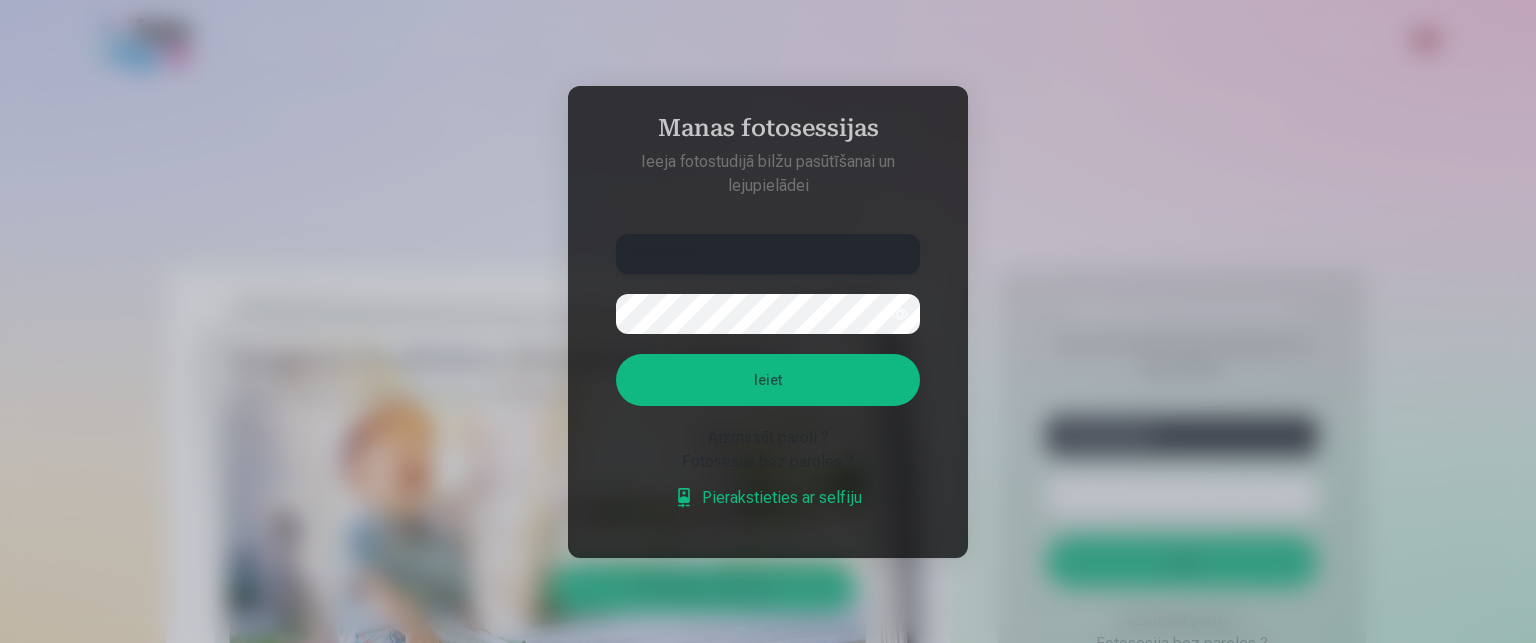 type on "**********" 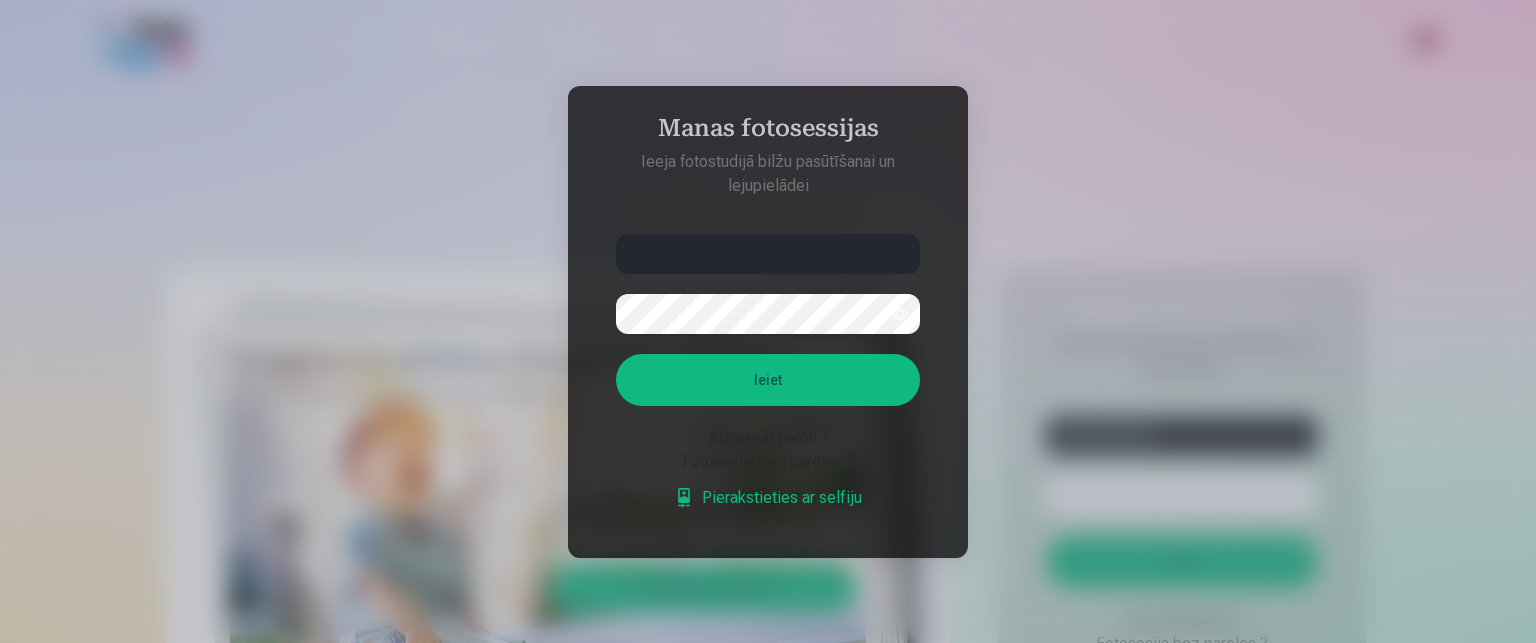 click on "Ieiet" at bounding box center (768, 380) 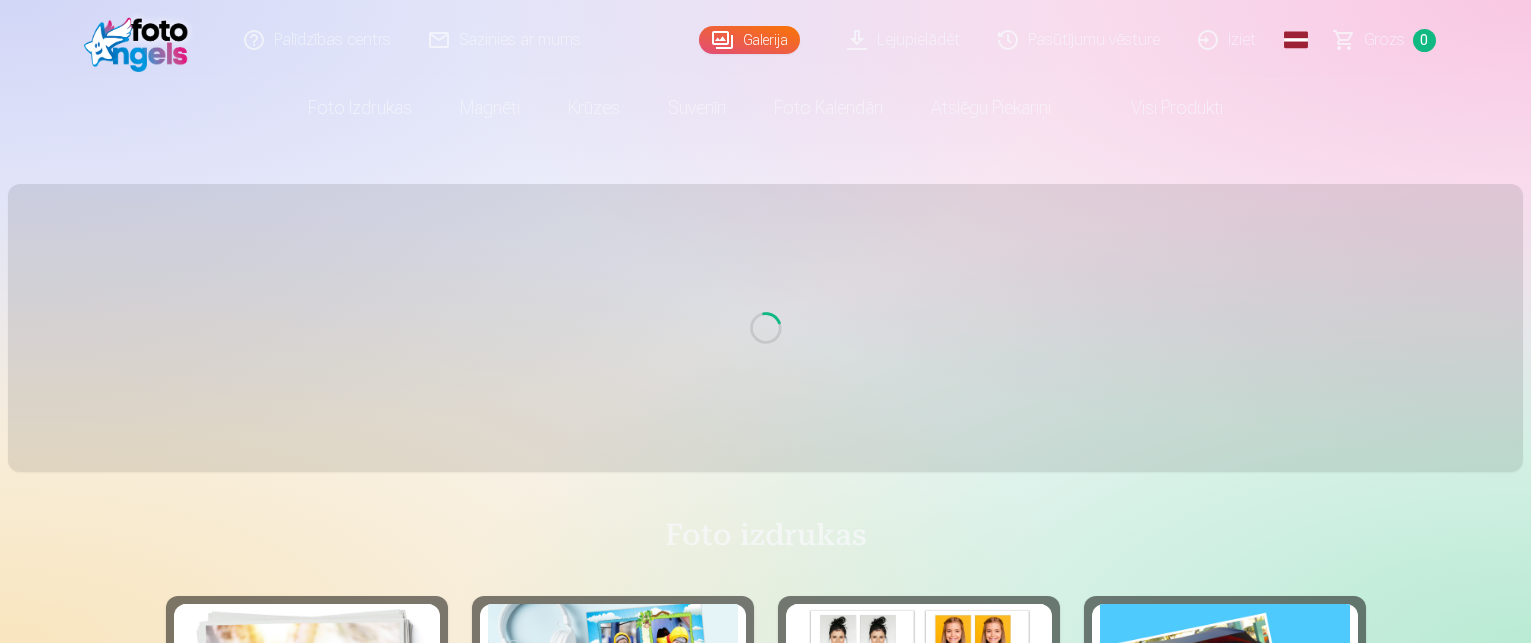 scroll, scrollTop: 0, scrollLeft: 0, axis: both 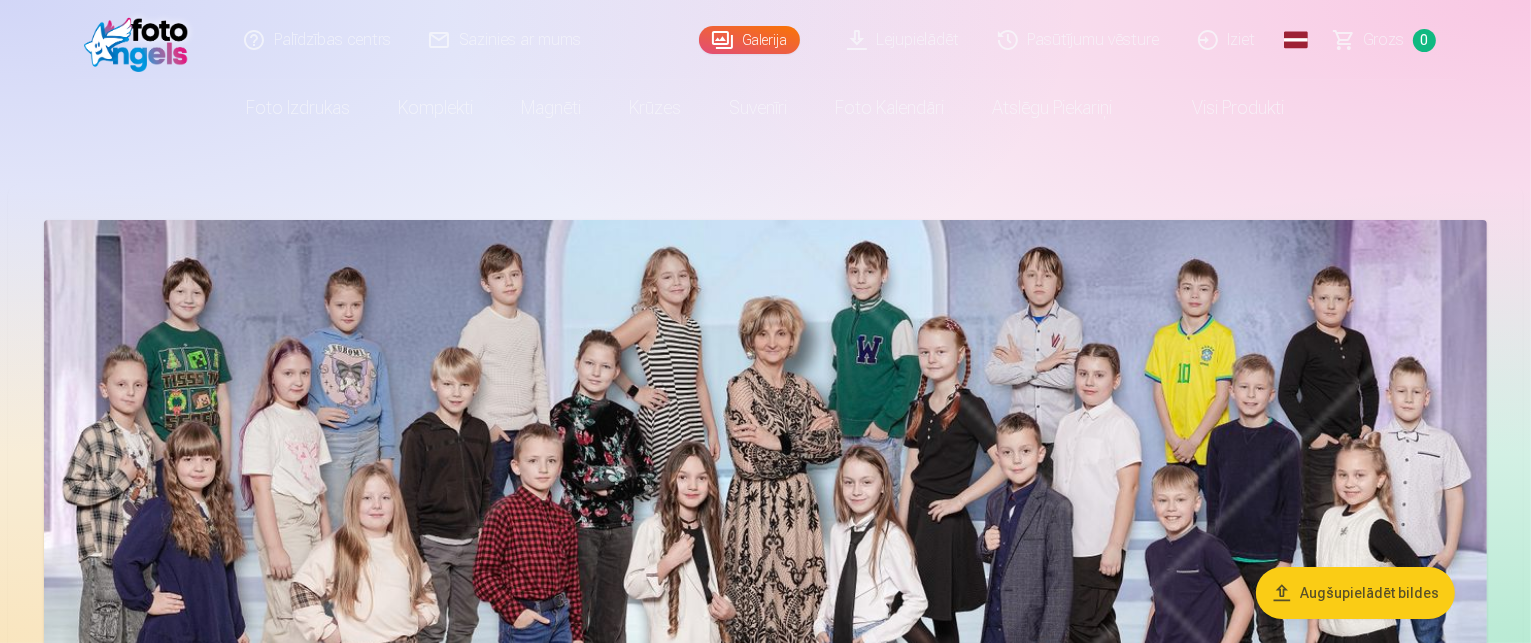 click on "Augšupielādēt bildes" at bounding box center (1355, 593) 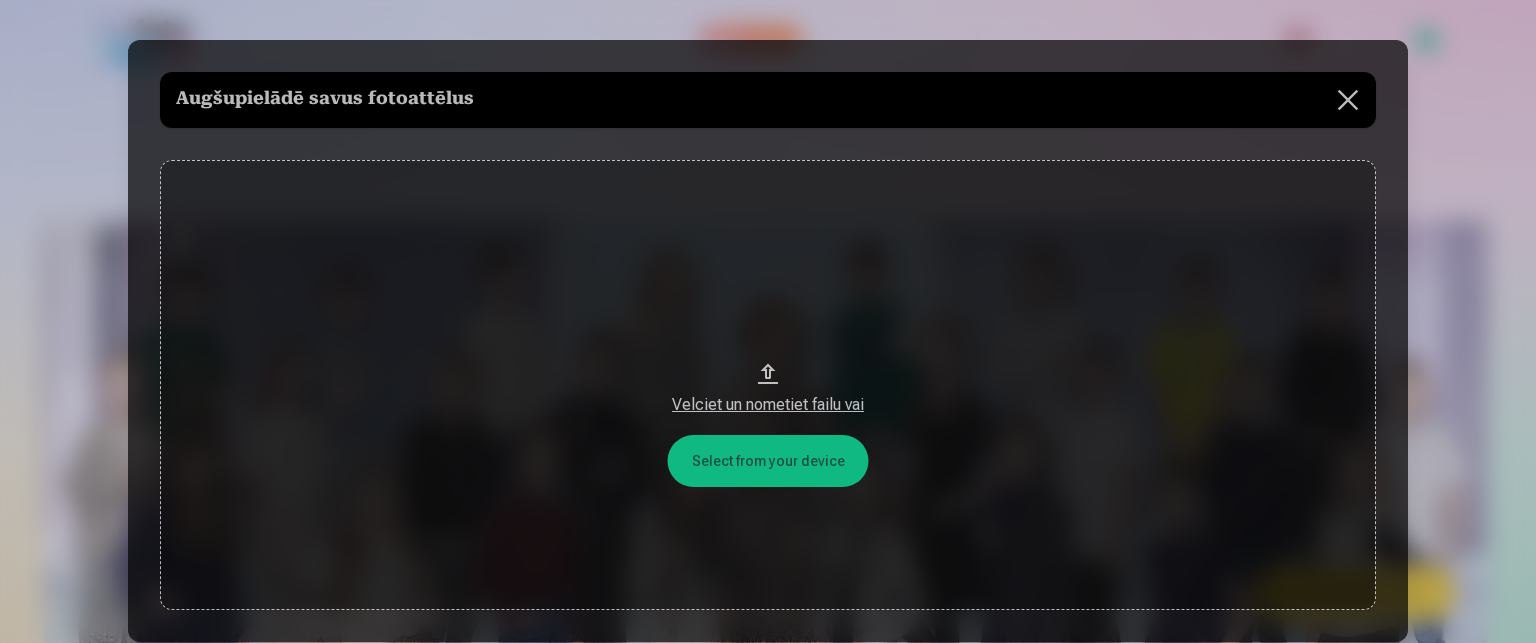 click at bounding box center (1348, 100) 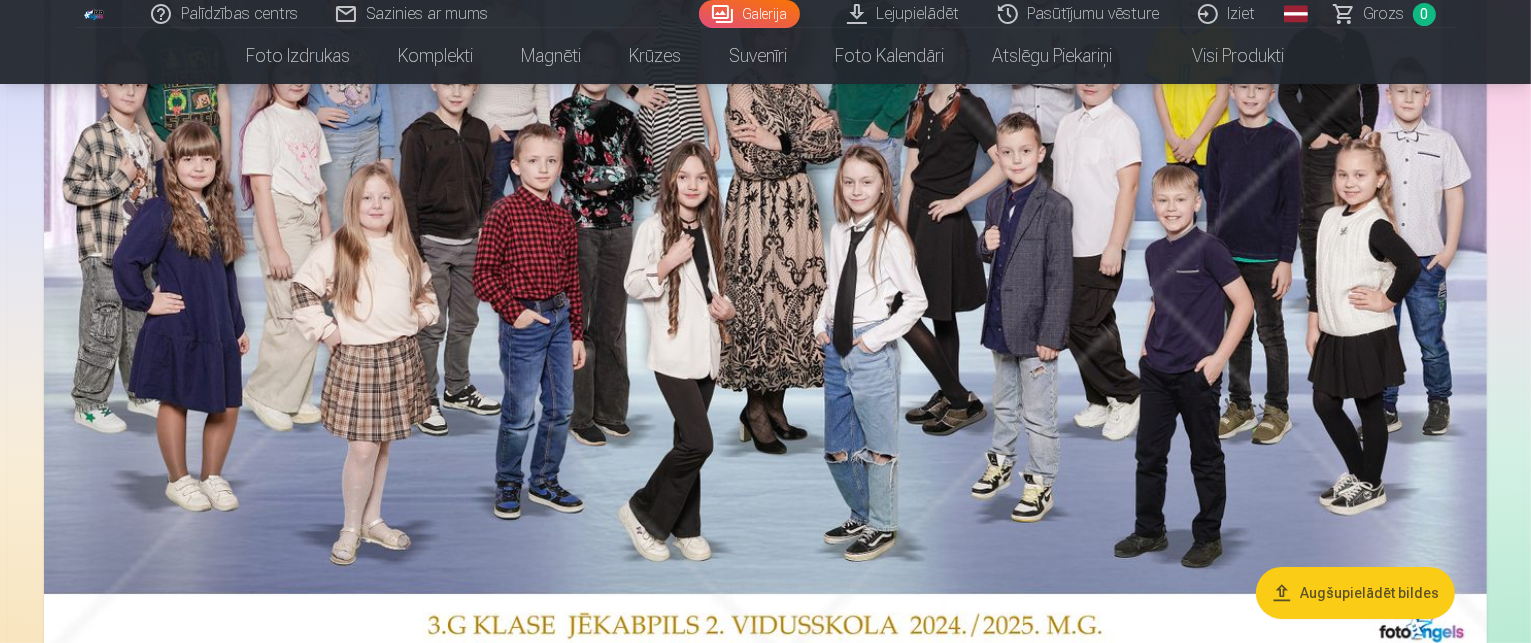 scroll, scrollTop: 200, scrollLeft: 0, axis: vertical 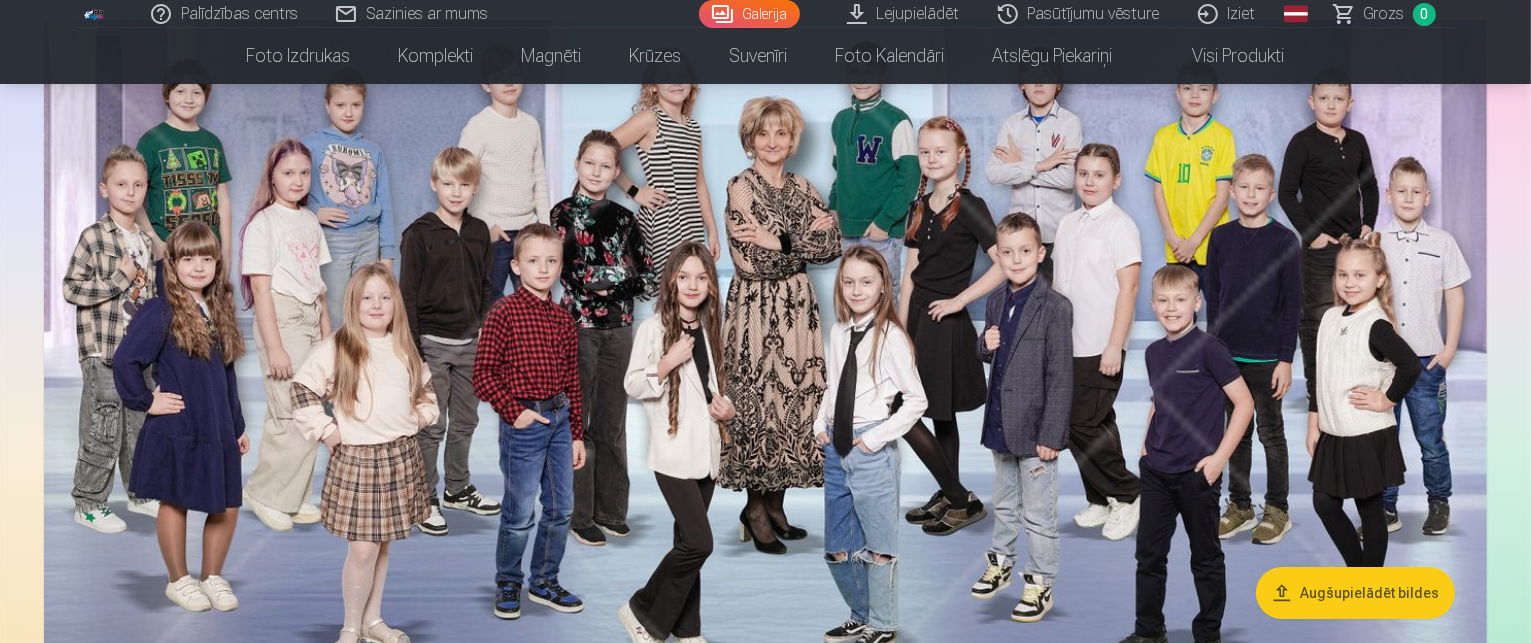 click at bounding box center [765, 389] 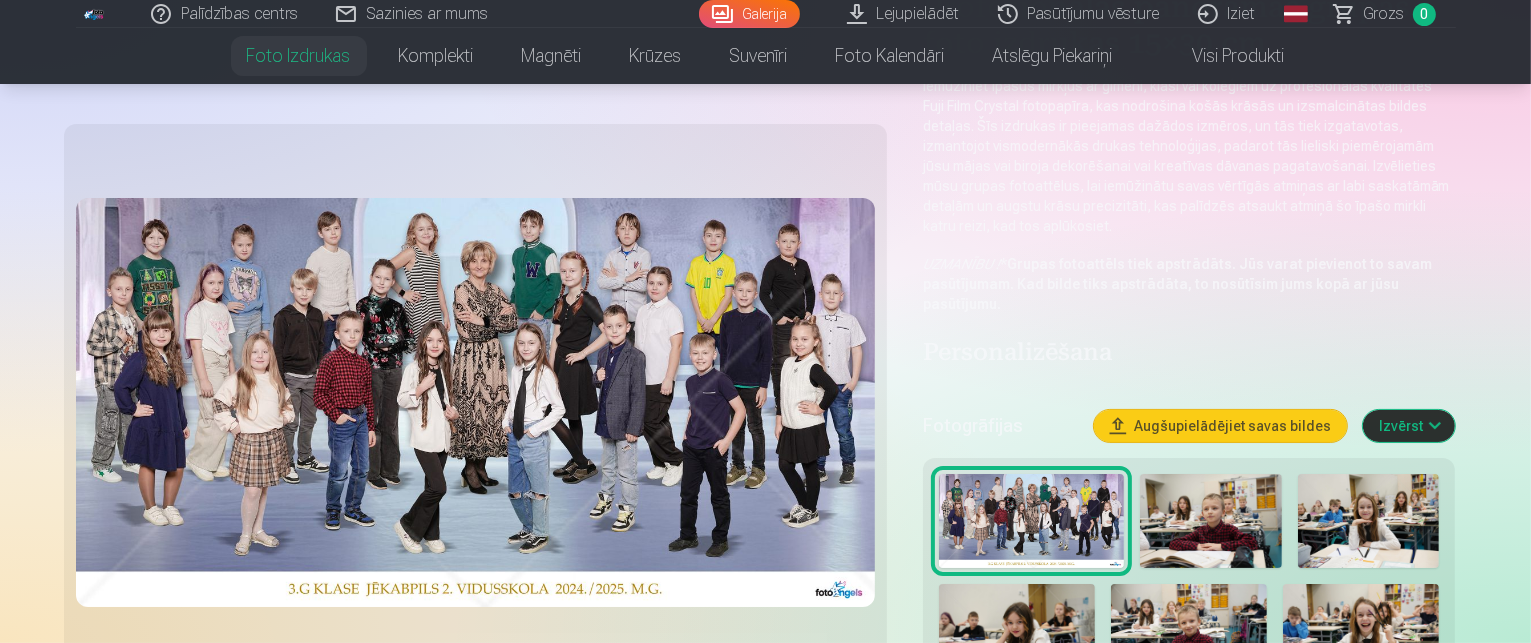 scroll, scrollTop: 500, scrollLeft: 0, axis: vertical 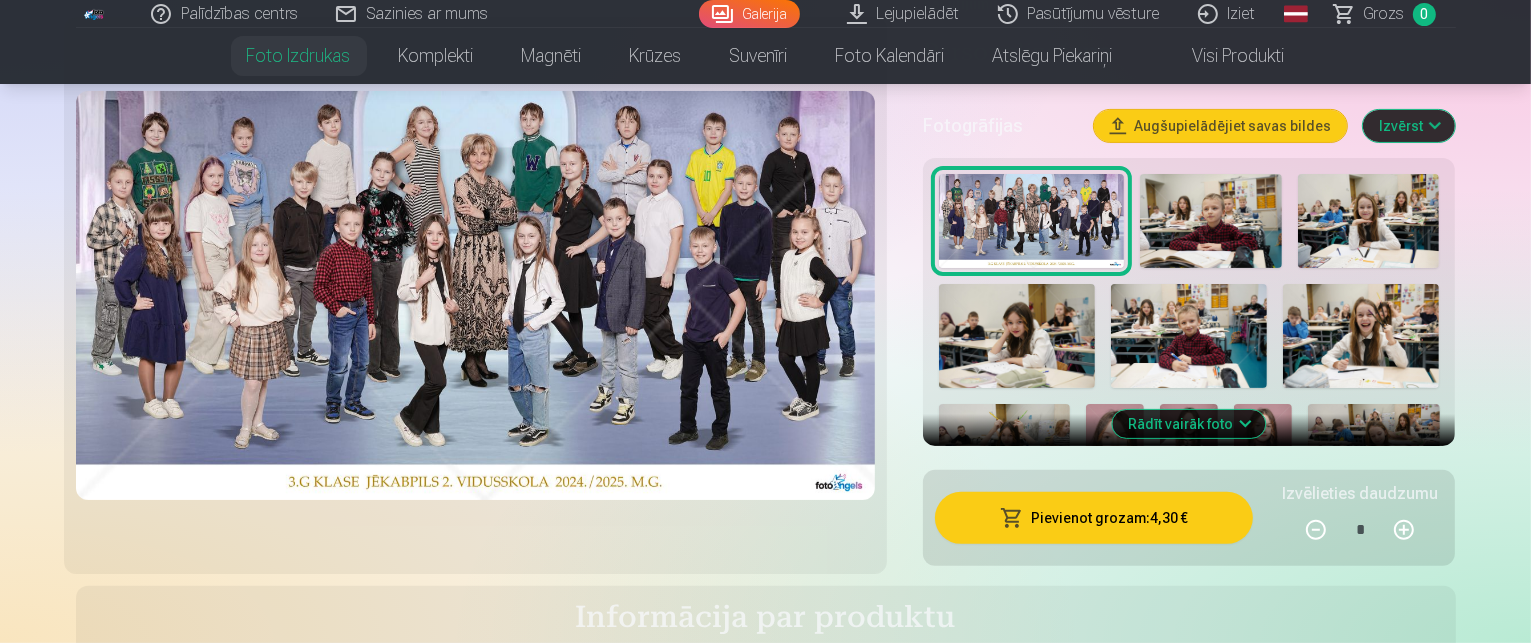 click on "Pievienot grozam :  4,30 €" at bounding box center (1094, 518) 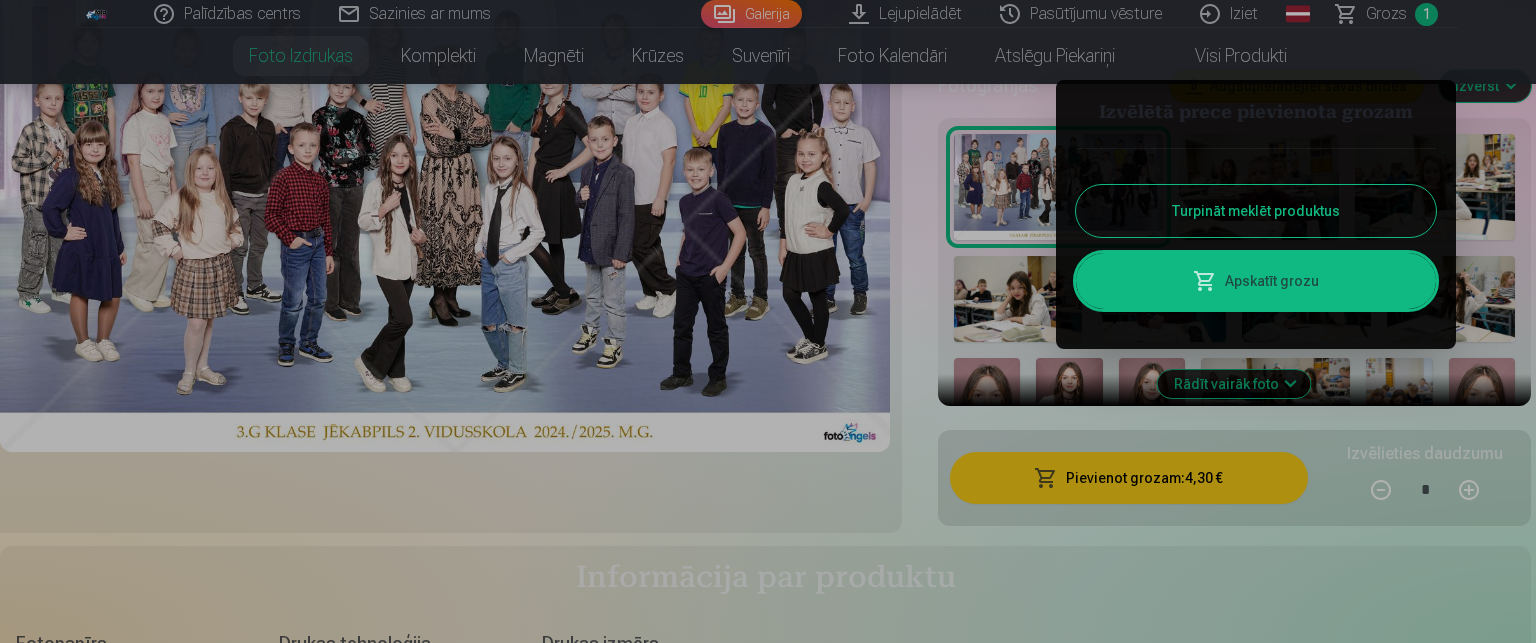click on "Turpināt meklēt produktus" at bounding box center [1256, 211] 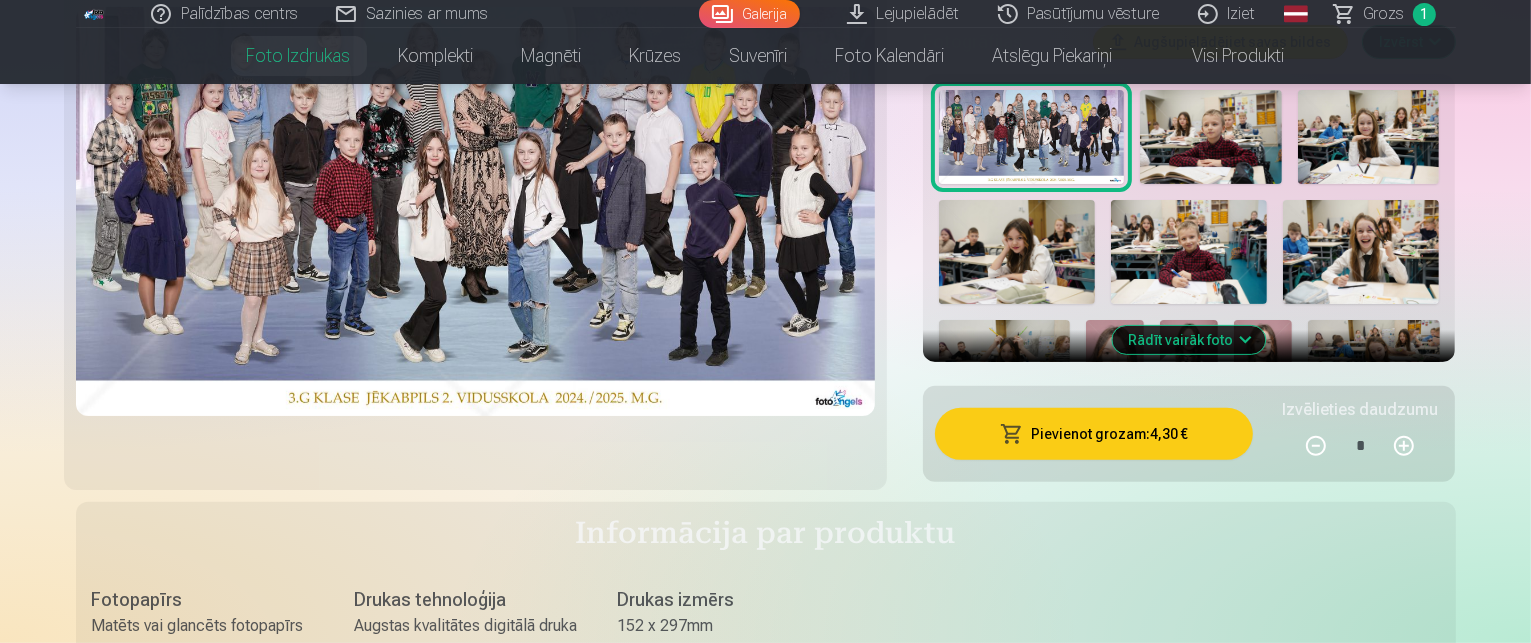 scroll, scrollTop: 700, scrollLeft: 0, axis: vertical 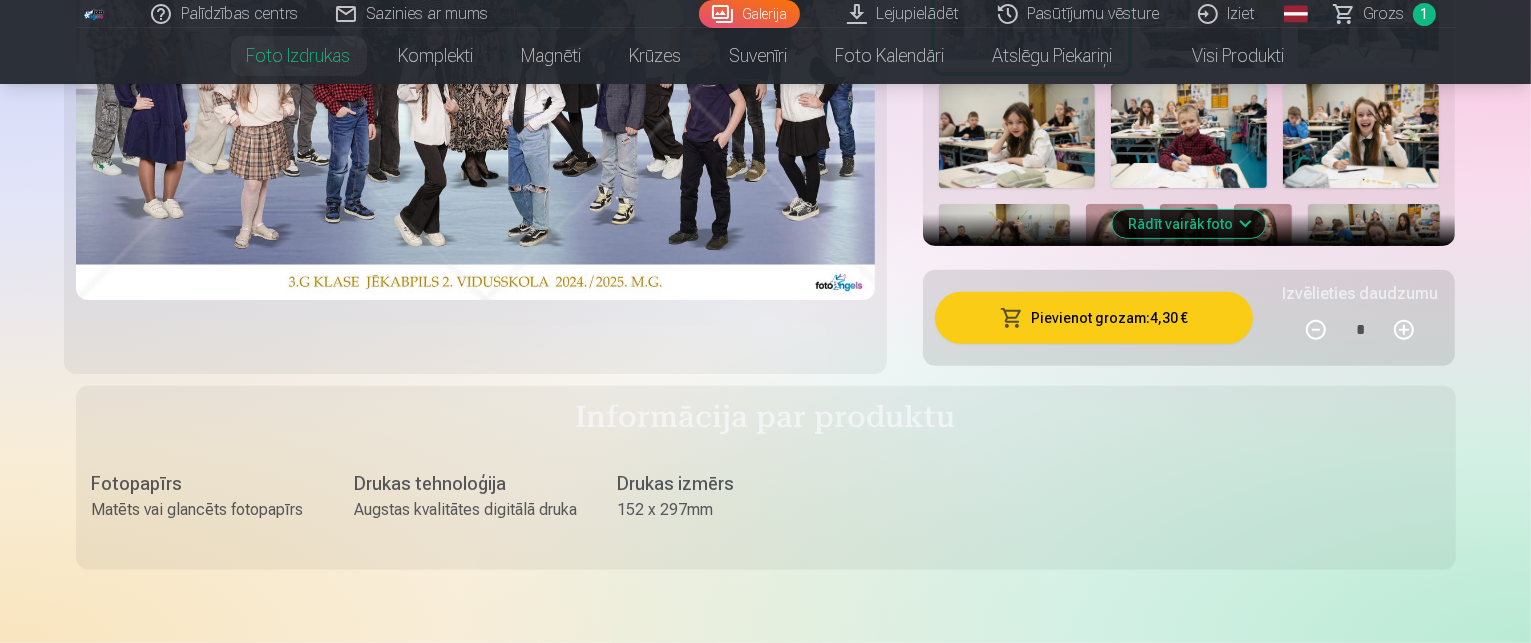 click on "Rādīt vairāk foto" at bounding box center [1189, 224] 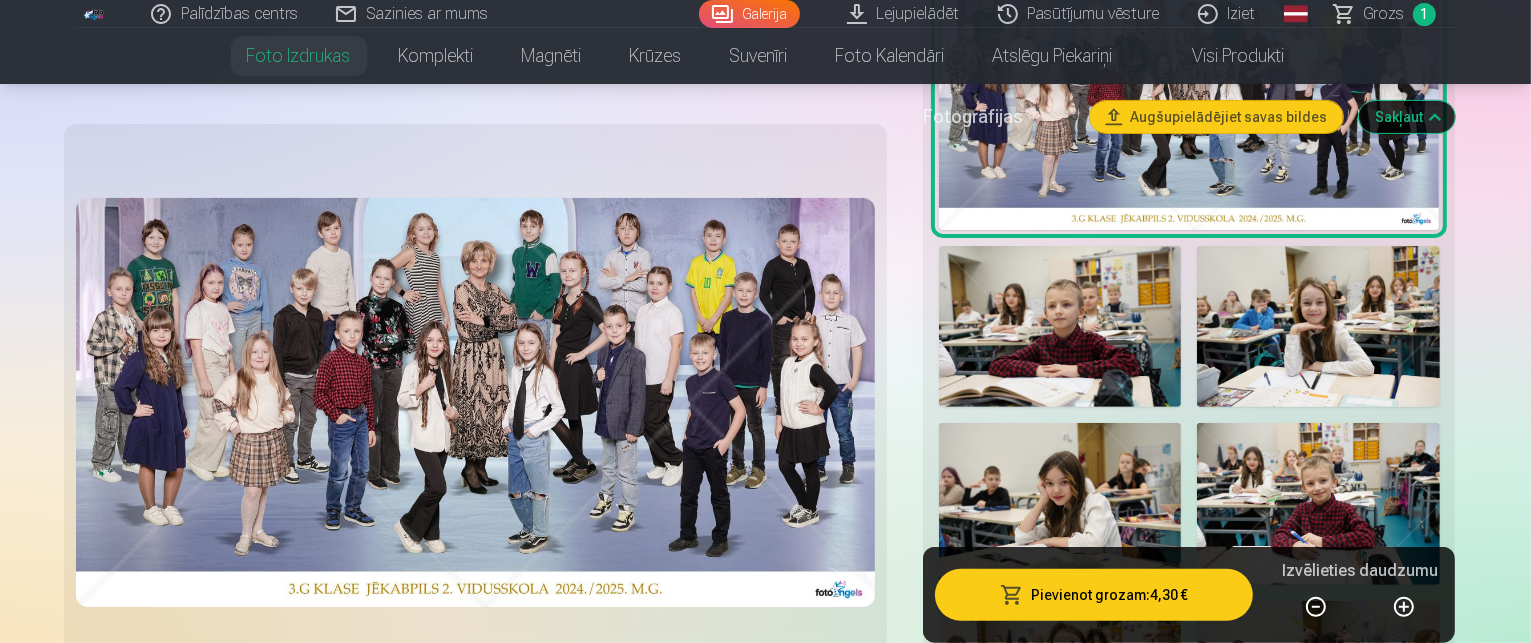 type 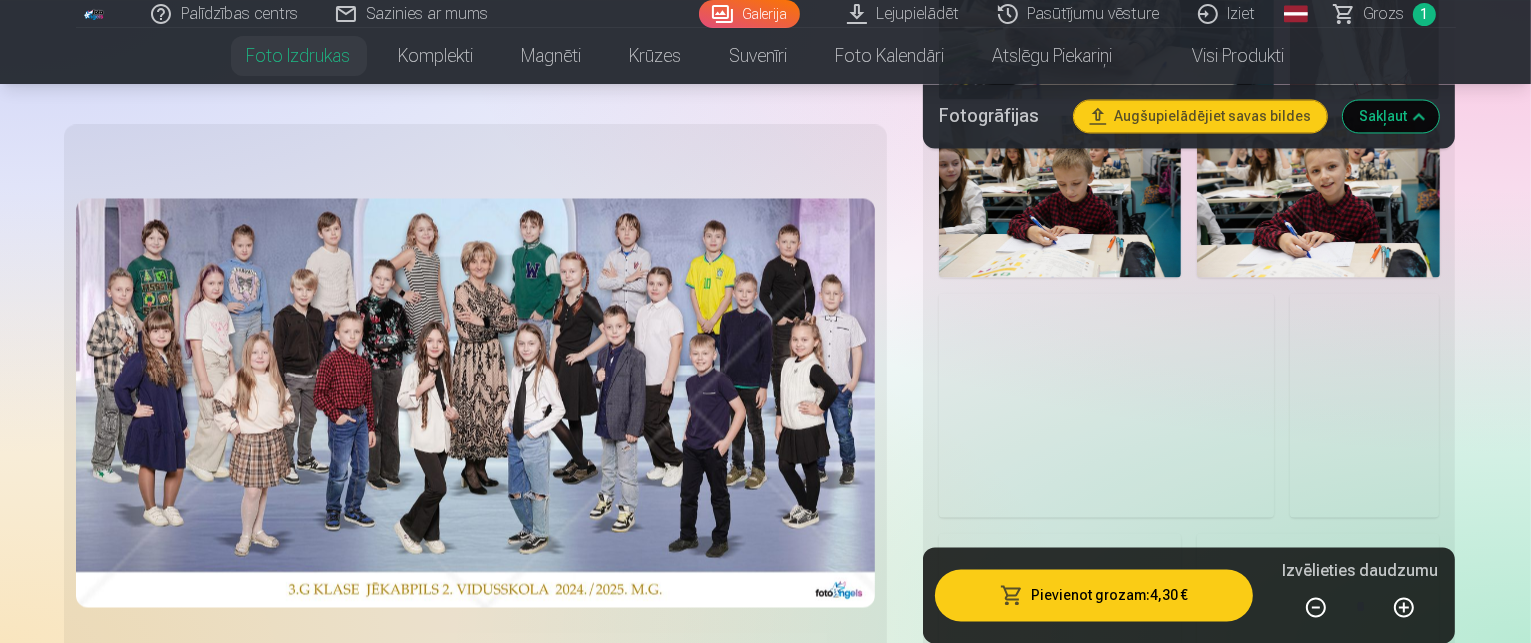 scroll, scrollTop: 3740, scrollLeft: 0, axis: vertical 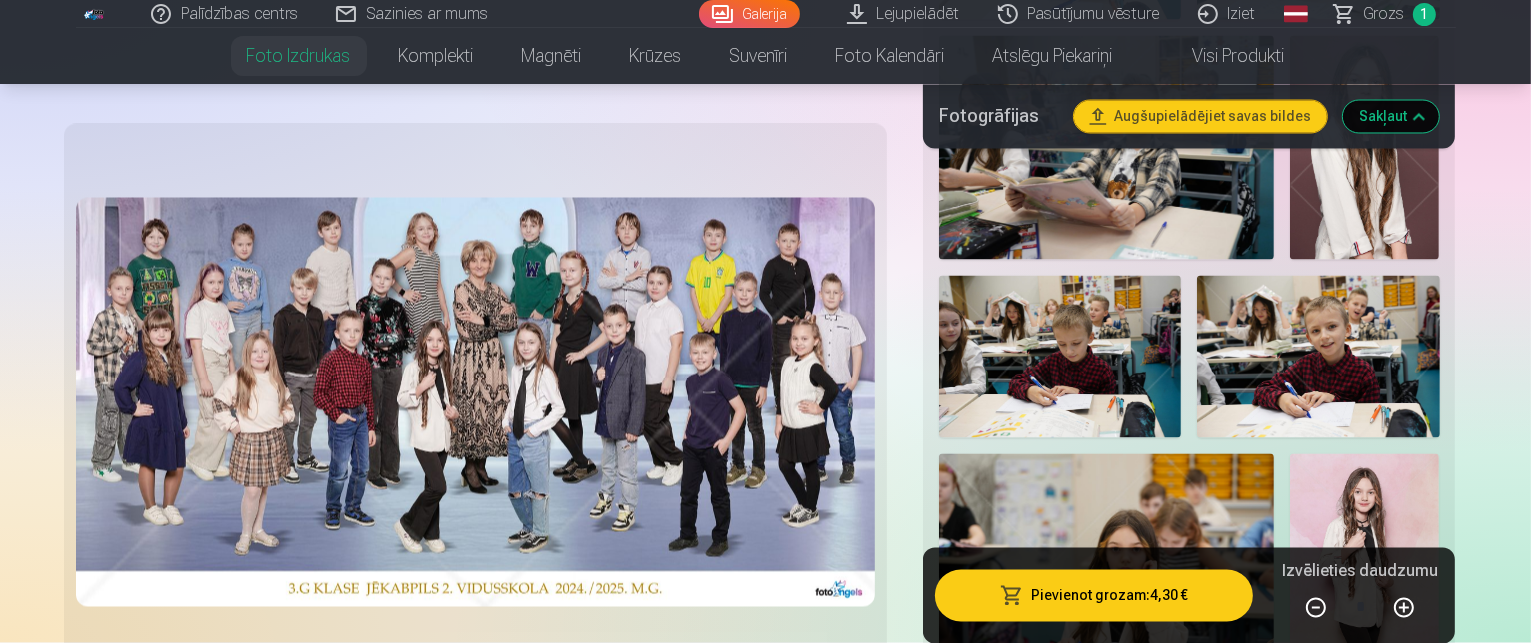 click at bounding box center [994, 1750] 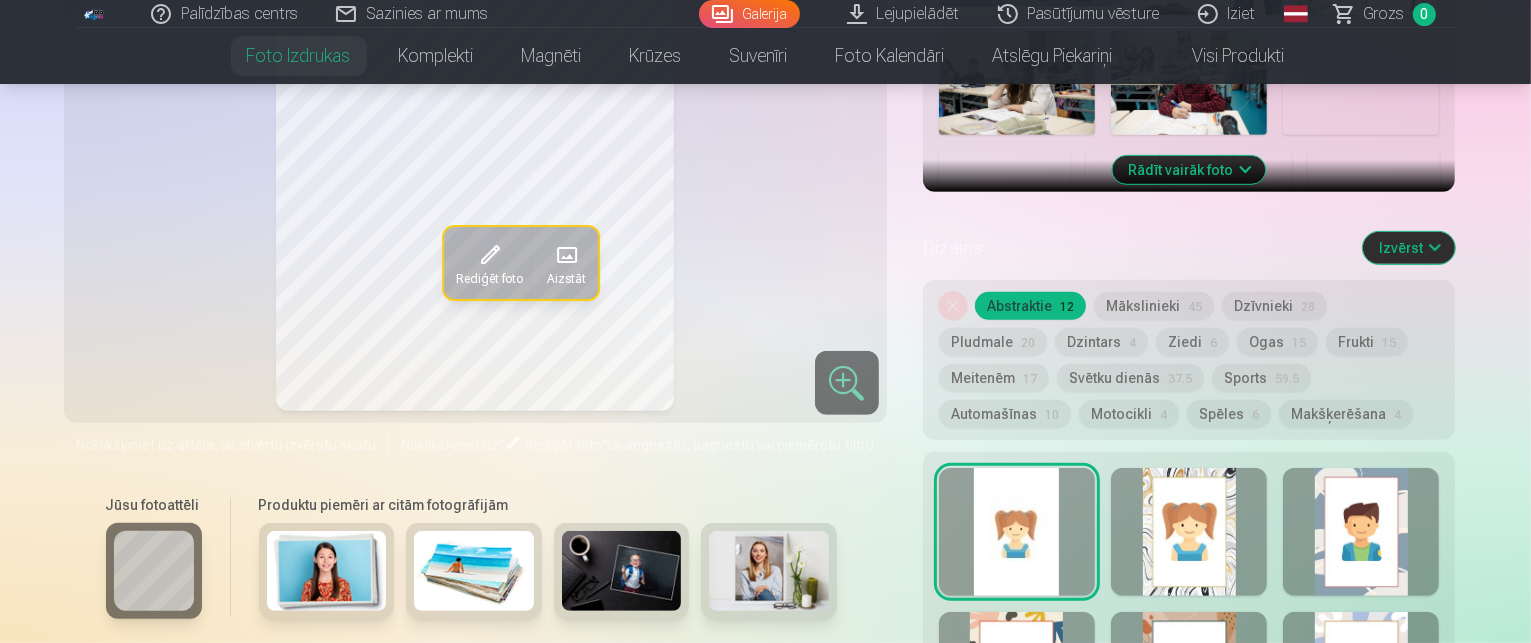 scroll, scrollTop: 1200, scrollLeft: 0, axis: vertical 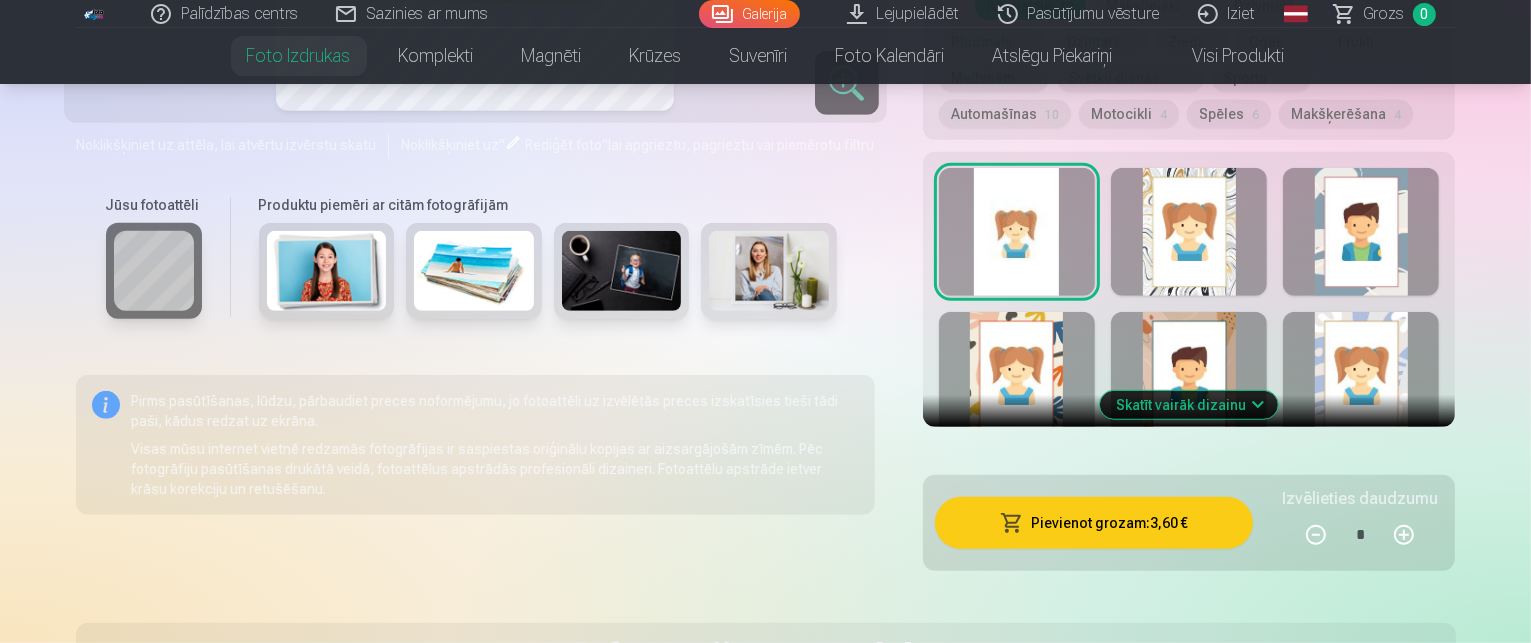 click on "Skatīt vairāk dizainu" at bounding box center (1189, 405) 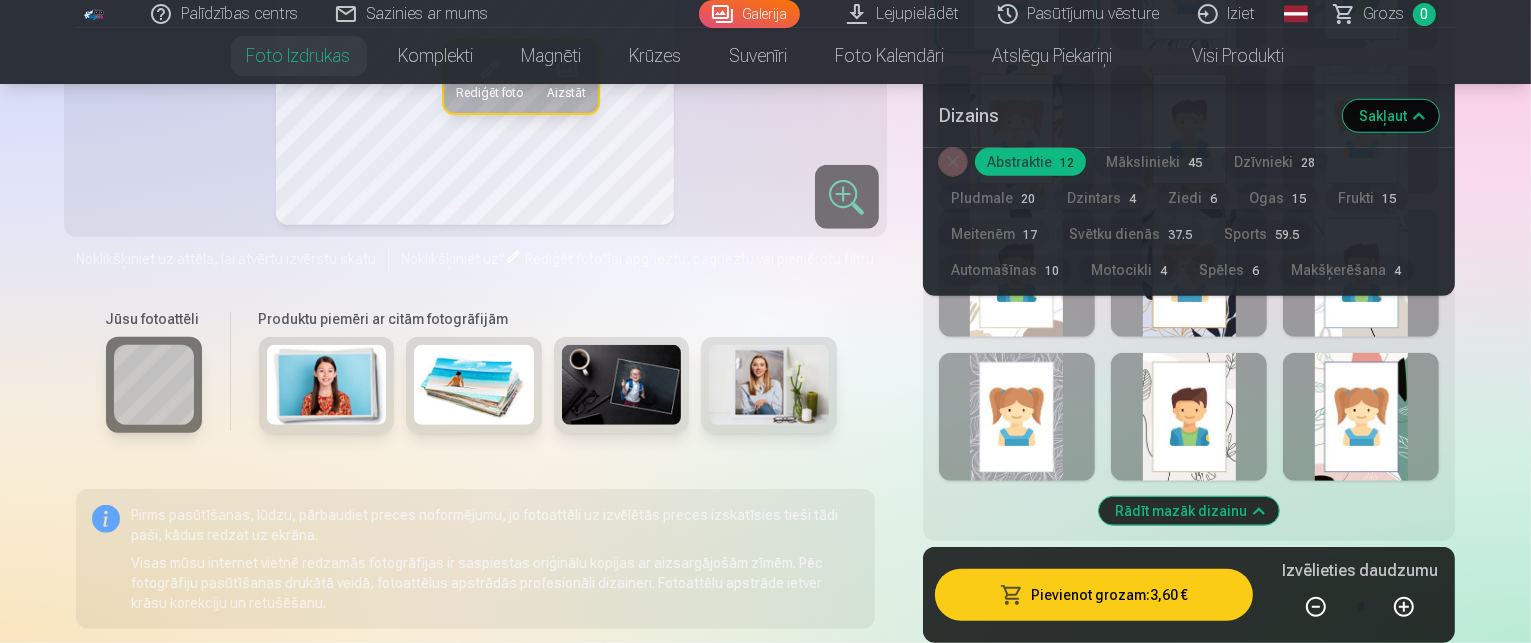 scroll, scrollTop: 1300, scrollLeft: 0, axis: vertical 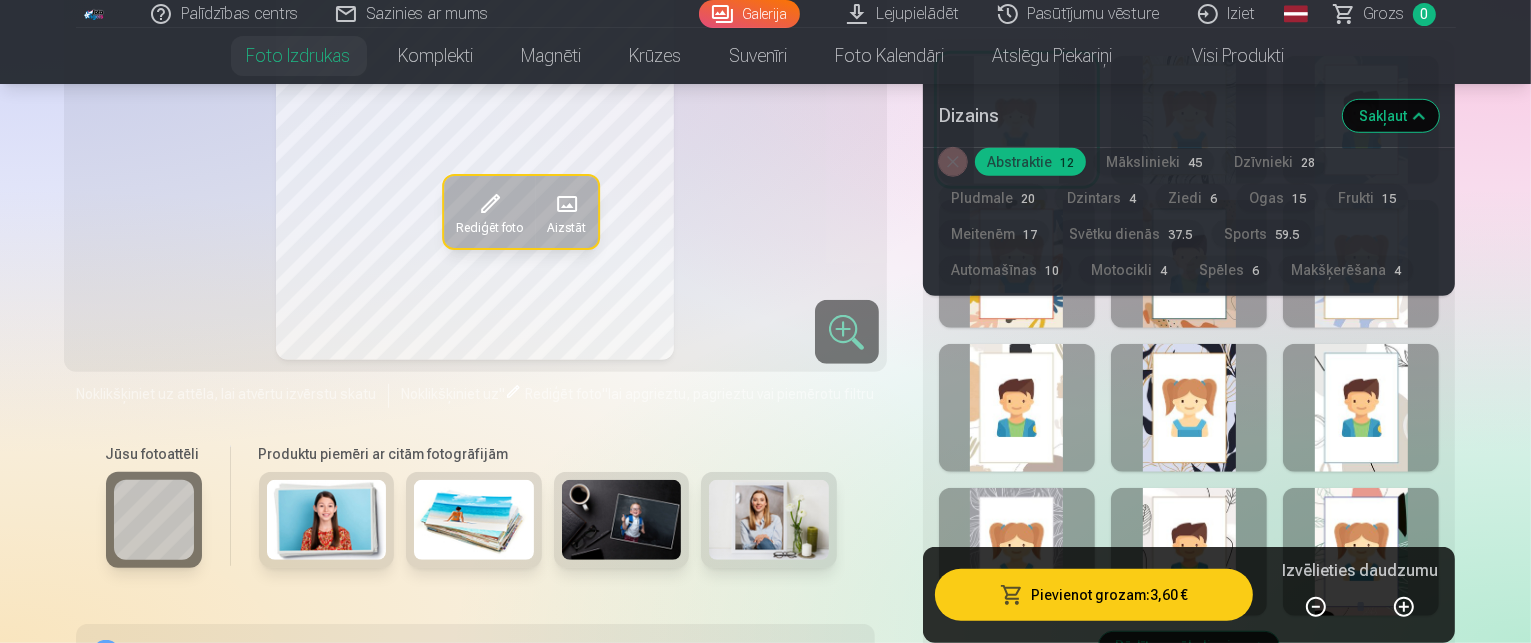 click at bounding box center (1189, 552) 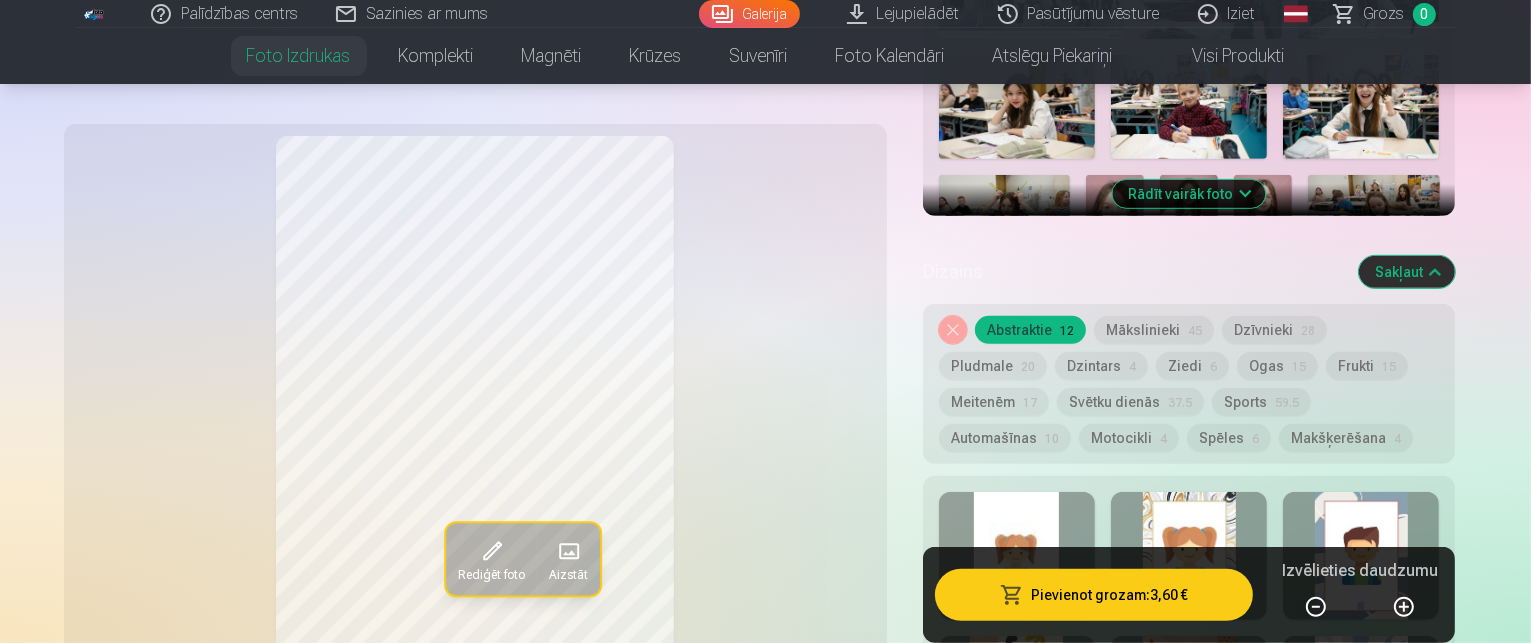 scroll, scrollTop: 700, scrollLeft: 0, axis: vertical 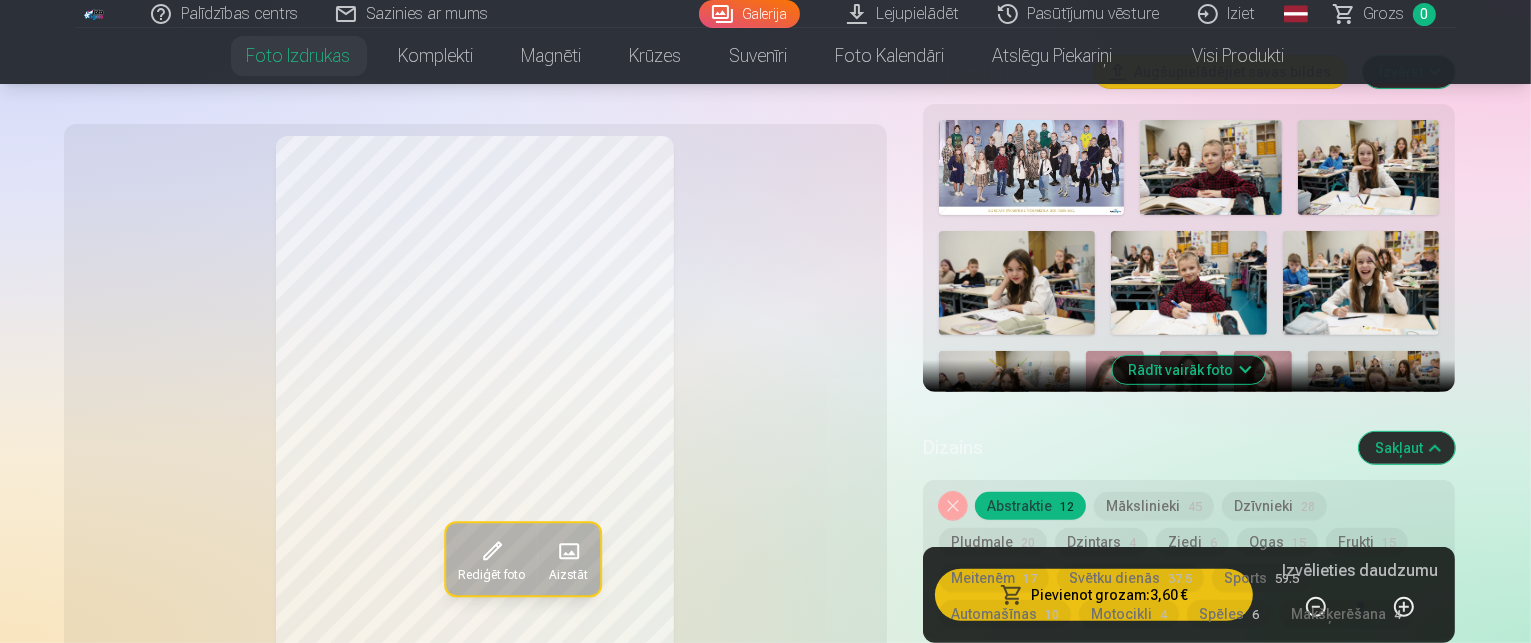 click on "Rādīt vairāk foto" at bounding box center [1189, 370] 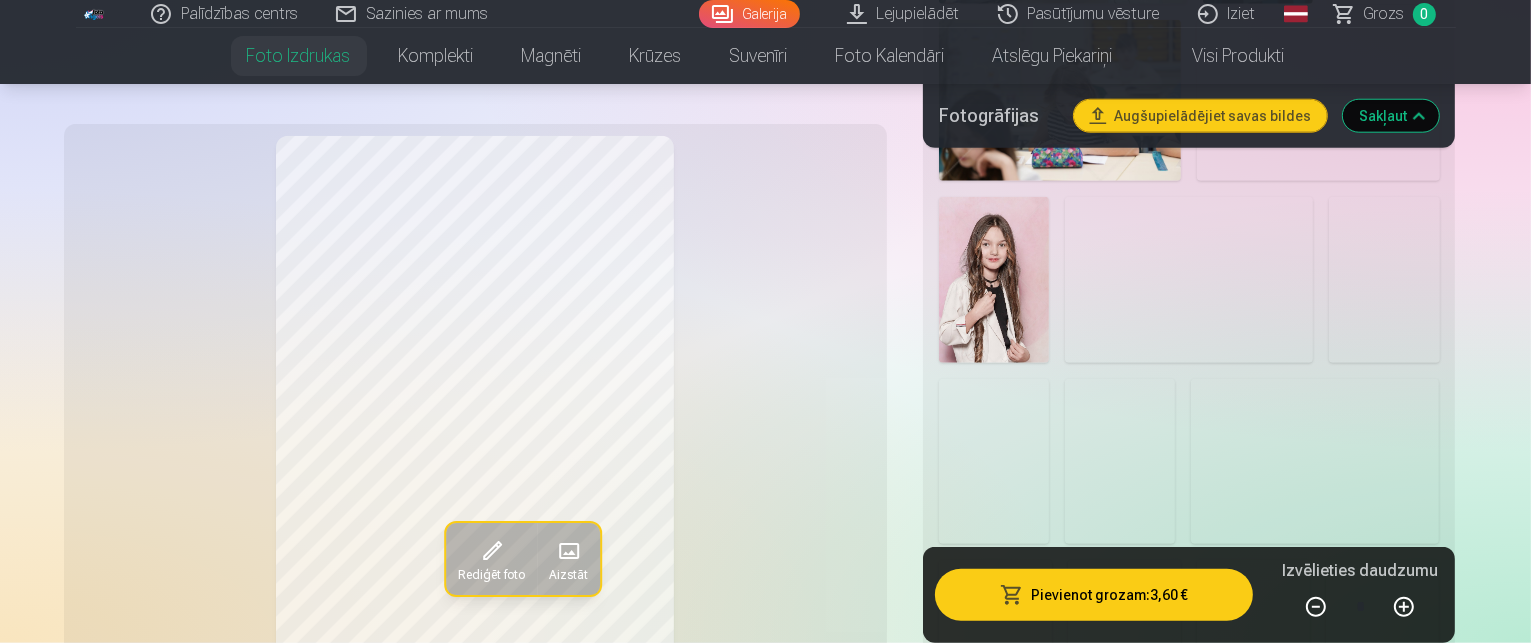 scroll, scrollTop: 2100, scrollLeft: 0, axis: vertical 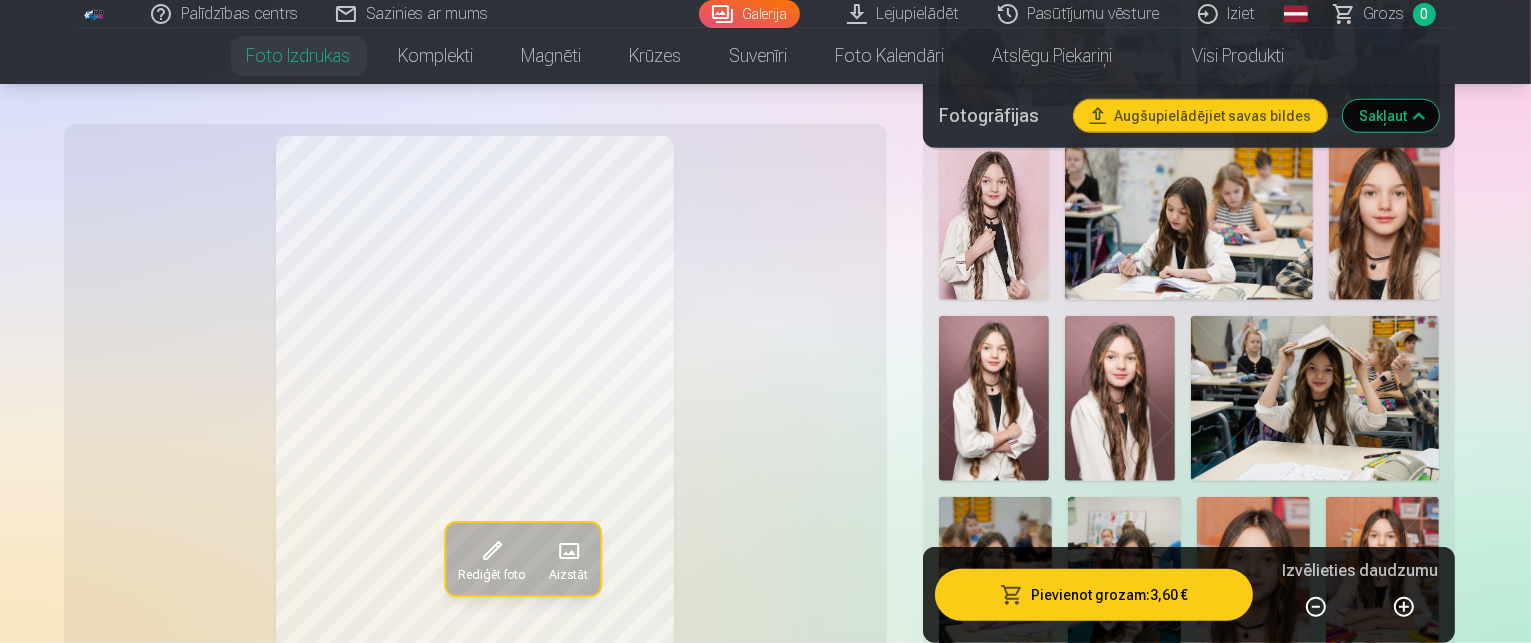 click at bounding box center (1364, 977) 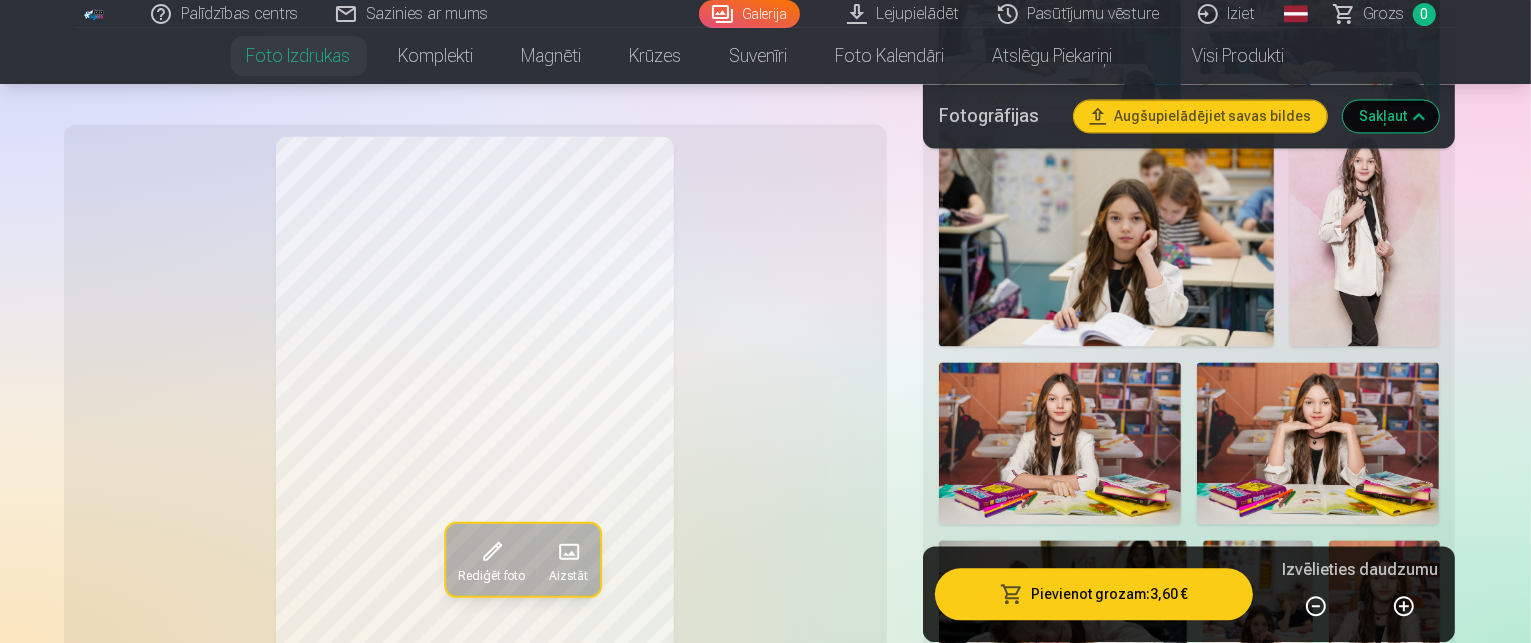scroll, scrollTop: 4300, scrollLeft: 0, axis: vertical 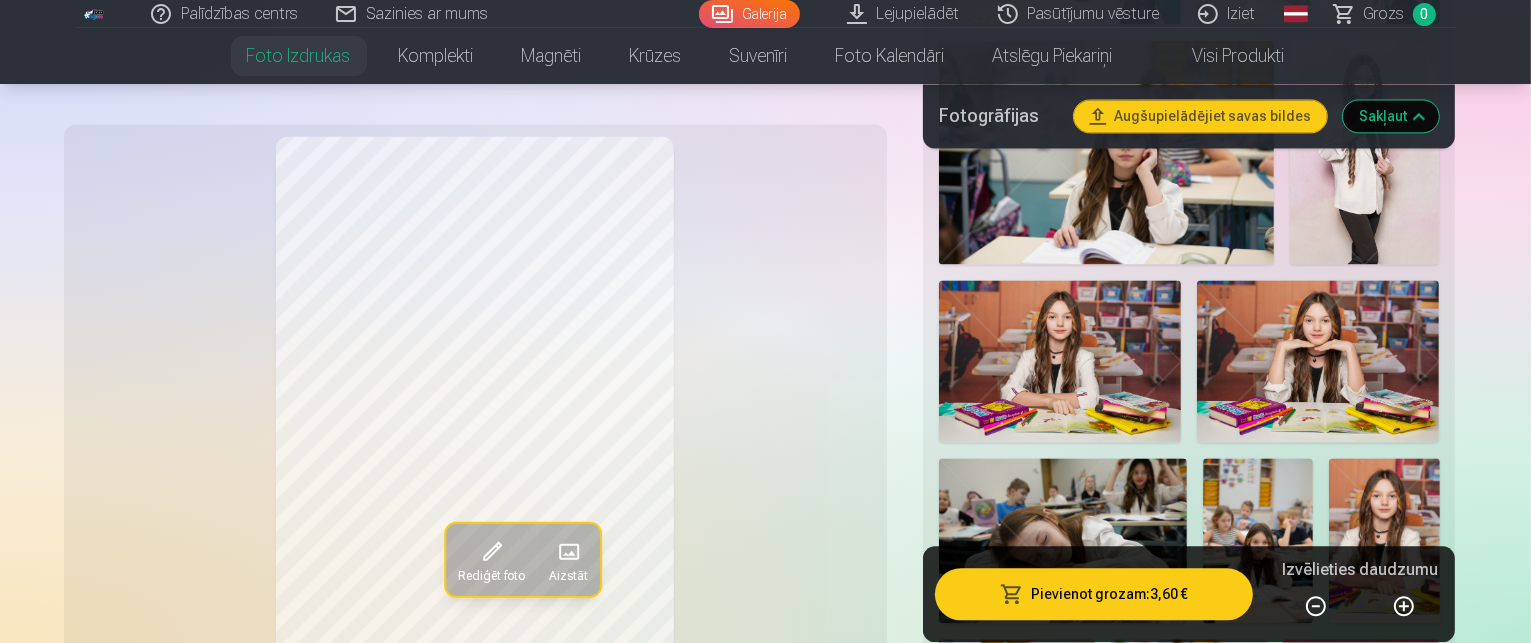 click on "Ziedi 6" at bounding box center [1192, 2016] 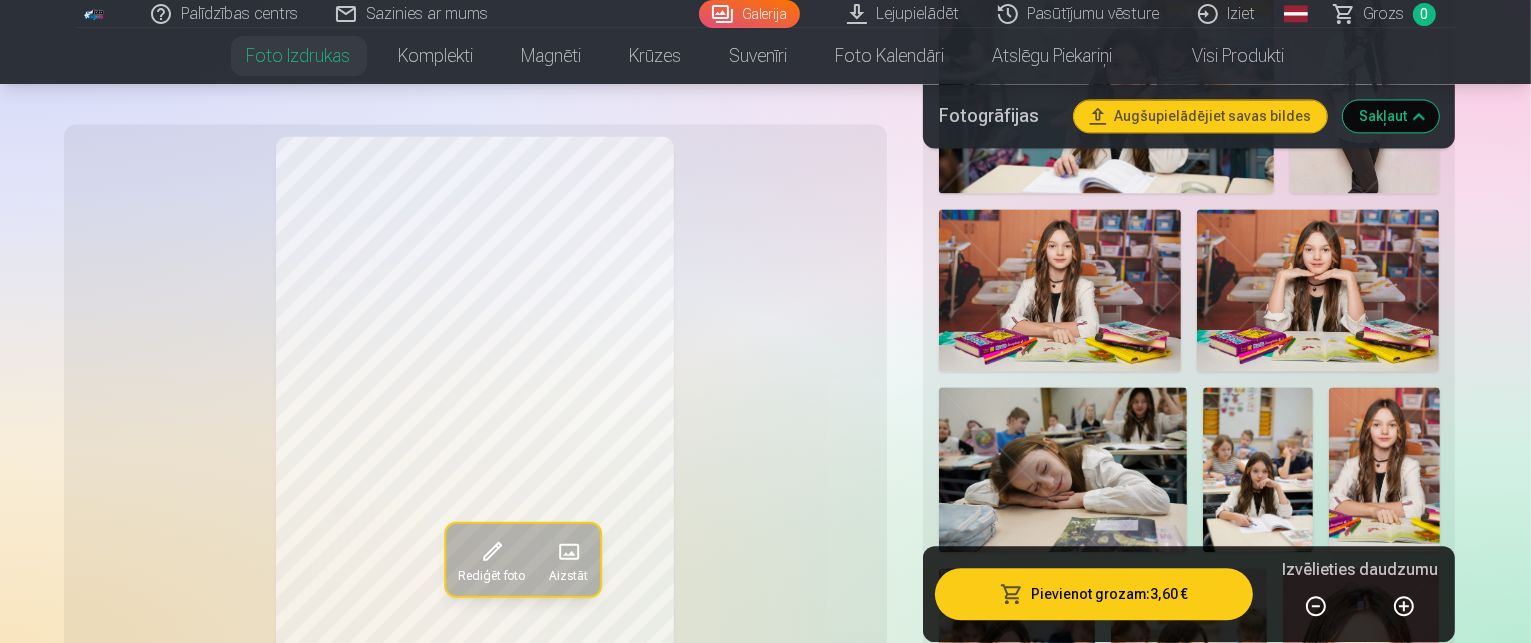 scroll, scrollTop: 4500, scrollLeft: 0, axis: vertical 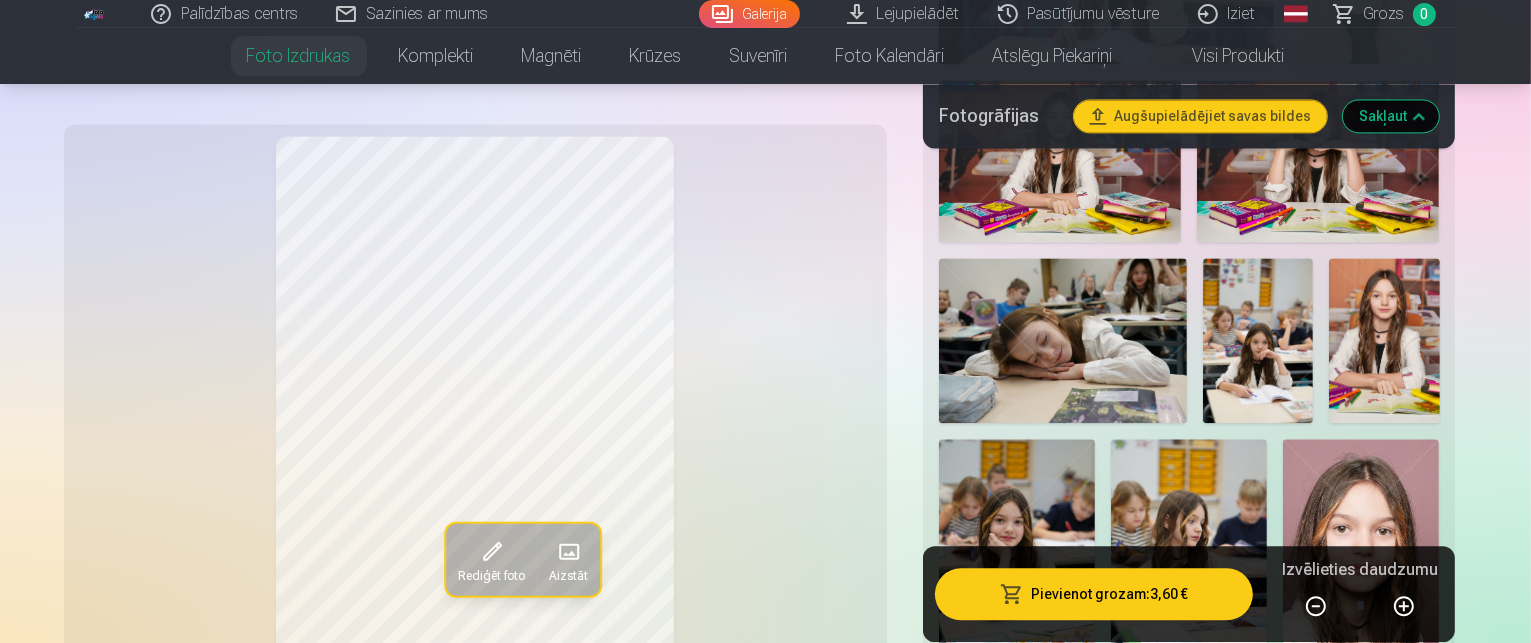 click at bounding box center [1189, 1994] 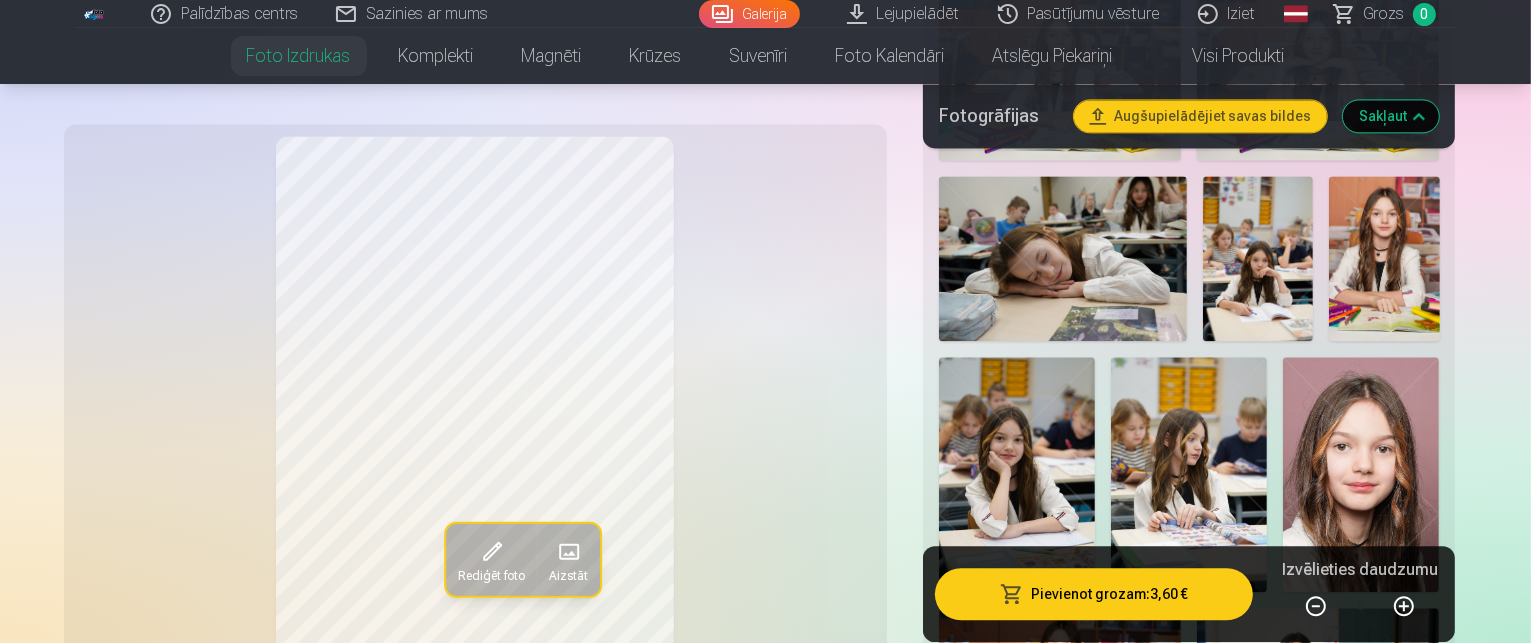 scroll, scrollTop: 4600, scrollLeft: 0, axis: vertical 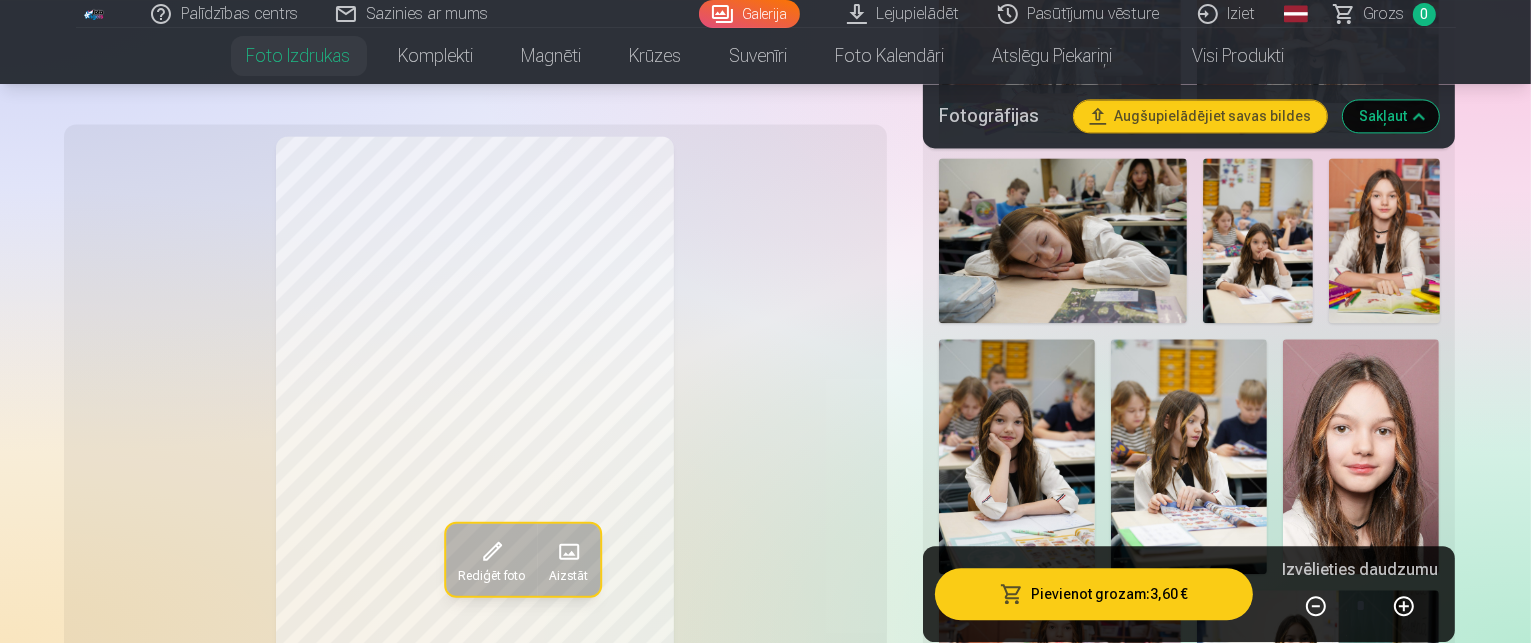 click at bounding box center [1189, 2038] 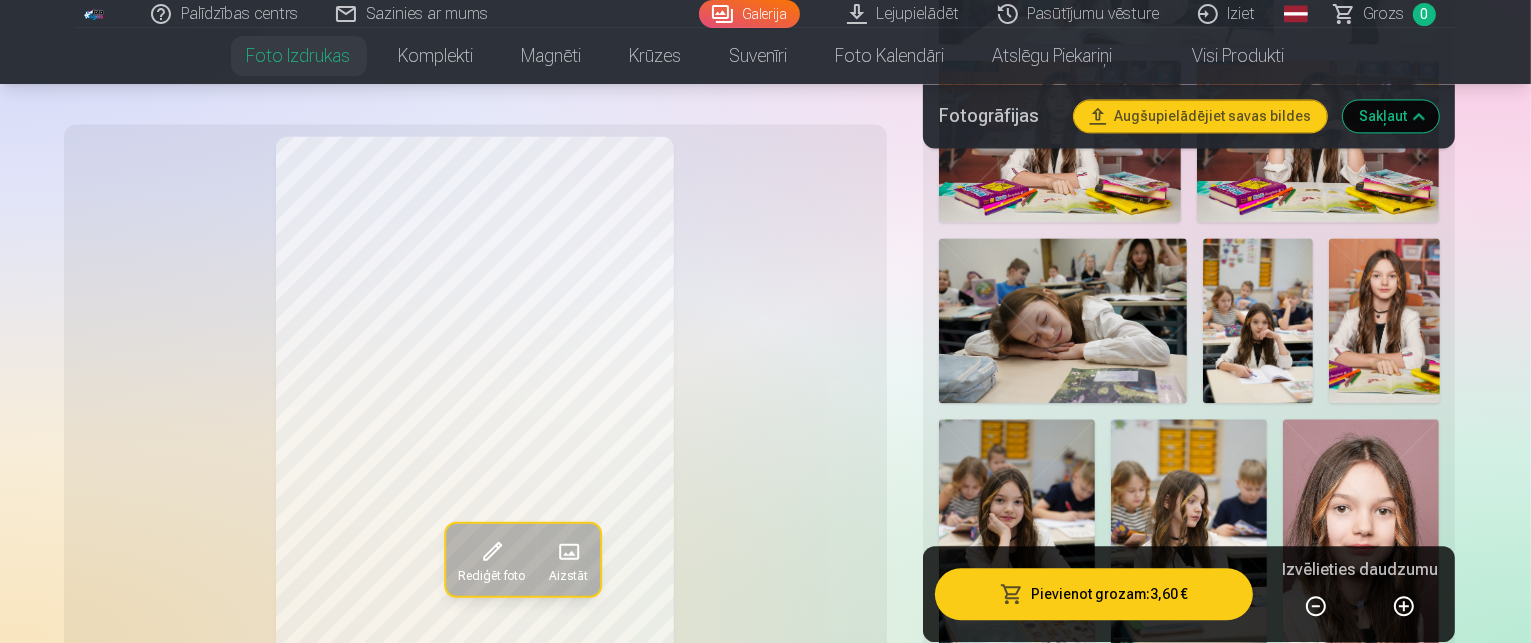 scroll, scrollTop: 4400, scrollLeft: 0, axis: vertical 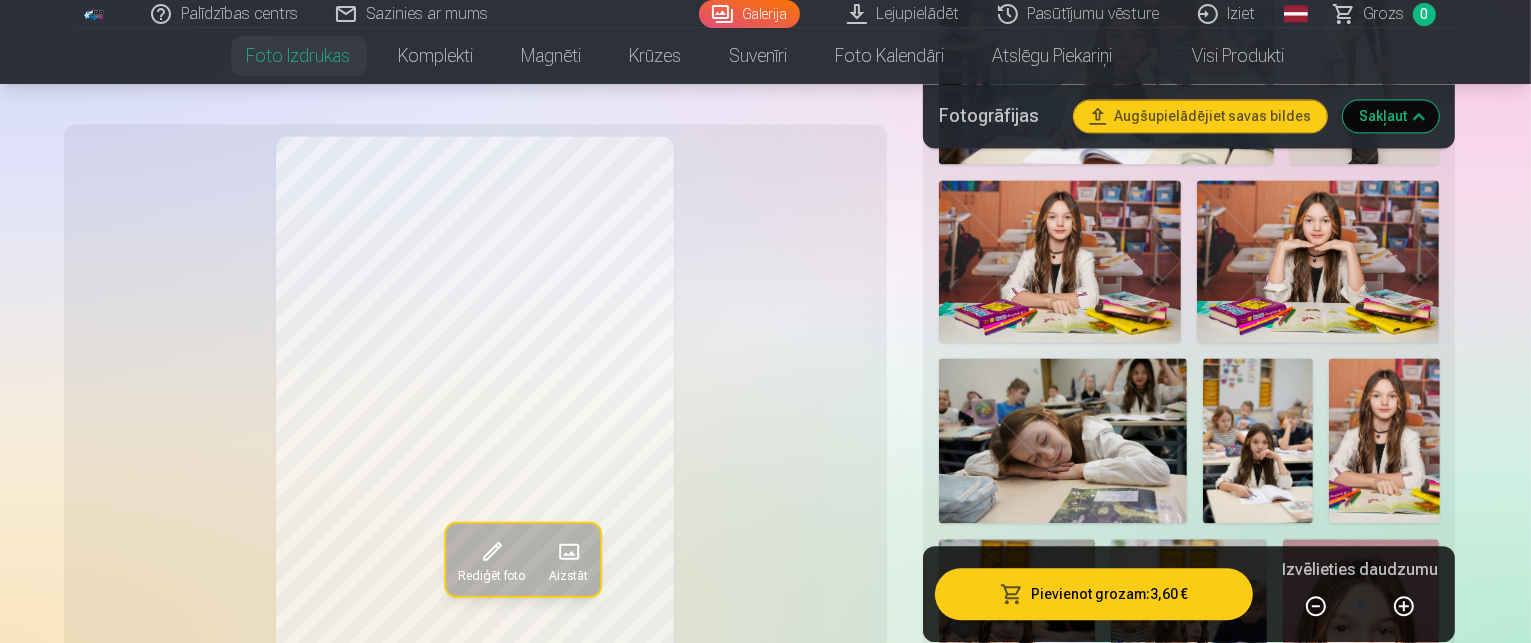 click on "Frukti 15" at bounding box center (1367, 1916) 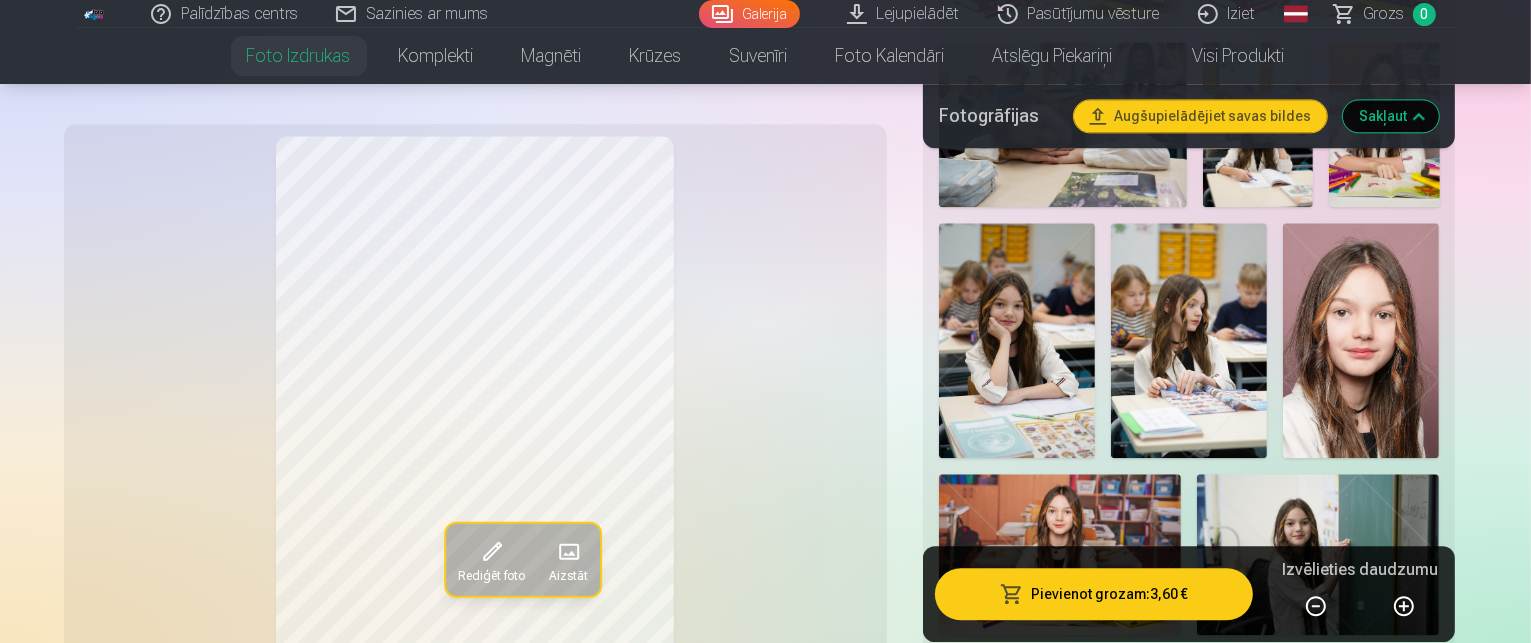 scroll, scrollTop: 4800, scrollLeft: 0, axis: vertical 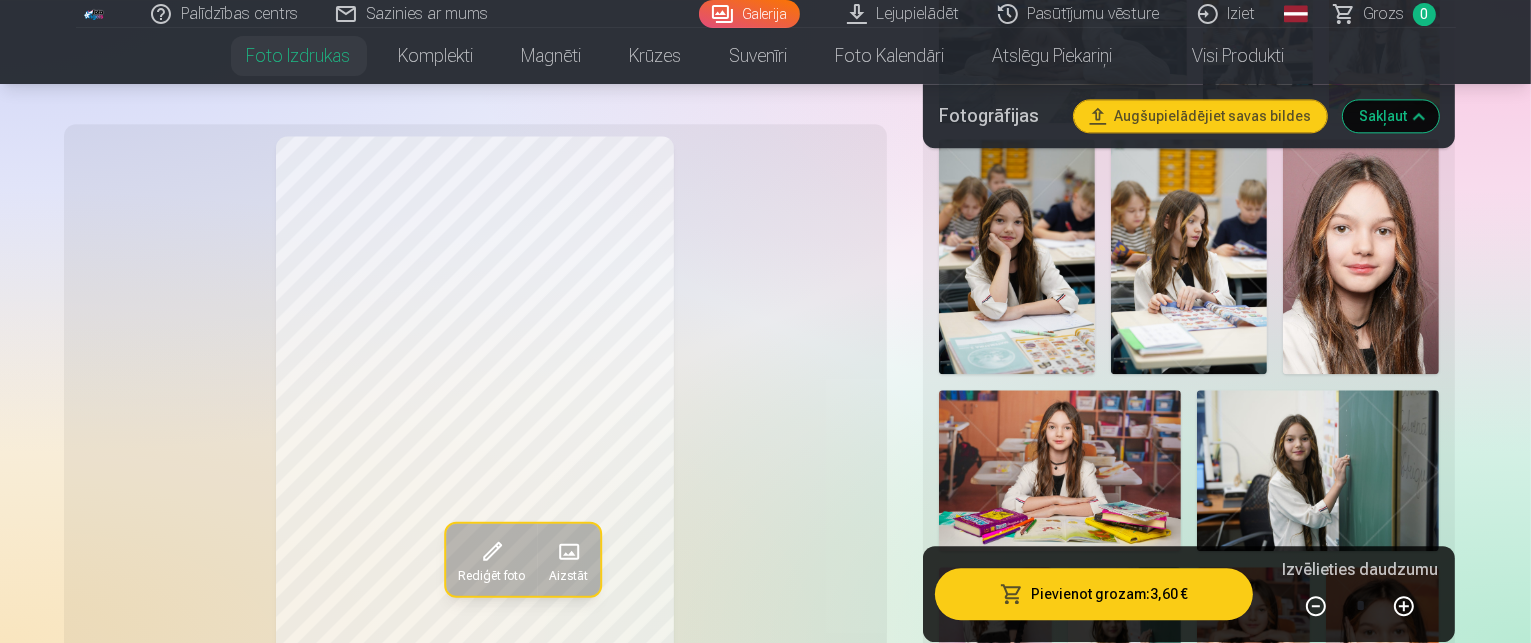 click at bounding box center [1361, 2126] 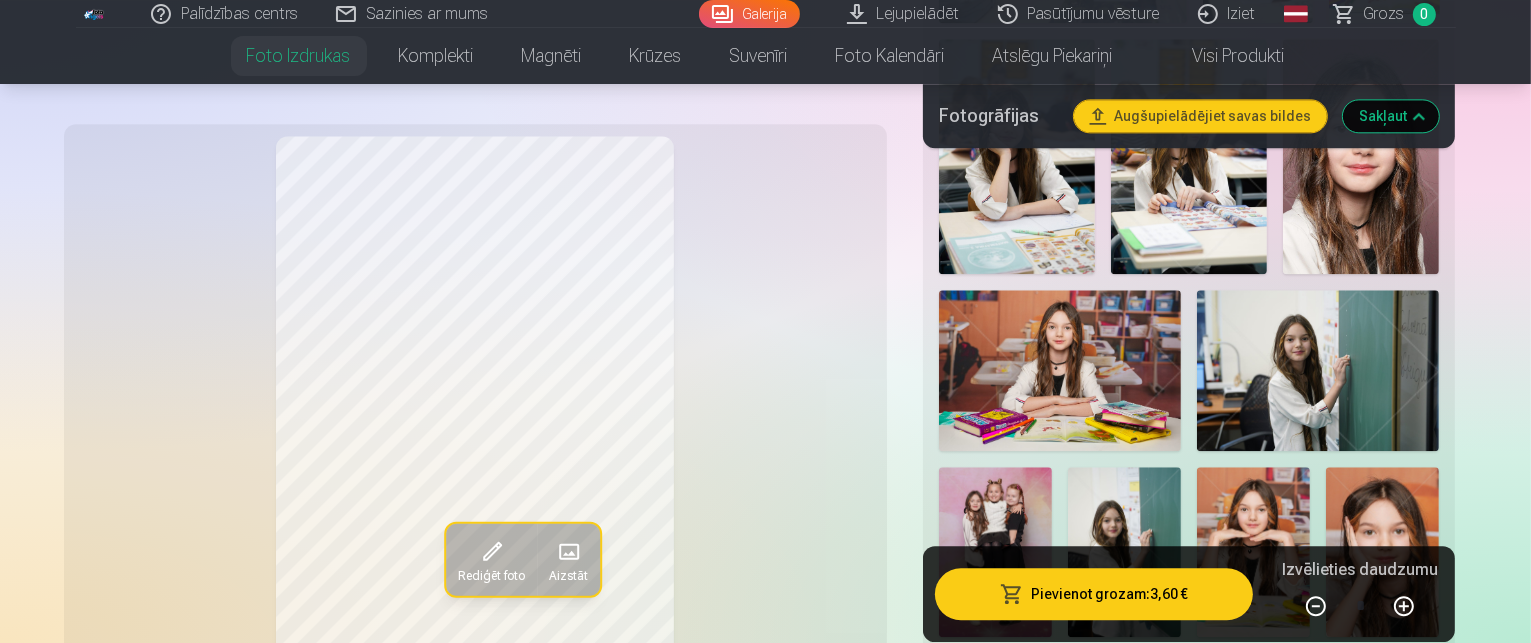 scroll, scrollTop: 4900, scrollLeft: 0, axis: vertical 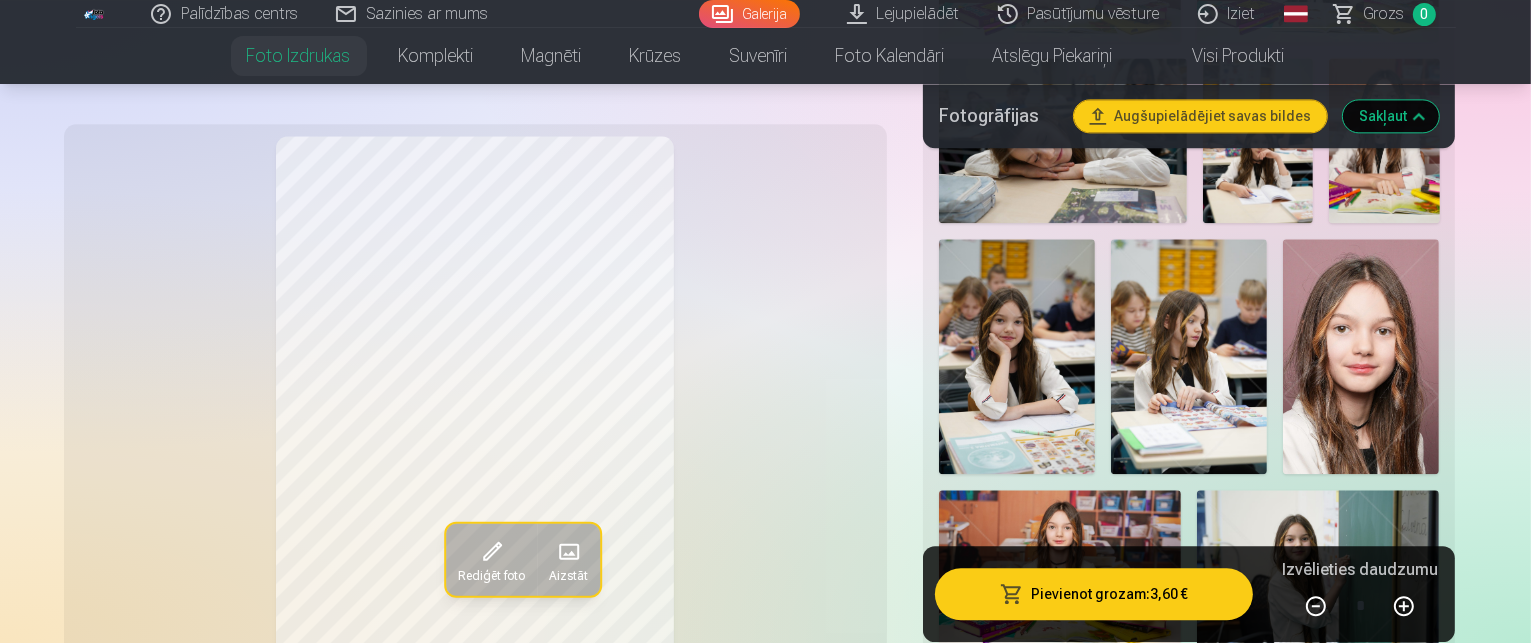click at bounding box center (1189, 2082) 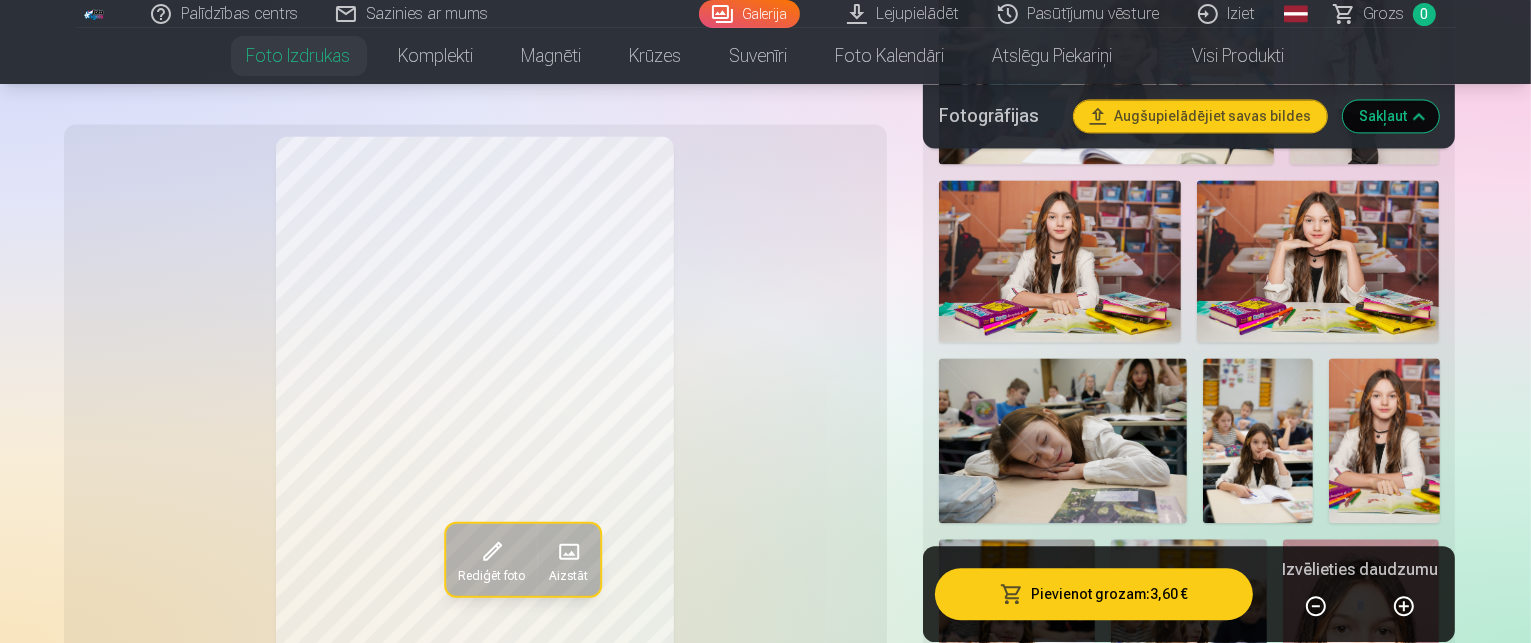scroll, scrollTop: 4500, scrollLeft: 0, axis: vertical 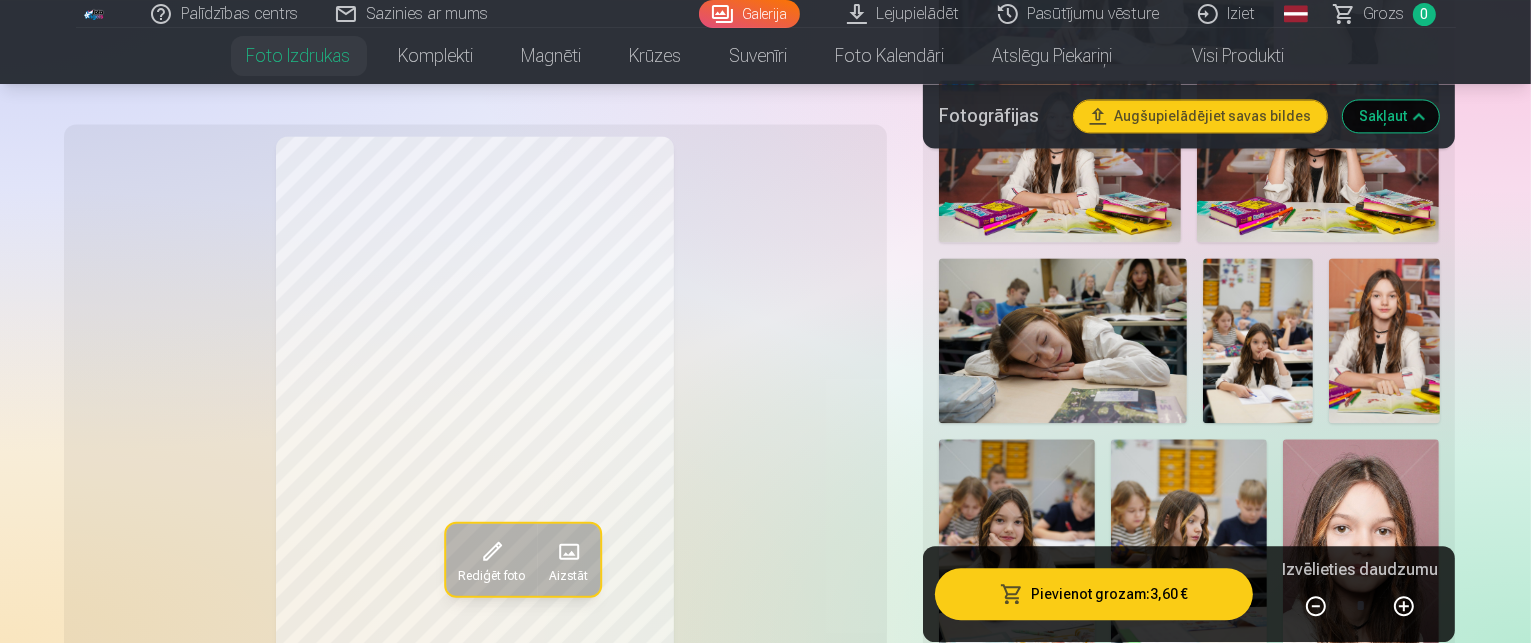 click on "Abstraktie 12" at bounding box center (1030, 1768) 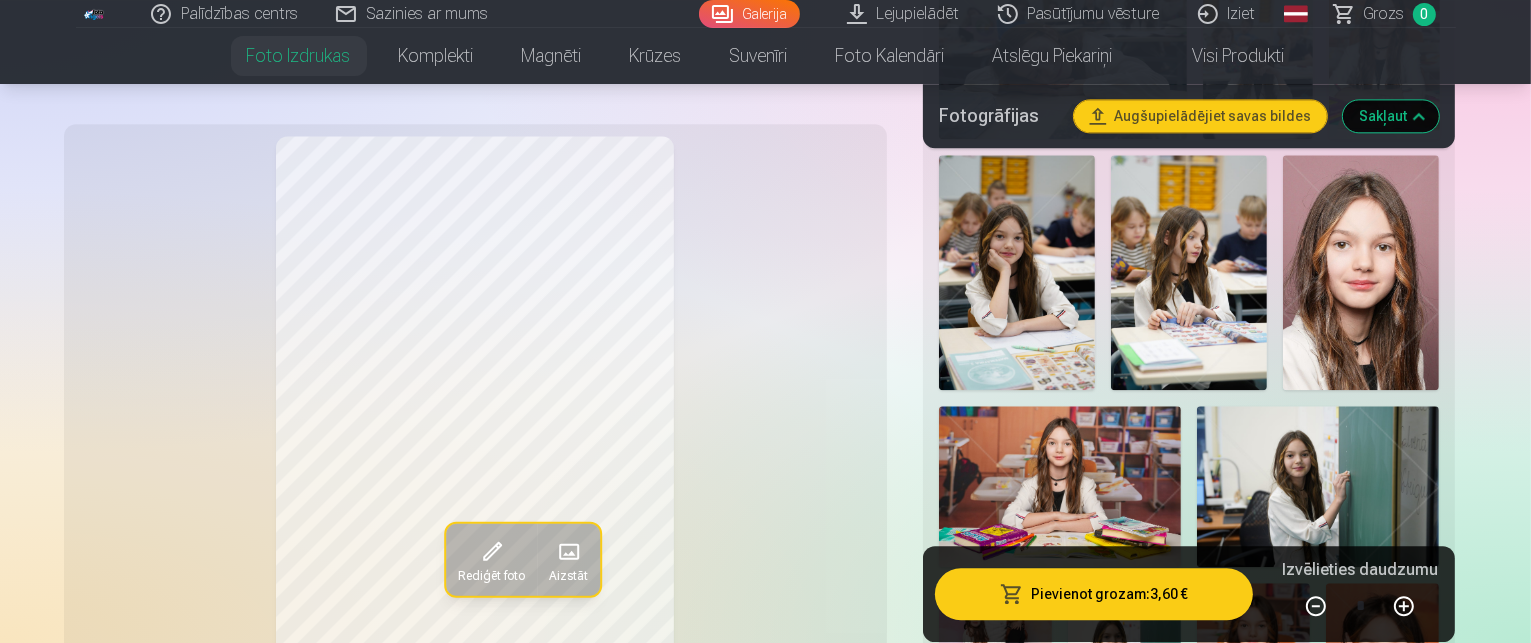 scroll, scrollTop: 4800, scrollLeft: 0, axis: vertical 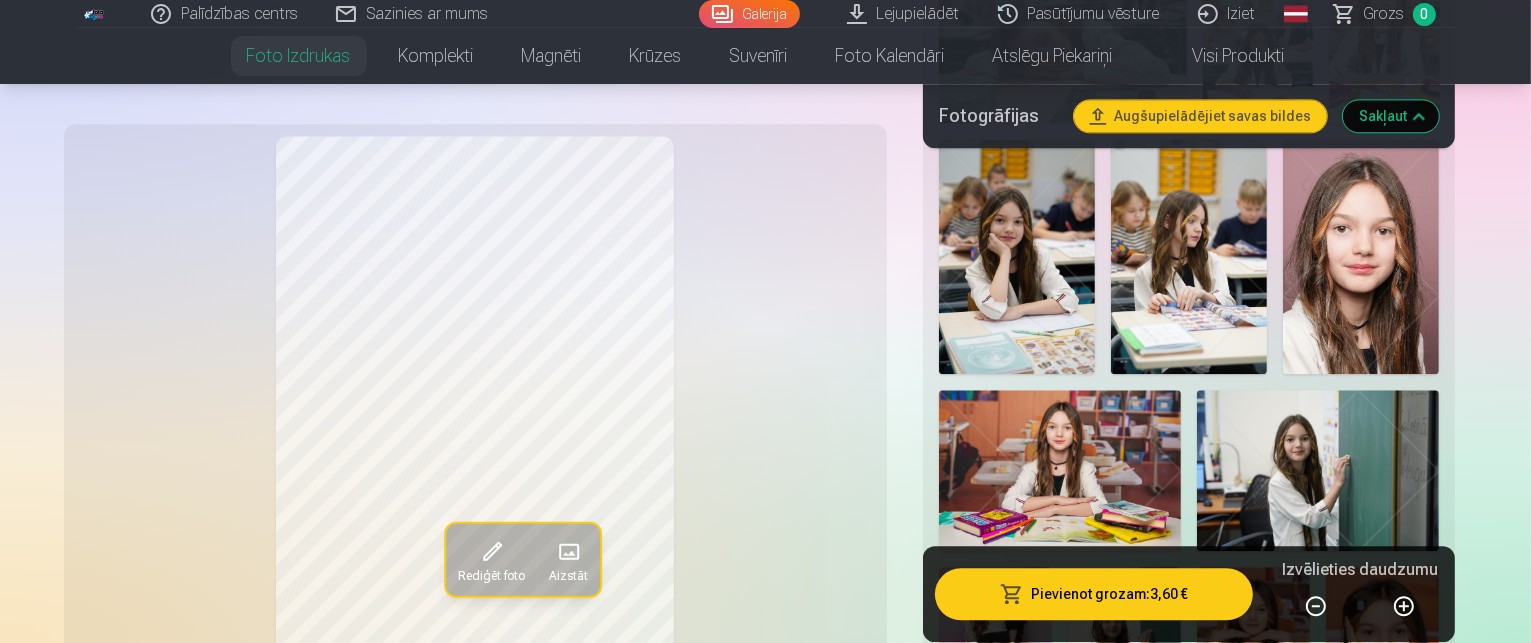 click at bounding box center (1189, 2126) 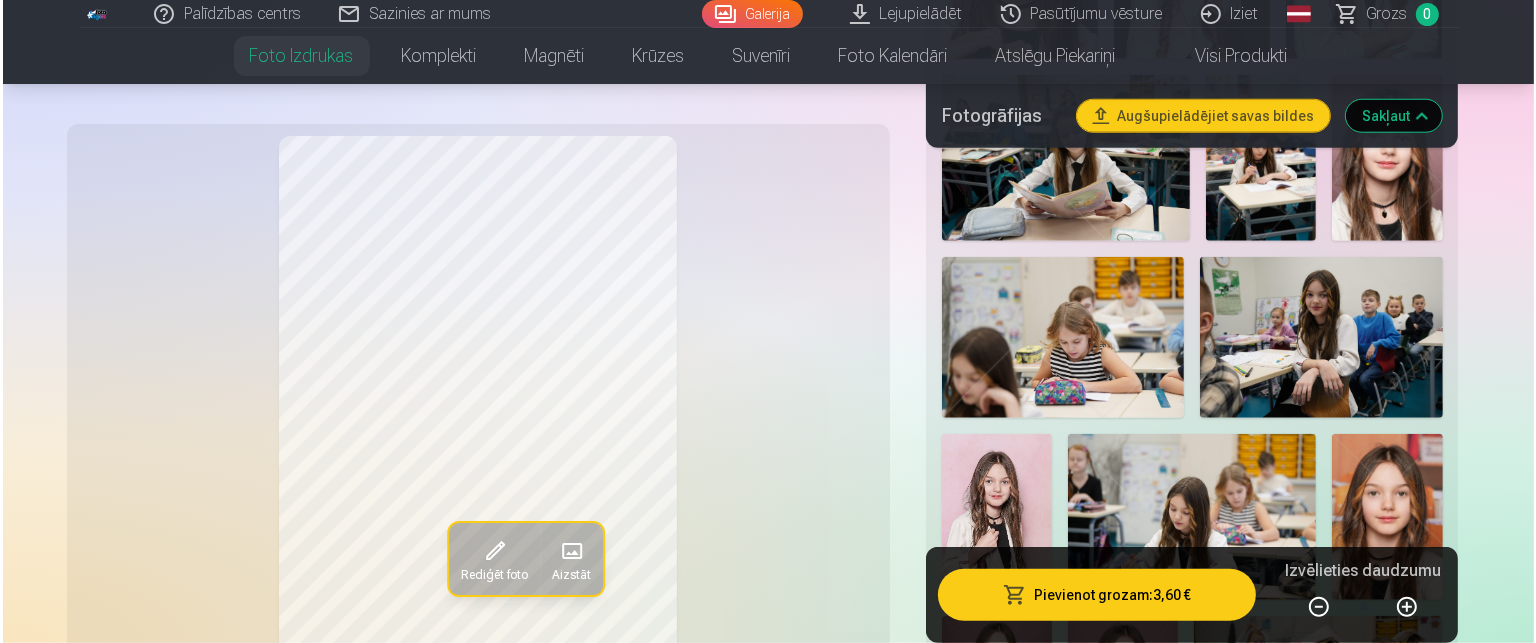 scroll, scrollTop: 1900, scrollLeft: 0, axis: vertical 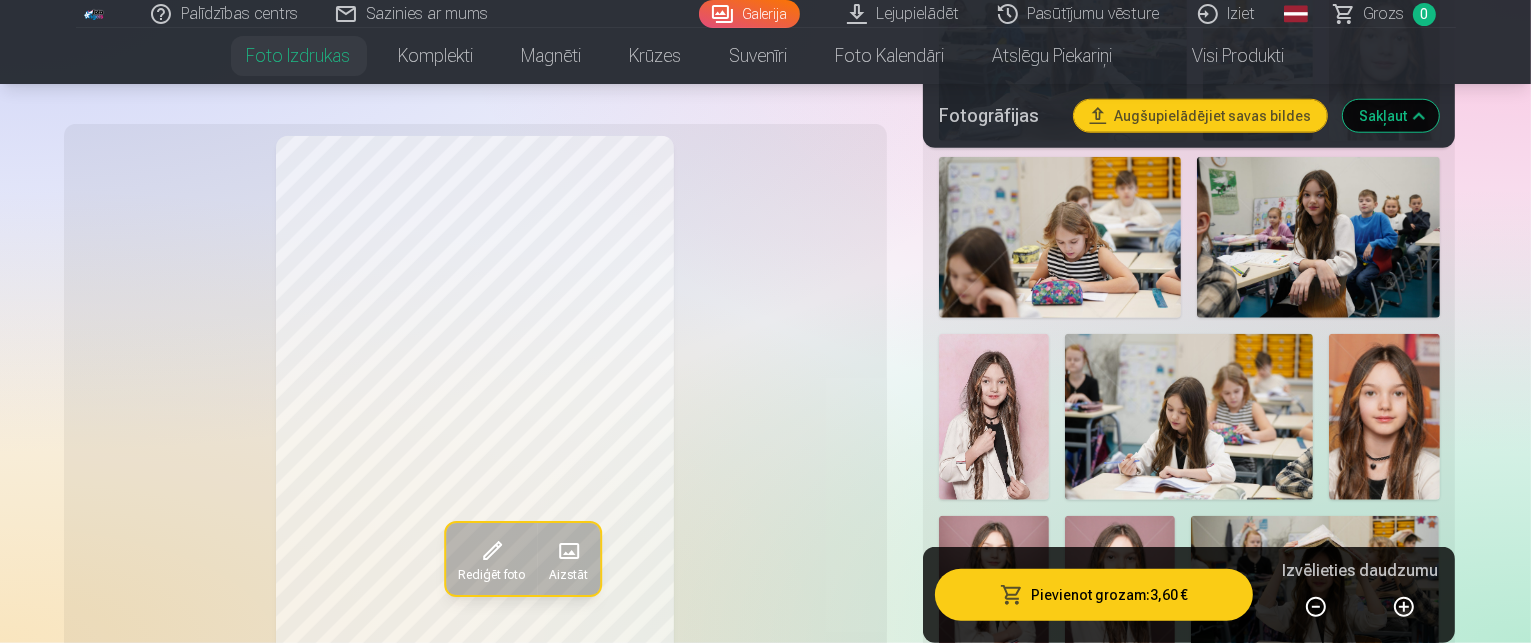 click on "Pievienot grozam :  3,60 €" at bounding box center (1094, 595) 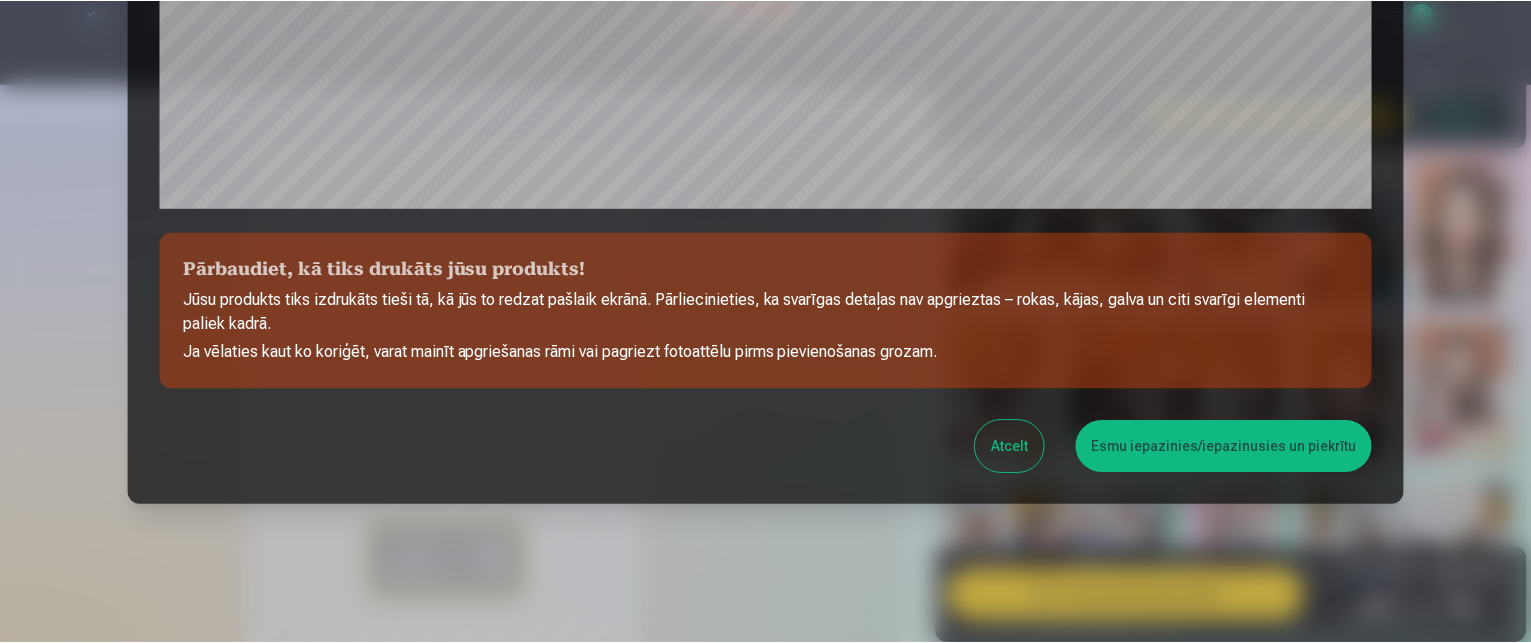 scroll, scrollTop: 796, scrollLeft: 0, axis: vertical 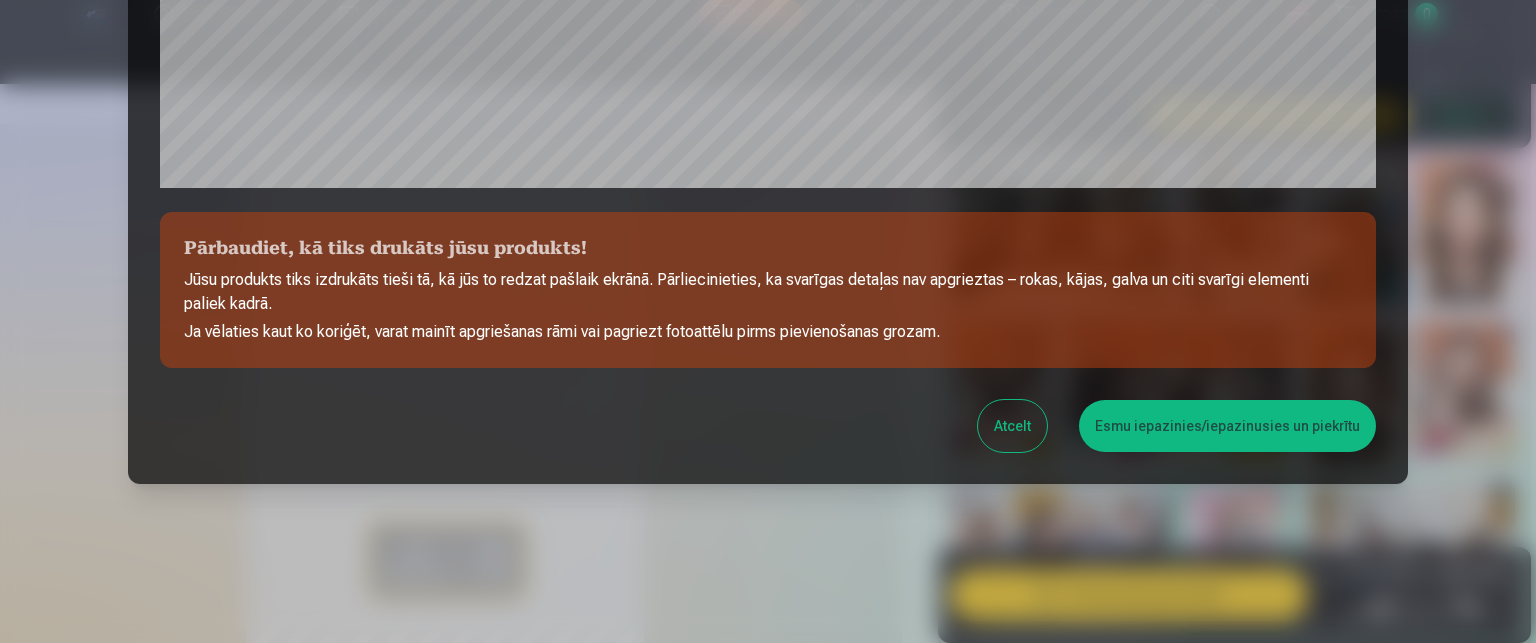 click on "Esmu iepazinies/iepazinusies un piekrītu" at bounding box center [1227, 426] 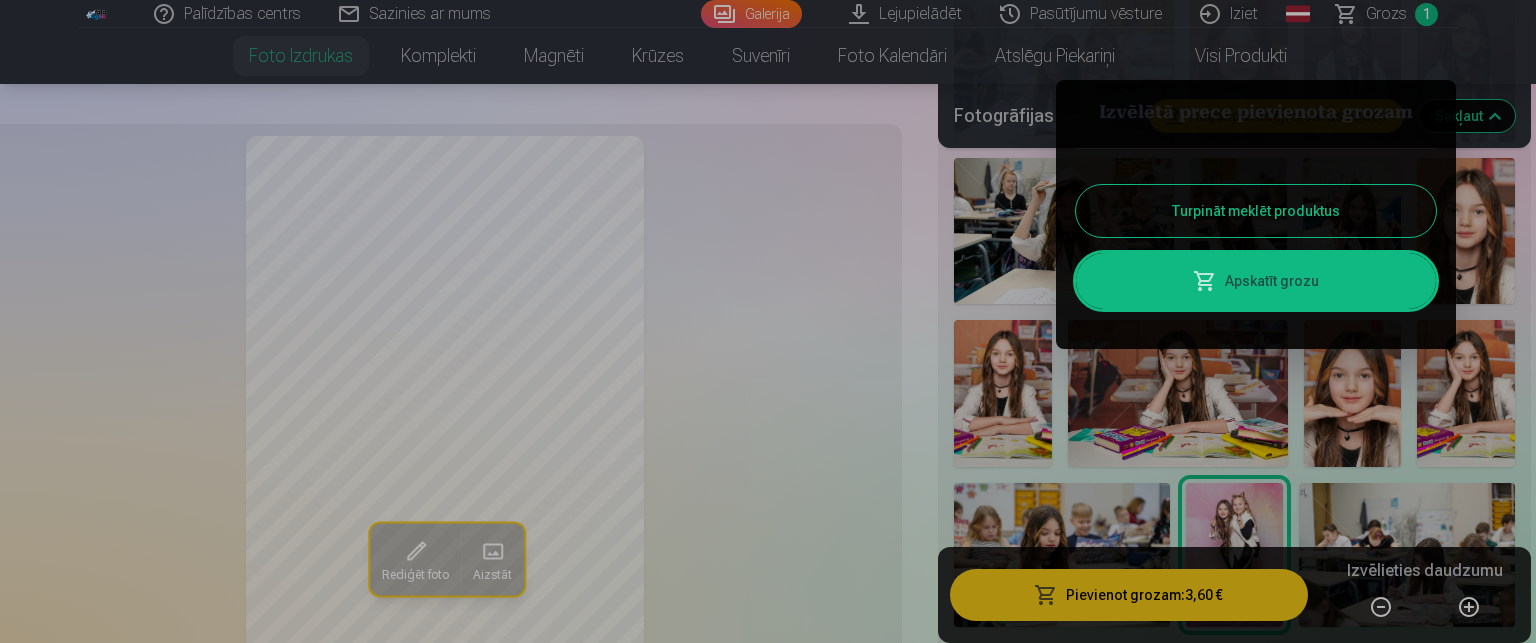 click on "Turpināt meklēt produktus" at bounding box center [1256, 211] 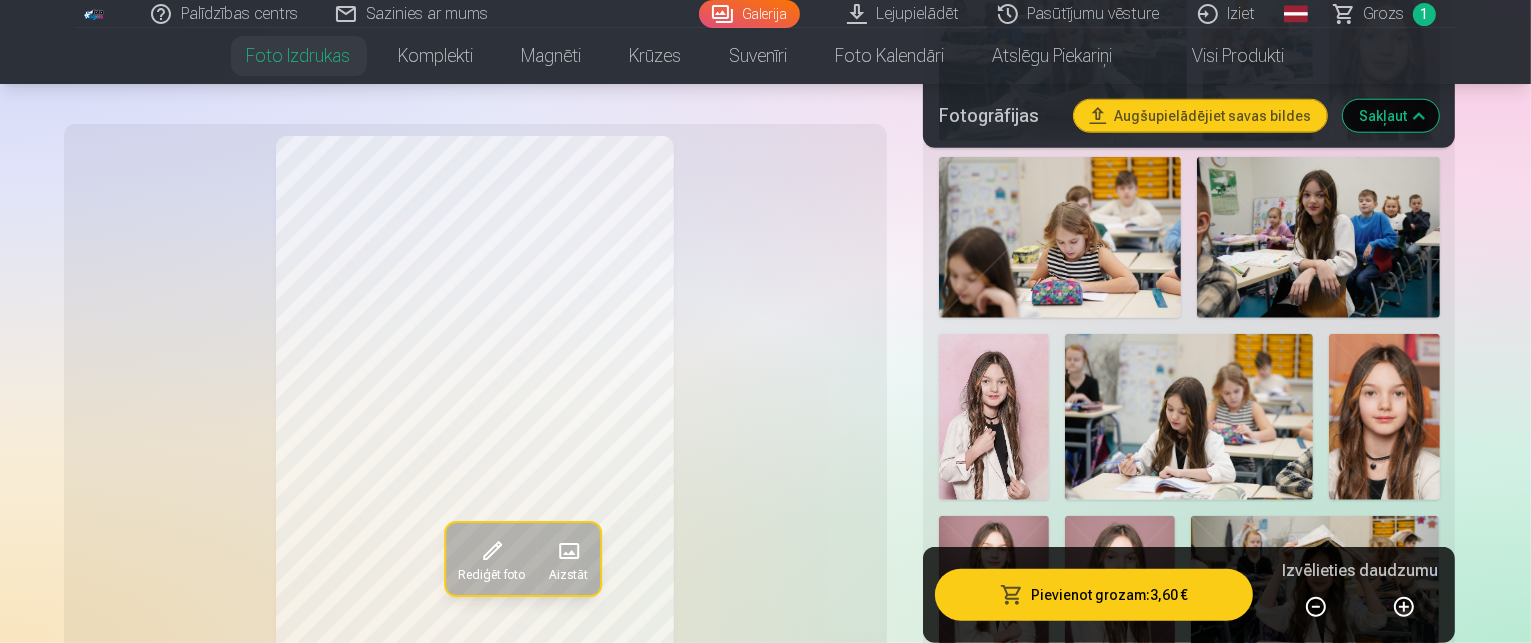 click at bounding box center [1258, 966] 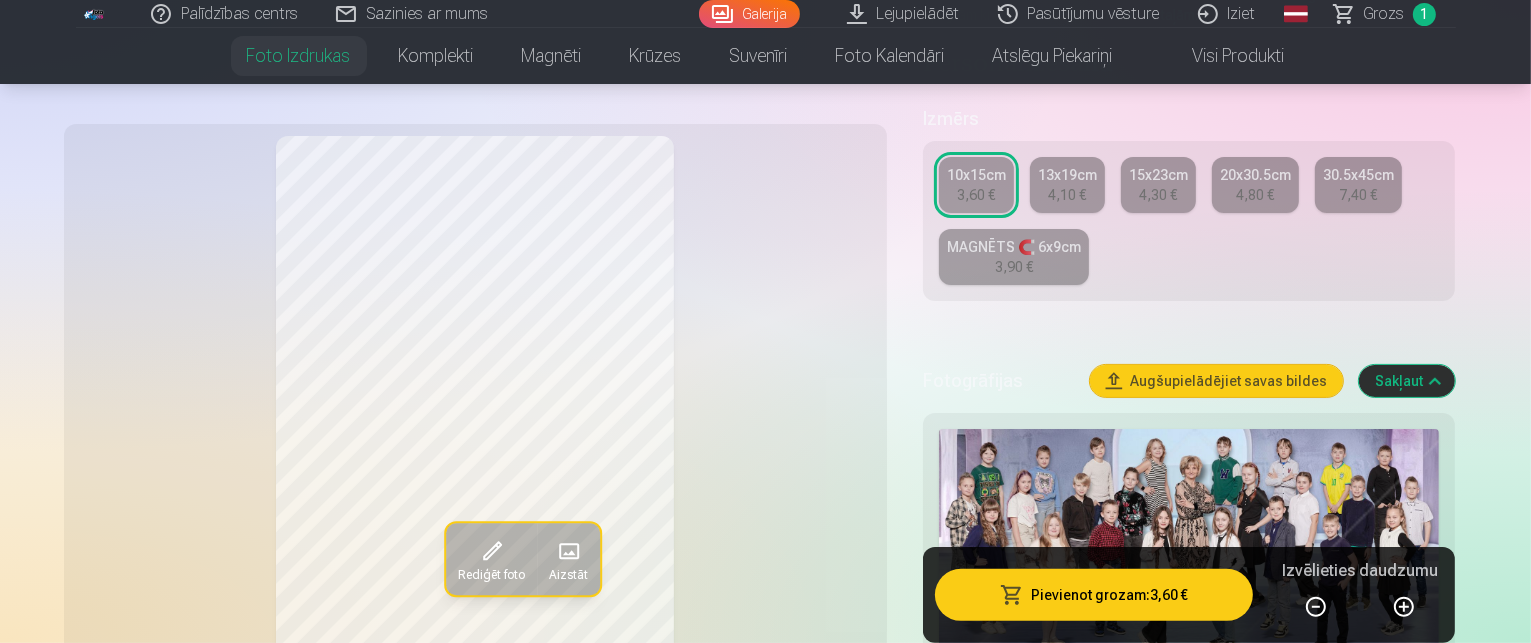 scroll, scrollTop: 500, scrollLeft: 0, axis: vertical 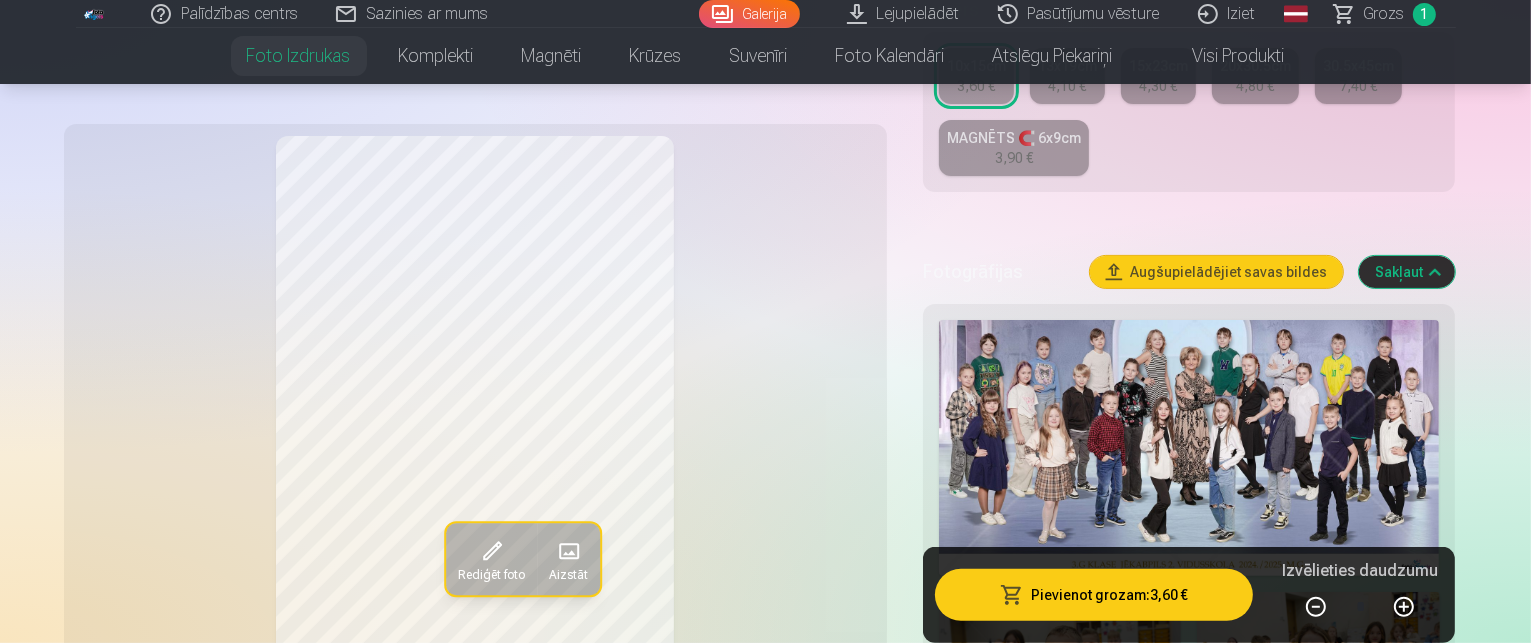 click on "MAGNĒTS 🧲 6x9cm 3,90 €" at bounding box center (1014, 148) 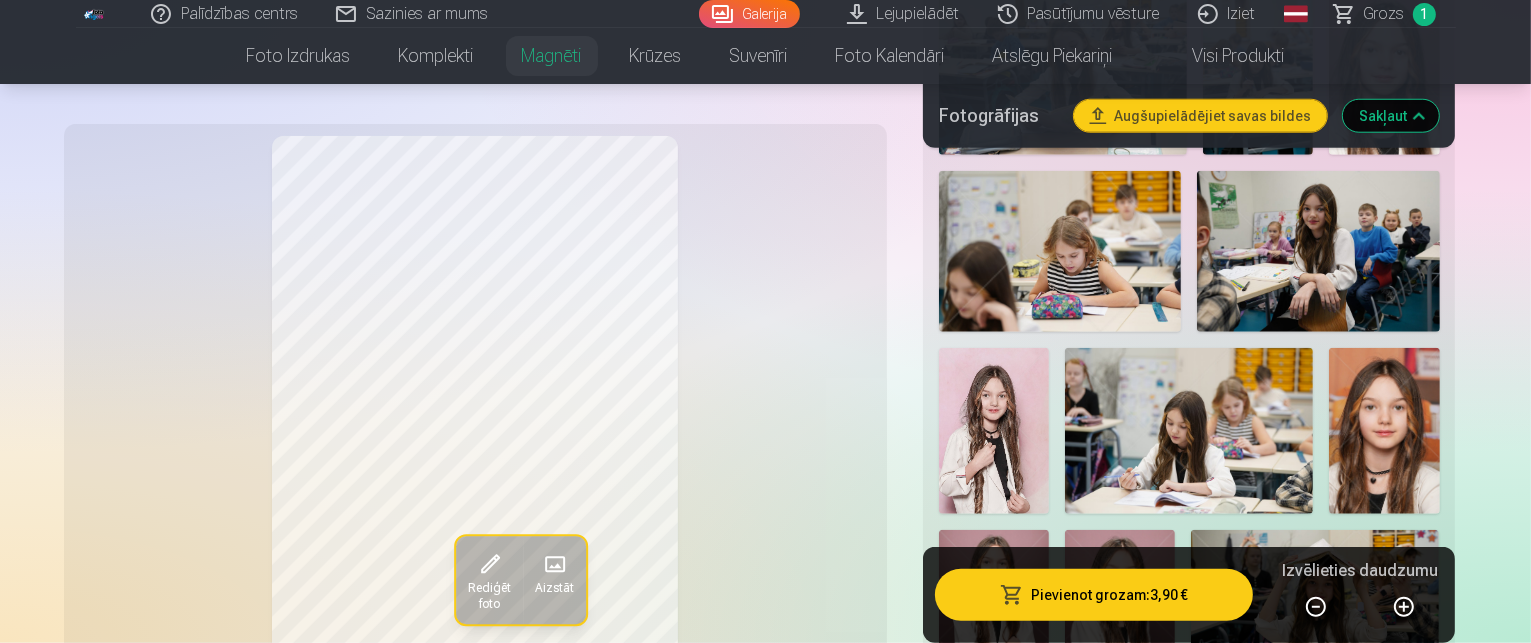 scroll, scrollTop: 2100, scrollLeft: 0, axis: vertical 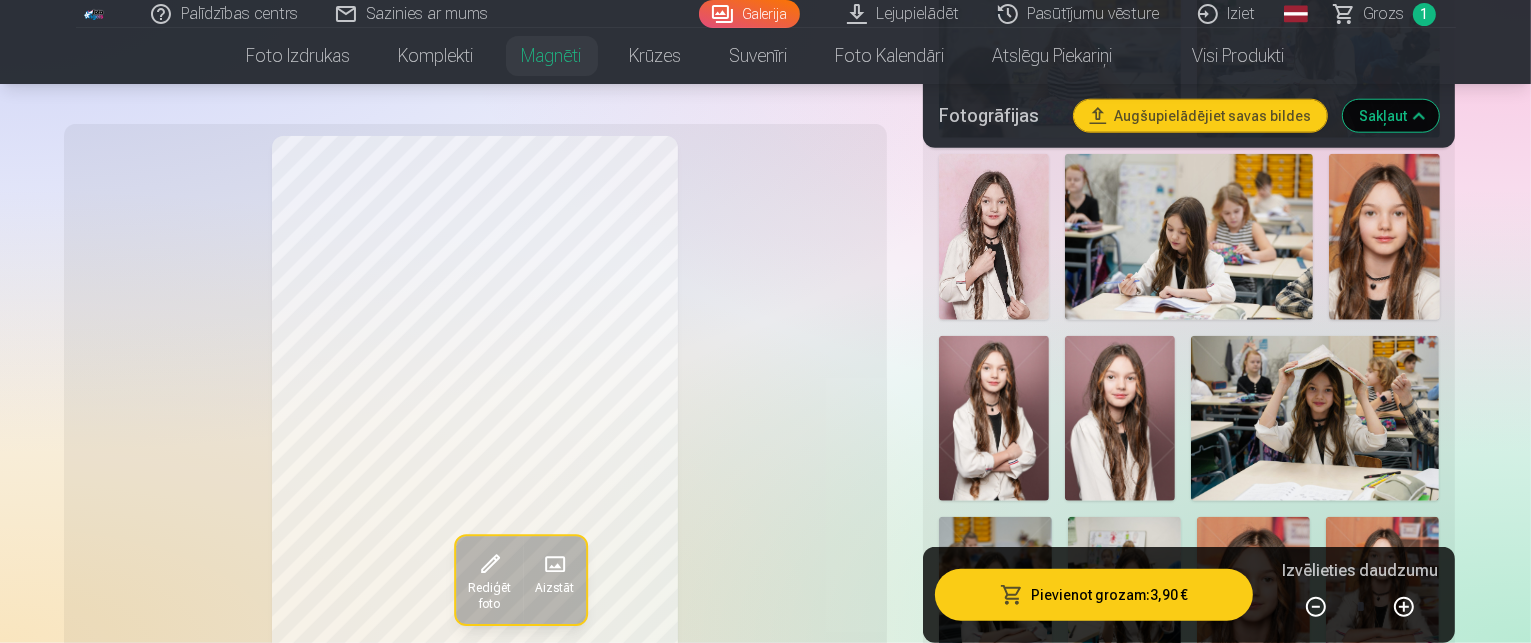 click at bounding box center [1258, 786] 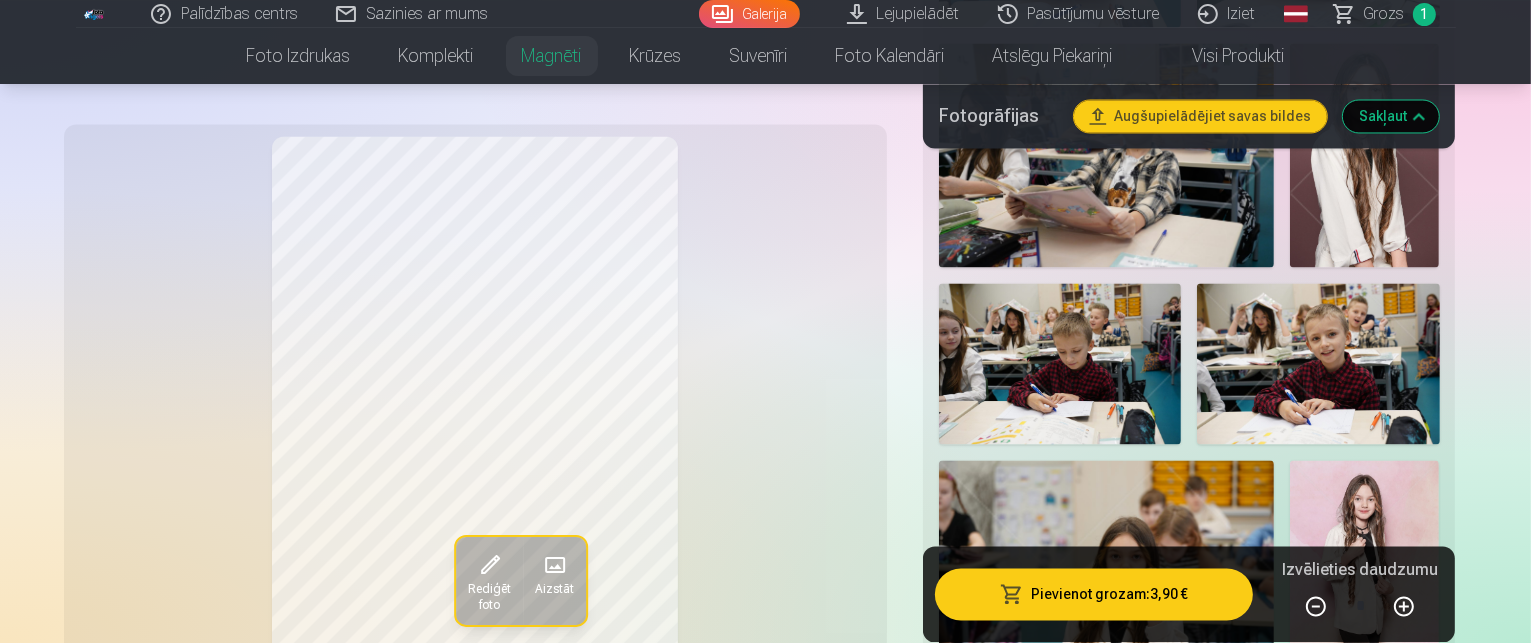 scroll, scrollTop: 4300, scrollLeft: 0, axis: vertical 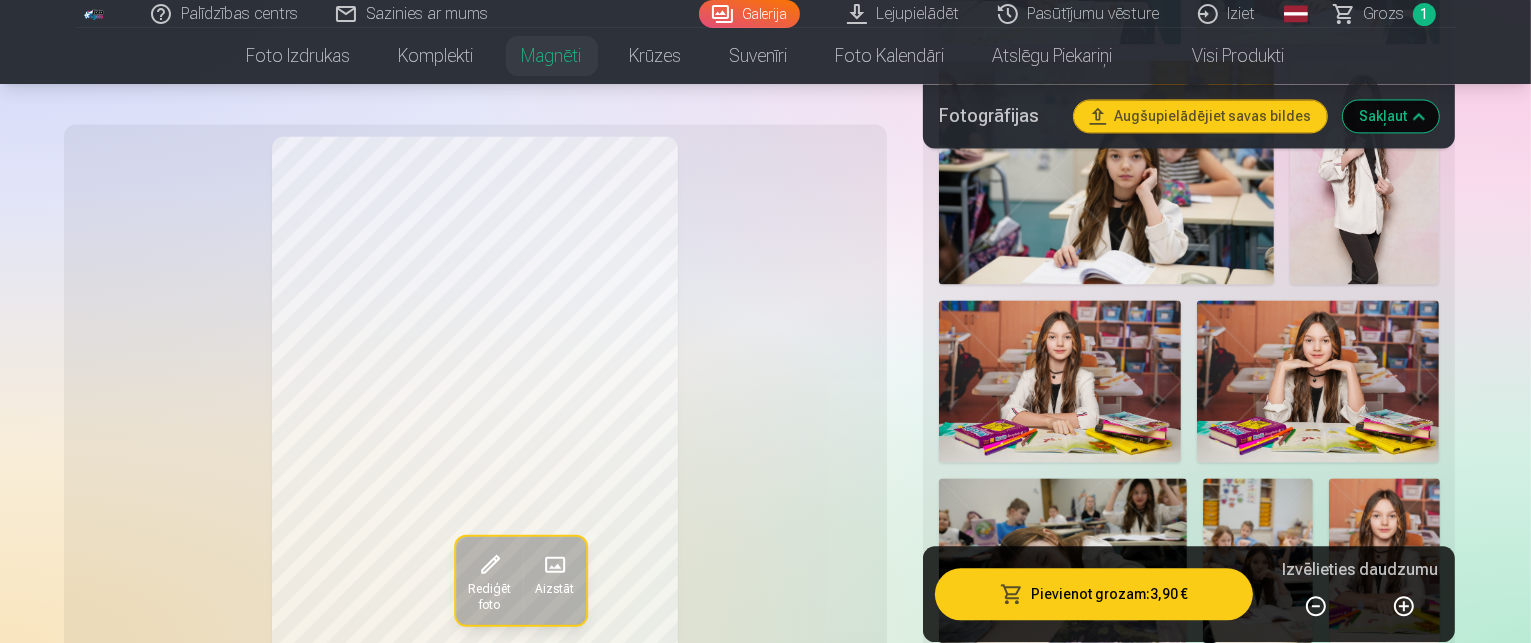 click on "Mākslinieki 45" at bounding box center [1154, 2000] 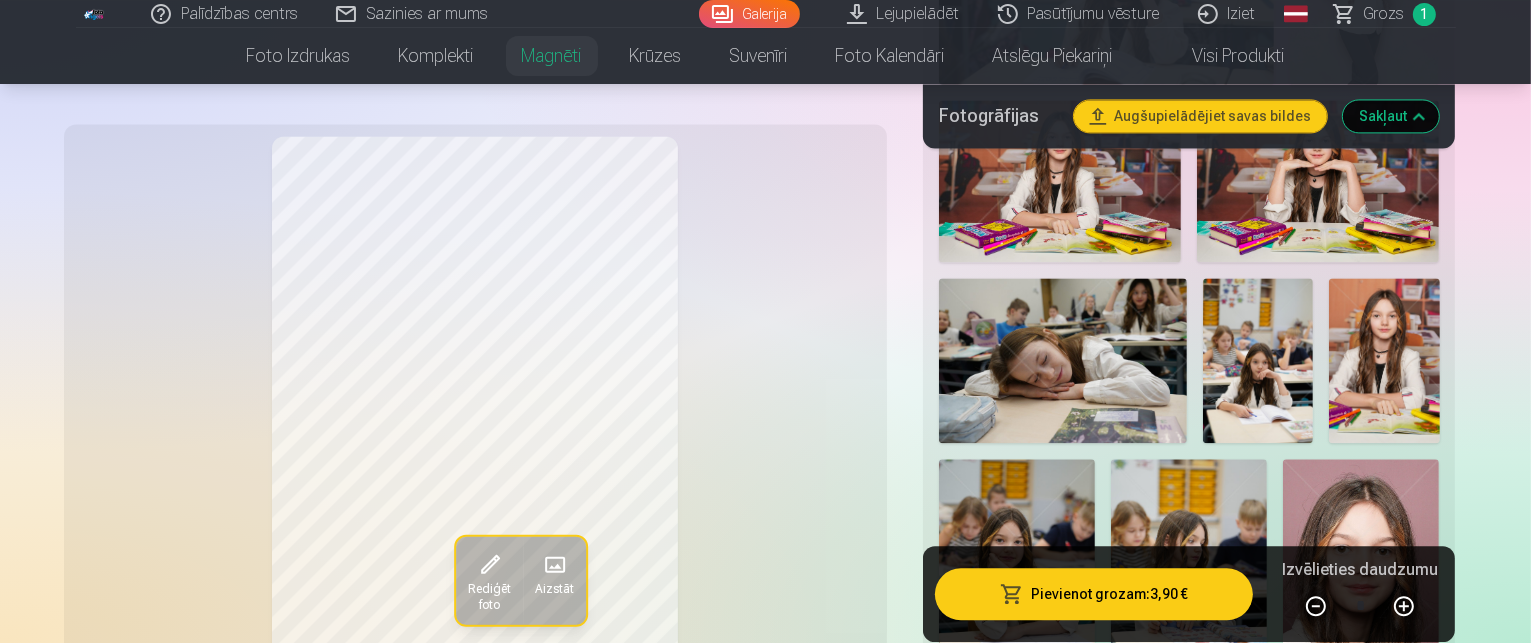 click at bounding box center [1189, 2026] 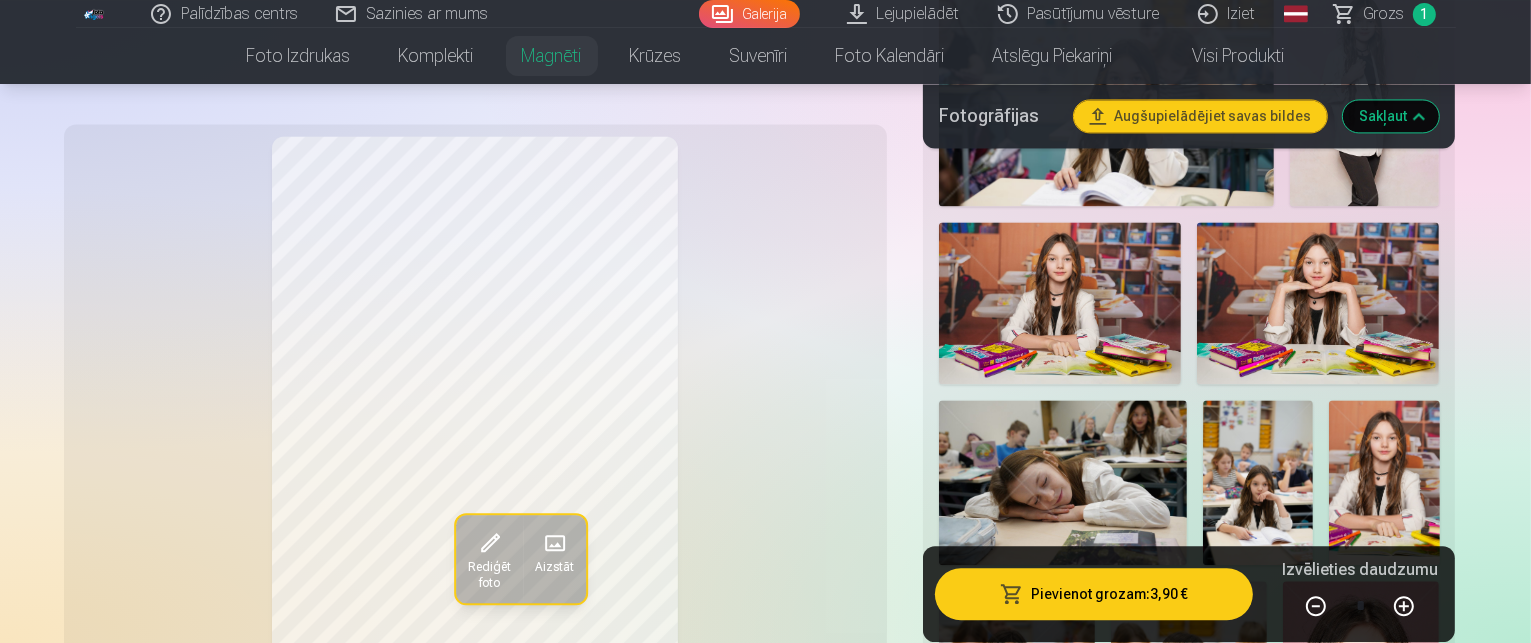 scroll, scrollTop: 4500, scrollLeft: 0, axis: vertical 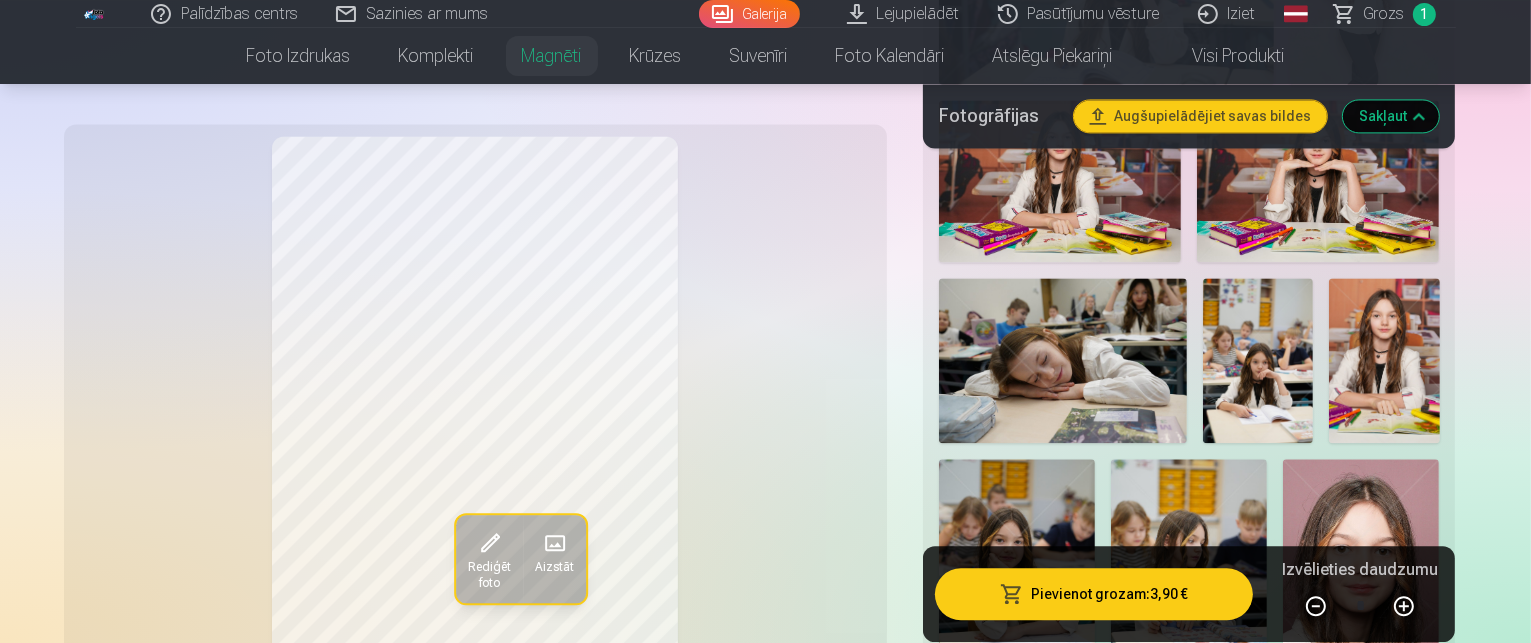 click on "Skatīt vairāk dizainu" at bounding box center [1189, 2199] 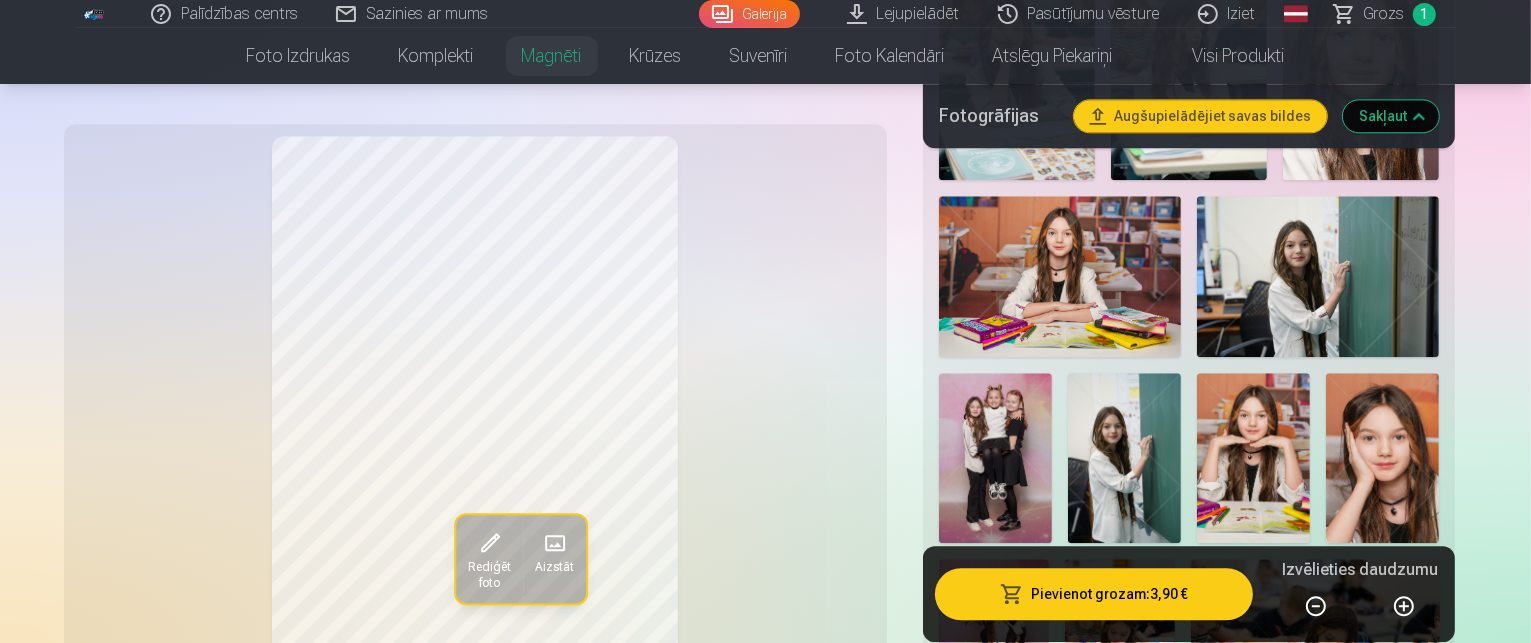 scroll, scrollTop: 5100, scrollLeft: 0, axis: vertical 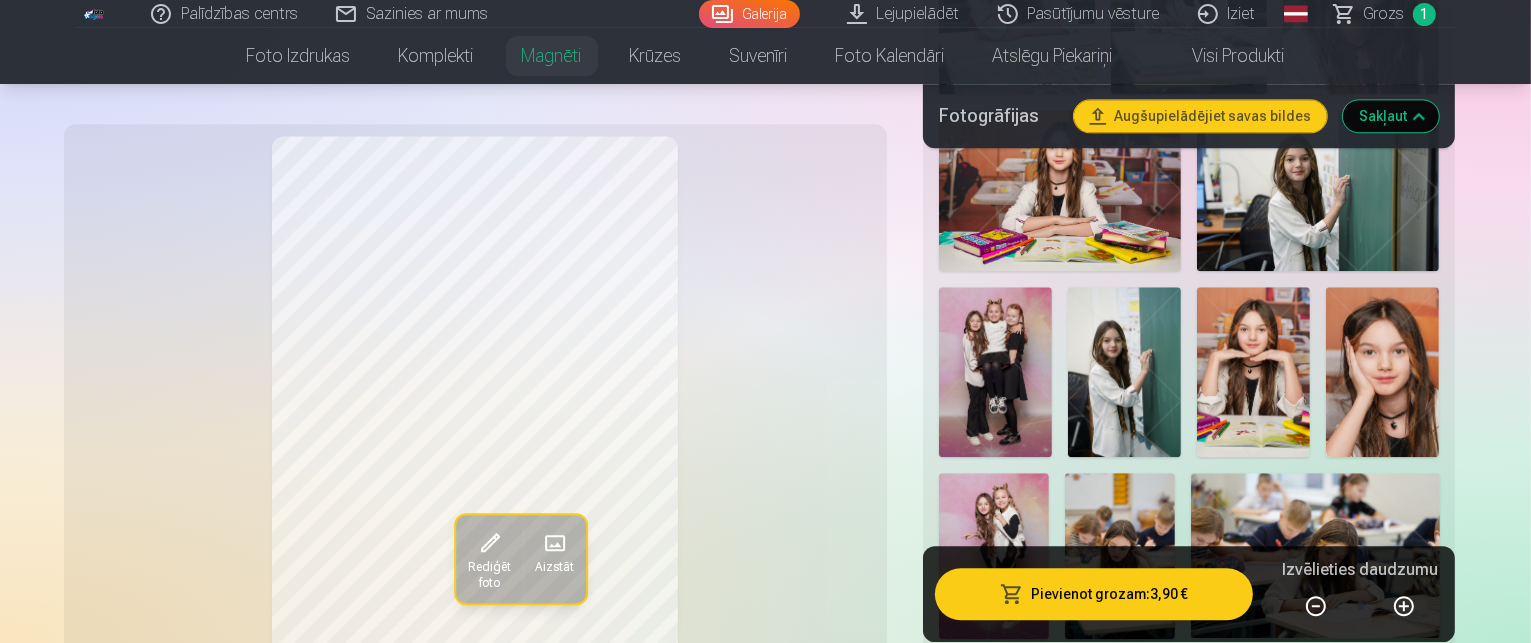 click at bounding box center [1361, 2134] 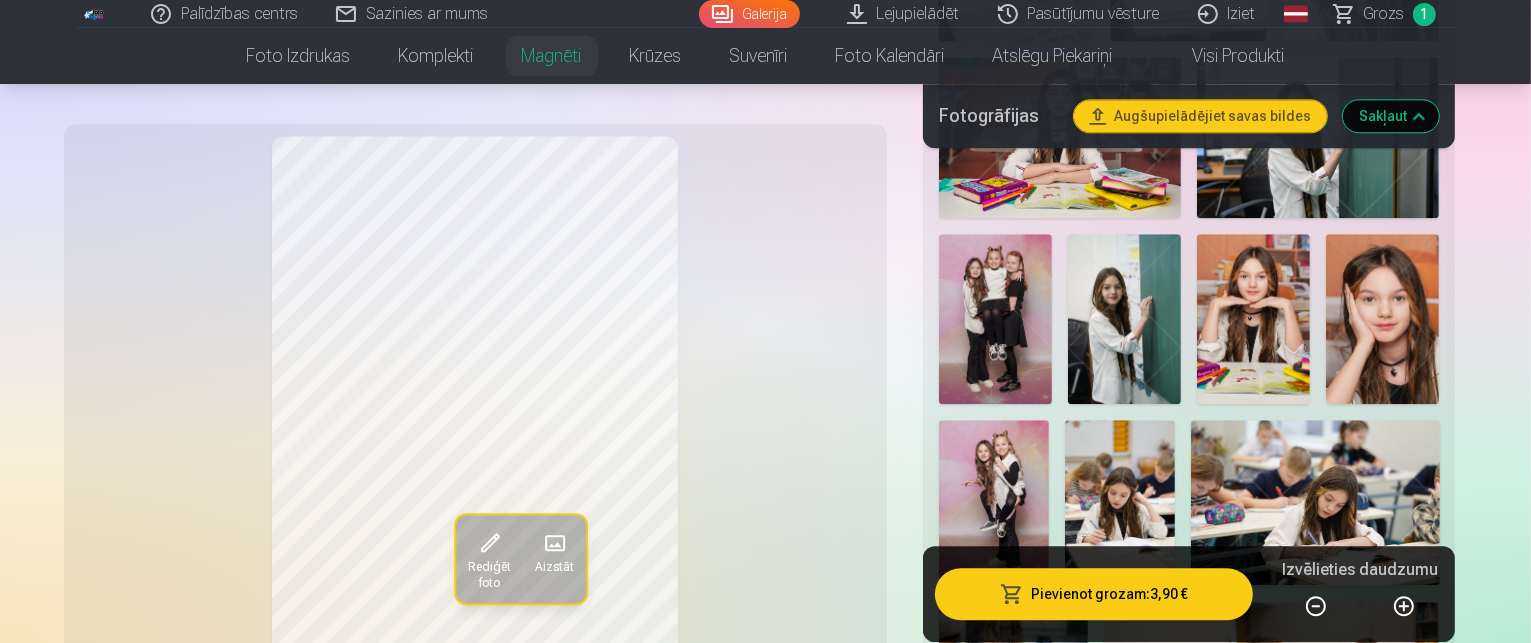 scroll, scrollTop: 4900, scrollLeft: 0, axis: vertical 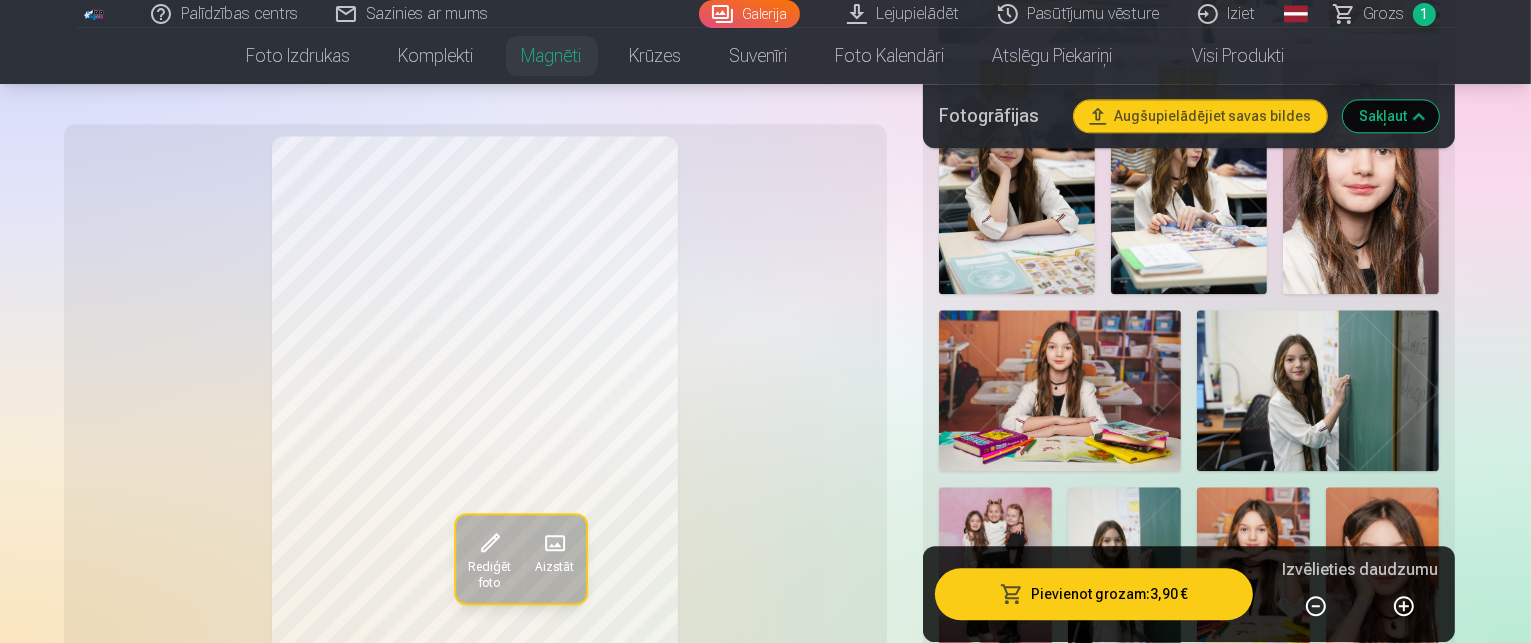click on "Ogas 15" at bounding box center [1277, 1424] 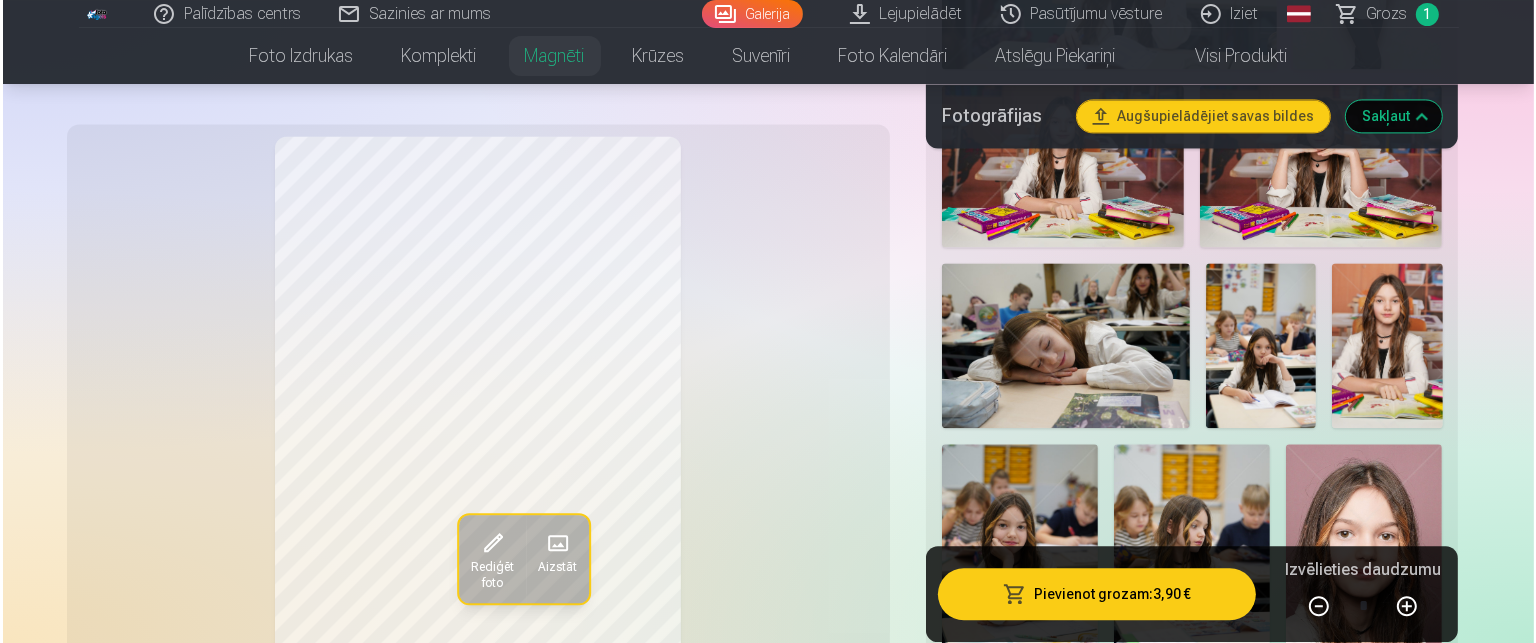 scroll, scrollTop: 4600, scrollLeft: 0, axis: vertical 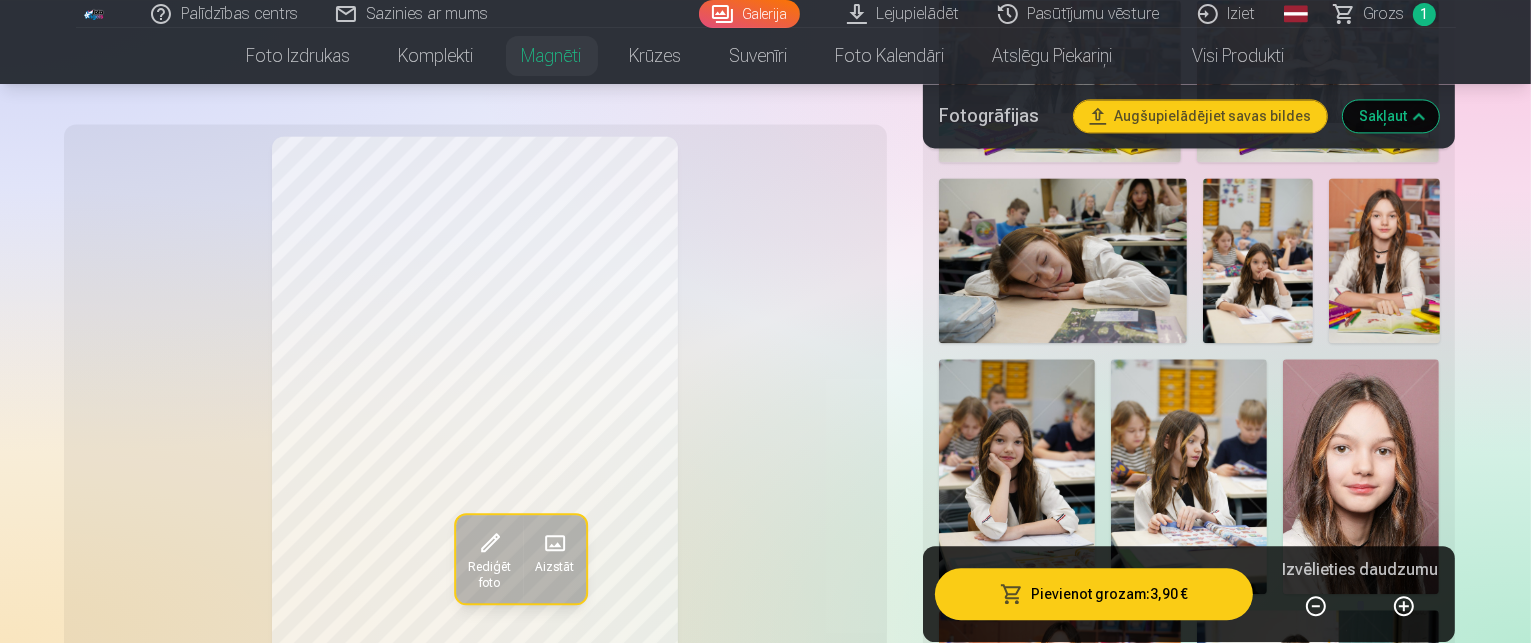 click at bounding box center [1361, 2058] 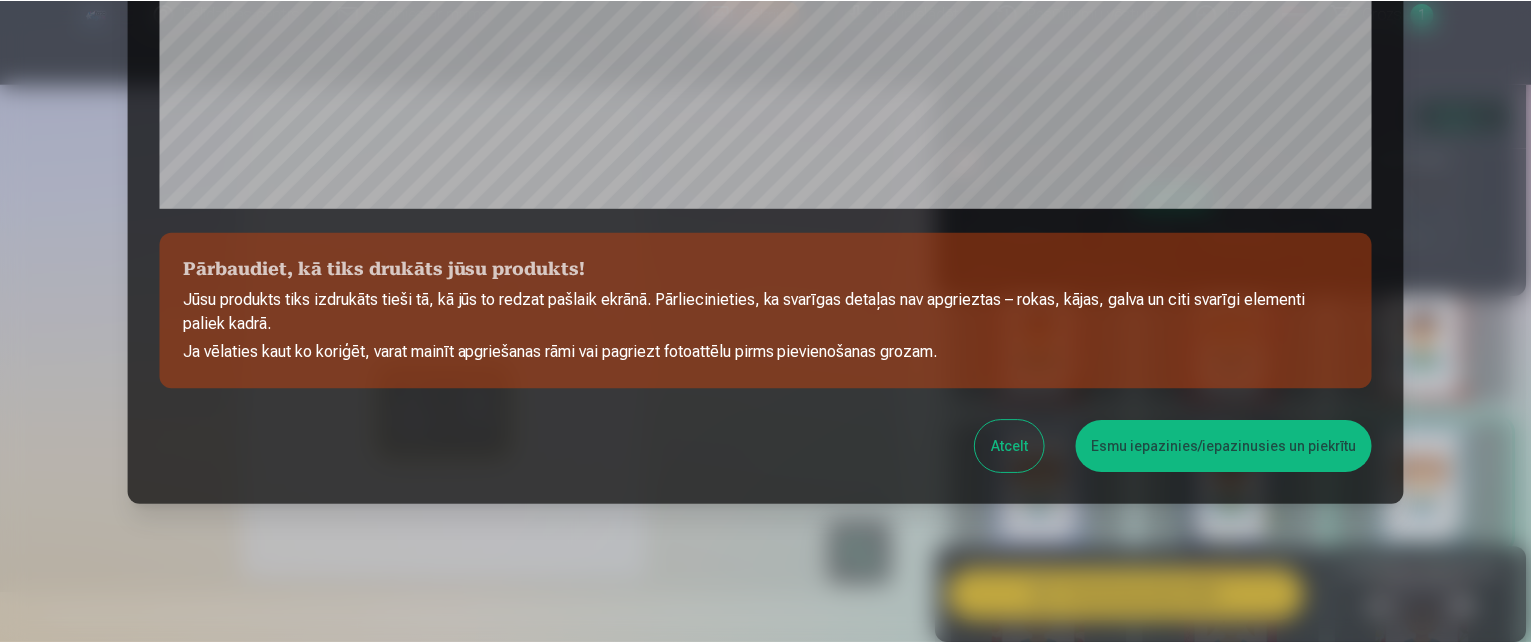scroll, scrollTop: 775, scrollLeft: 0, axis: vertical 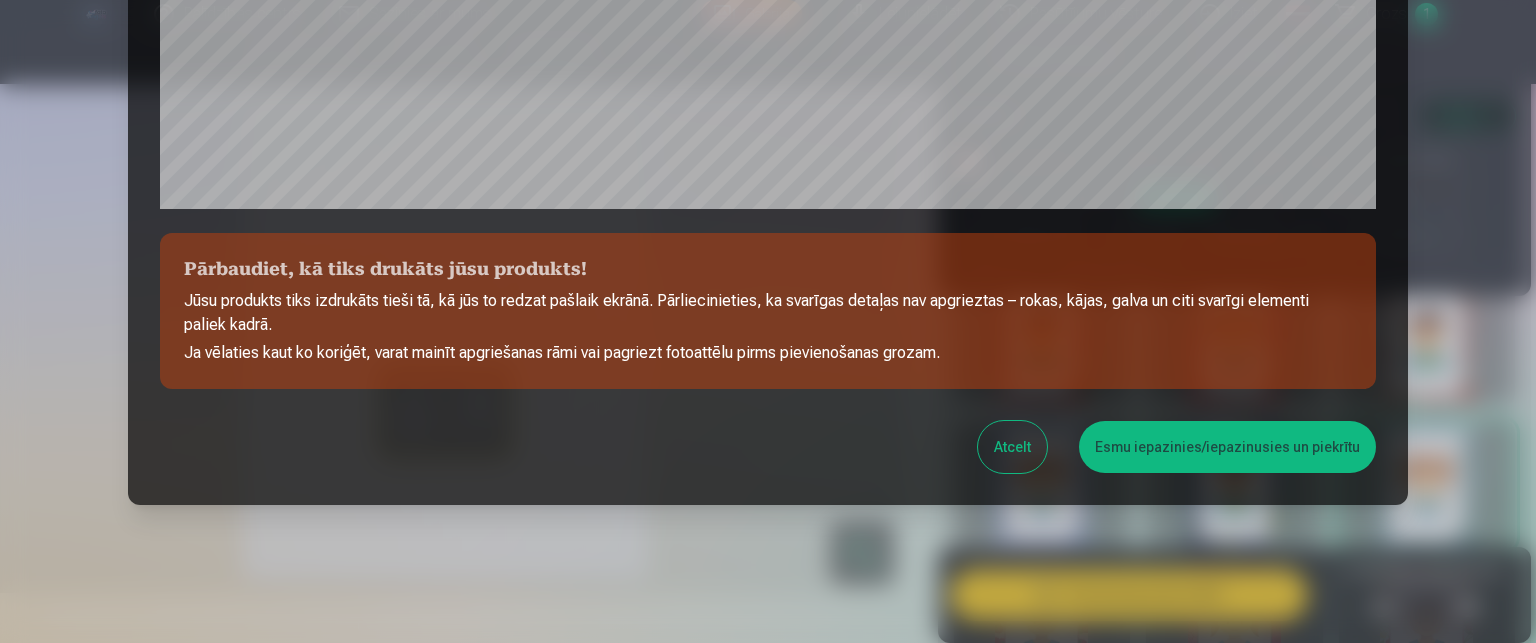 click on "Esmu iepazinies/iepazinusies un piekrītu" at bounding box center (1227, 447) 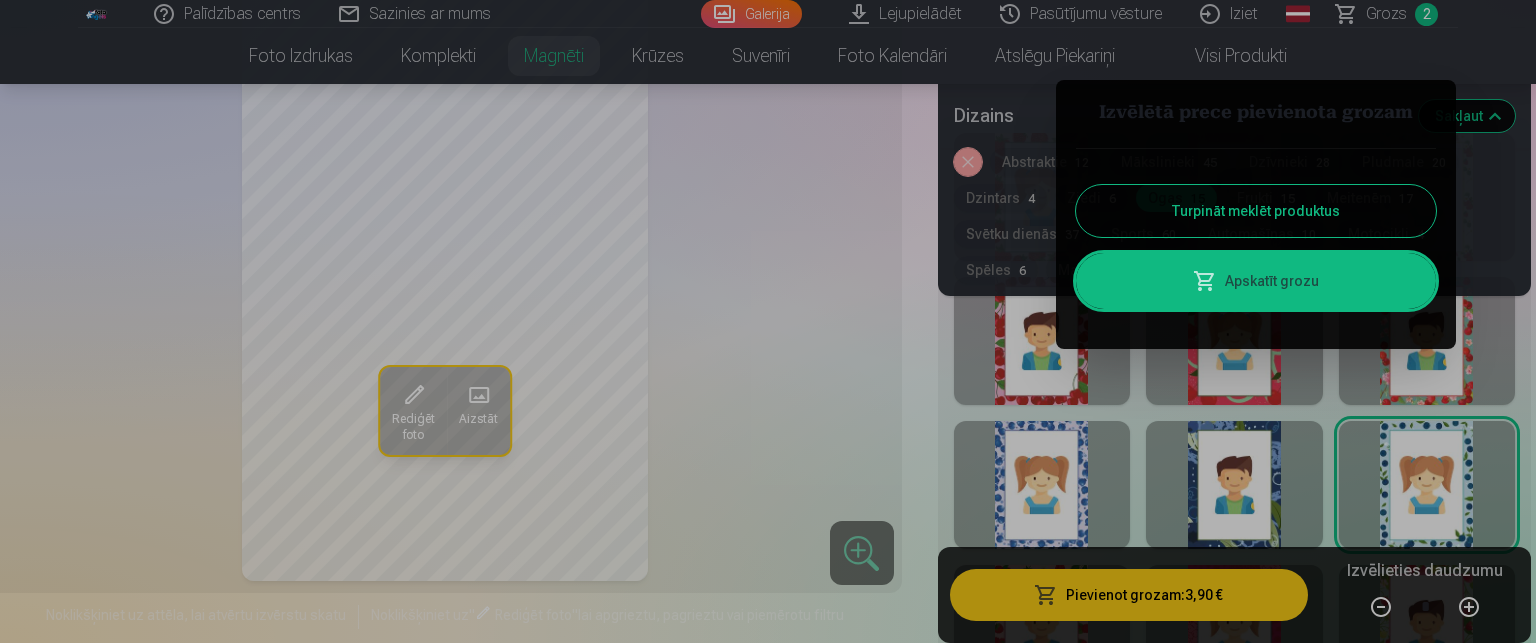 click on "Turpināt meklēt produktus" at bounding box center (1256, 211) 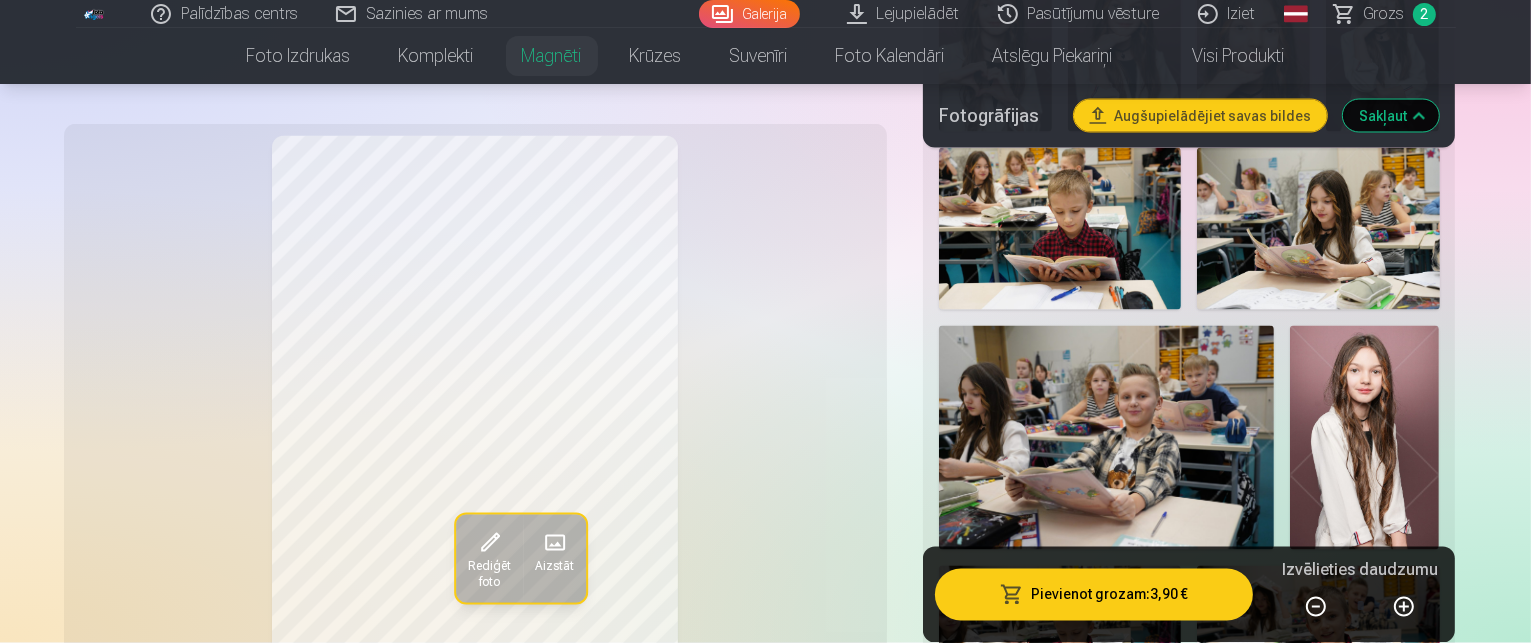 scroll, scrollTop: 3600, scrollLeft: 0, axis: vertical 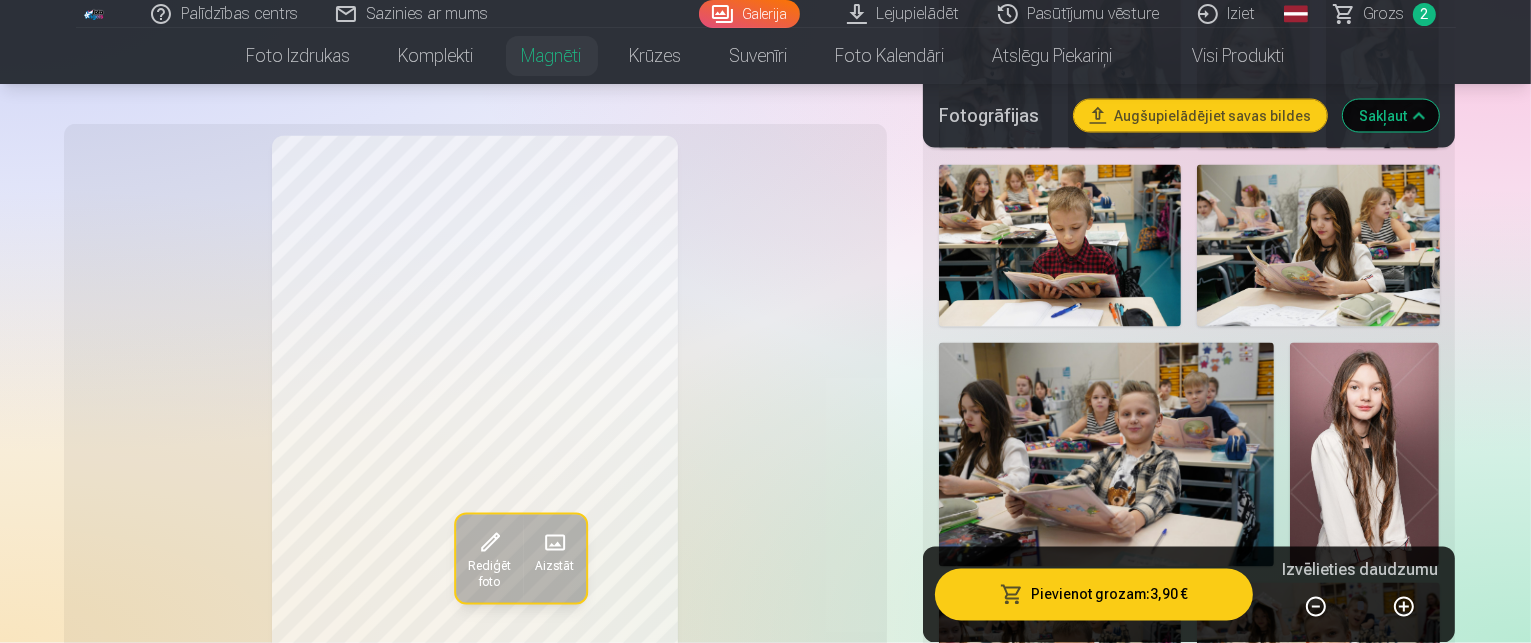 click at bounding box center [1361, 1476] 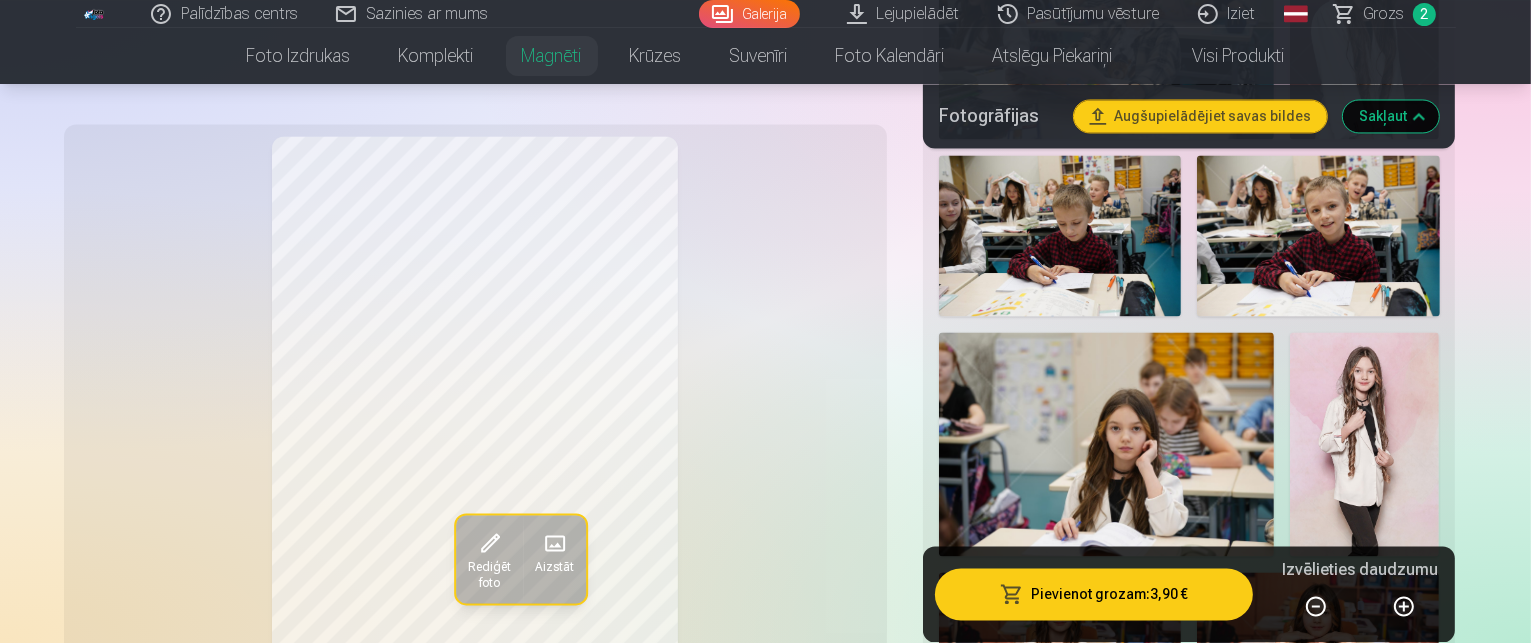 scroll, scrollTop: 4300, scrollLeft: 0, axis: vertical 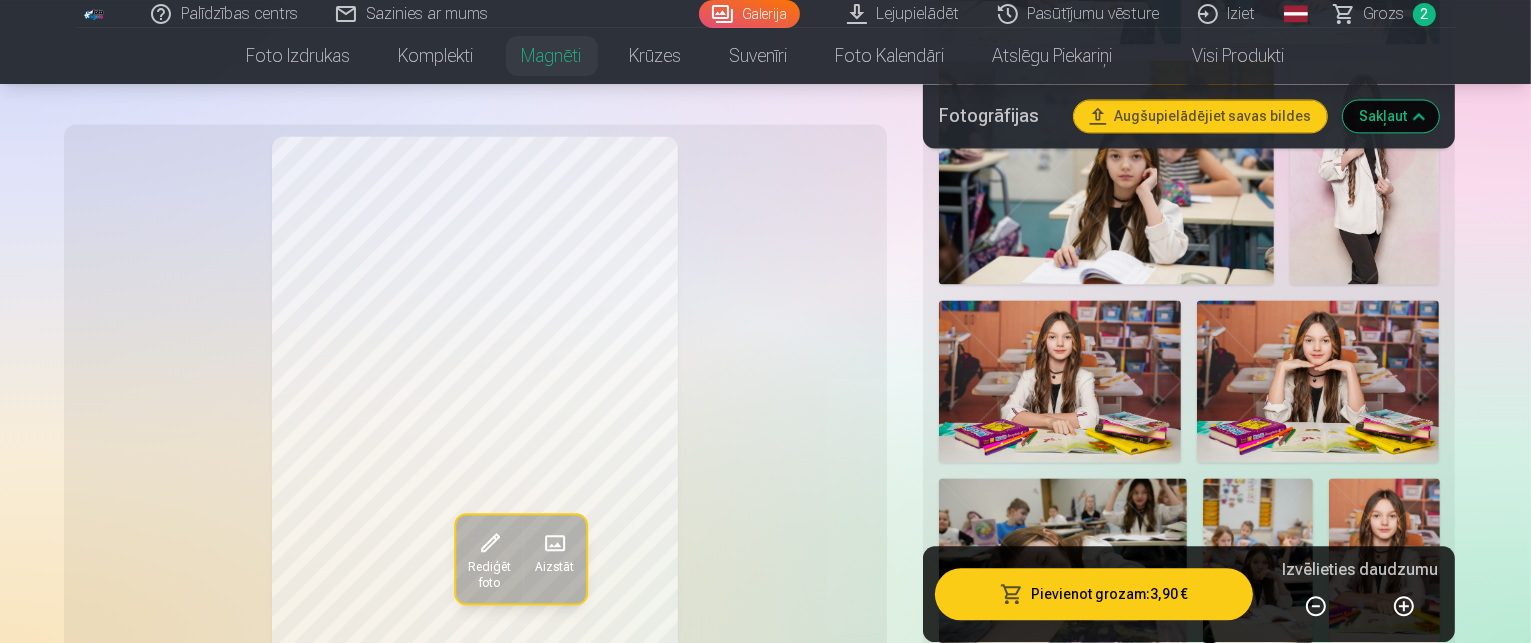 click on "Grozs" at bounding box center (1384, 14) 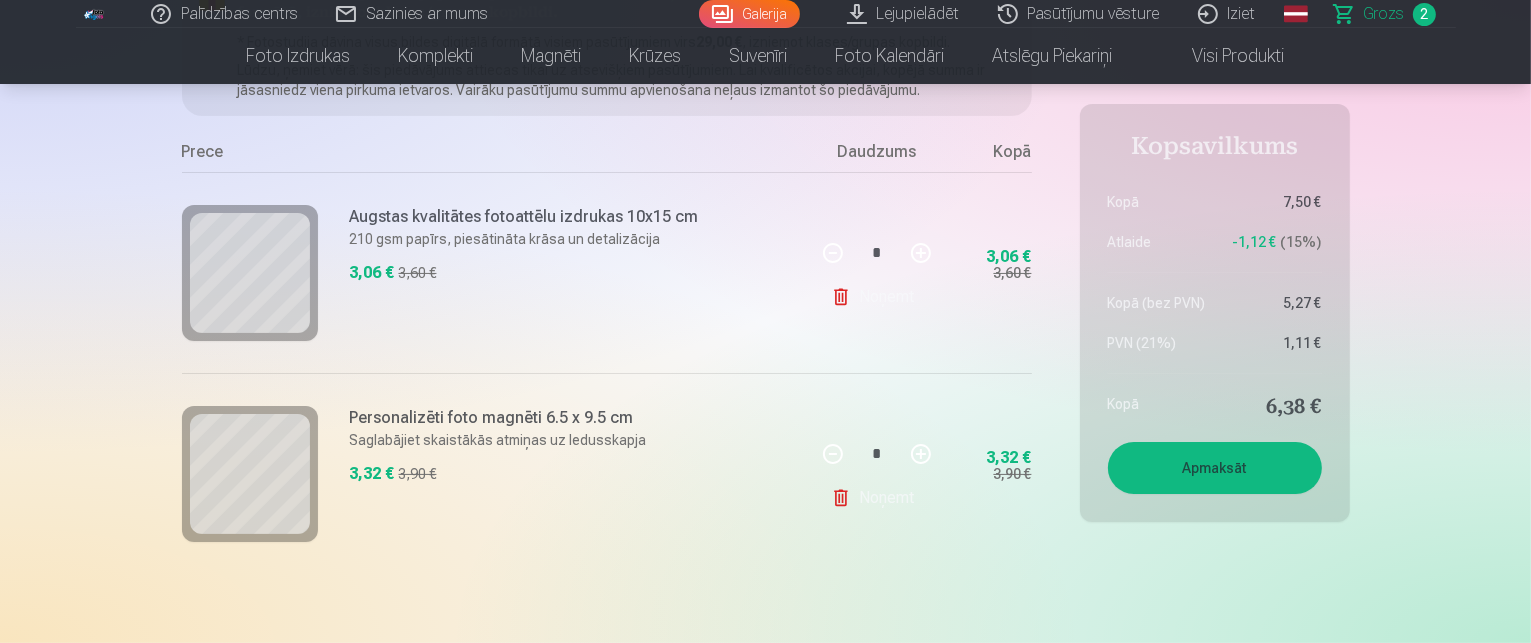 scroll, scrollTop: 0, scrollLeft: 0, axis: both 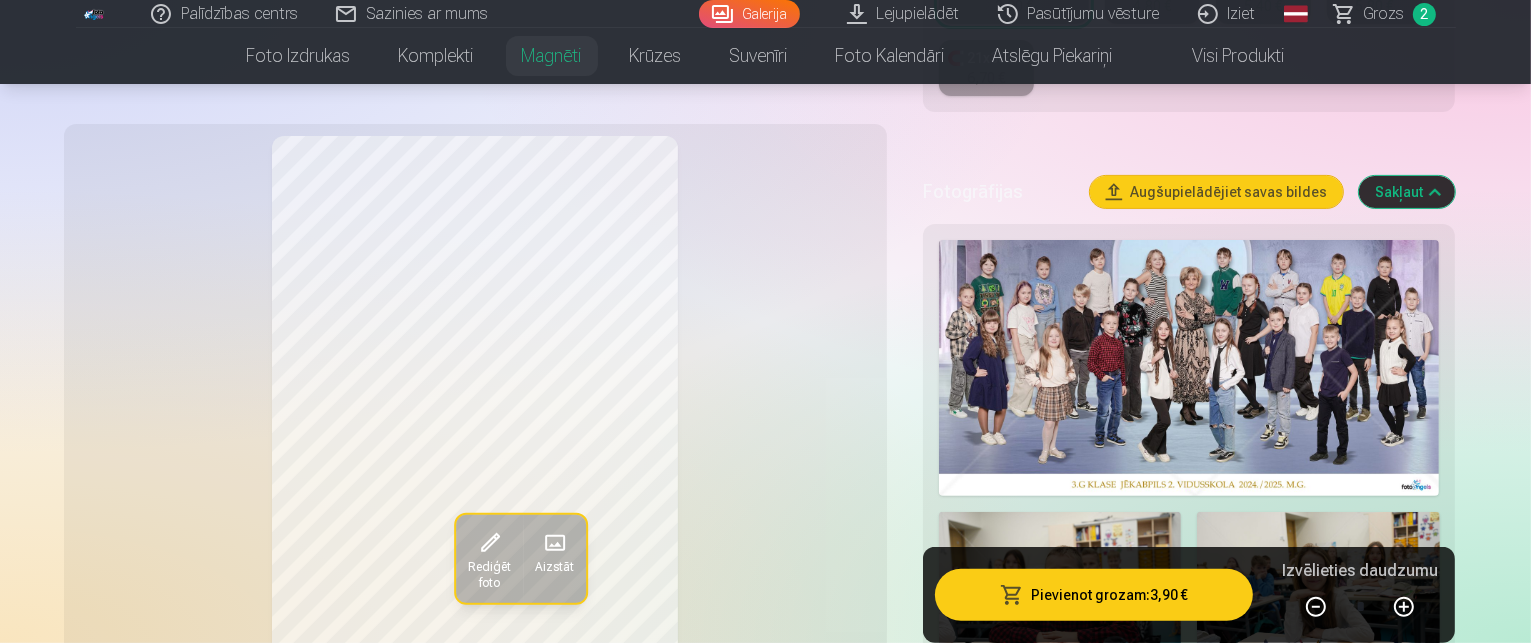 click at bounding box center [1189, 368] 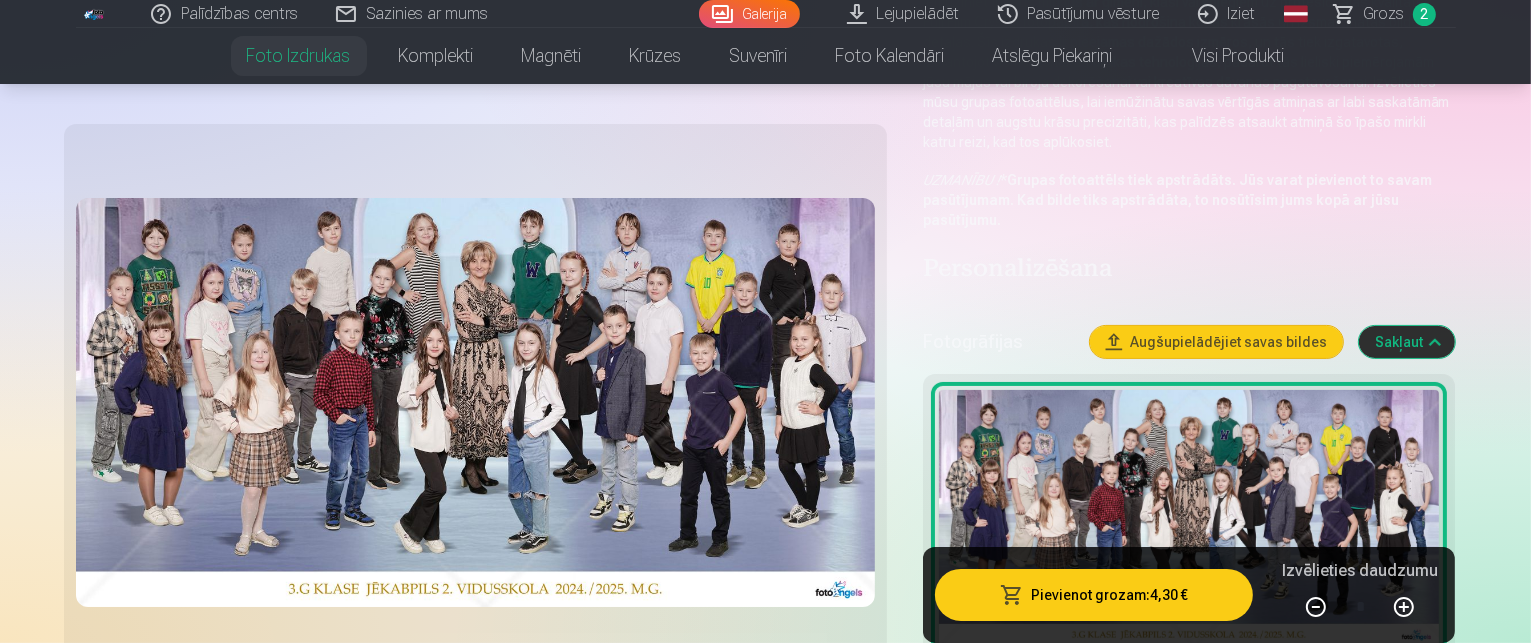 scroll, scrollTop: 400, scrollLeft: 0, axis: vertical 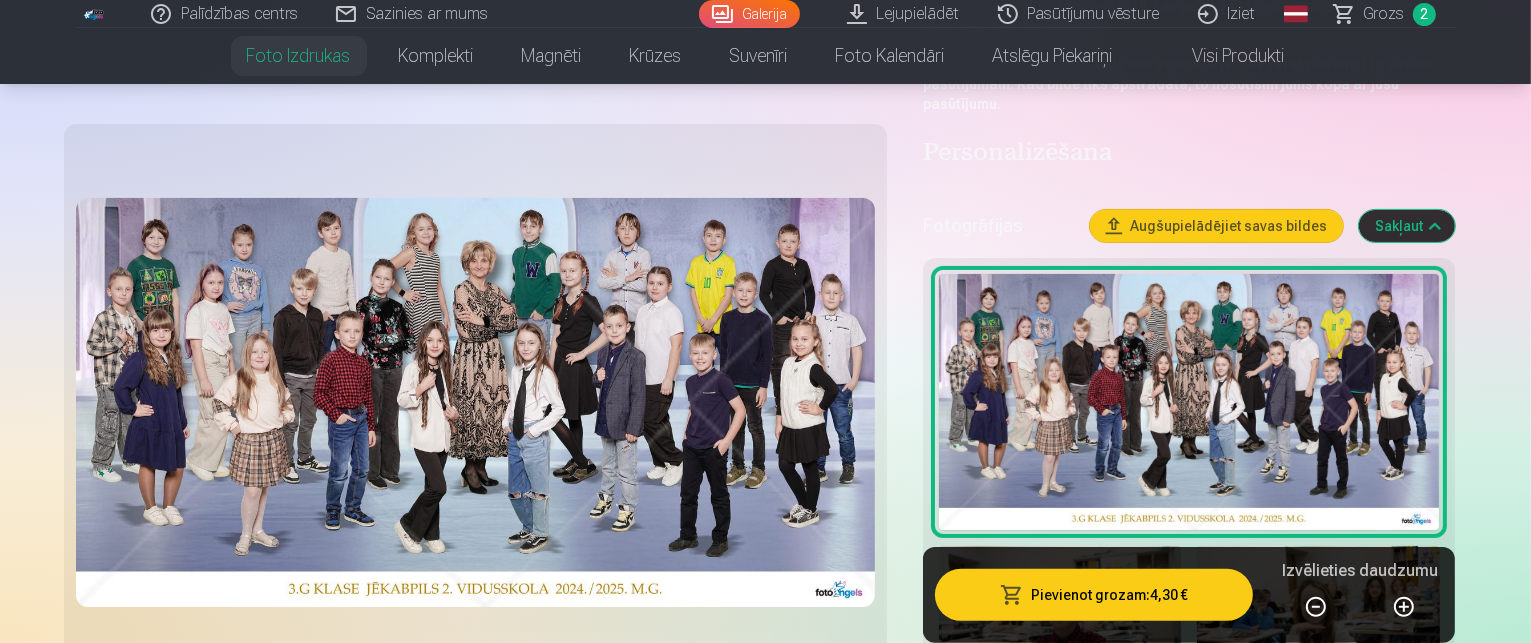 click on "Pievienot grozam :  4,30 €" at bounding box center [1094, 595] 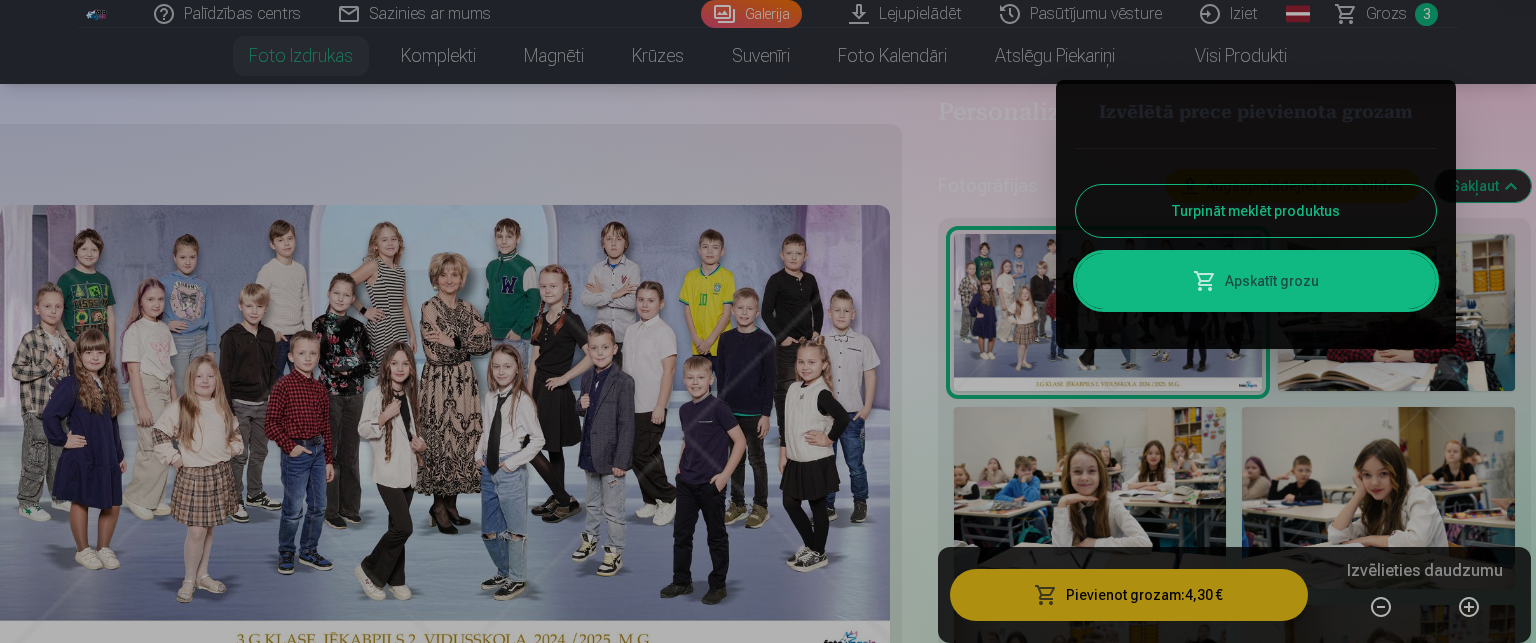 click on "Turpināt meklēt produktus" at bounding box center [1256, 211] 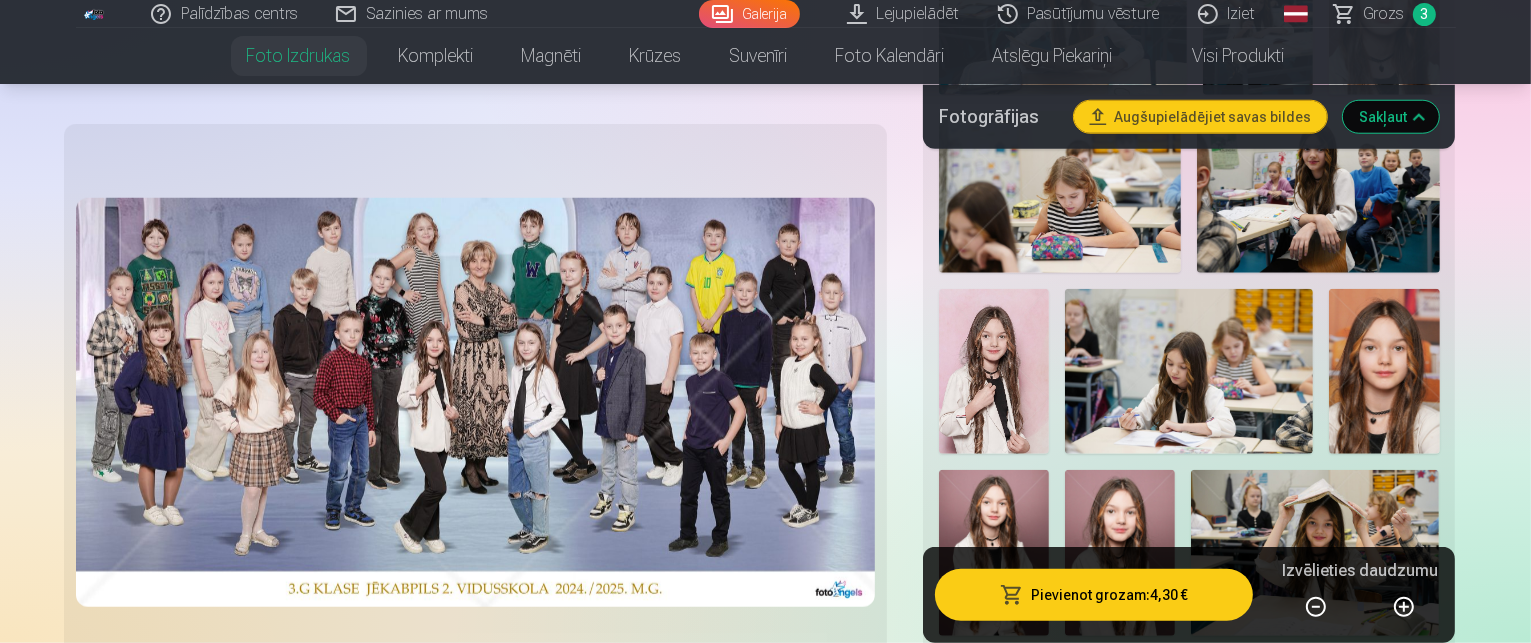 scroll, scrollTop: 1800, scrollLeft: 0, axis: vertical 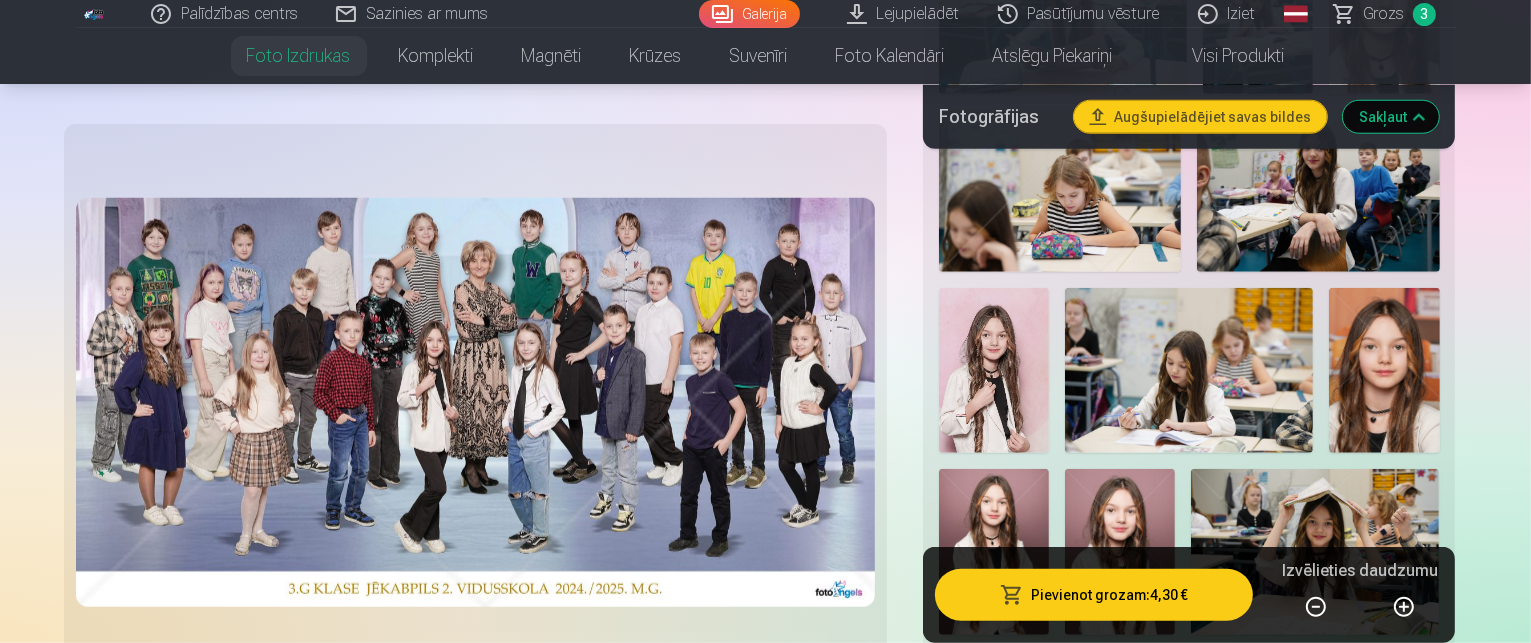 click at bounding box center [1384, 919] 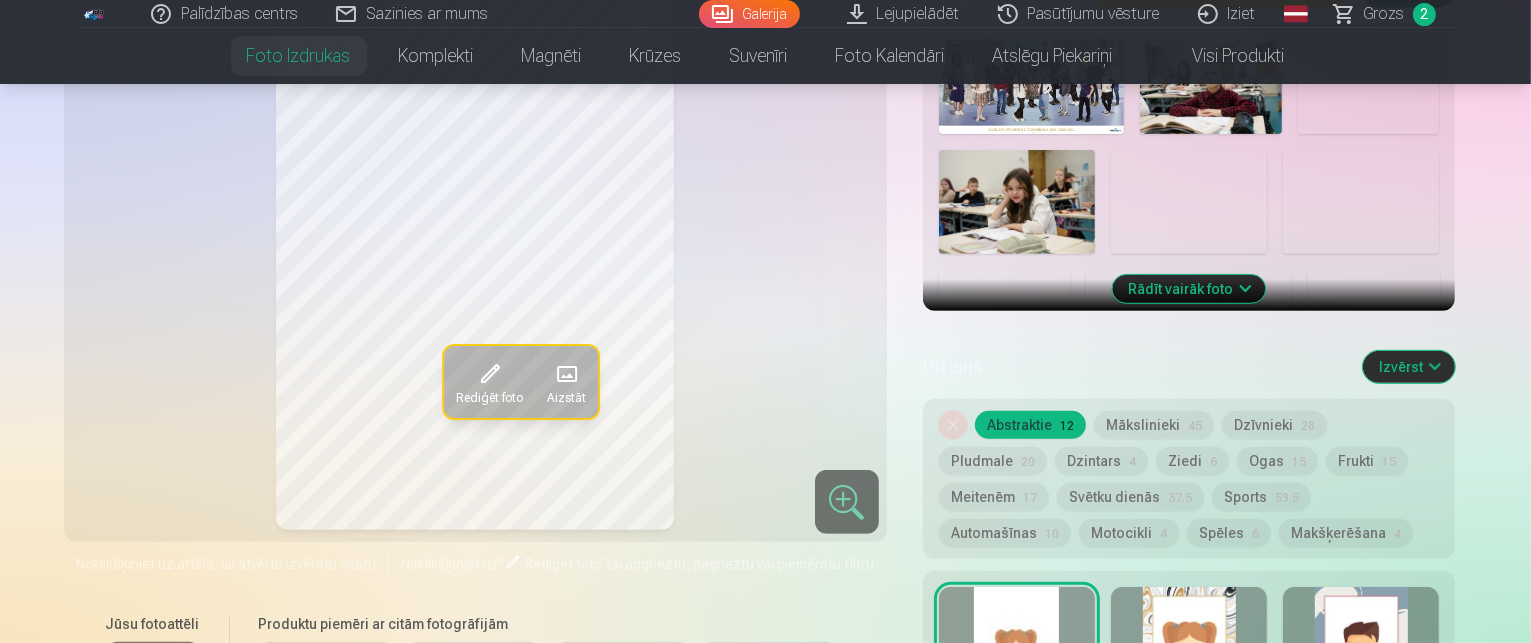 scroll, scrollTop: 800, scrollLeft: 0, axis: vertical 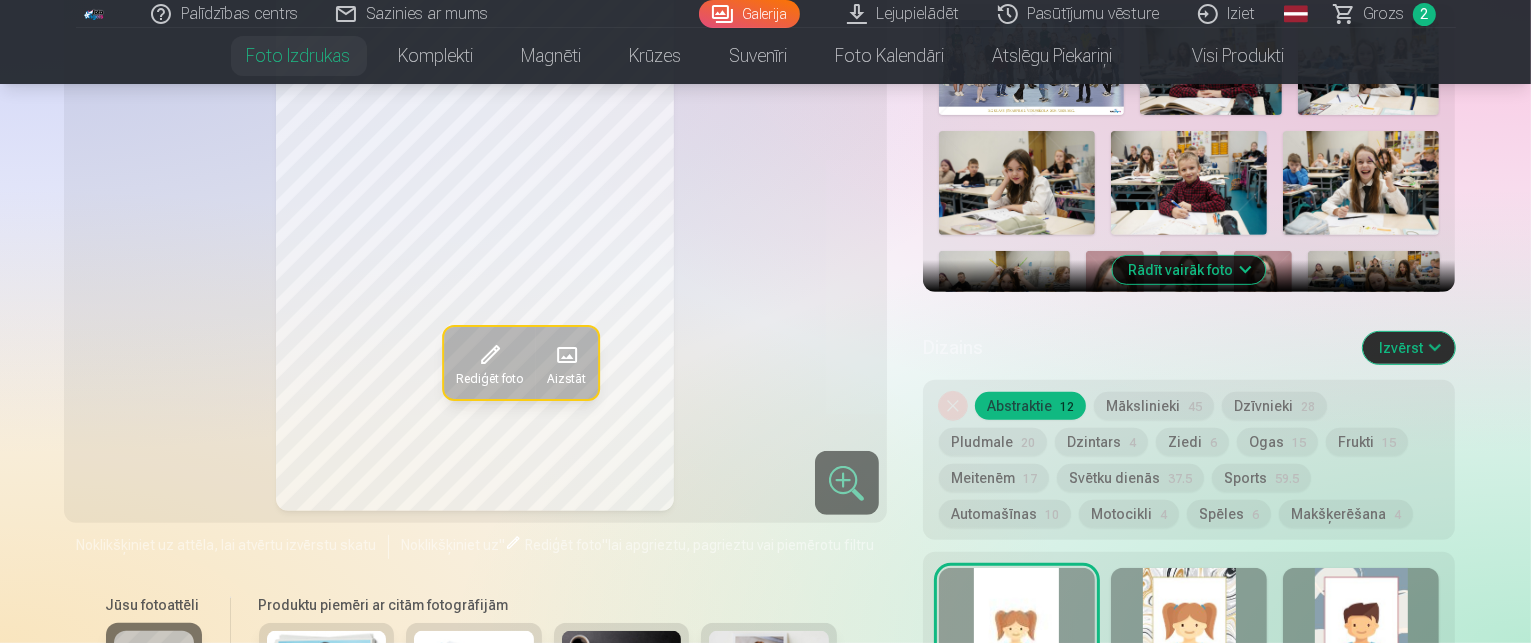 click on "Rādīt vairāk foto" at bounding box center [1189, 270] 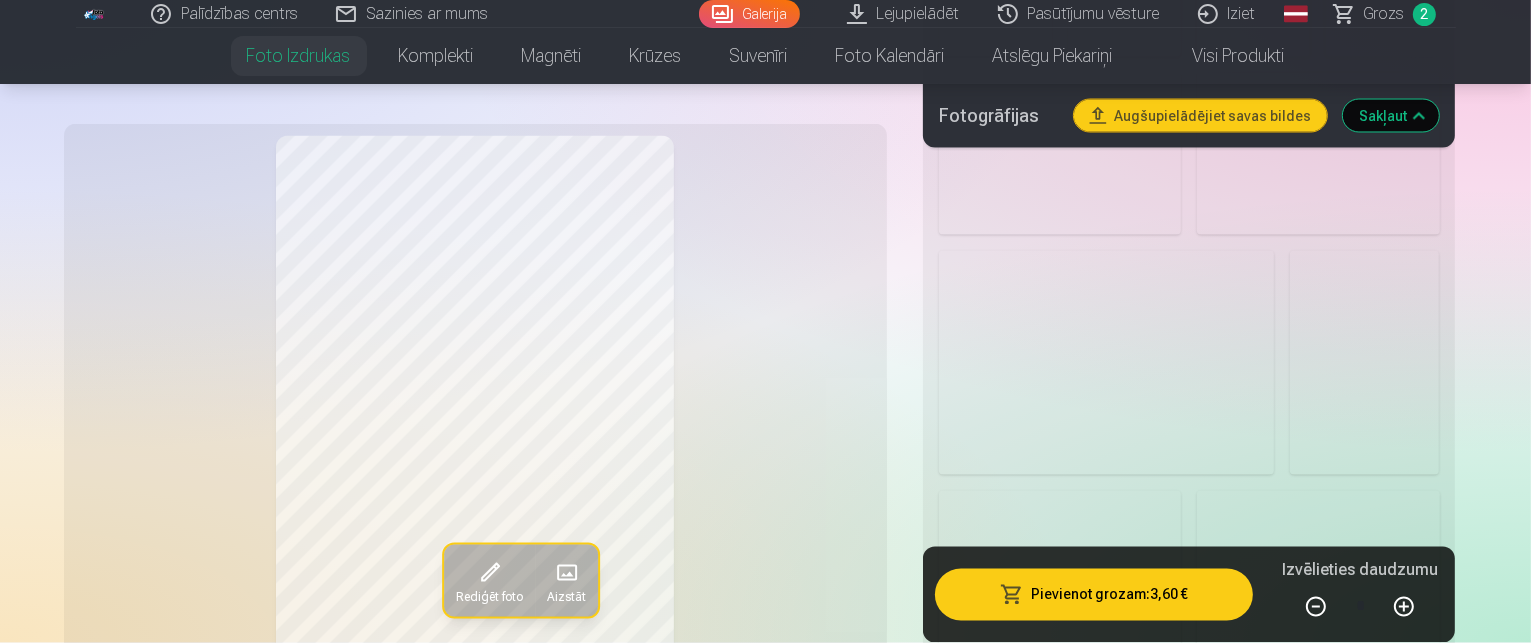 scroll, scrollTop: 3800, scrollLeft: 0, axis: vertical 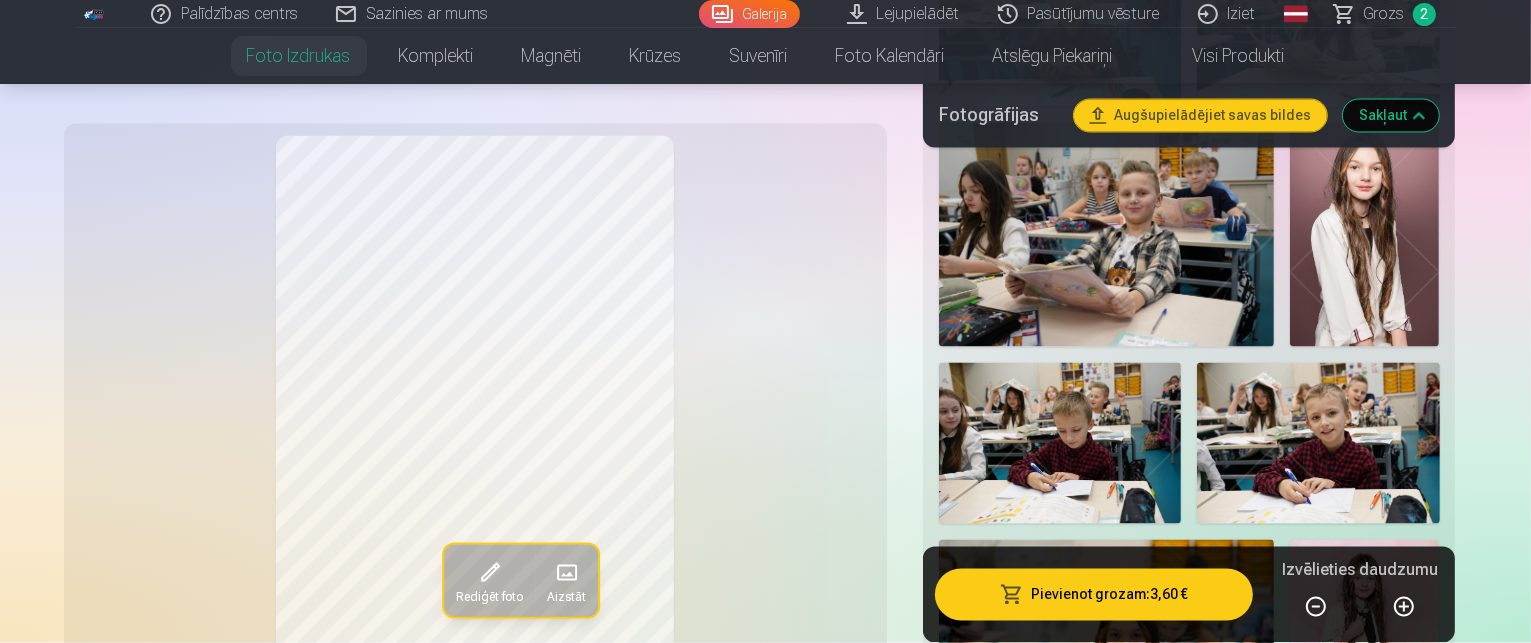 click at bounding box center (1382, 1652) 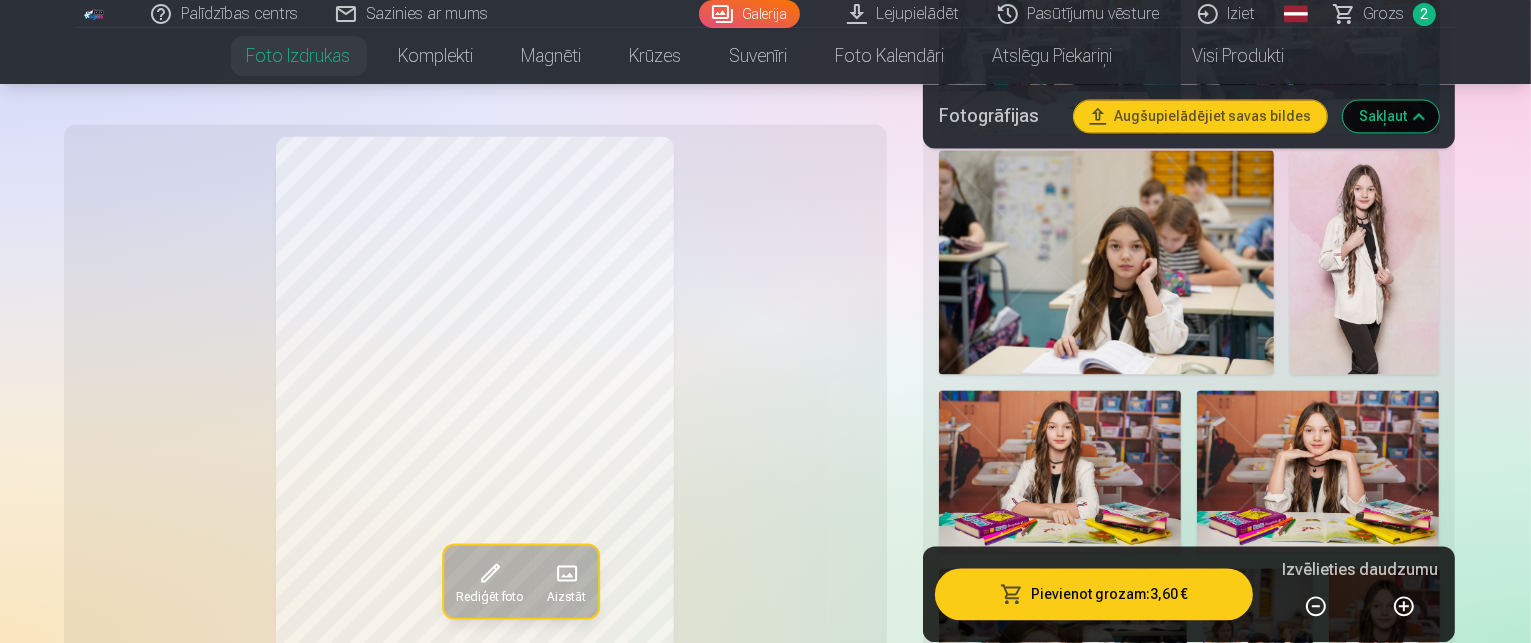 scroll, scrollTop: 4200, scrollLeft: 0, axis: vertical 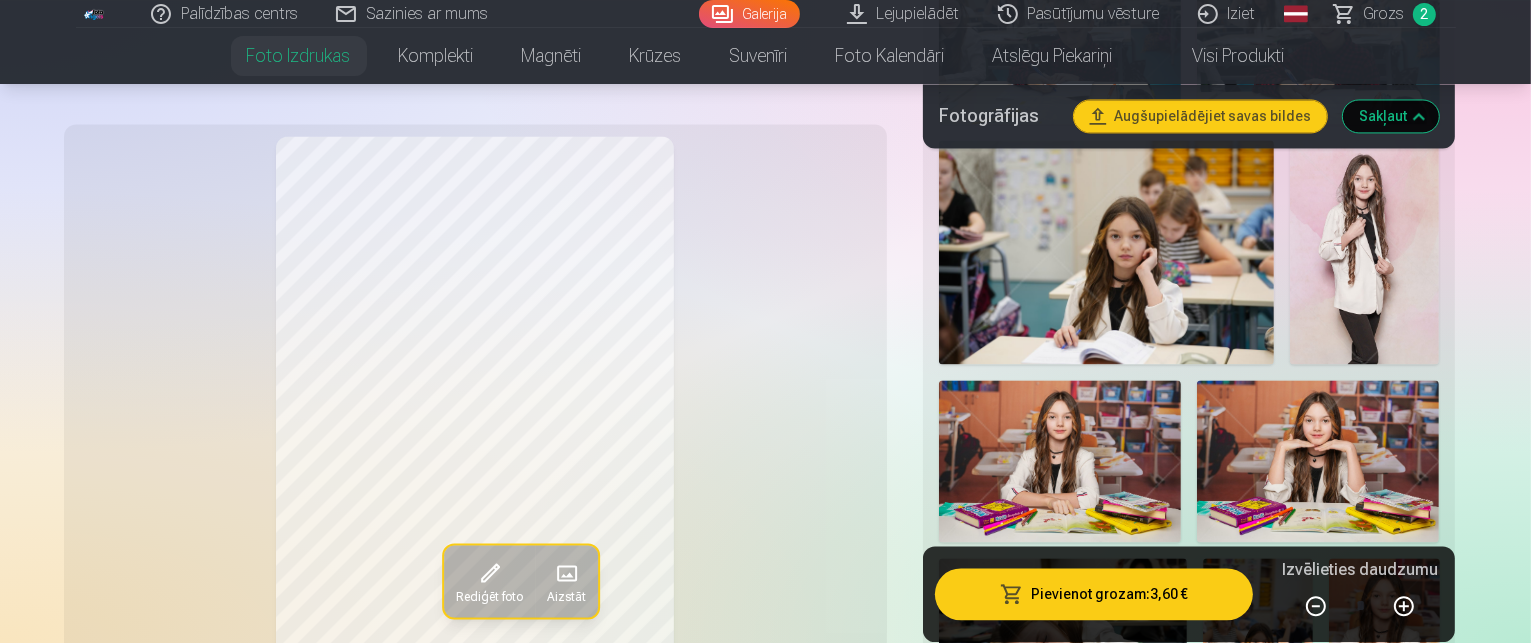 click on "Mākslinieki 45" at bounding box center [1154, 2080] 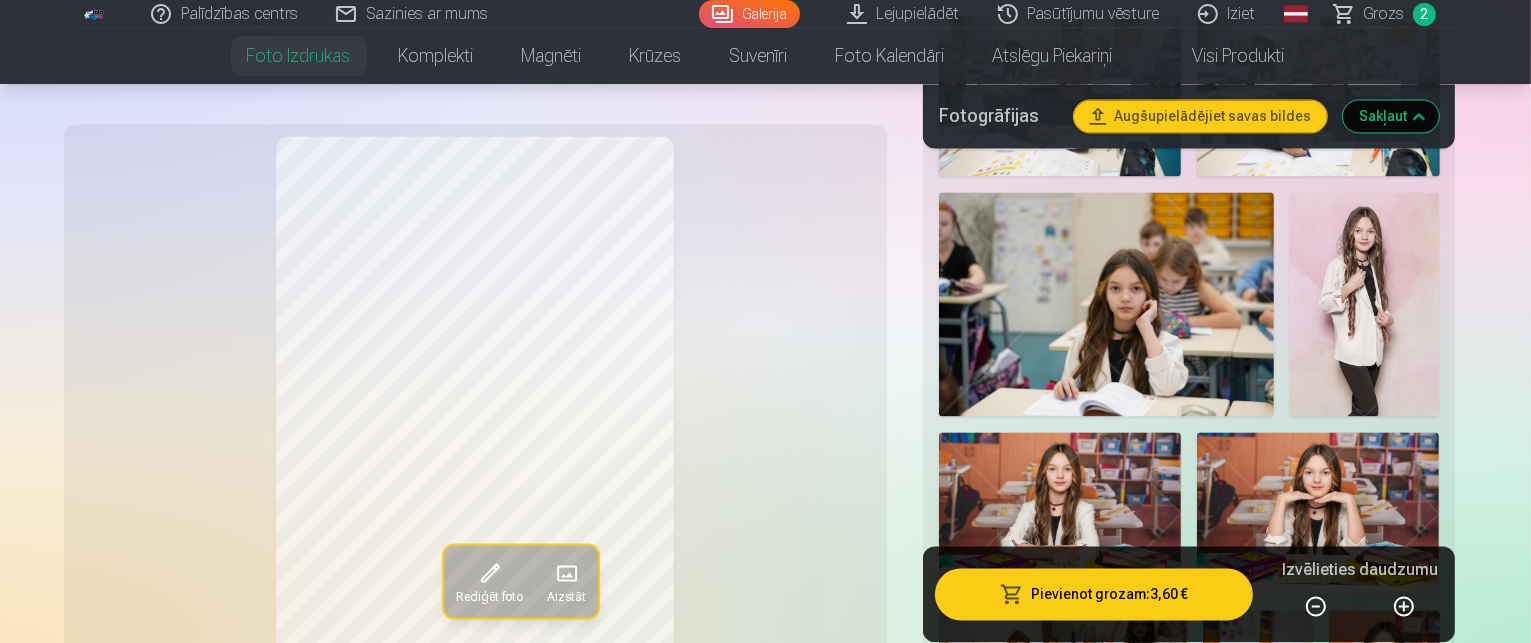 scroll, scrollTop: 4300, scrollLeft: 0, axis: vertical 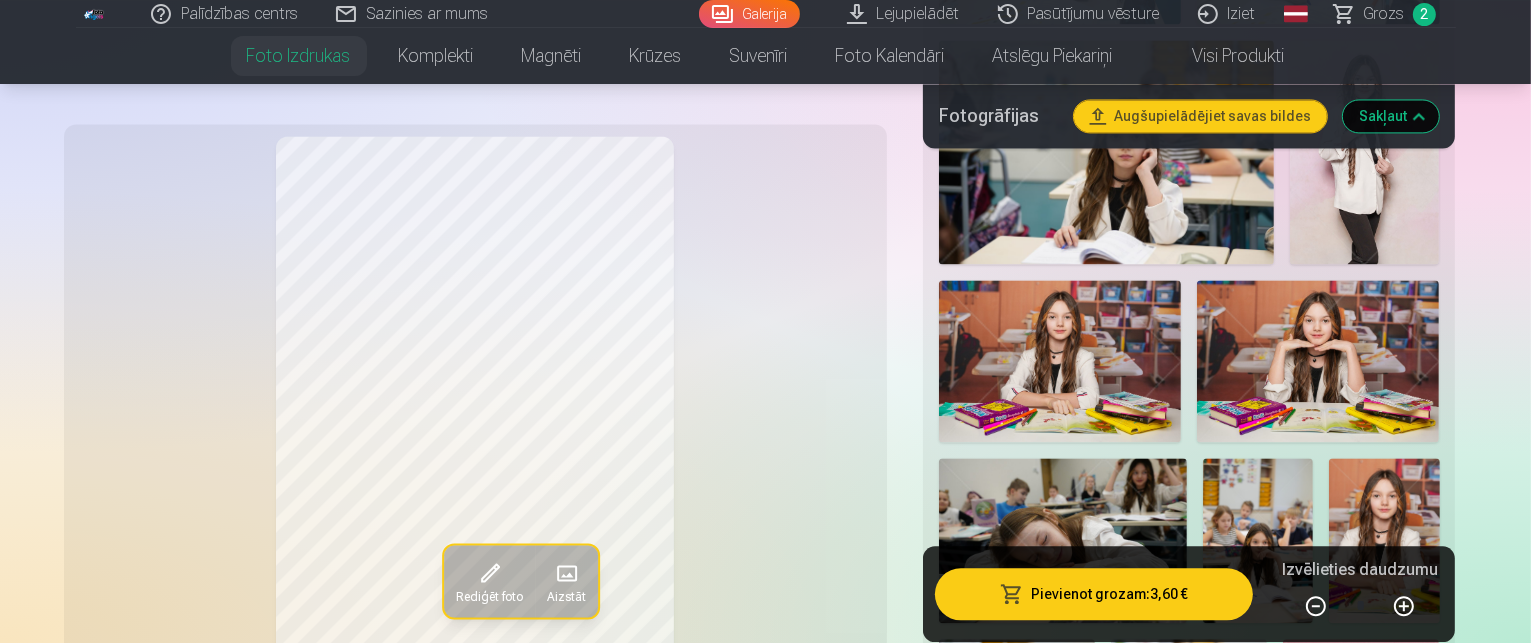 click on "Sports 59.5" at bounding box center (1261, 2052) 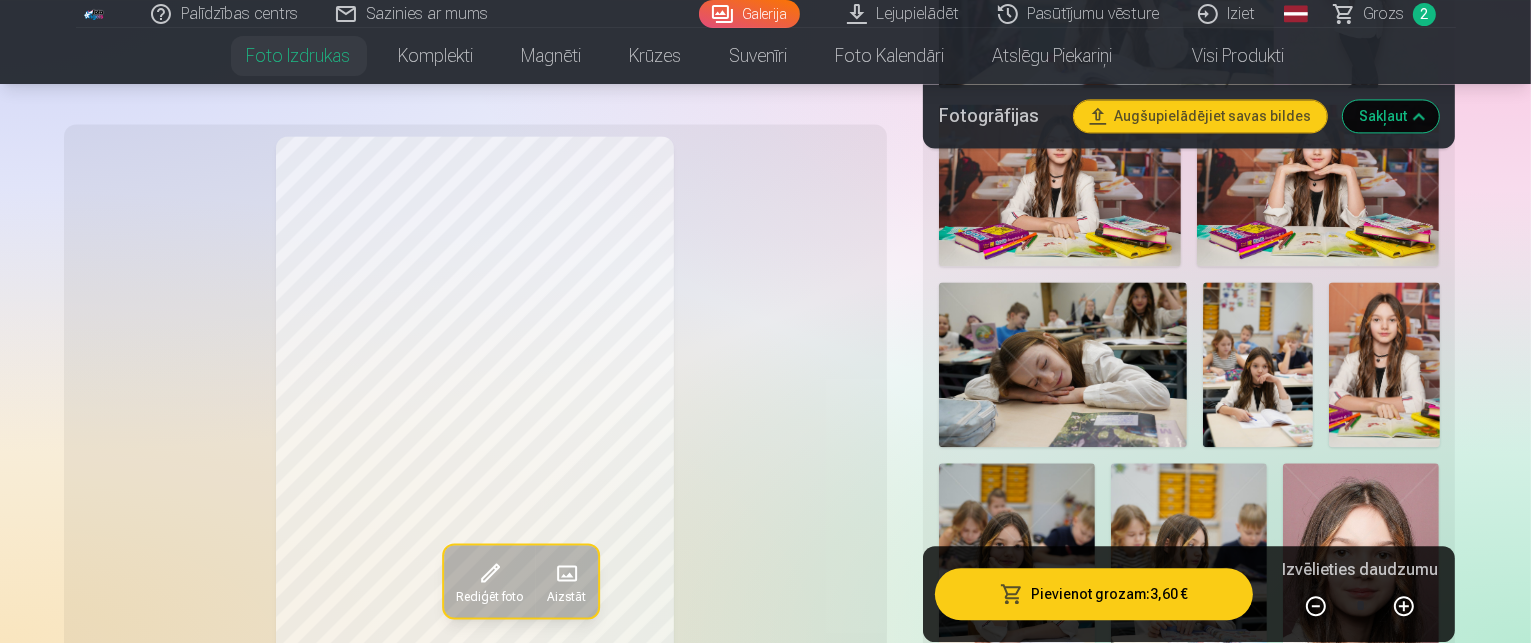 scroll, scrollTop: 4600, scrollLeft: 0, axis: vertical 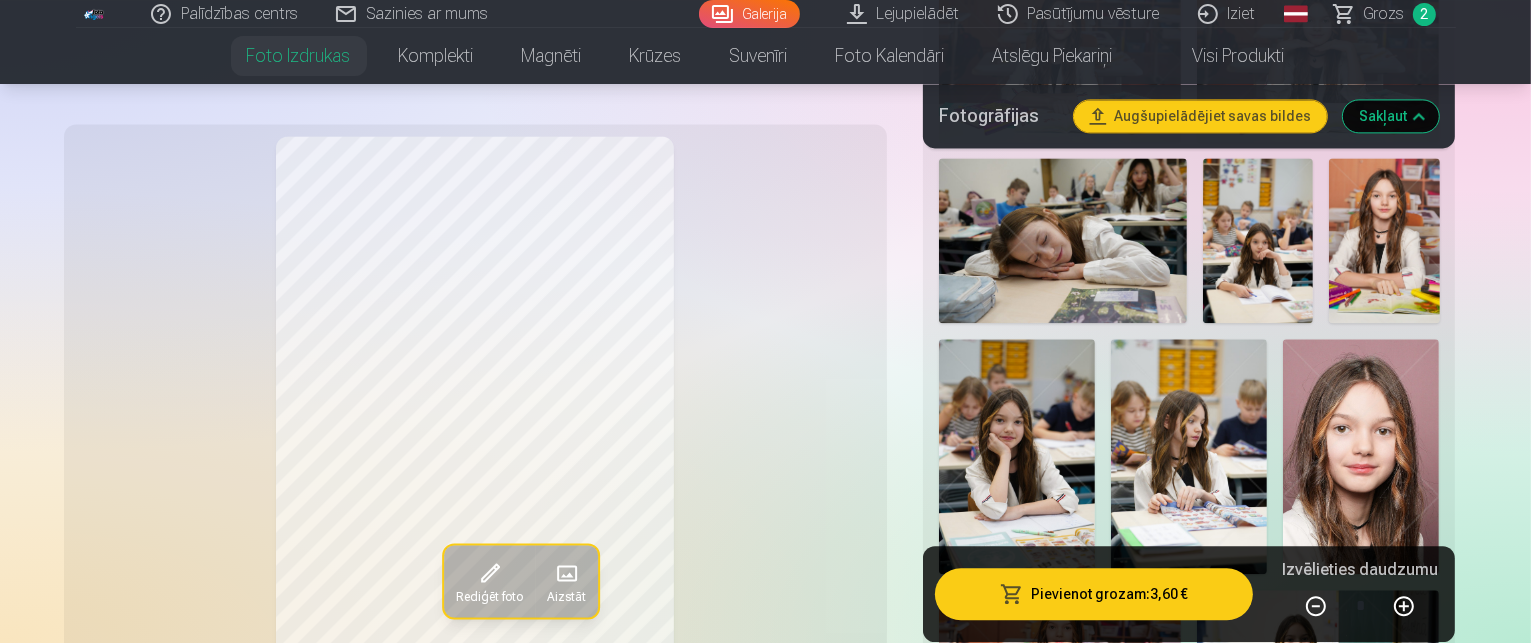 click on "Skatīt vairāk dizainu" at bounding box center (1189, 2079) 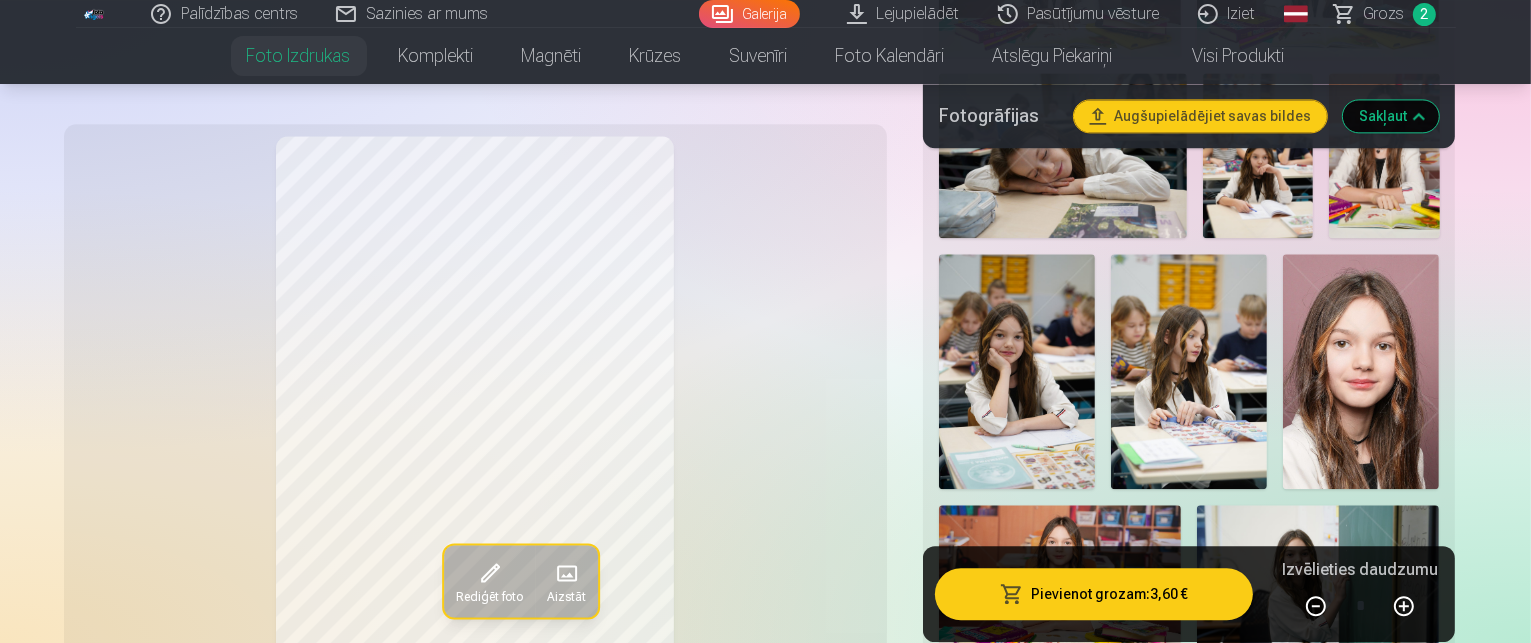 scroll, scrollTop: 4800, scrollLeft: 0, axis: vertical 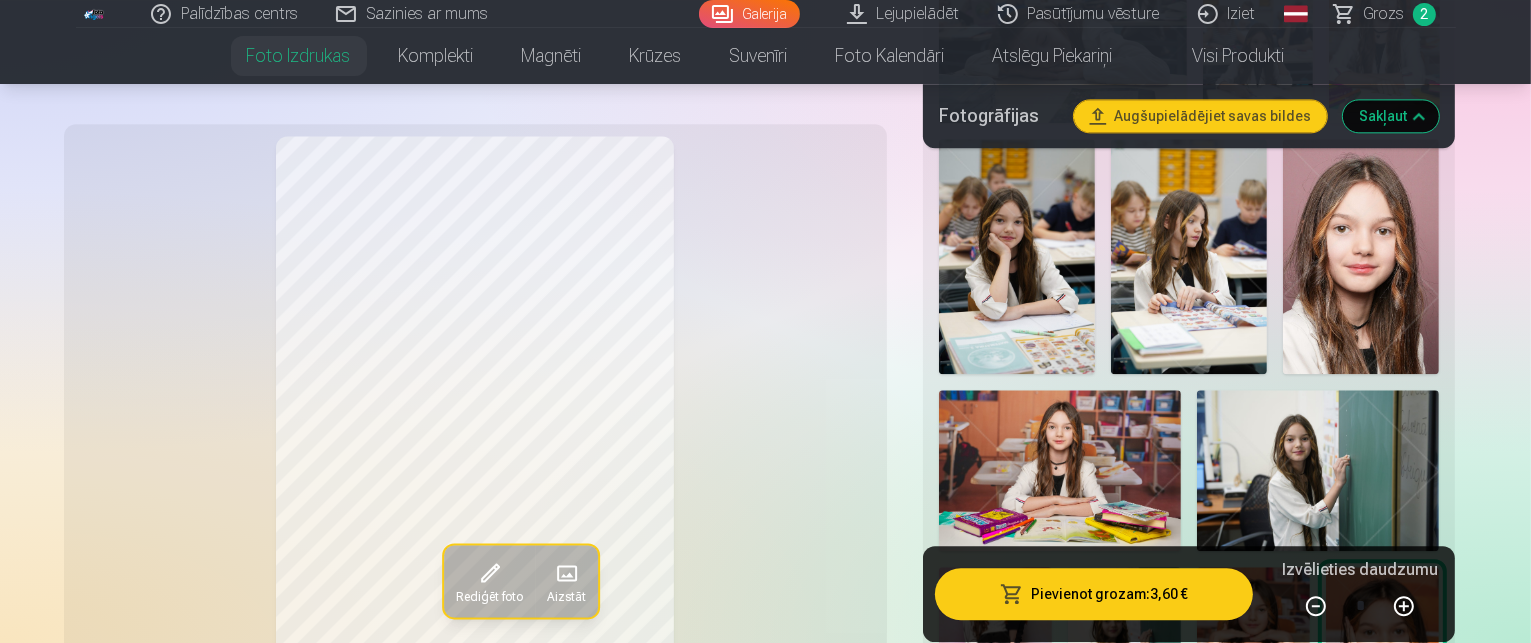 click at bounding box center (1189, 2126) 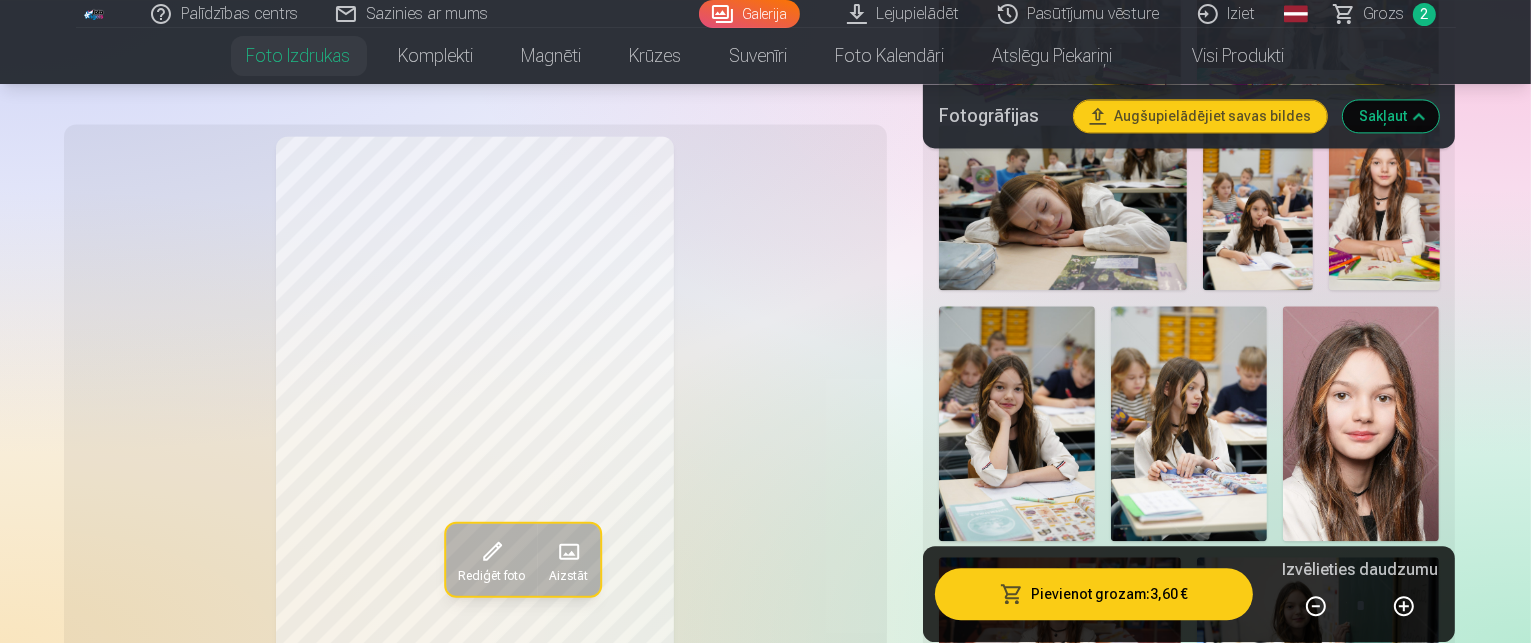 scroll, scrollTop: 4600, scrollLeft: 0, axis: vertical 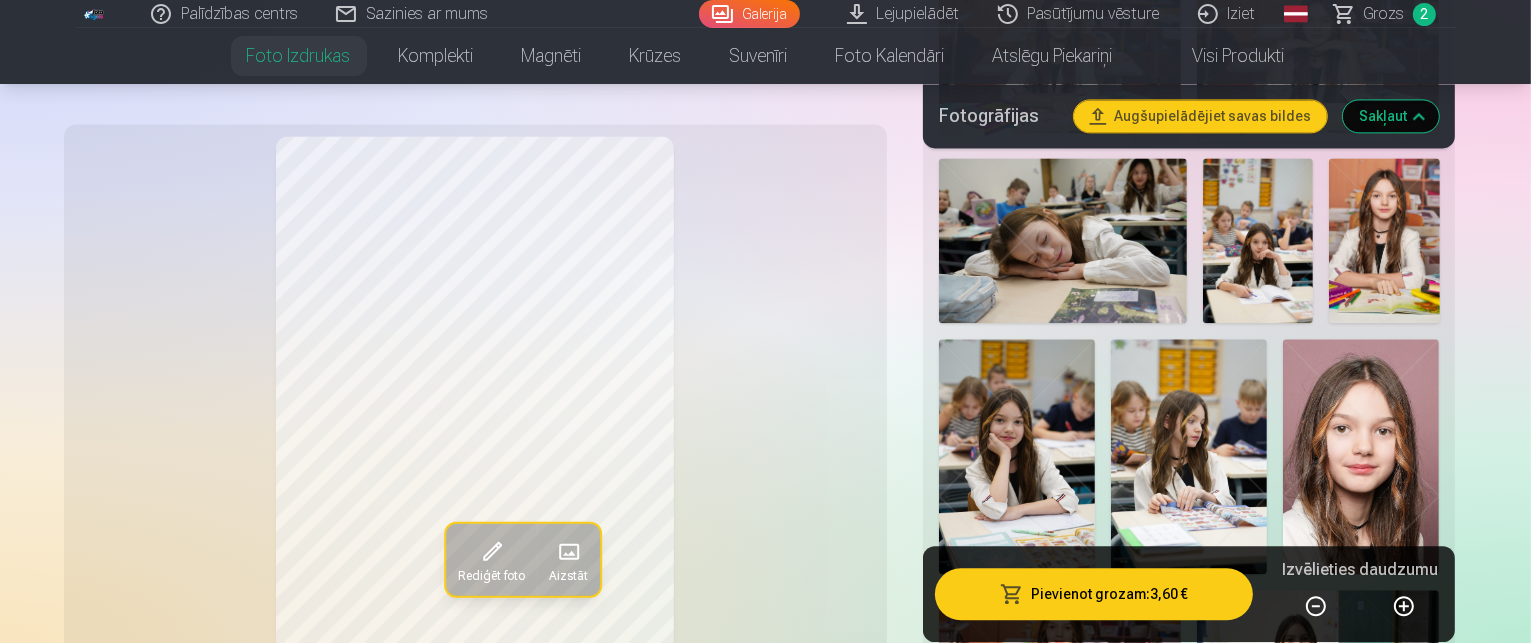 click at bounding box center [1361, 2182] 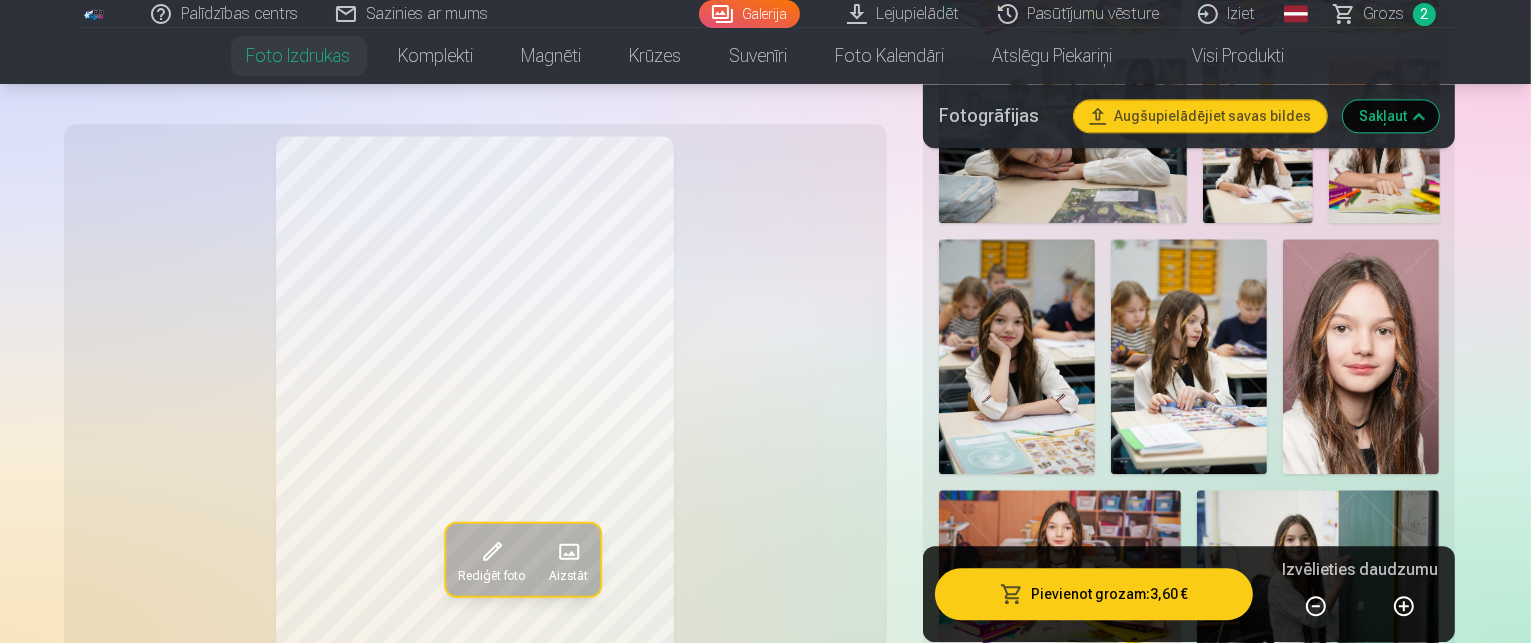 scroll, scrollTop: 4900, scrollLeft: 0, axis: vertical 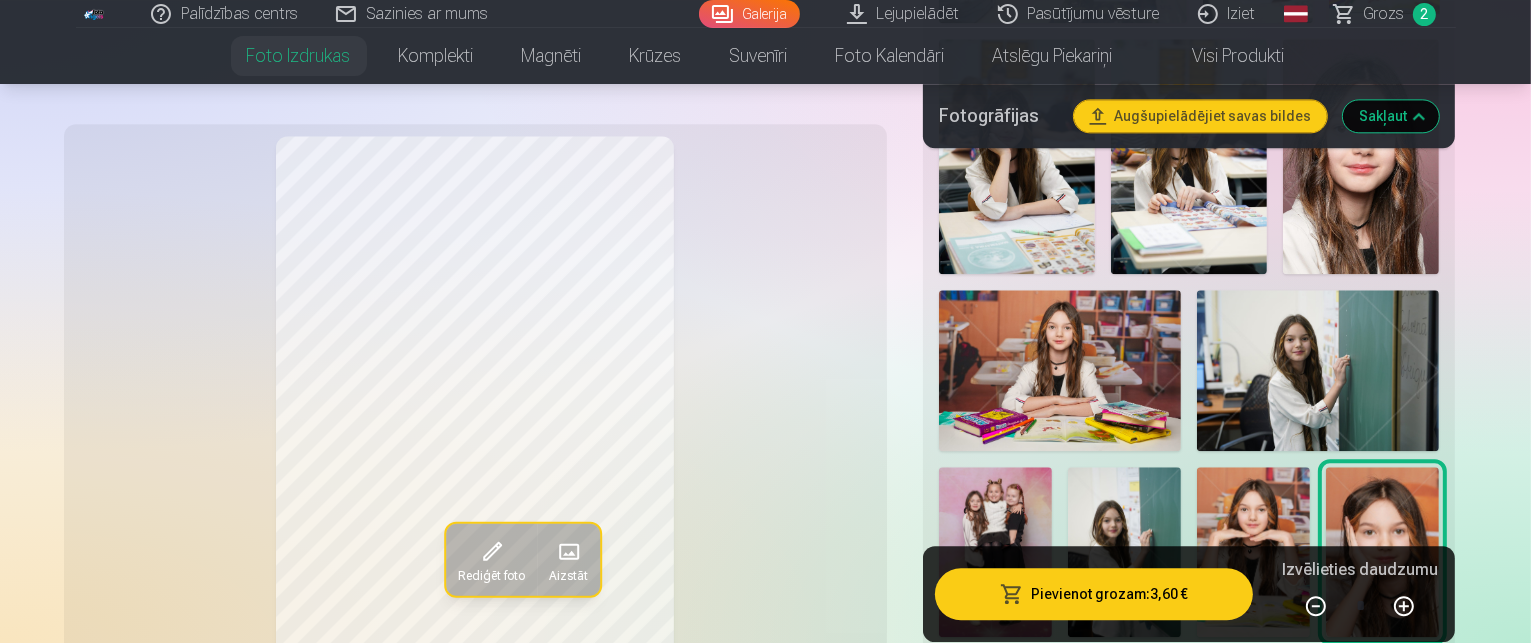 click at bounding box center (1361, 2026) 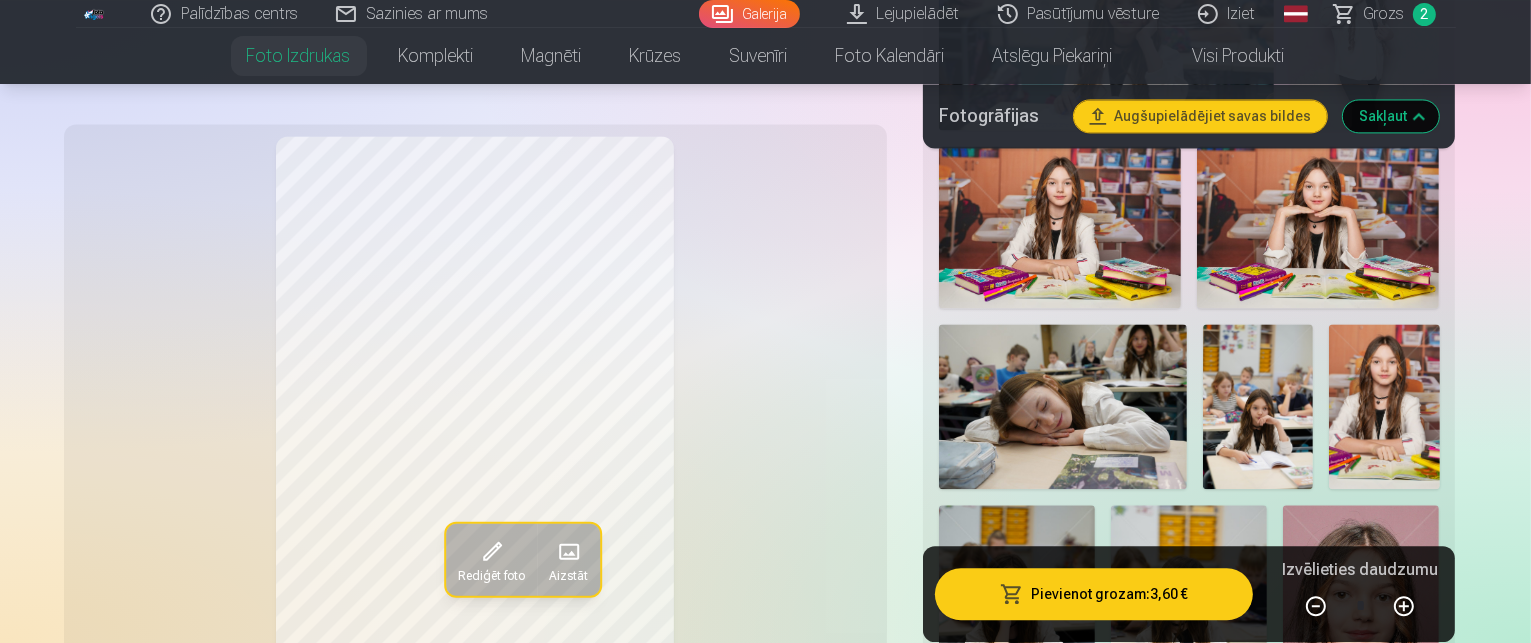 scroll, scrollTop: 4400, scrollLeft: 0, axis: vertical 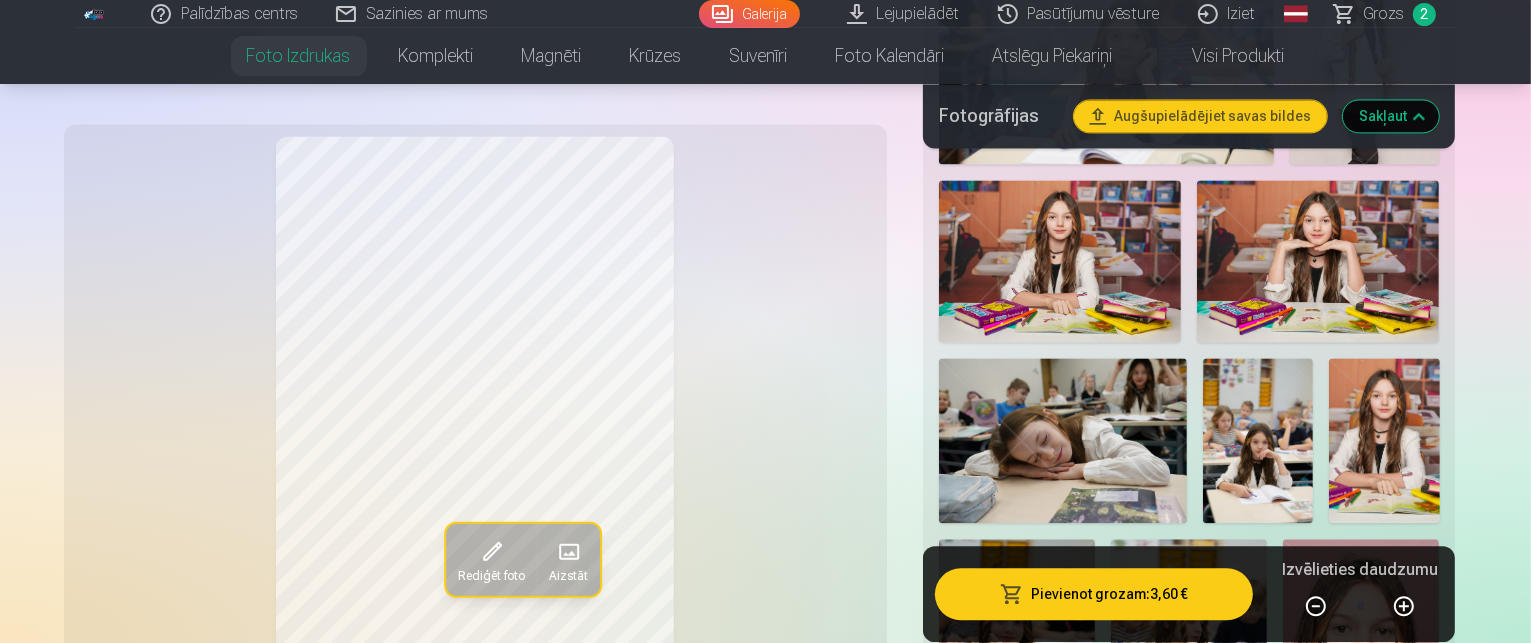 drag, startPoint x: 1031, startPoint y: 367, endPoint x: 1020, endPoint y: 349, distance: 21.095022 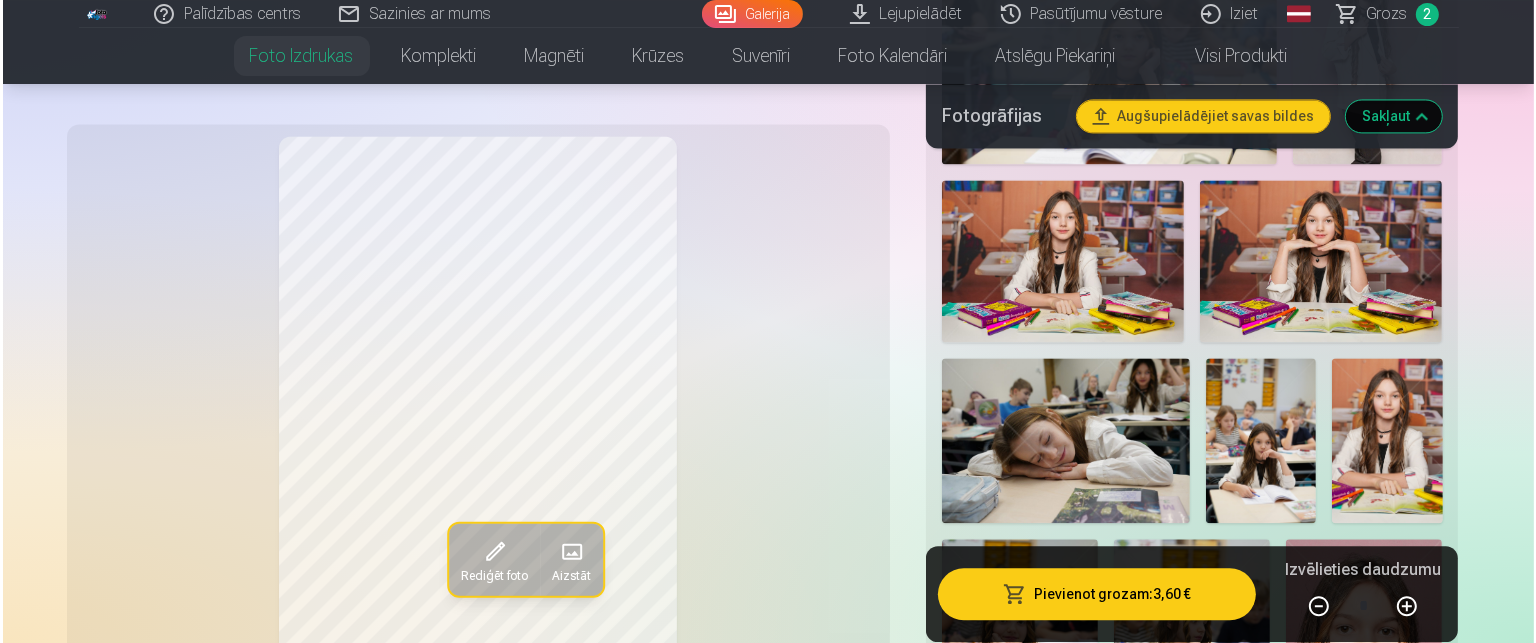 scroll, scrollTop: 4600, scrollLeft: 0, axis: vertical 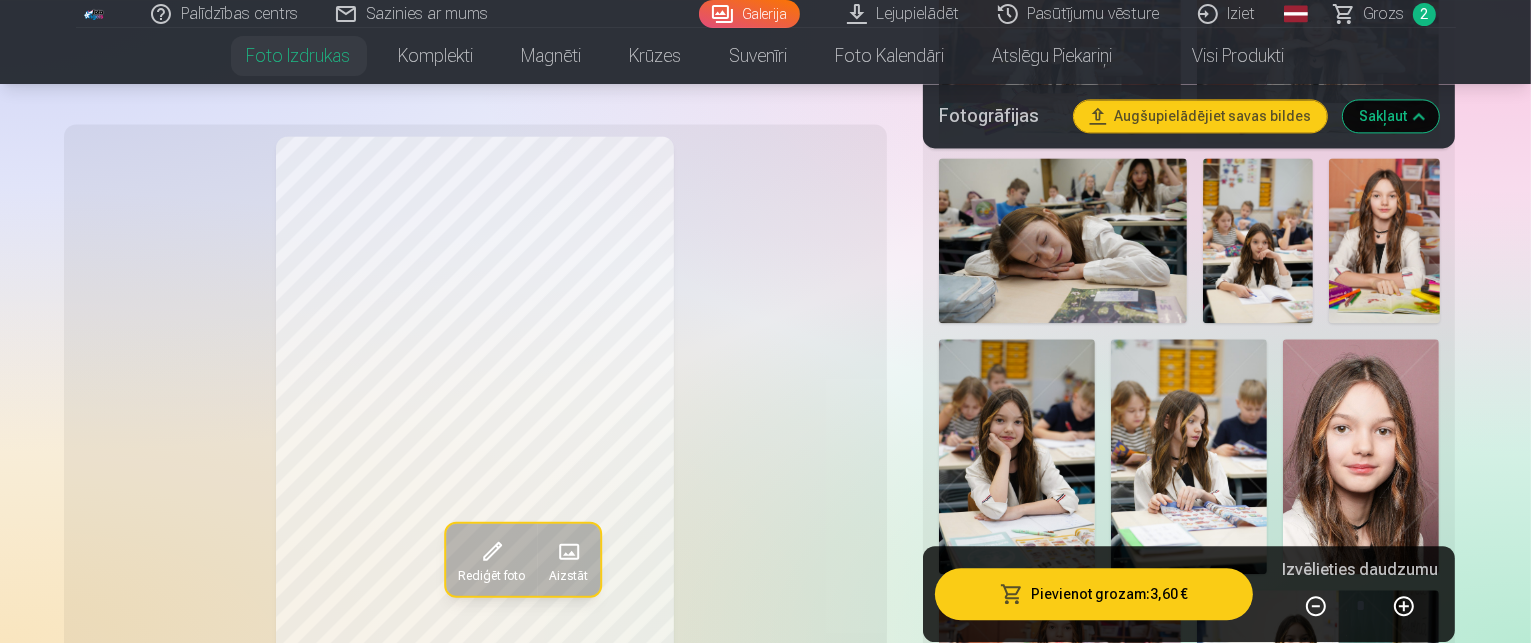click at bounding box center (1361, 2182) 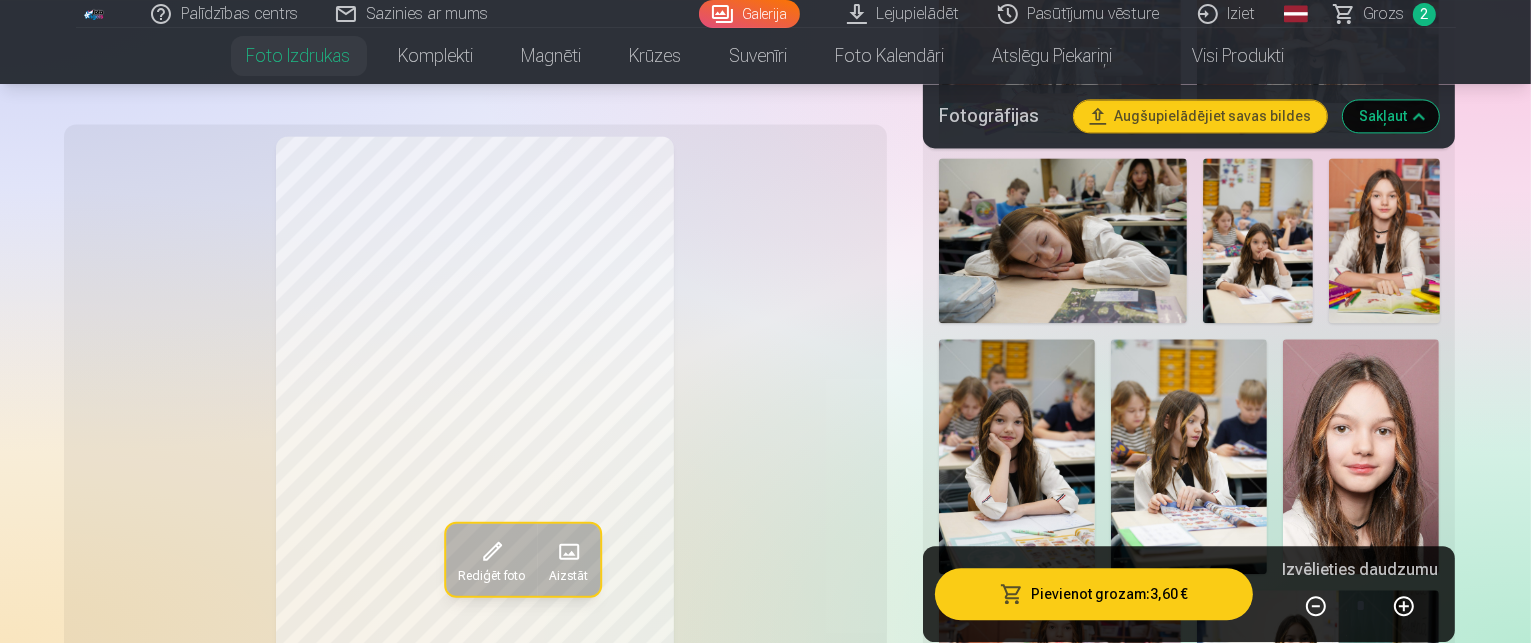 click on "Pievienot grozam :  3,60 €" at bounding box center (1094, 595) 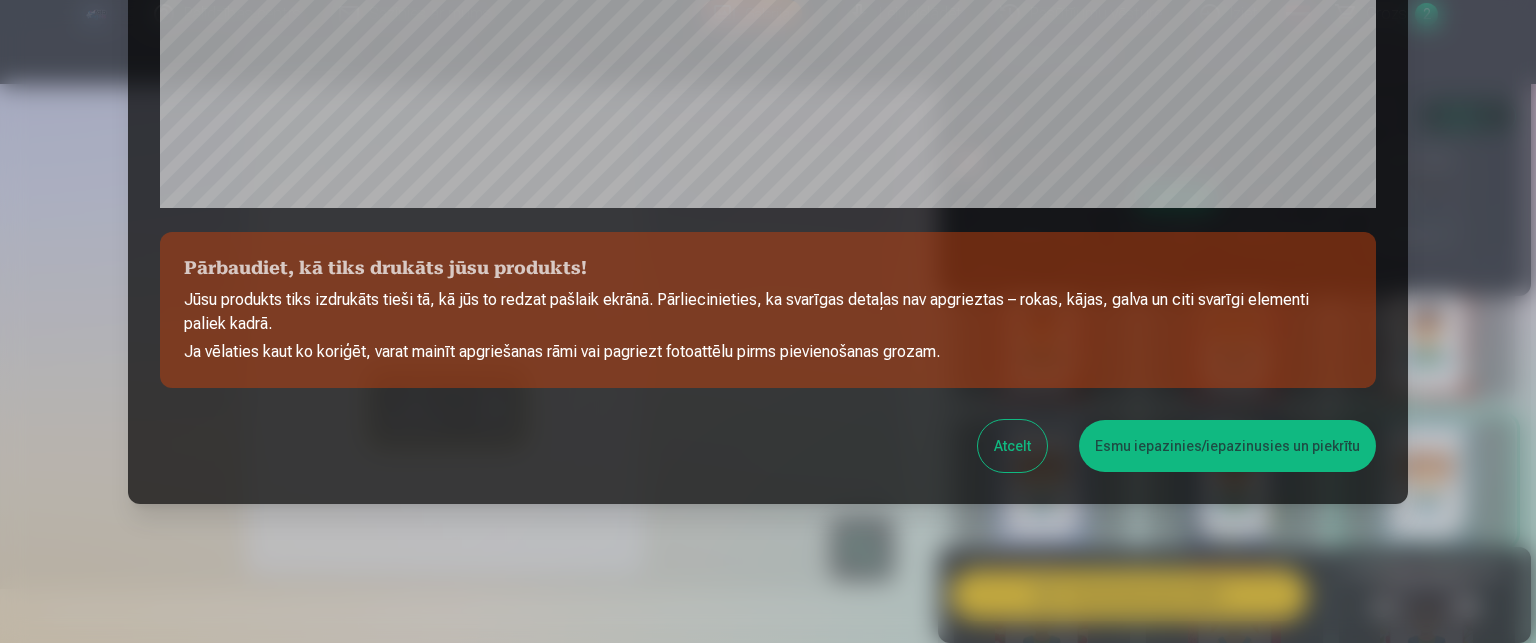 scroll, scrollTop: 796, scrollLeft: 0, axis: vertical 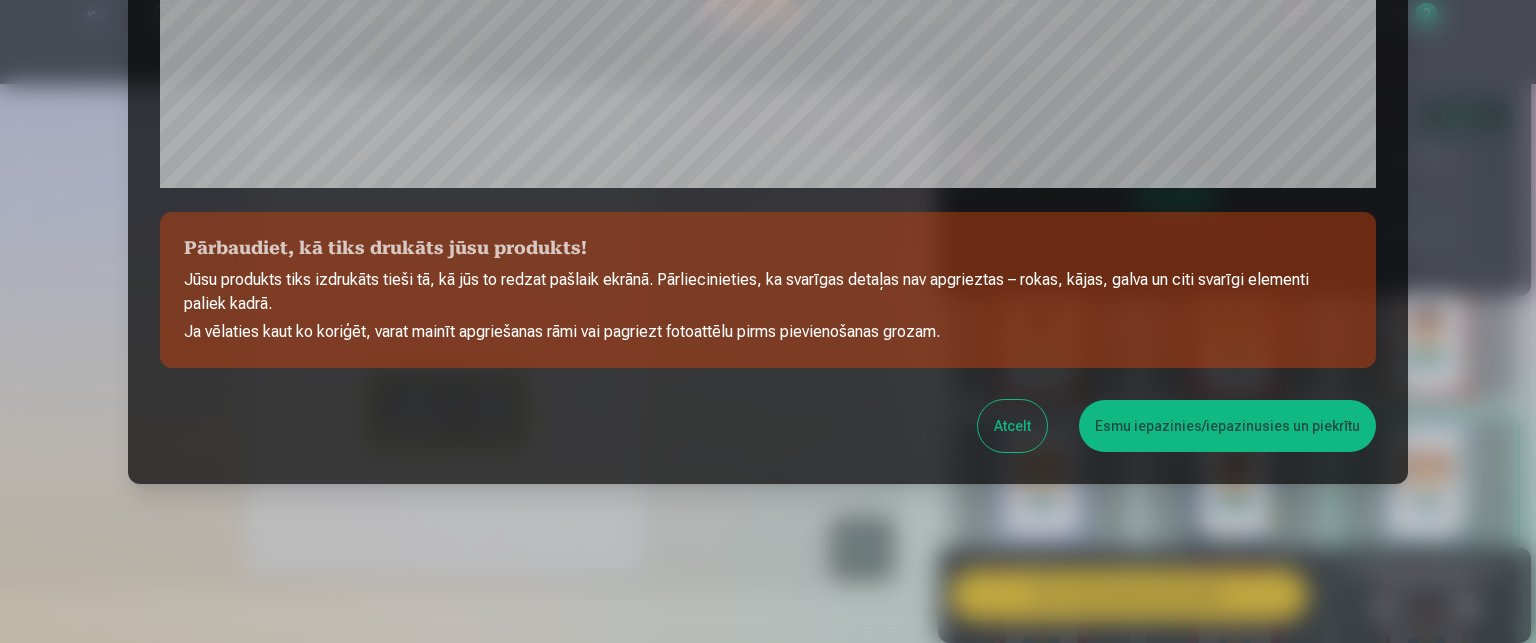 click on "Esmu iepazinies/iepazinusies un piekrītu" at bounding box center (1227, 426) 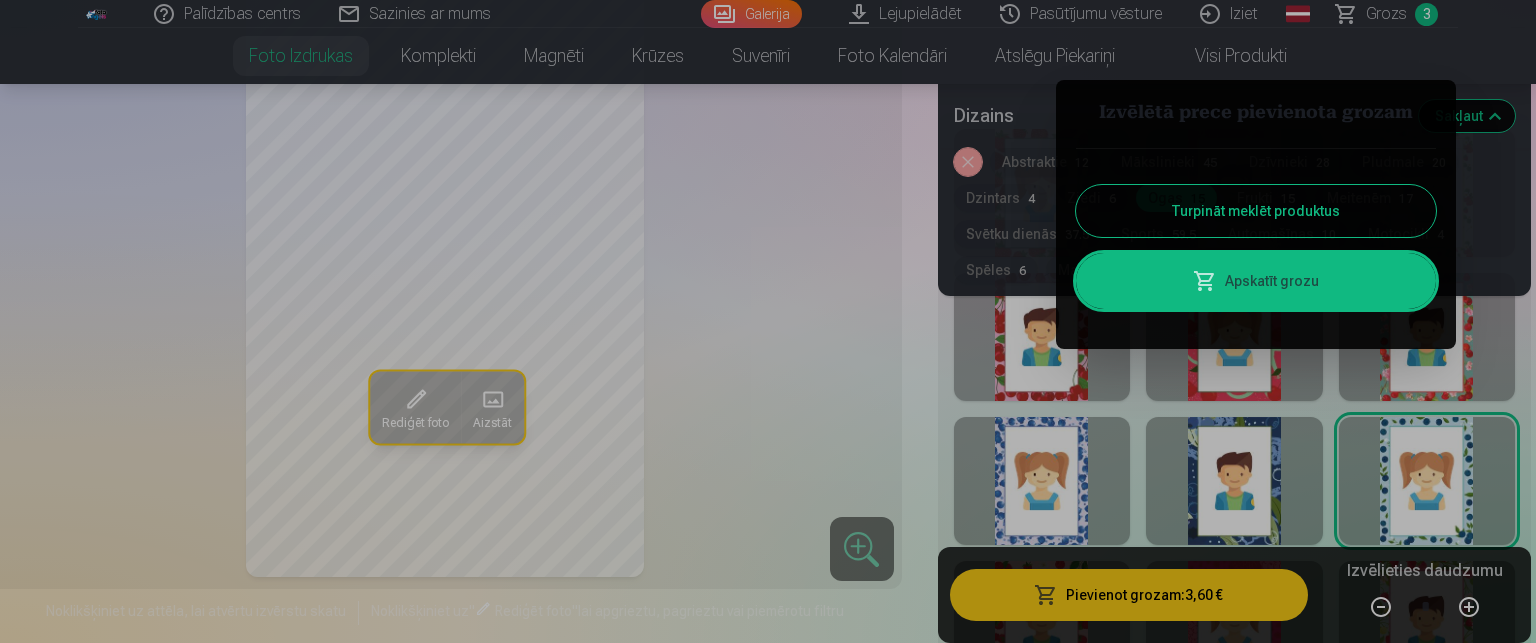 click on "Turpināt meklēt produktus" at bounding box center [1256, 211] 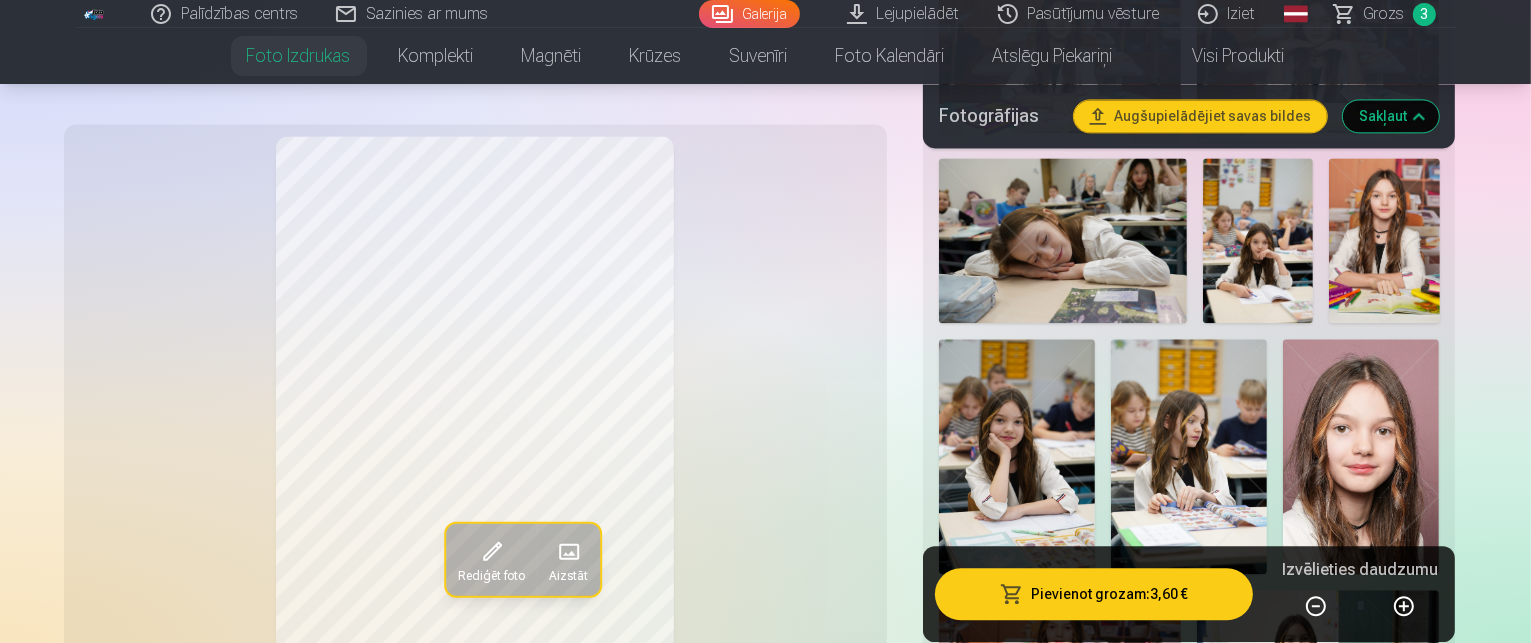 click on "Pievienot grozam :  3,60 €" at bounding box center [1094, 595] 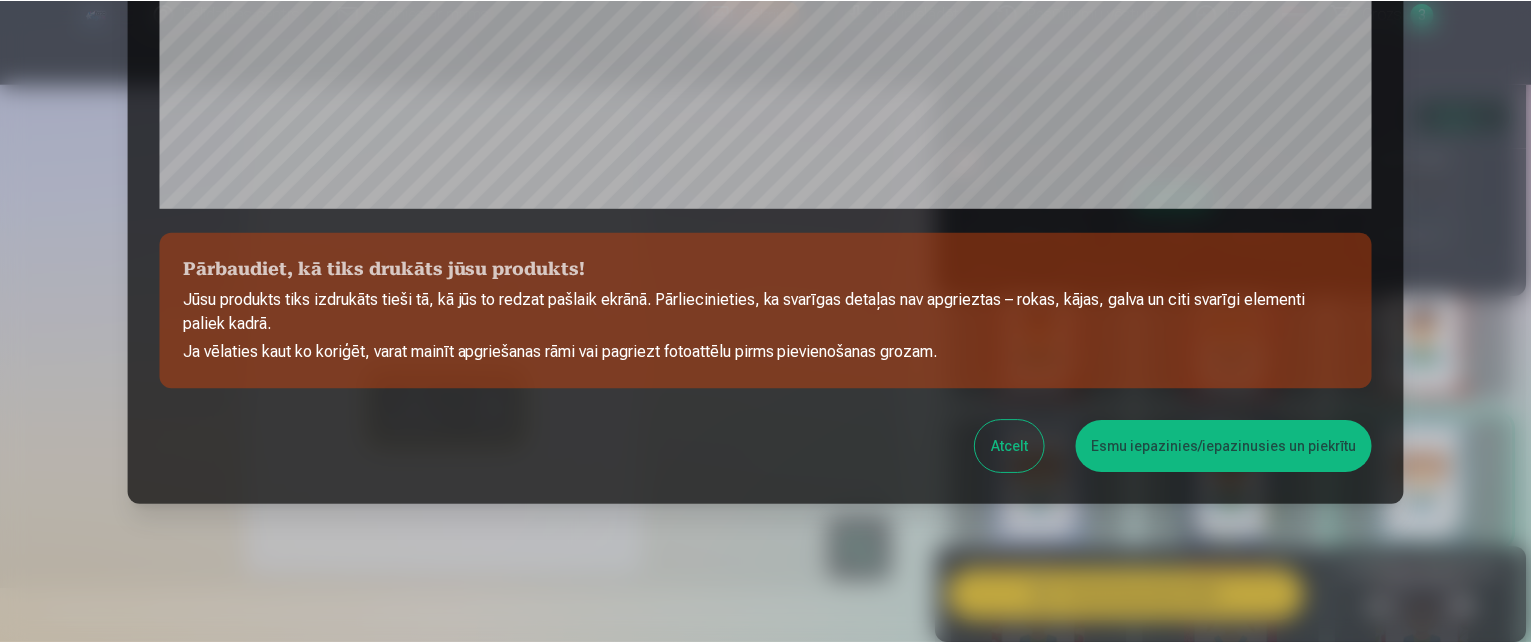 scroll, scrollTop: 796, scrollLeft: 0, axis: vertical 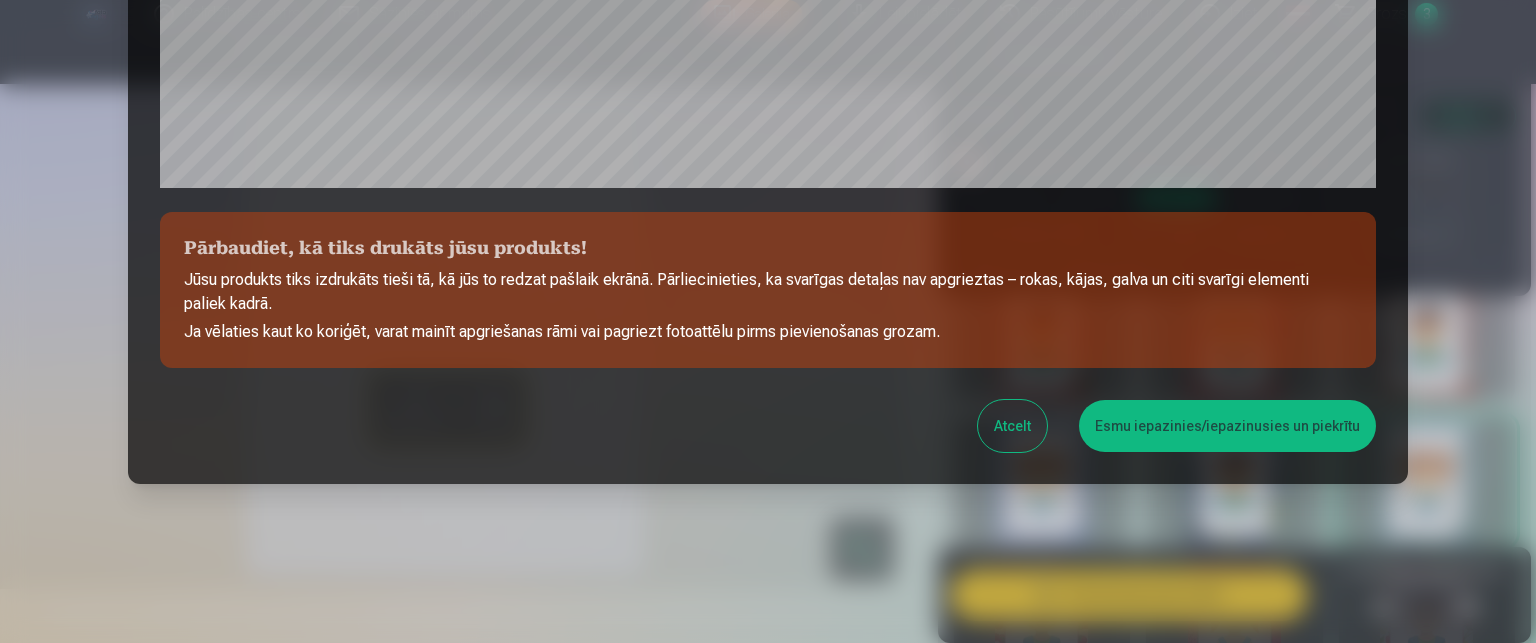 click on "Esmu iepazinies/iepazinusies un piekrītu" at bounding box center (1227, 426) 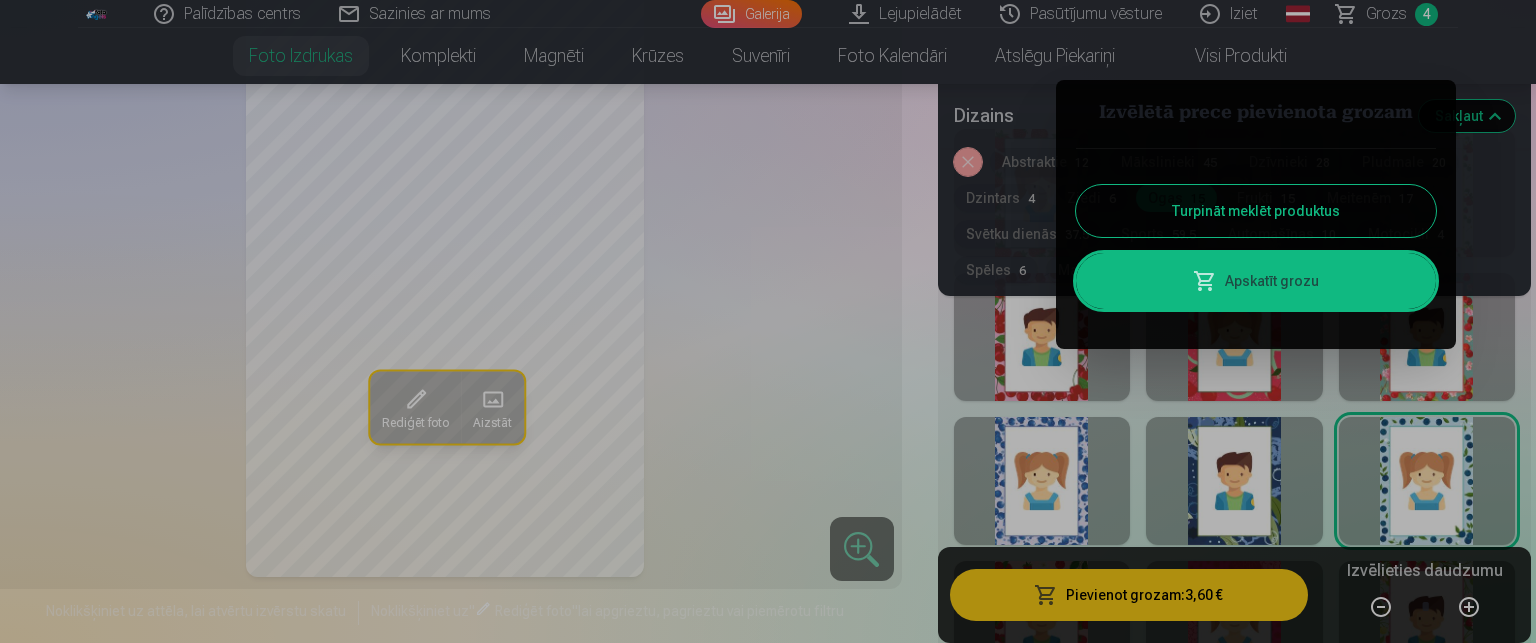 click at bounding box center (768, 321) 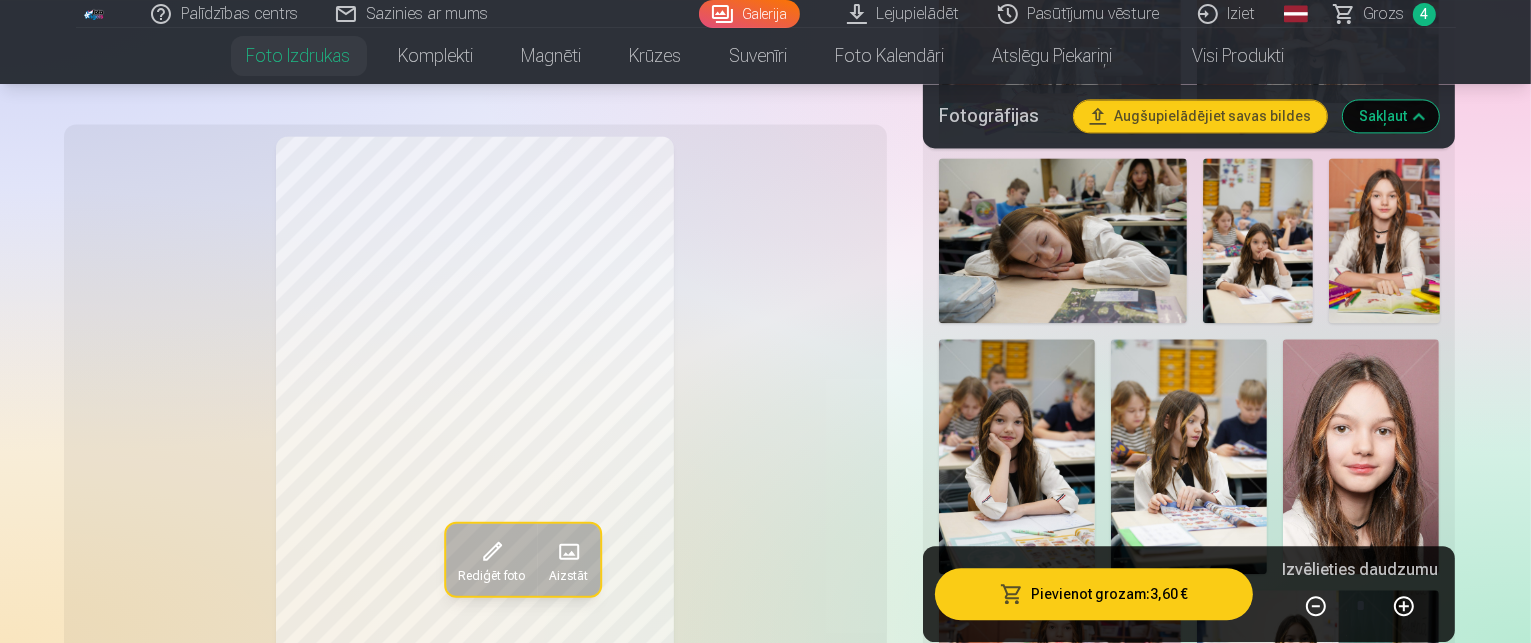 click on "Grozs" at bounding box center (1384, 14) 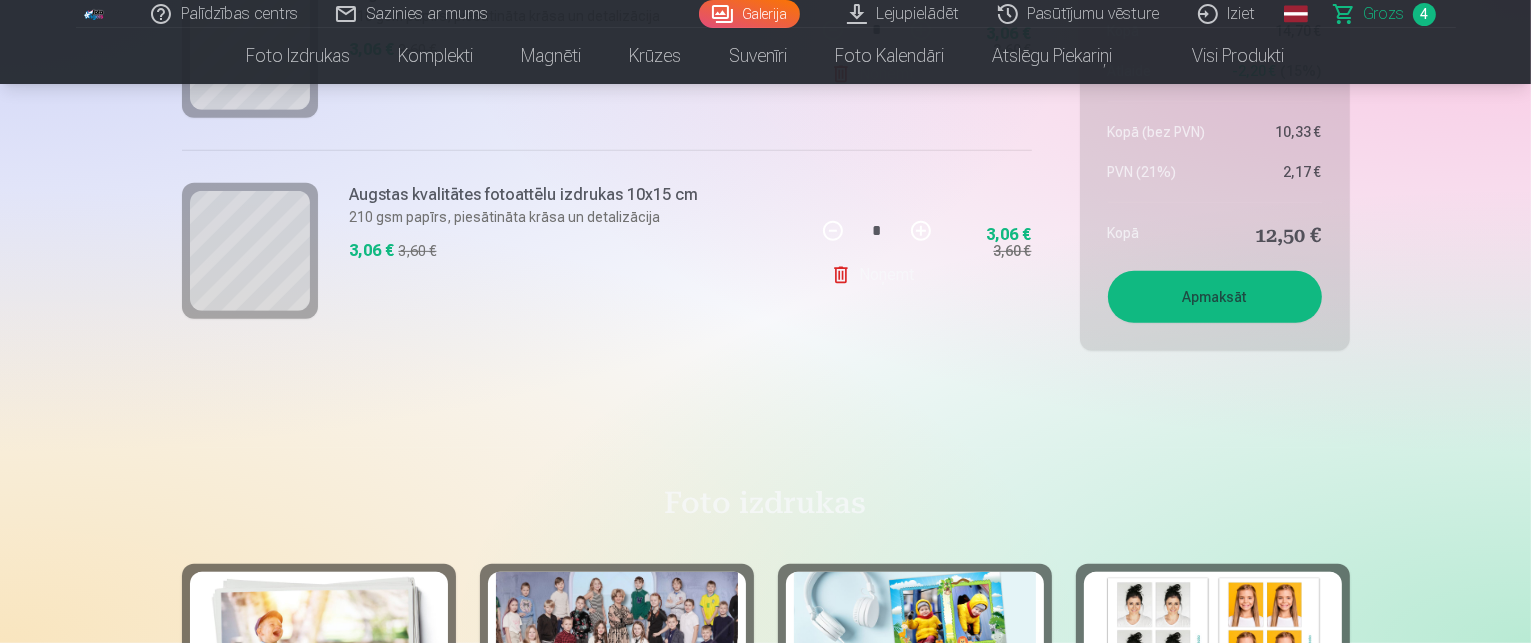 scroll, scrollTop: 600, scrollLeft: 0, axis: vertical 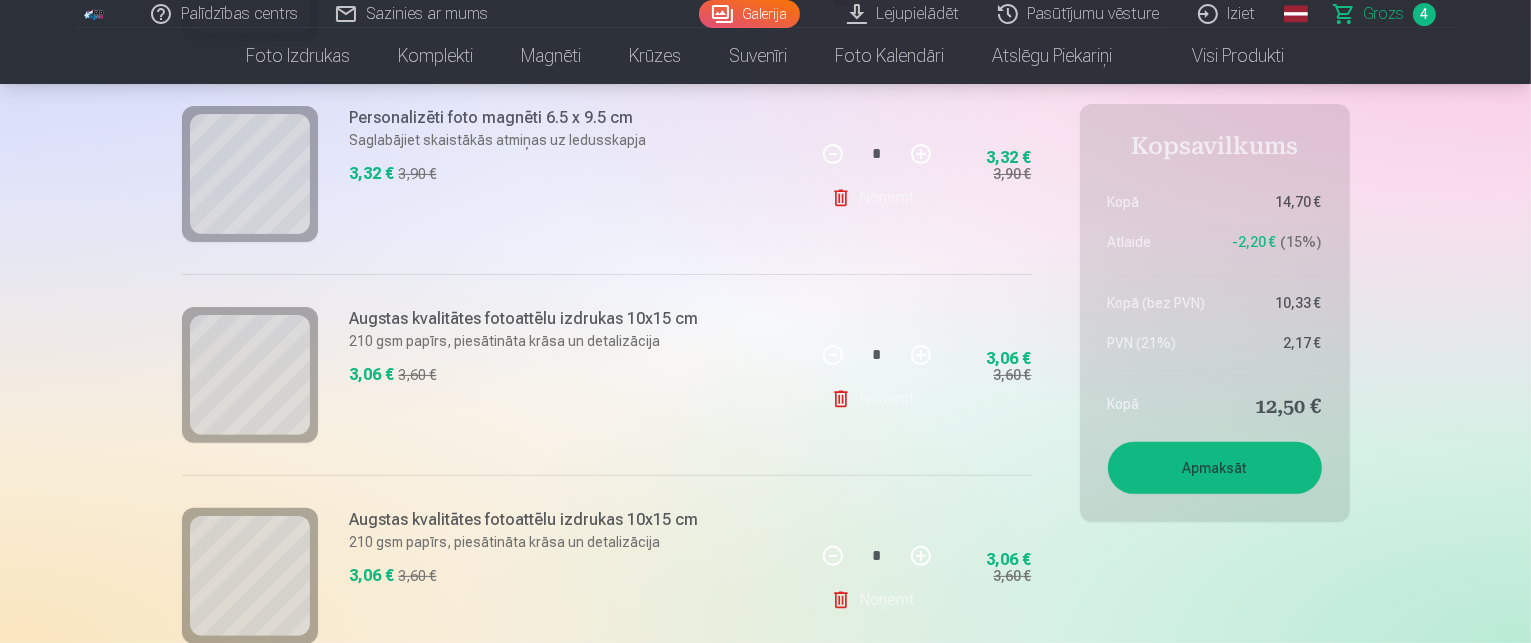 click on "Noņemt" at bounding box center [876, 399] 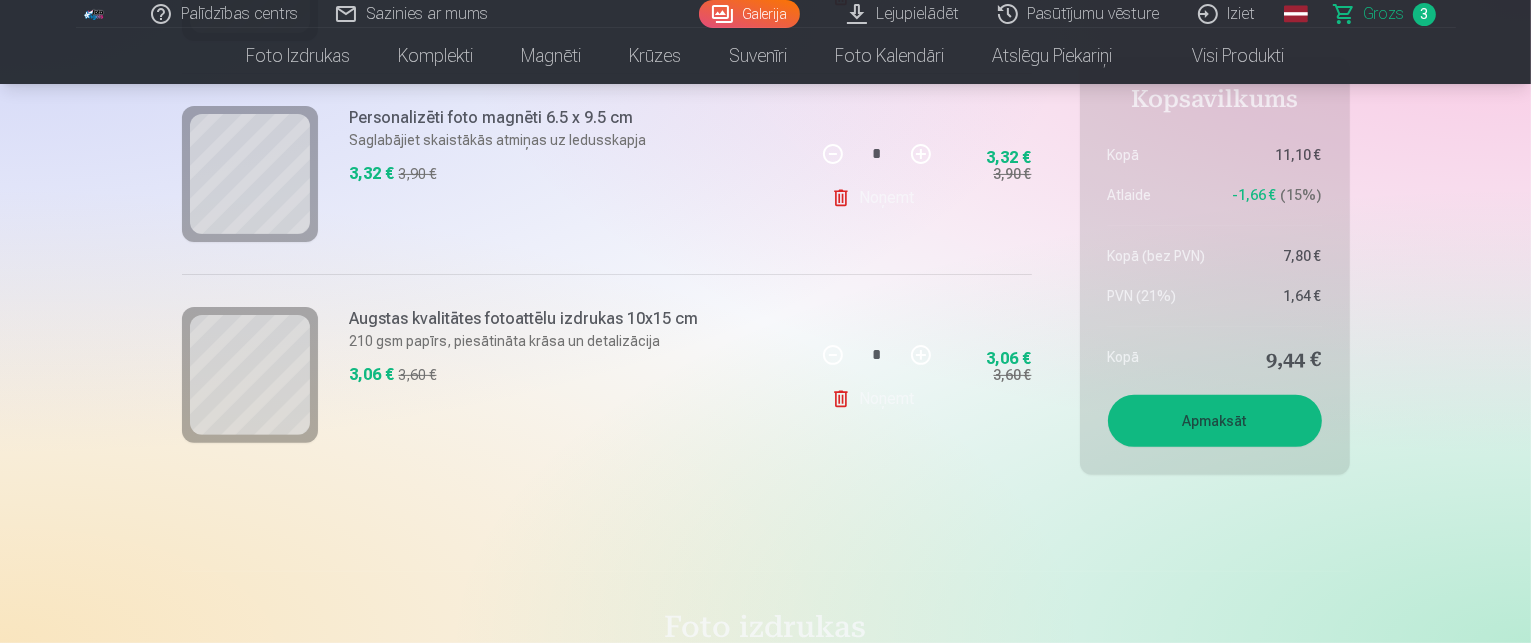 click on "Noņemt" at bounding box center [876, 399] 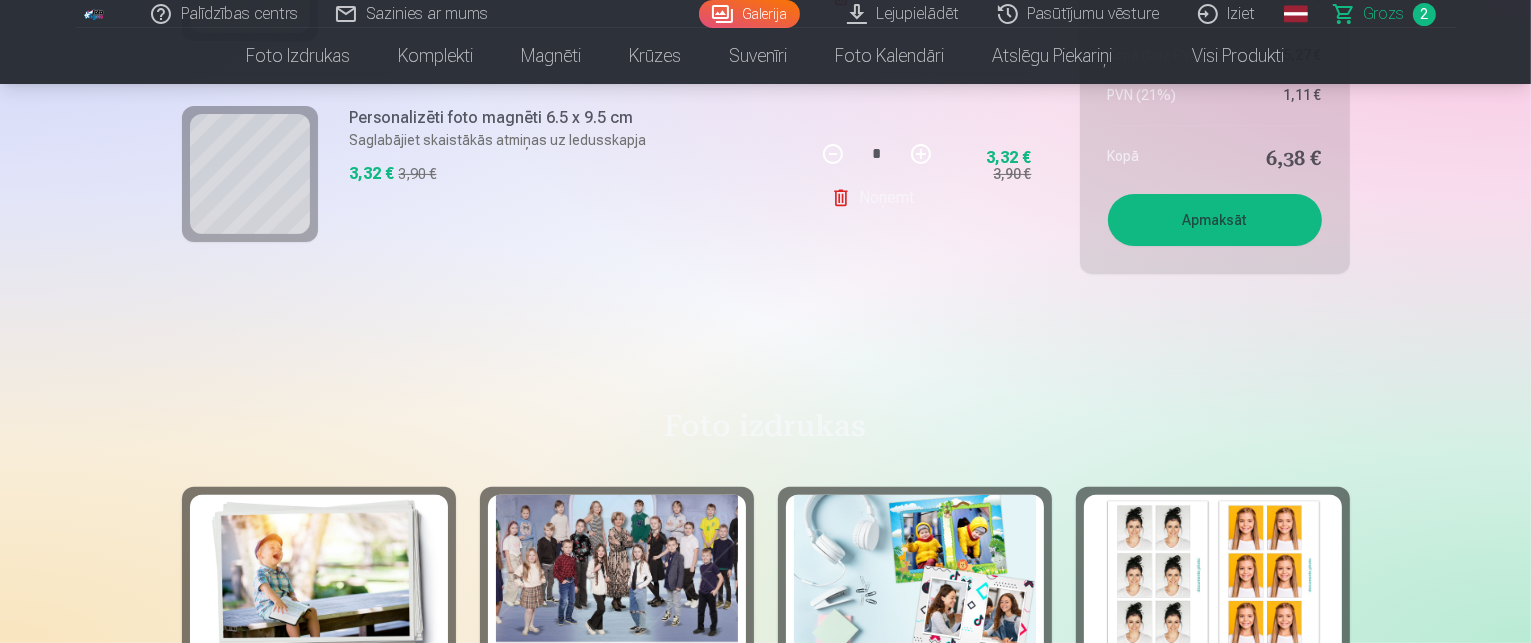 click at bounding box center (617, 575) 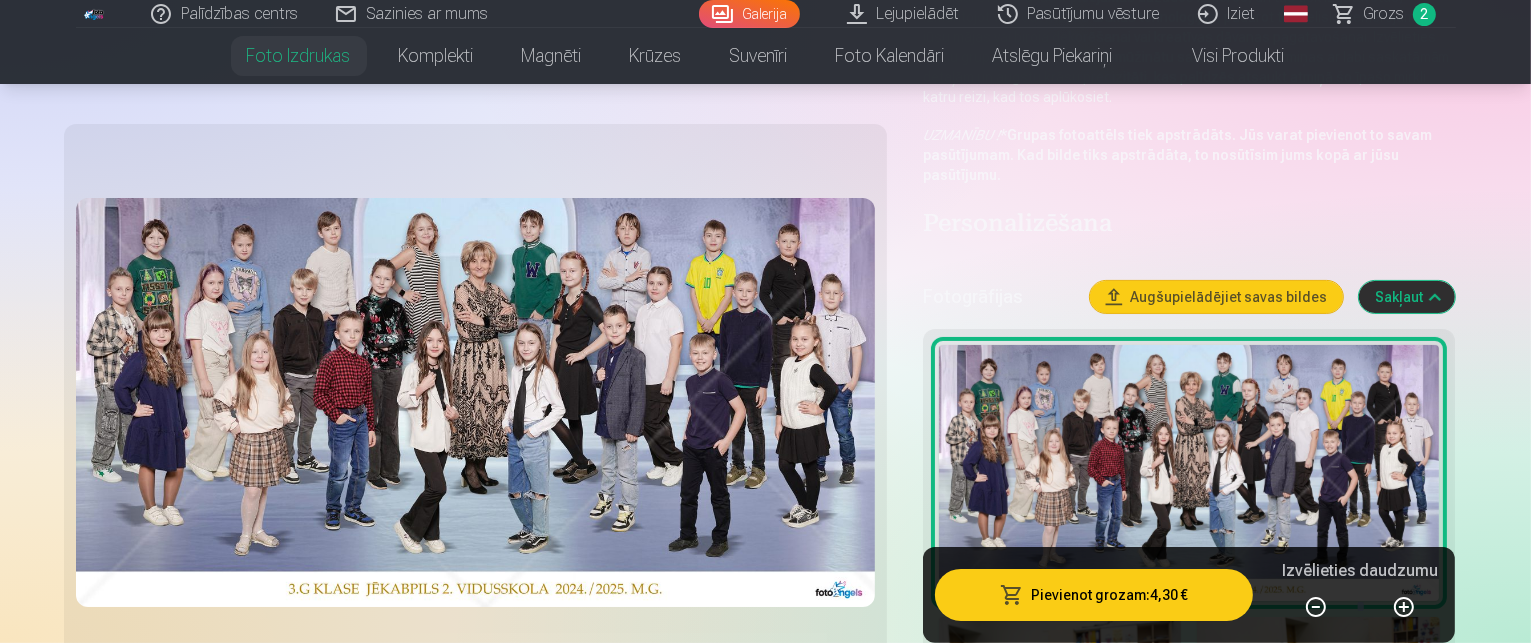 scroll, scrollTop: 300, scrollLeft: 0, axis: vertical 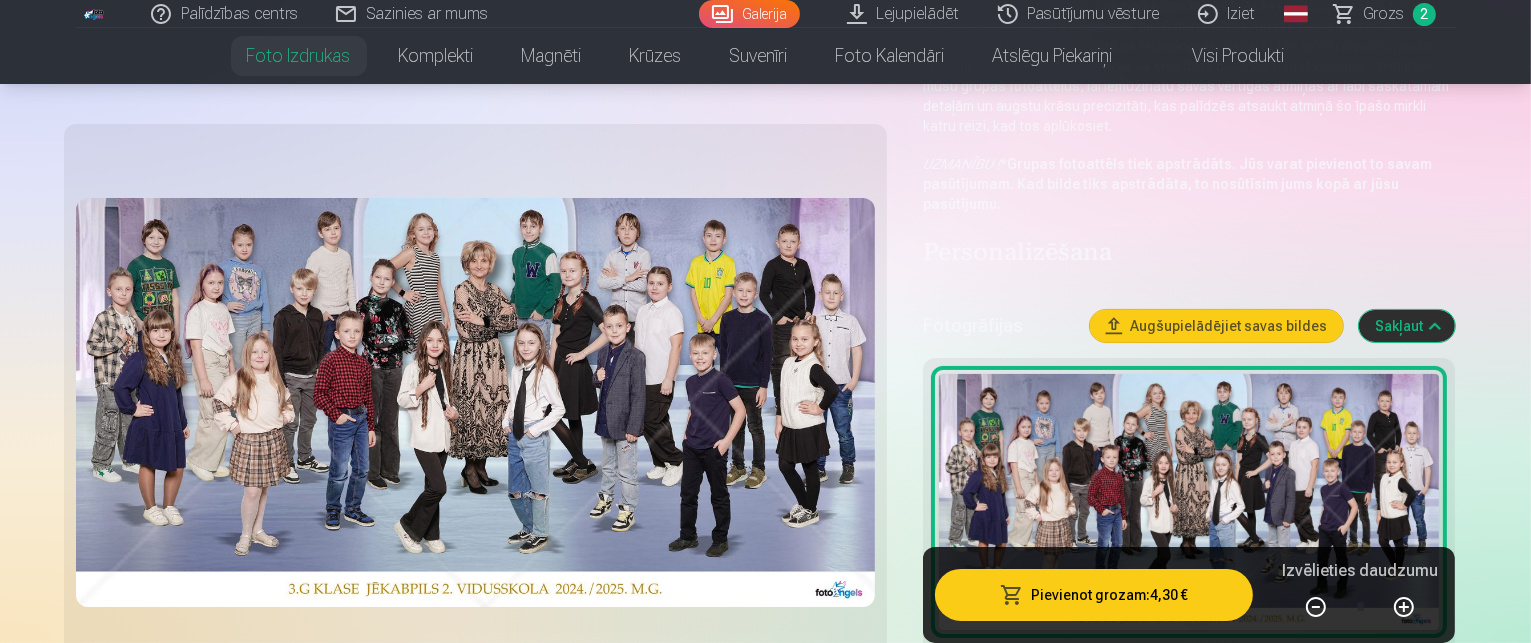 click on "Pievienot grozam :  4,30 €" at bounding box center (1094, 595) 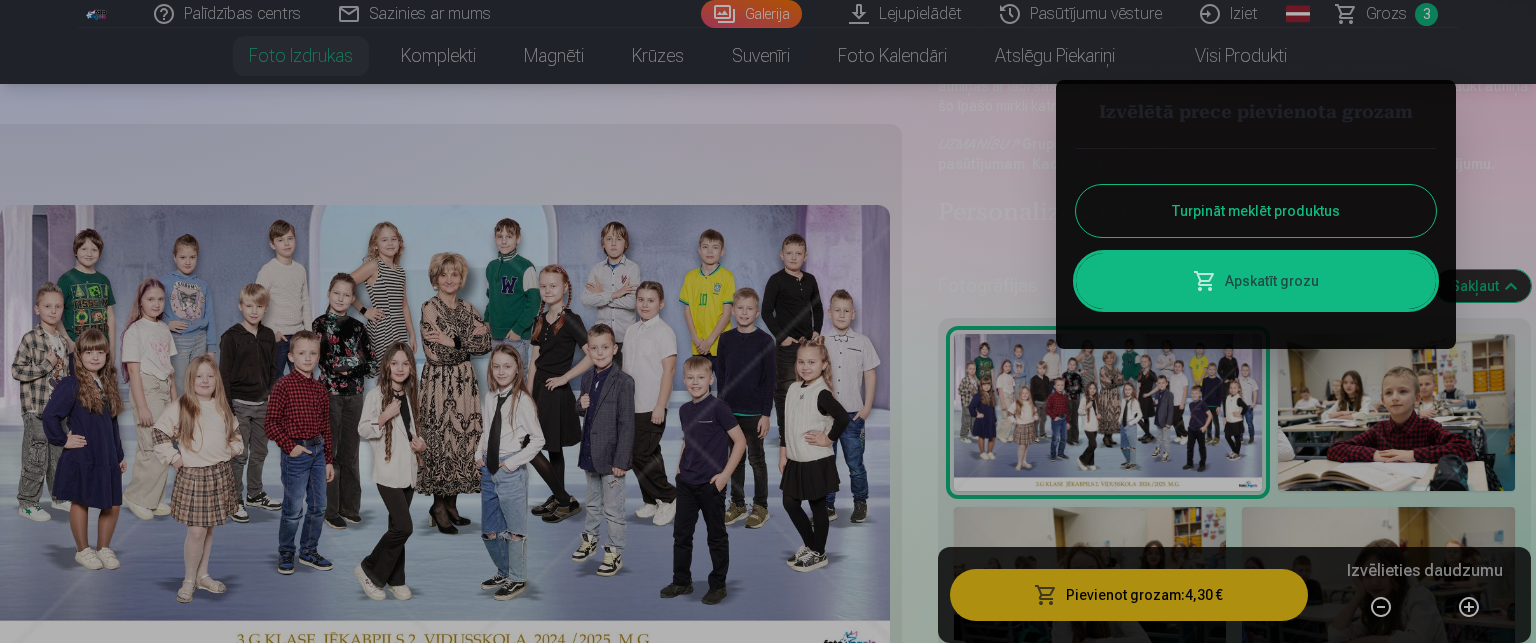 click at bounding box center [768, 321] 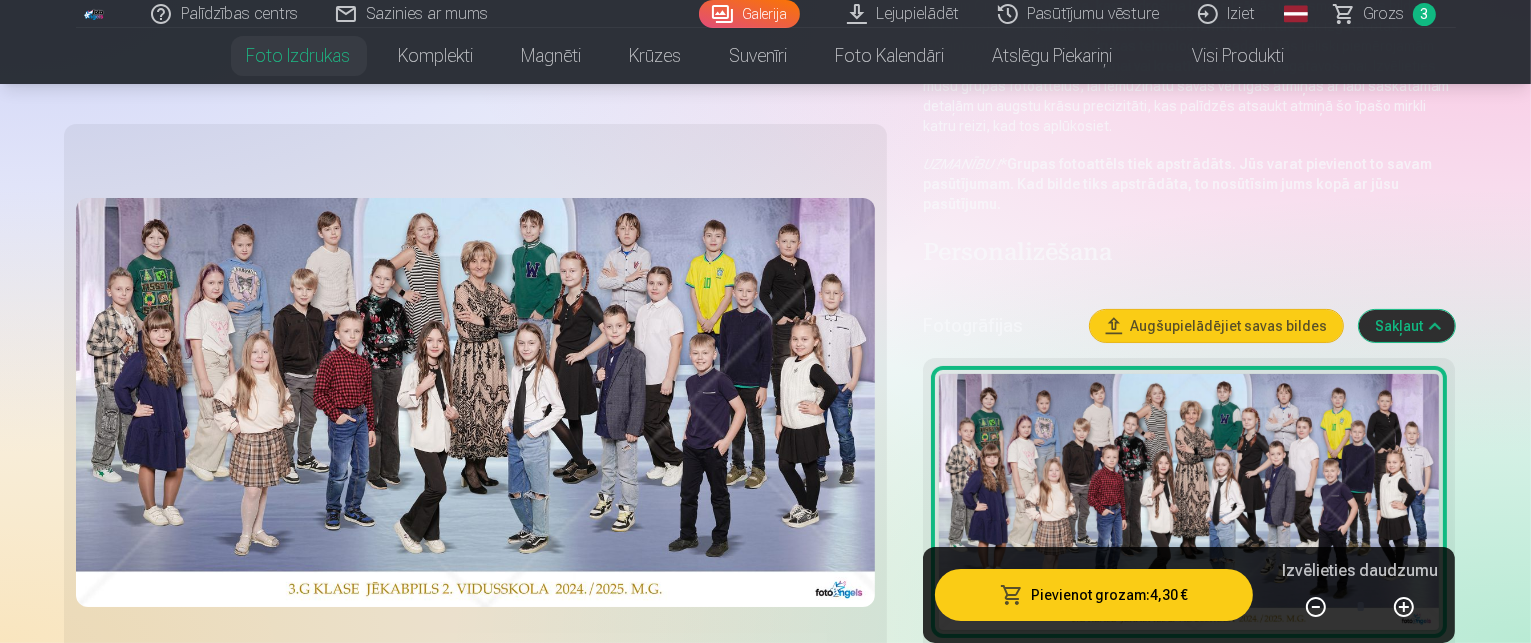 click on "Grozs" at bounding box center (1384, 14) 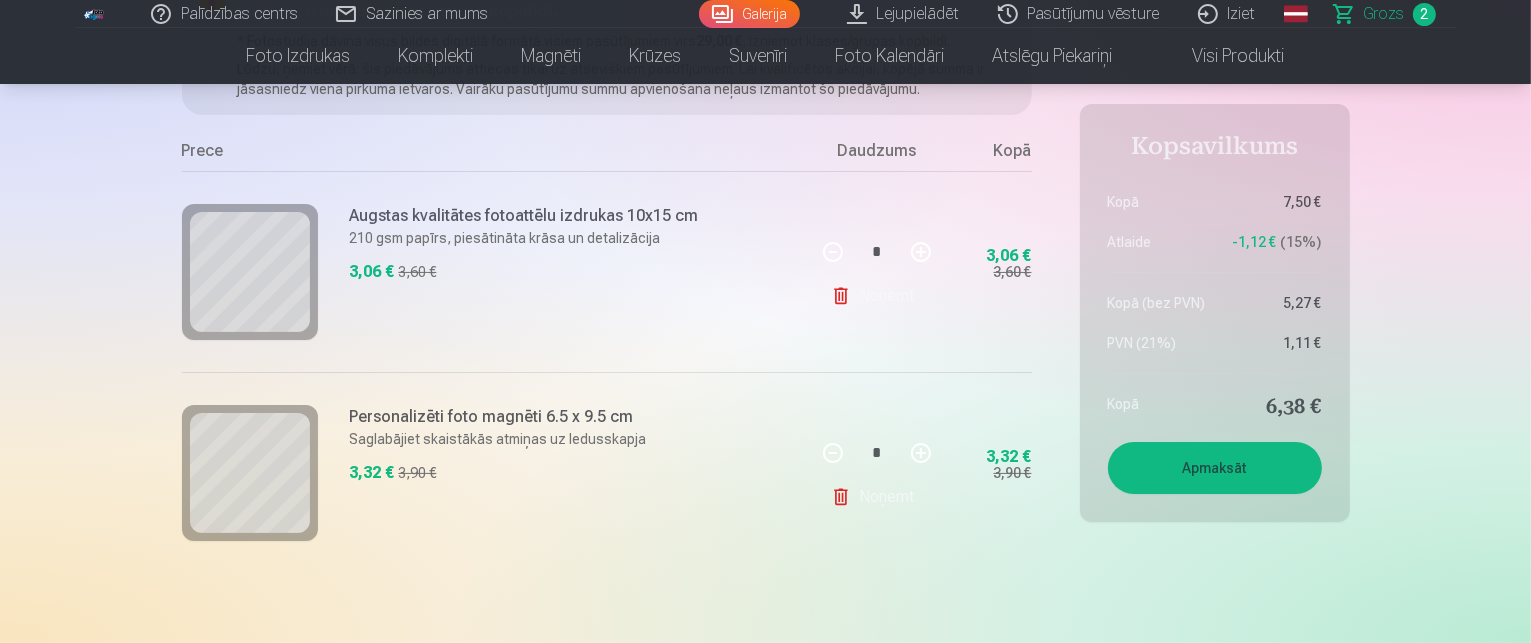scroll, scrollTop: 300, scrollLeft: 0, axis: vertical 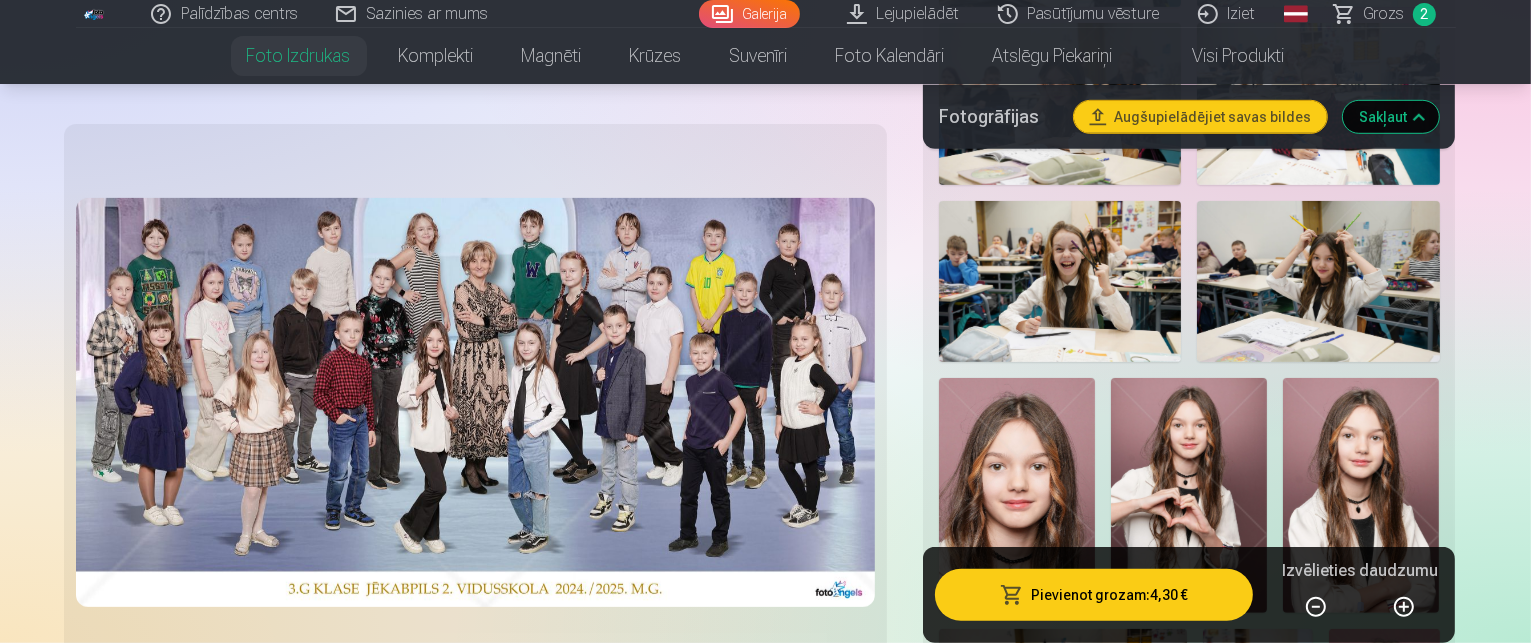 click at bounding box center [1012, 595] 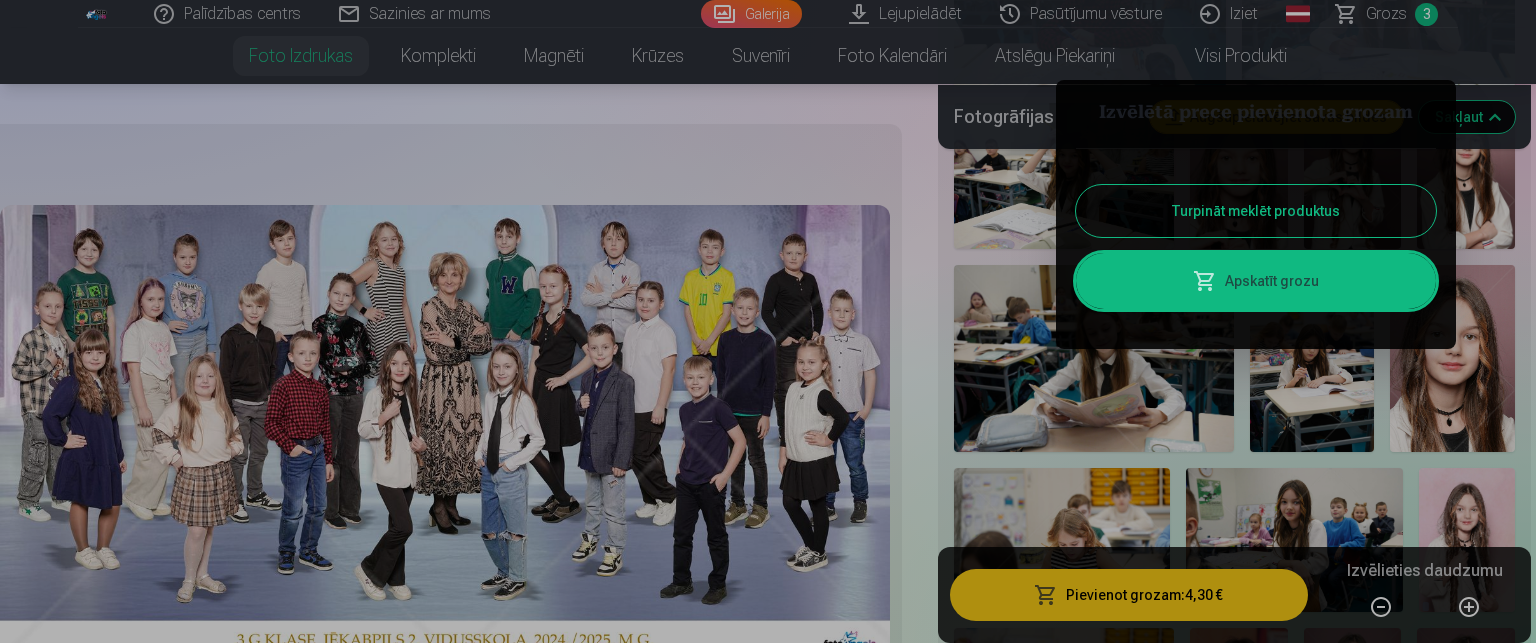 click on "Apskatīt grozu" at bounding box center (1256, 281) 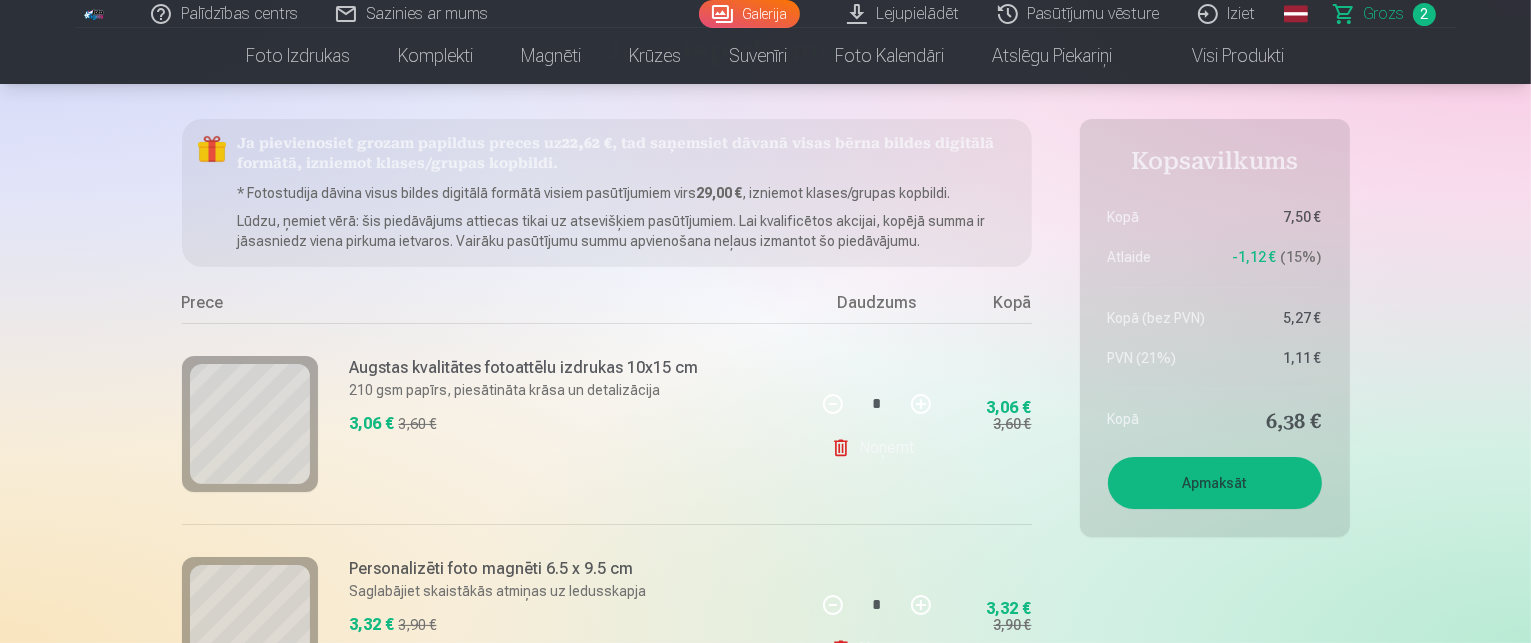 scroll, scrollTop: 300, scrollLeft: 0, axis: vertical 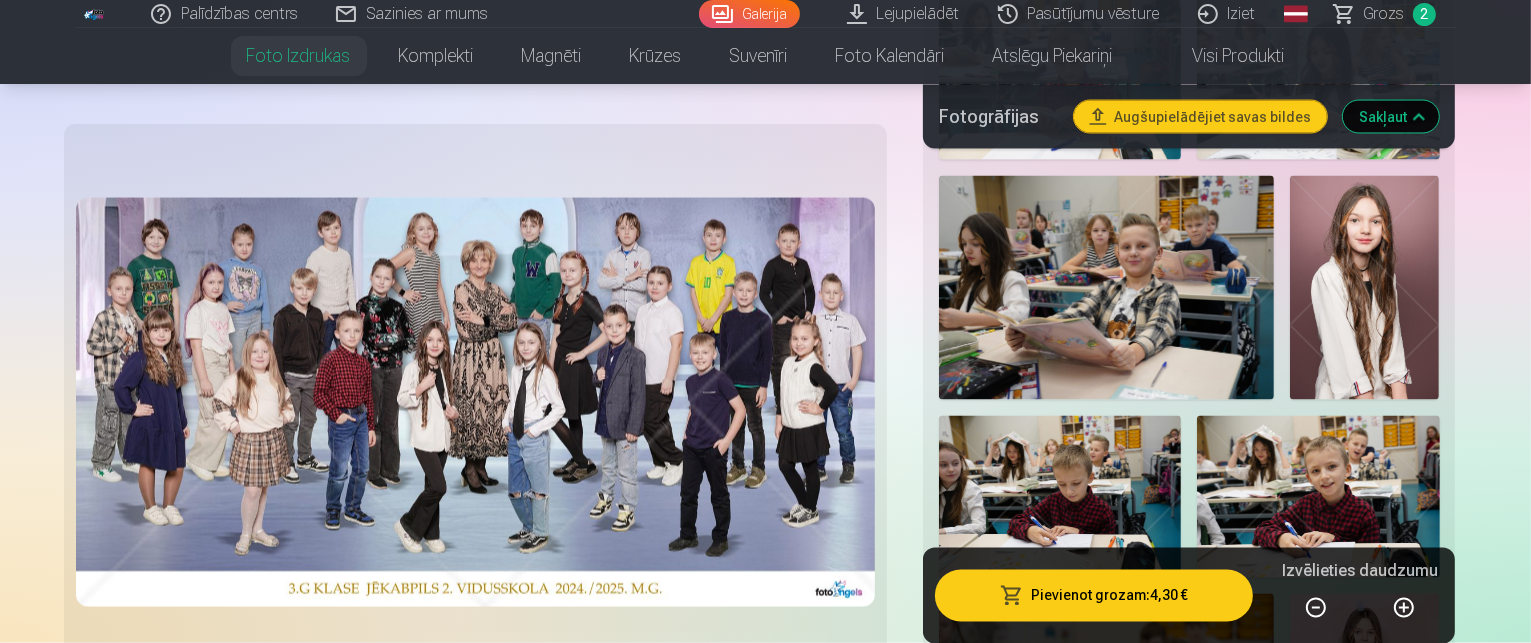 click at bounding box center [1382, 1706] 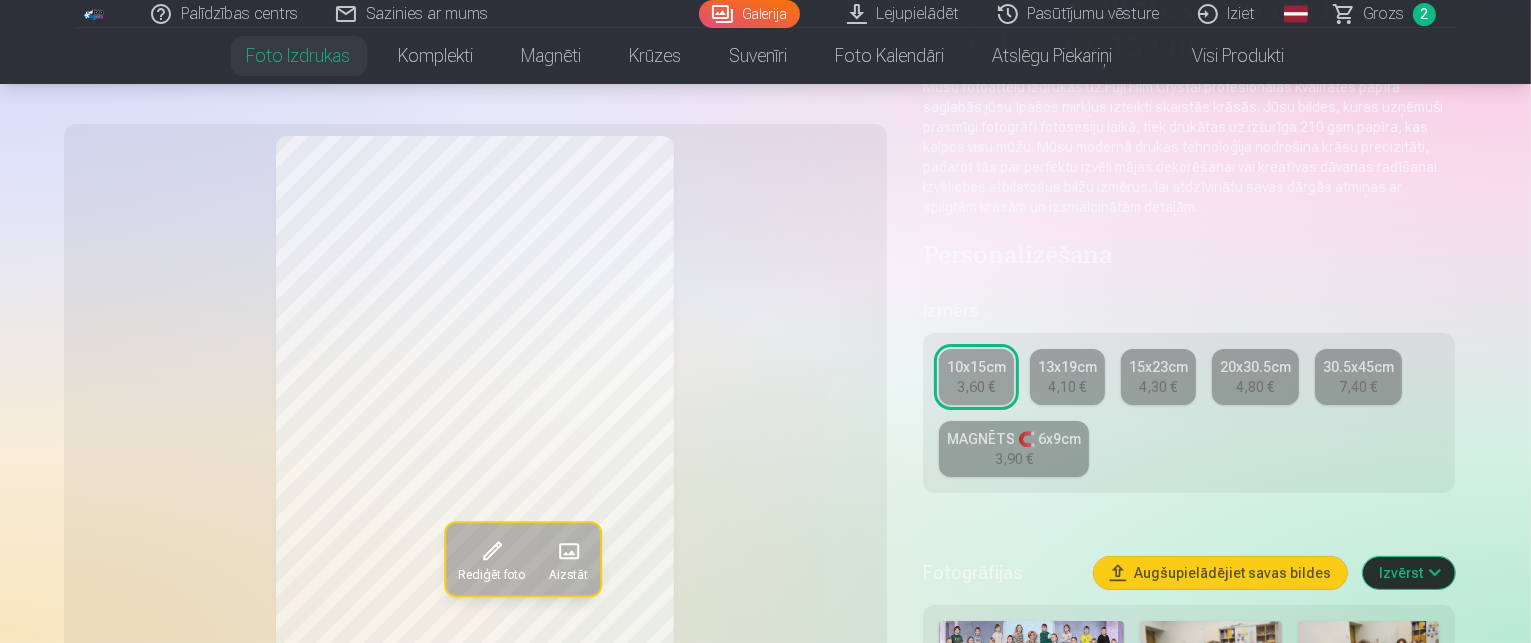 scroll, scrollTop: 200, scrollLeft: 0, axis: vertical 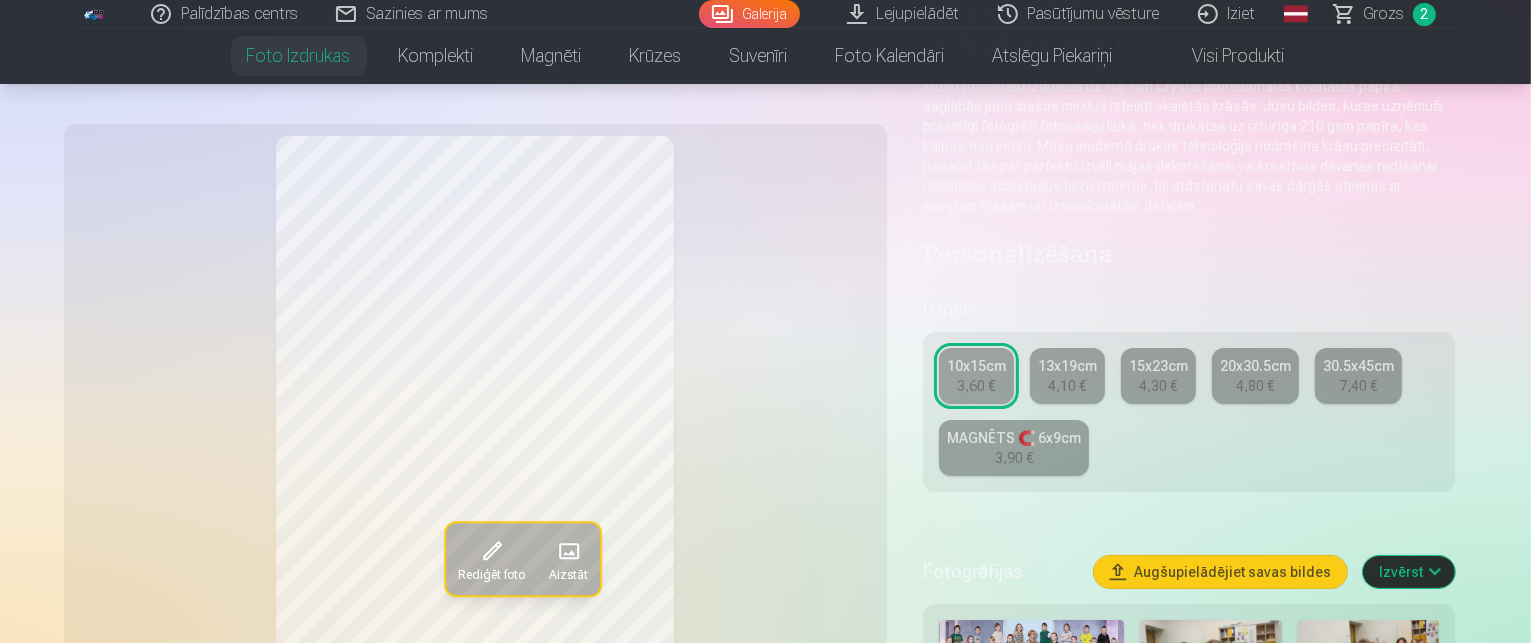 click on "13x19cm" at bounding box center (1067, 366) 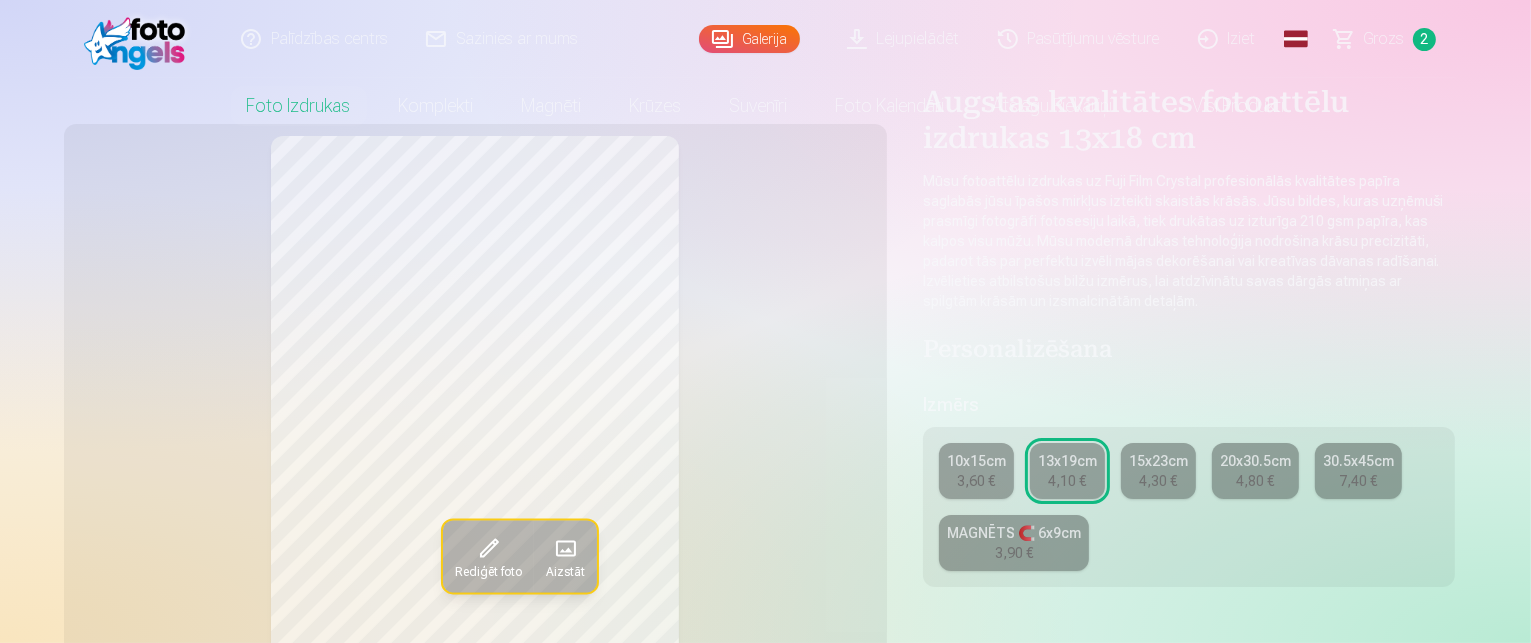 scroll, scrollTop: 300, scrollLeft: 0, axis: vertical 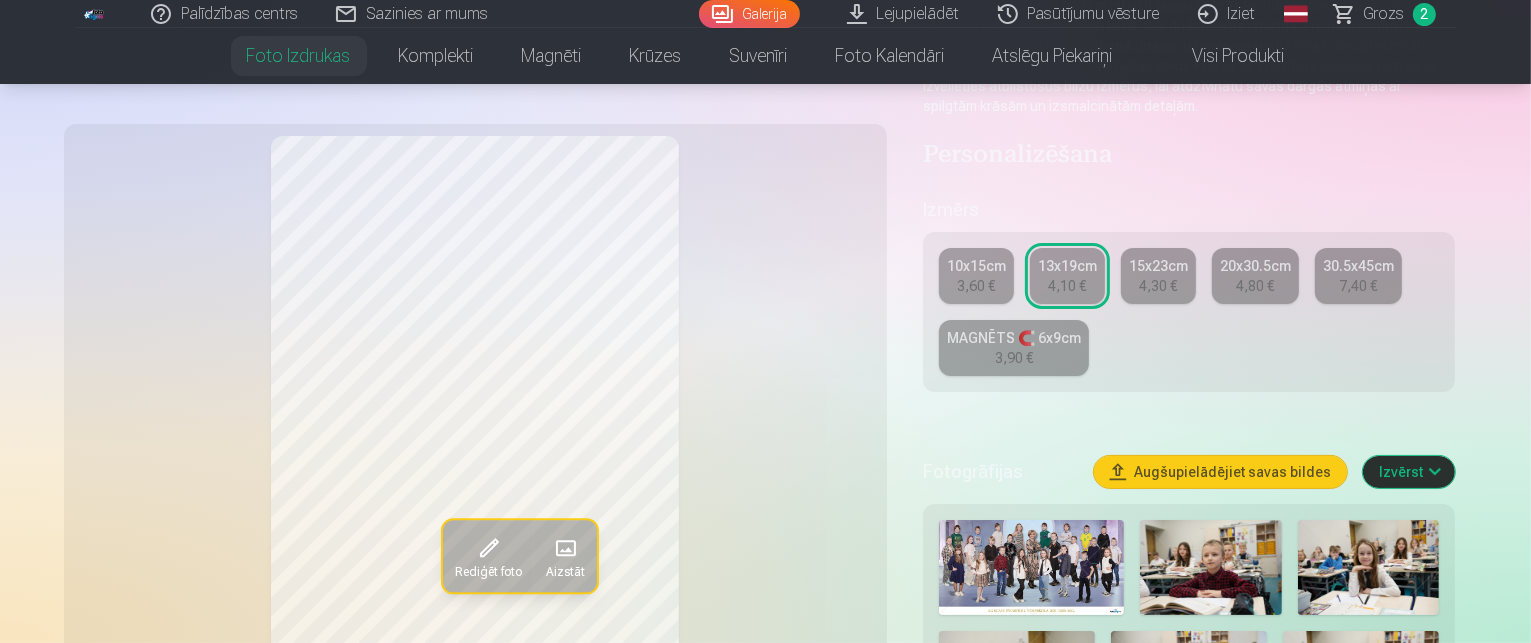 click on "MAGNĒTS 🧲 6x9cm 3,90 €" at bounding box center (1014, 348) 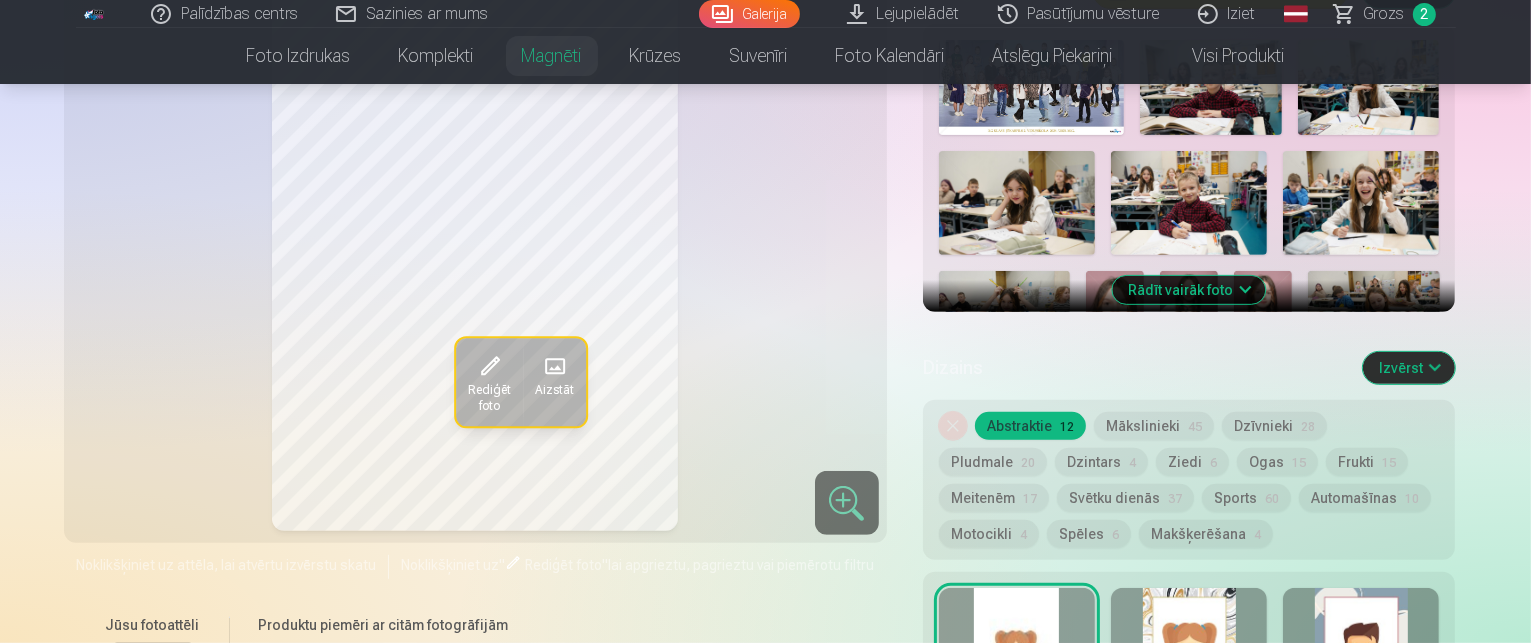 scroll, scrollTop: 600, scrollLeft: 0, axis: vertical 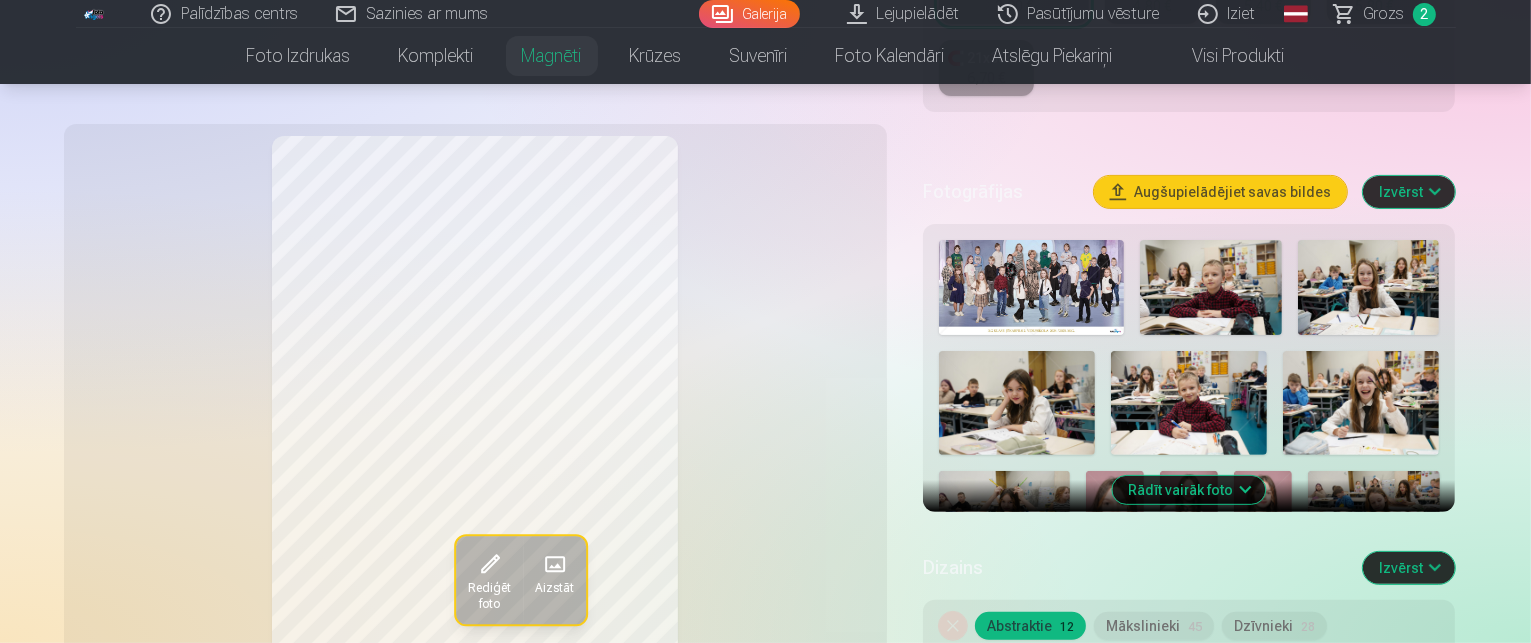 click on "Rādīt vairāk foto" at bounding box center (1189, 490) 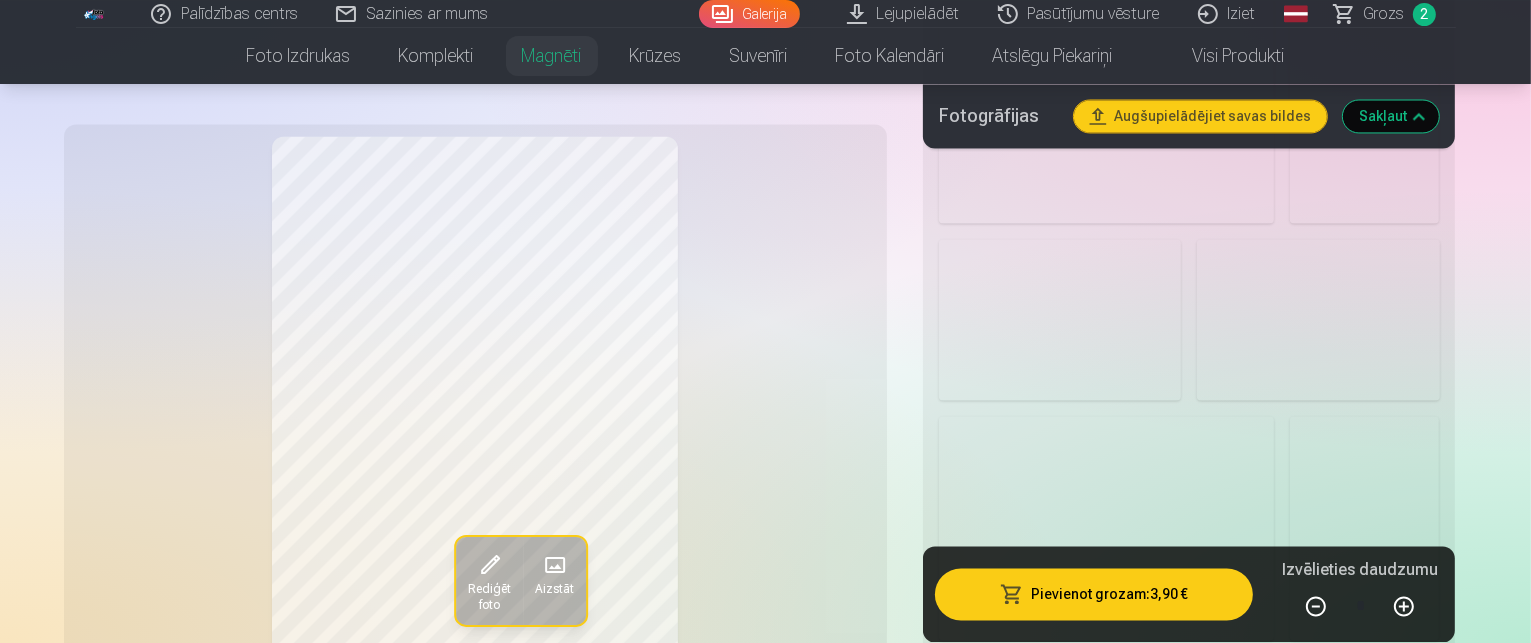 scroll, scrollTop: 3800, scrollLeft: 0, axis: vertical 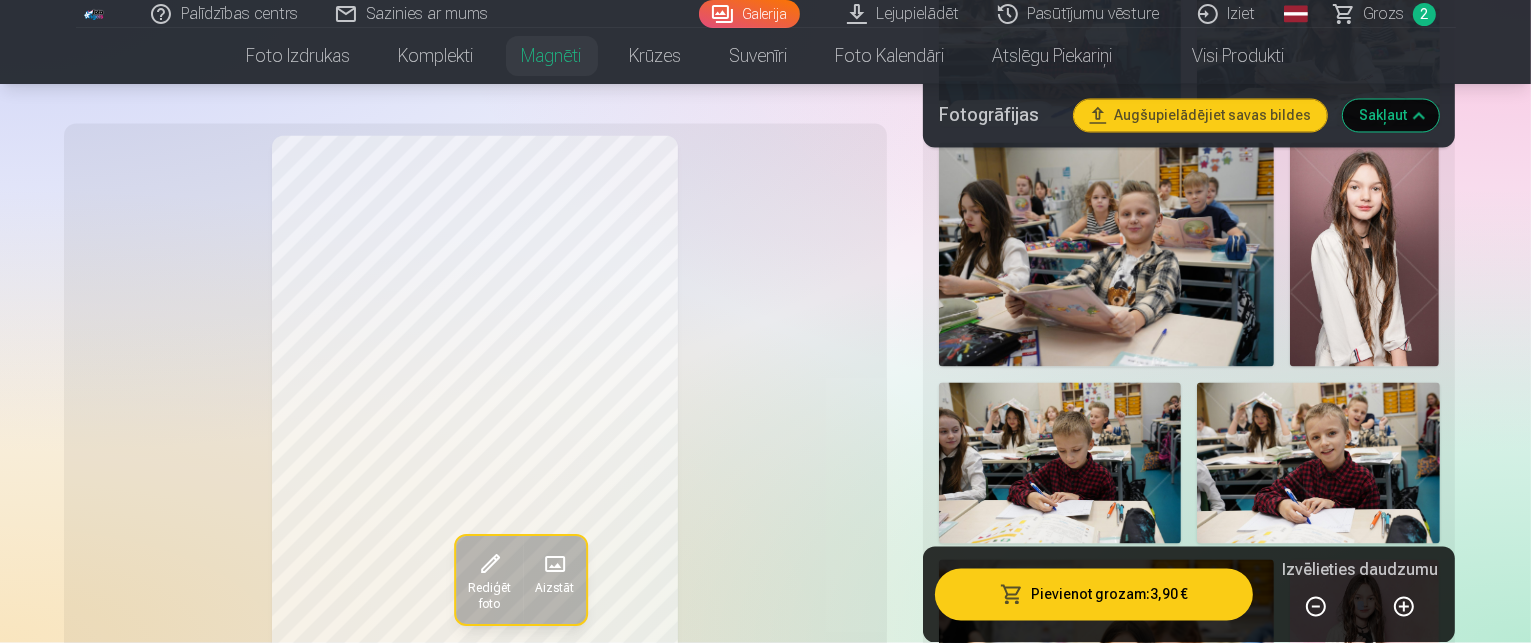 click at bounding box center [1382, 1672] 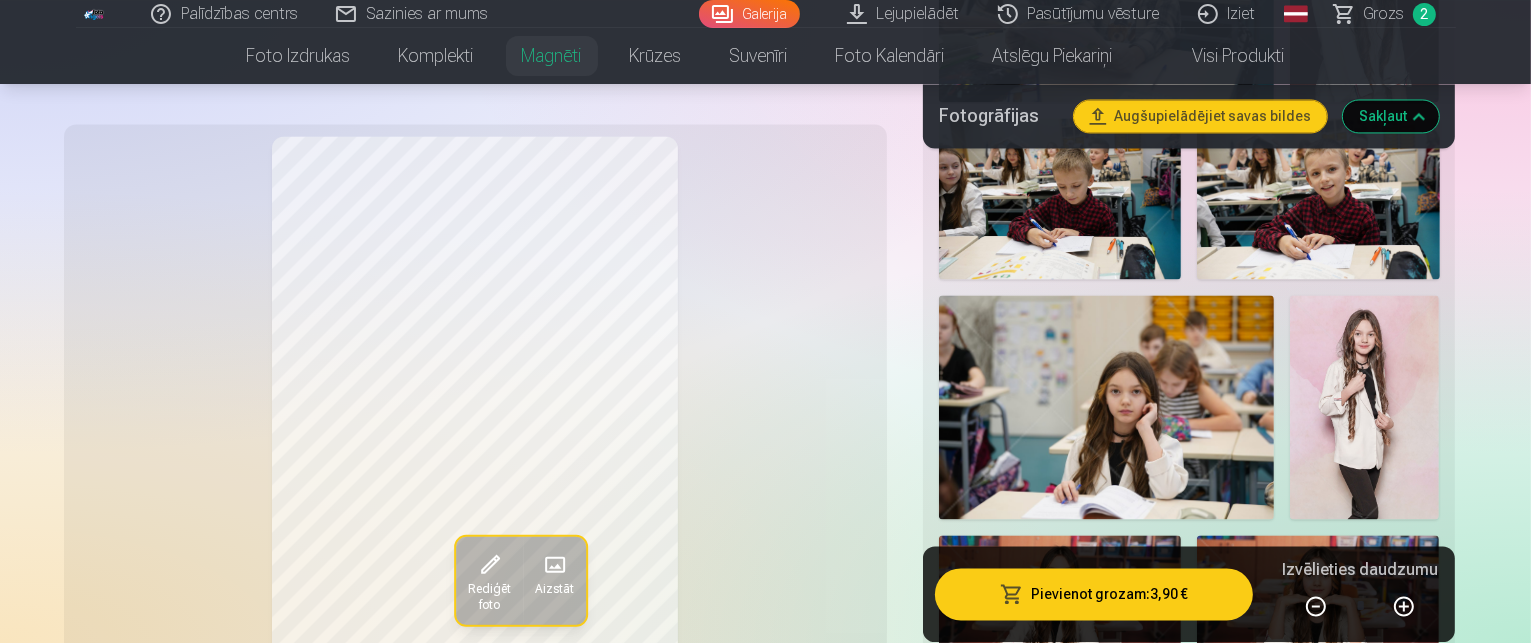 scroll, scrollTop: 4100, scrollLeft: 0, axis: vertical 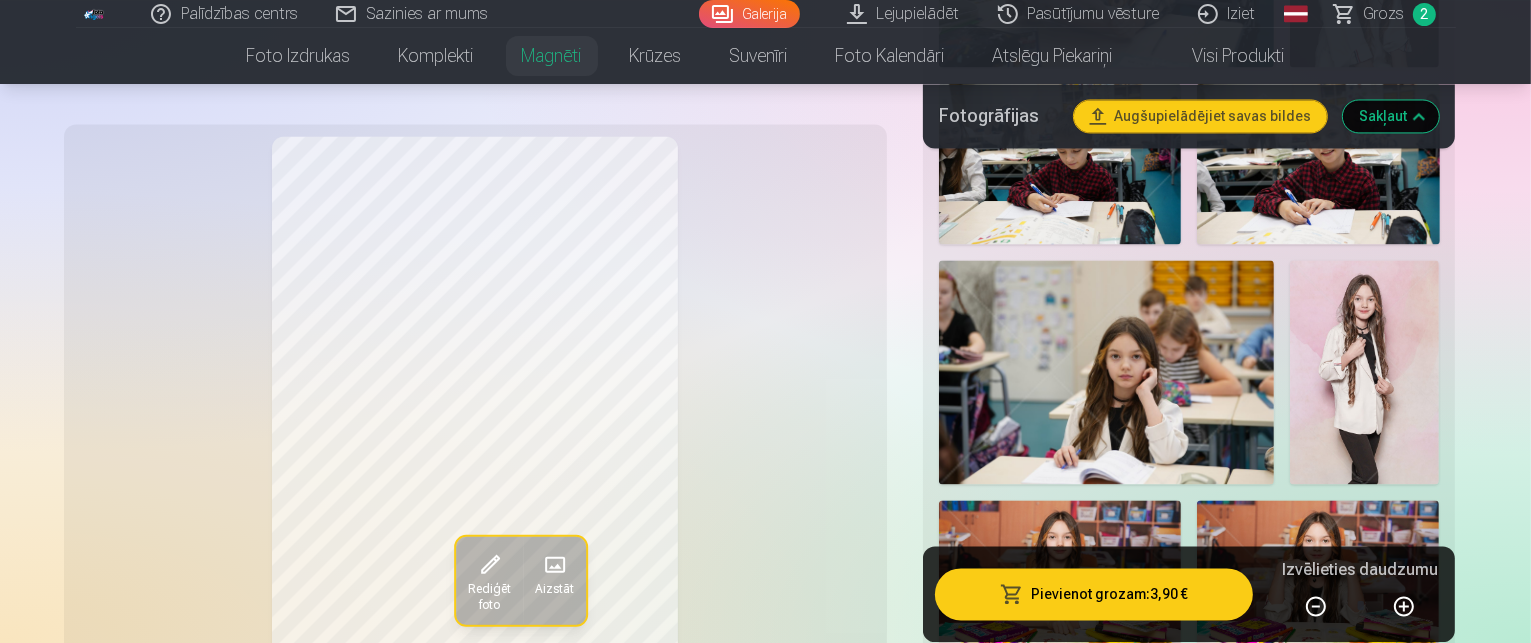 click on "Ogas 15" at bounding box center (1277, 2236) 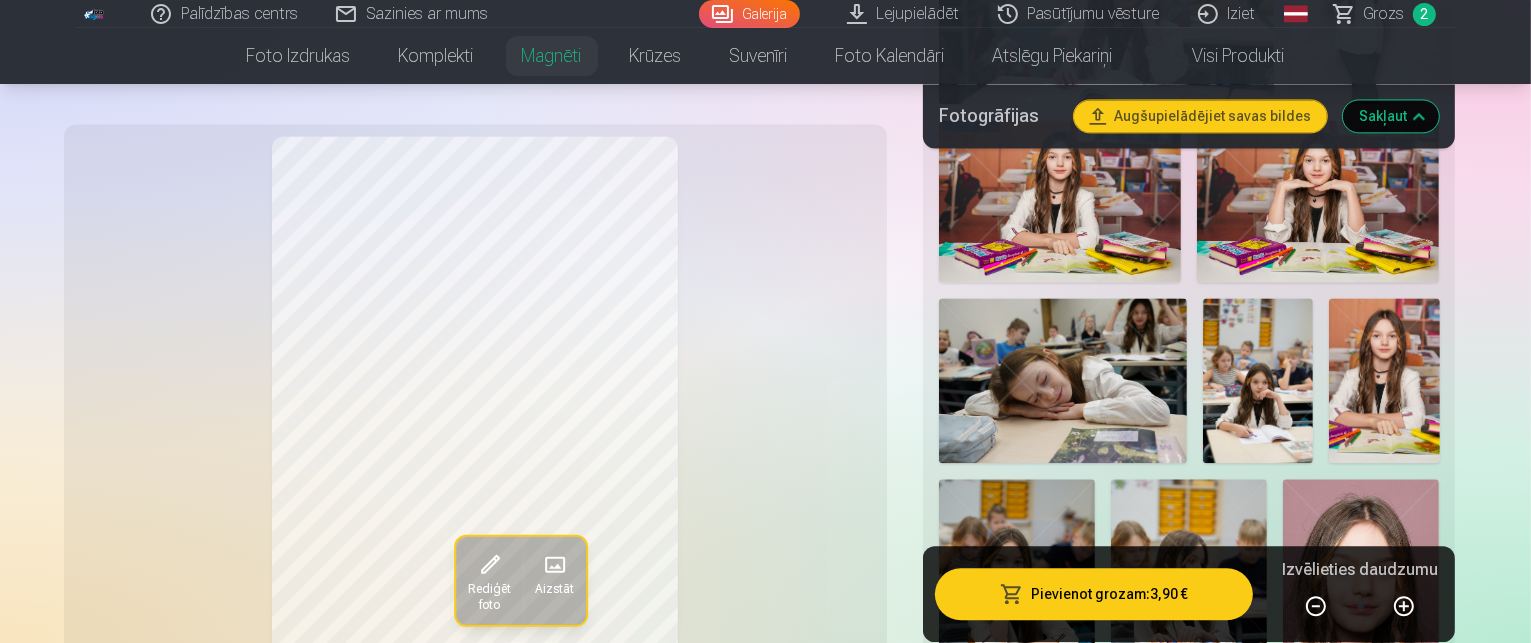 scroll, scrollTop: 4500, scrollLeft: 0, axis: vertical 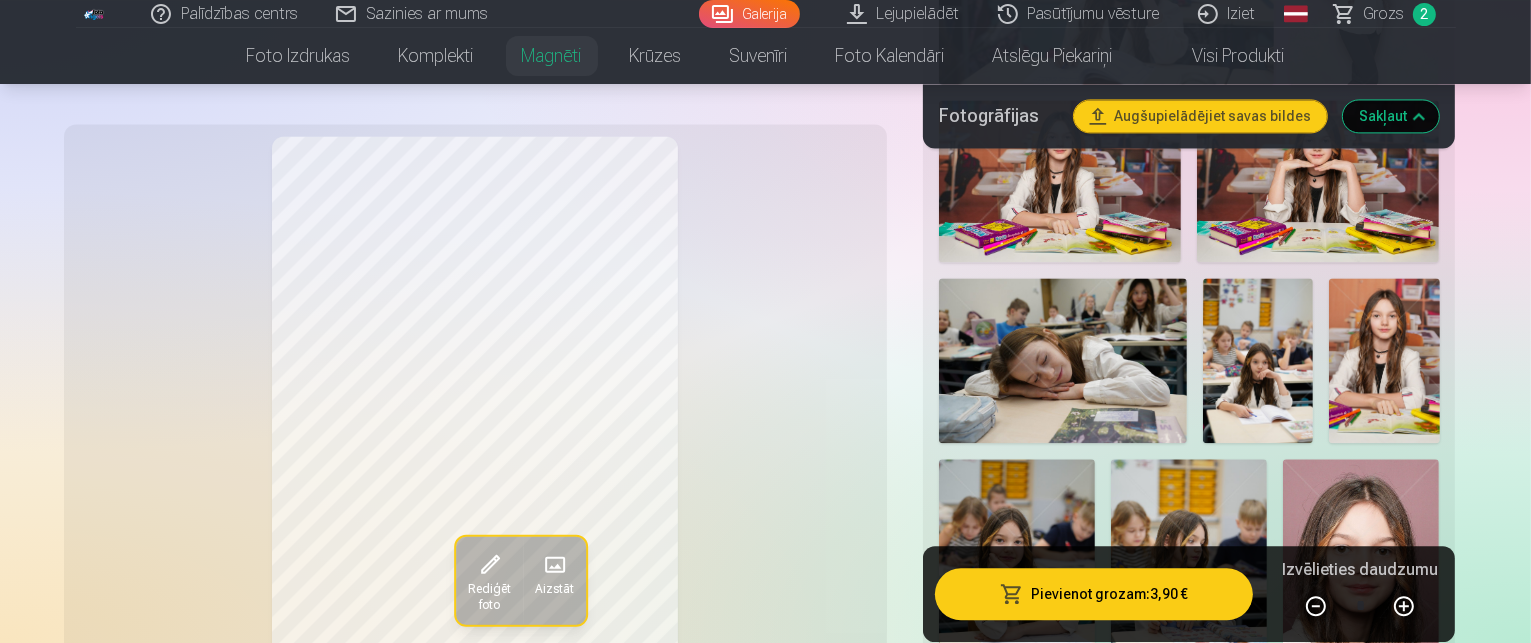 click on "Skatīt vairāk dizainu" at bounding box center (1189, 2199) 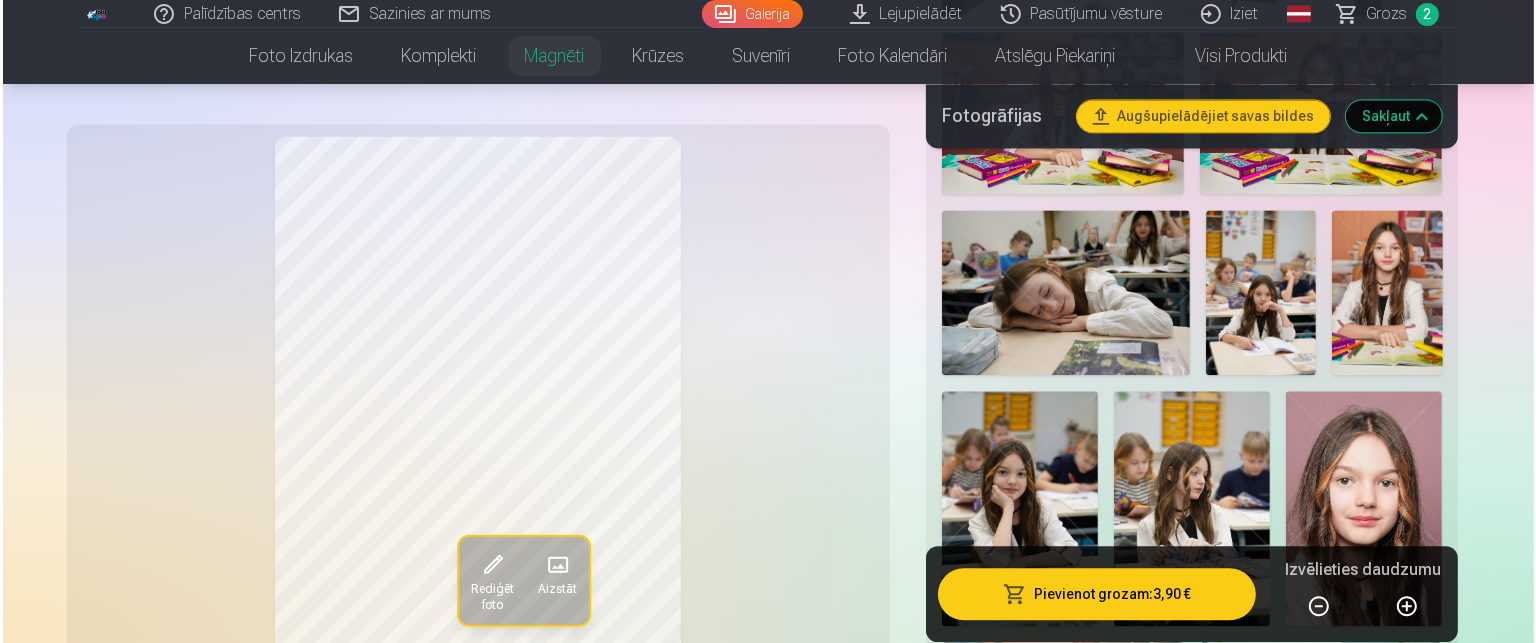 scroll, scrollTop: 4700, scrollLeft: 0, axis: vertical 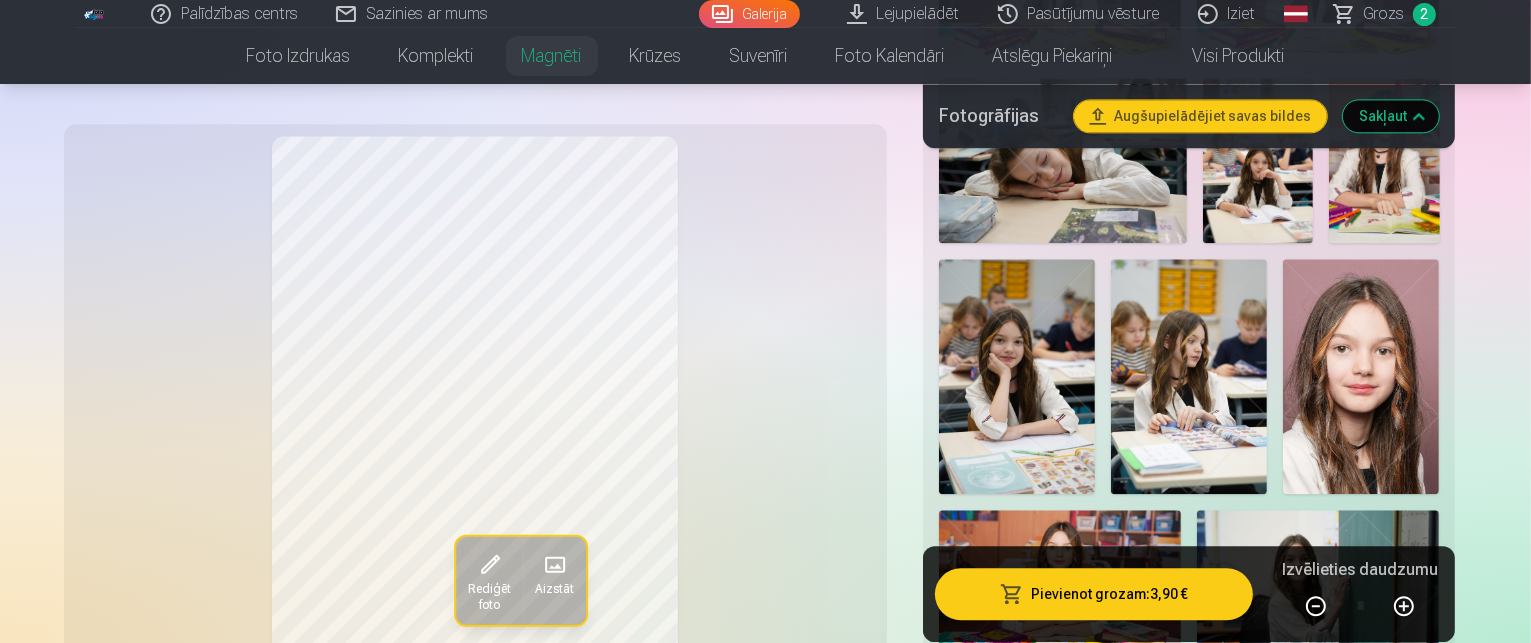 click at bounding box center [1361, 2102] 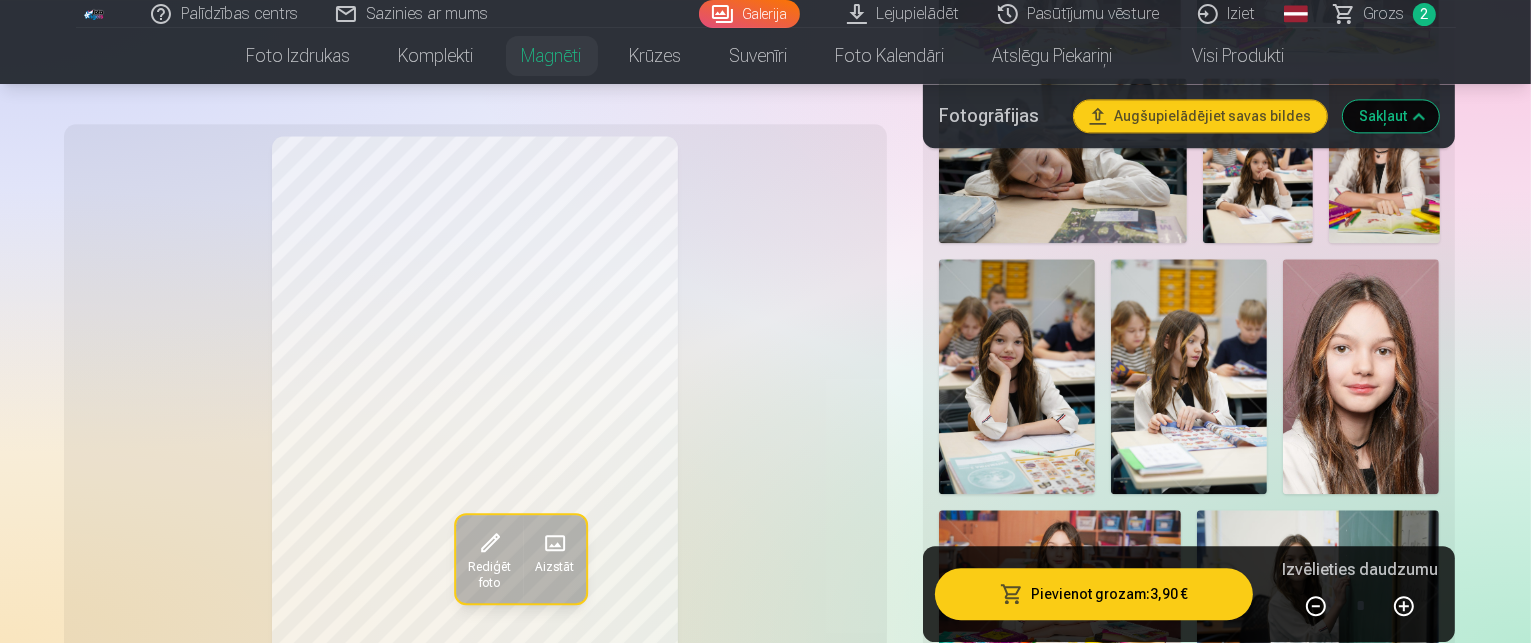 click on "Pievienot grozam :  3,90 €" at bounding box center (1094, 595) 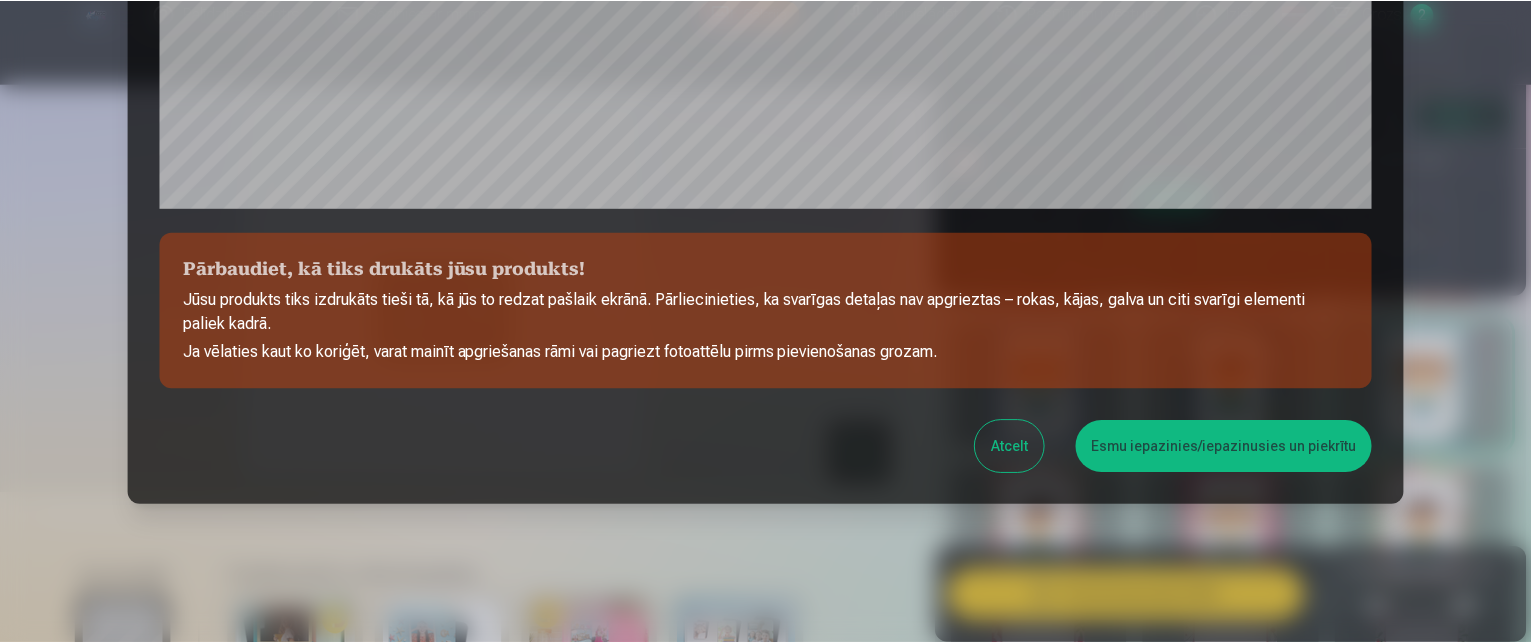 scroll, scrollTop: 796, scrollLeft: 0, axis: vertical 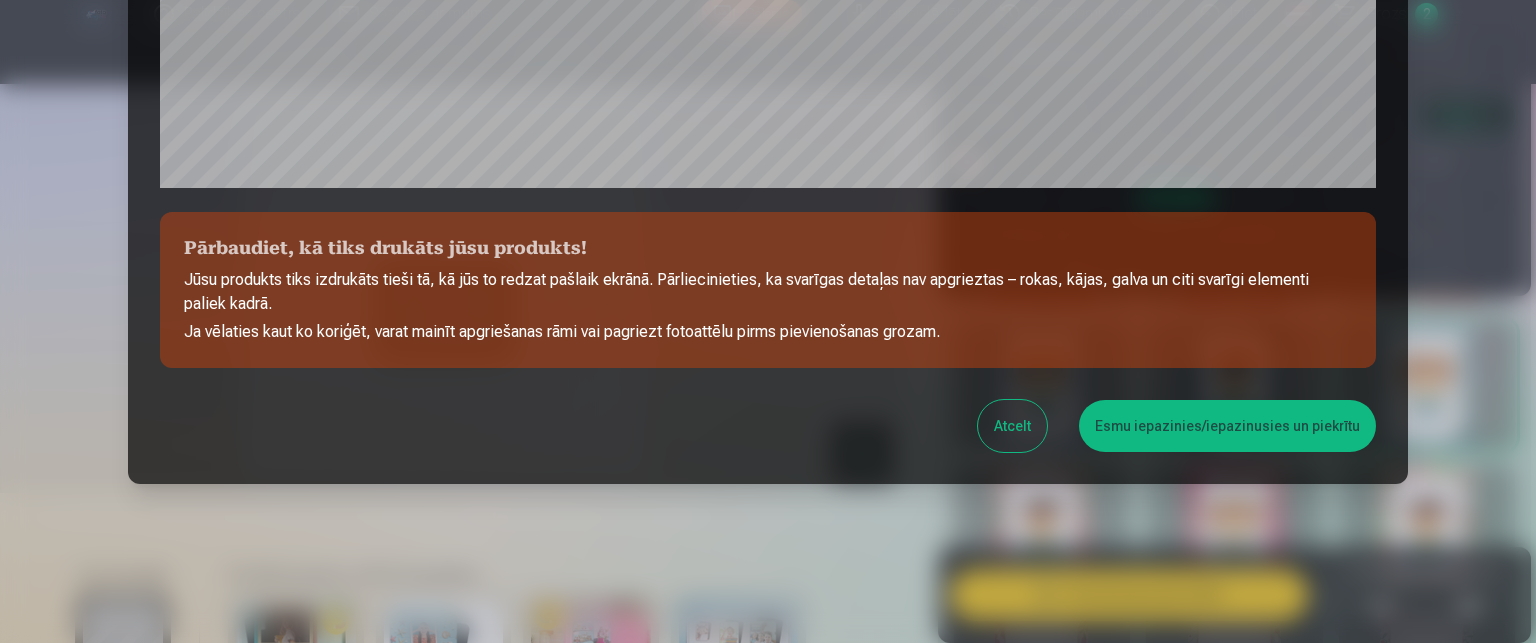 click on "Esmu iepazinies/iepazinusies un piekrītu" at bounding box center [1227, 426] 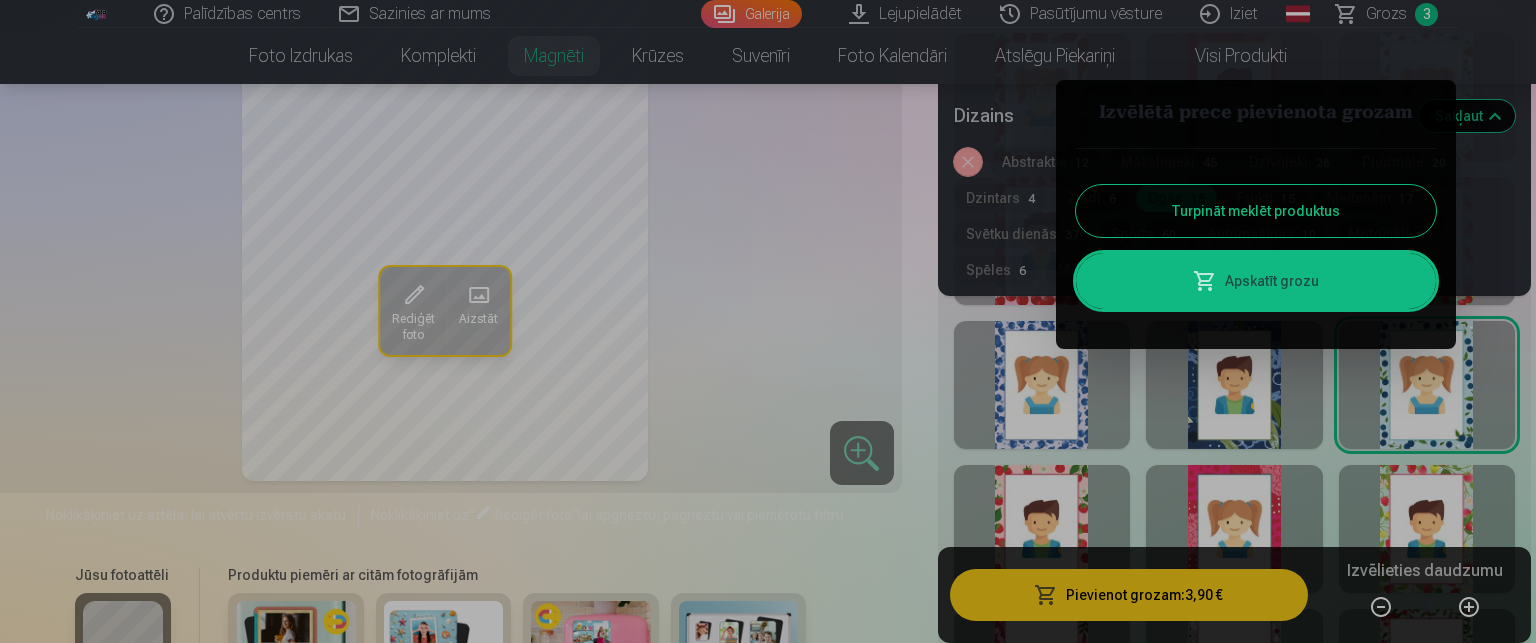 click on "Turpināt meklēt produktus" at bounding box center [1256, 211] 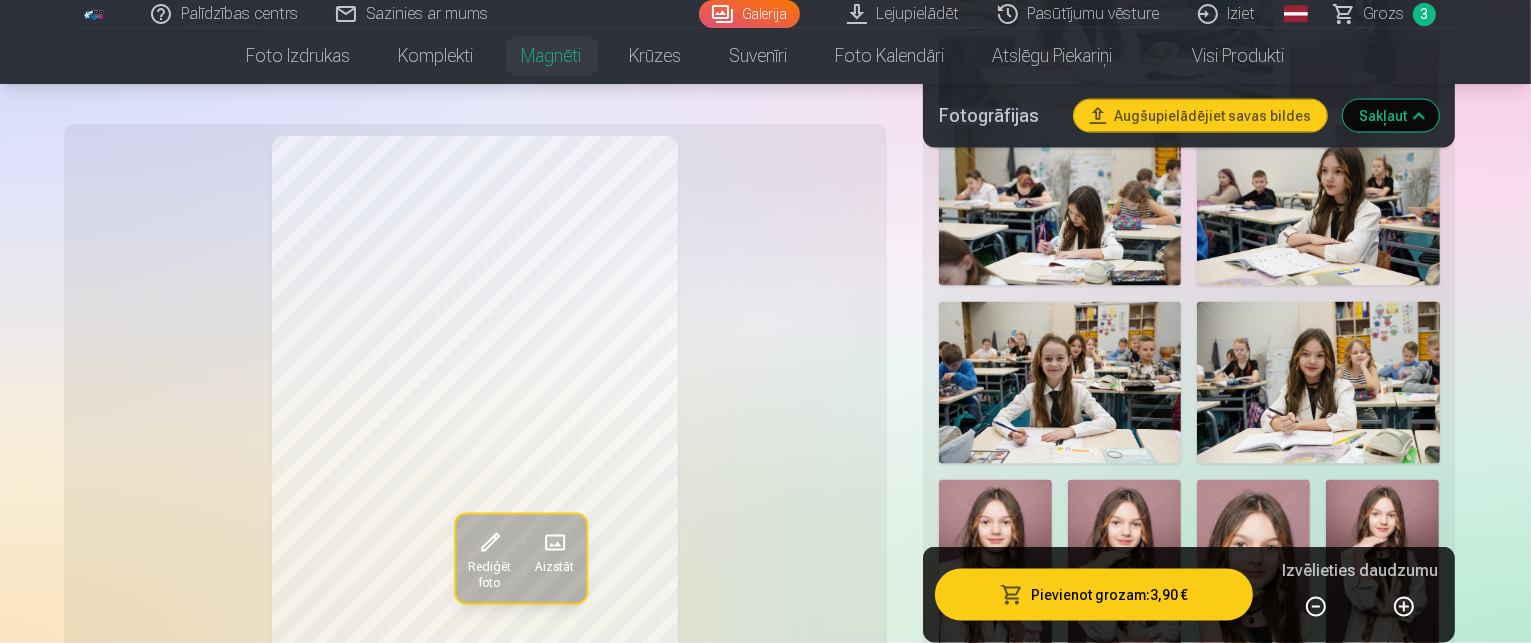 scroll, scrollTop: 3000, scrollLeft: 0, axis: vertical 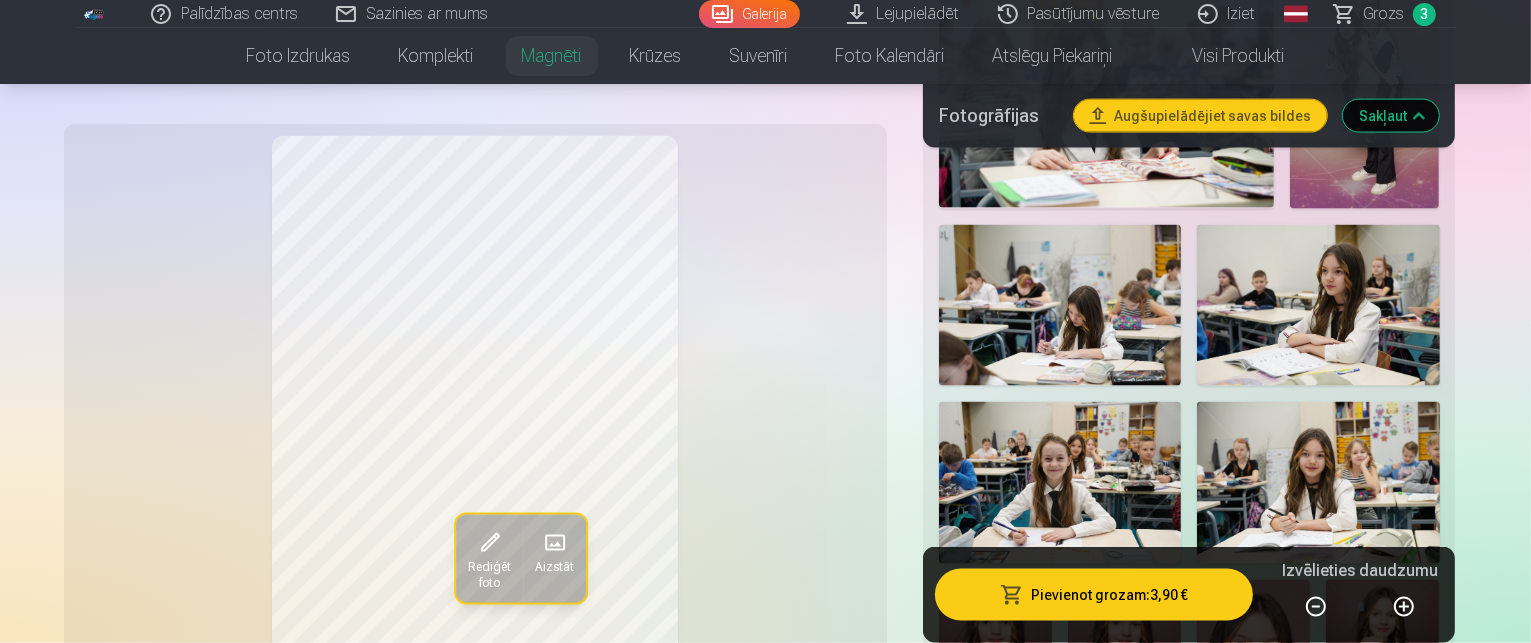 click at bounding box center (1364, 1472) 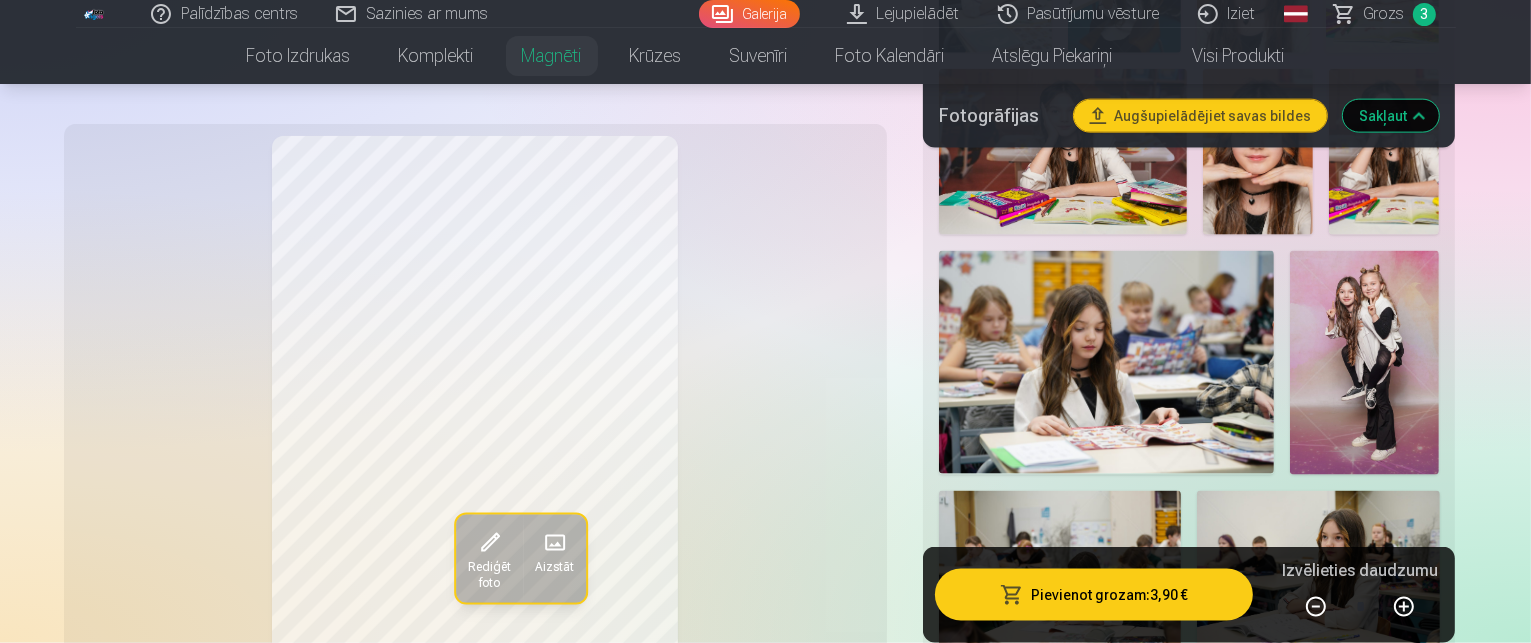 scroll, scrollTop: 2700, scrollLeft: 0, axis: vertical 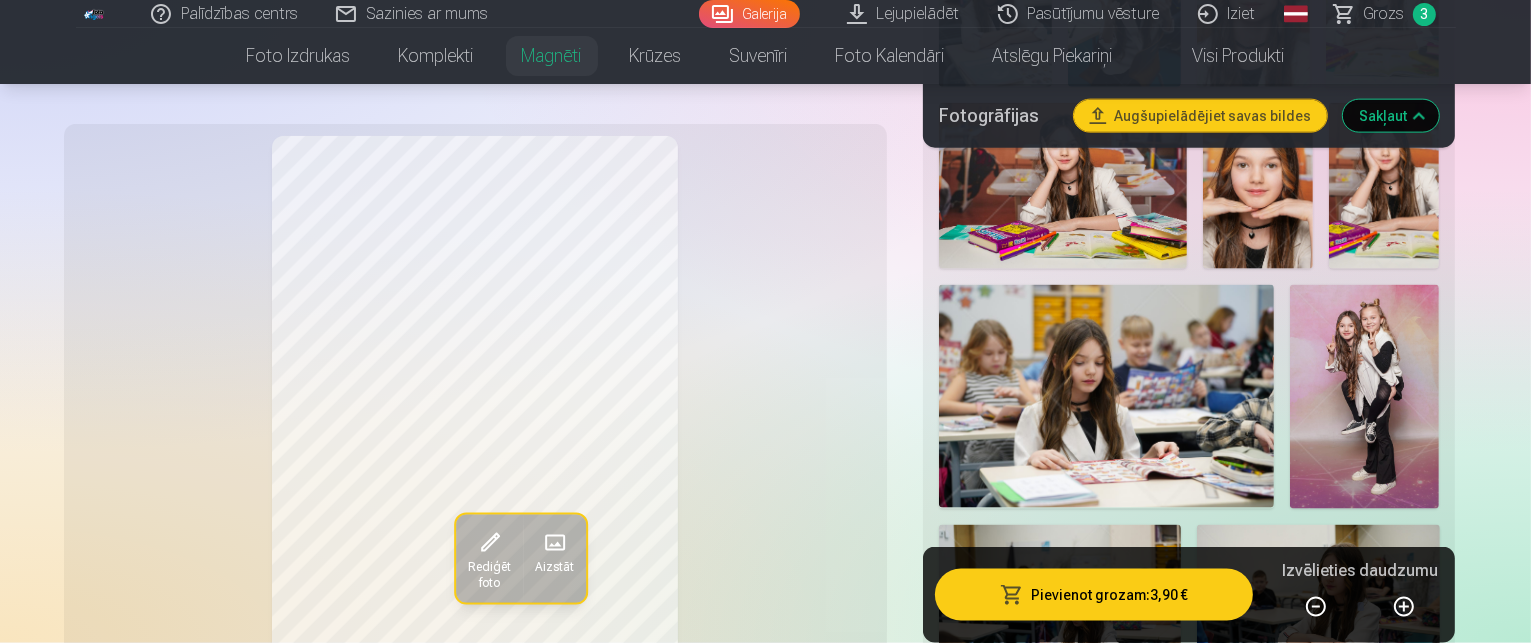 click at bounding box center (1382, 965) 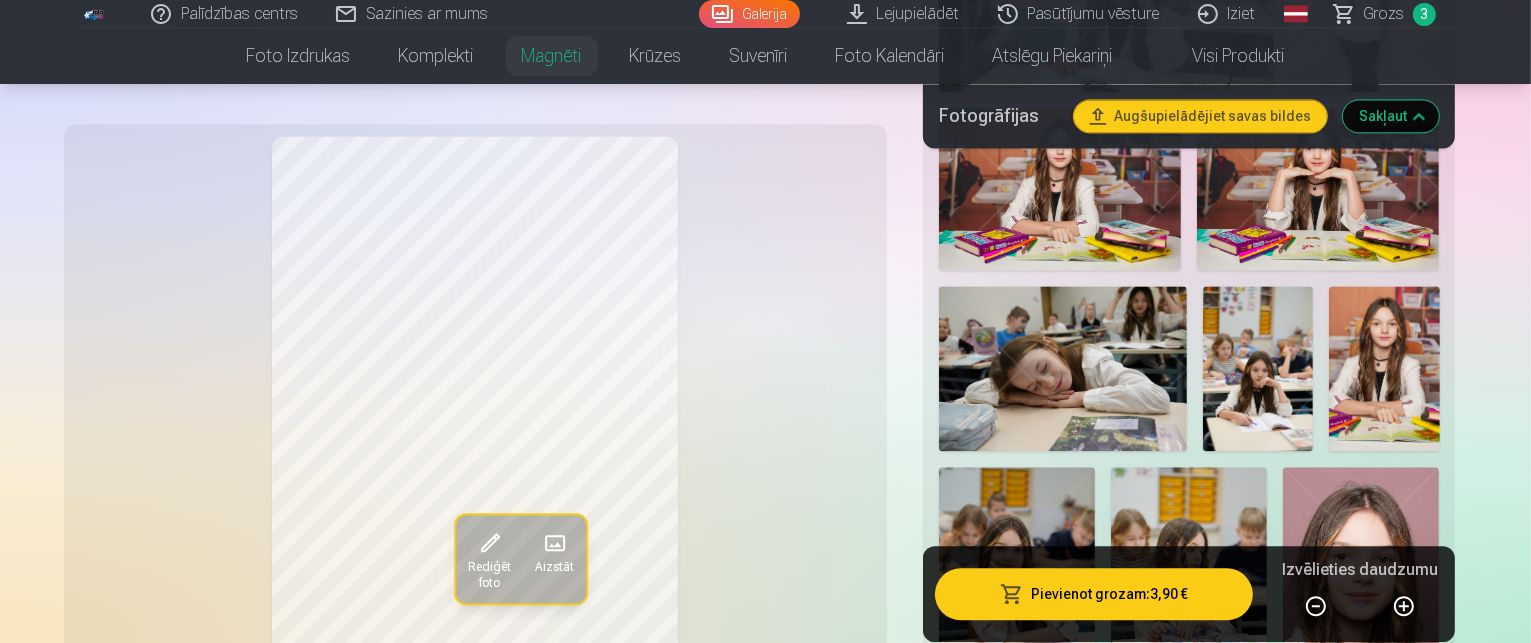 scroll, scrollTop: 4500, scrollLeft: 0, axis: vertical 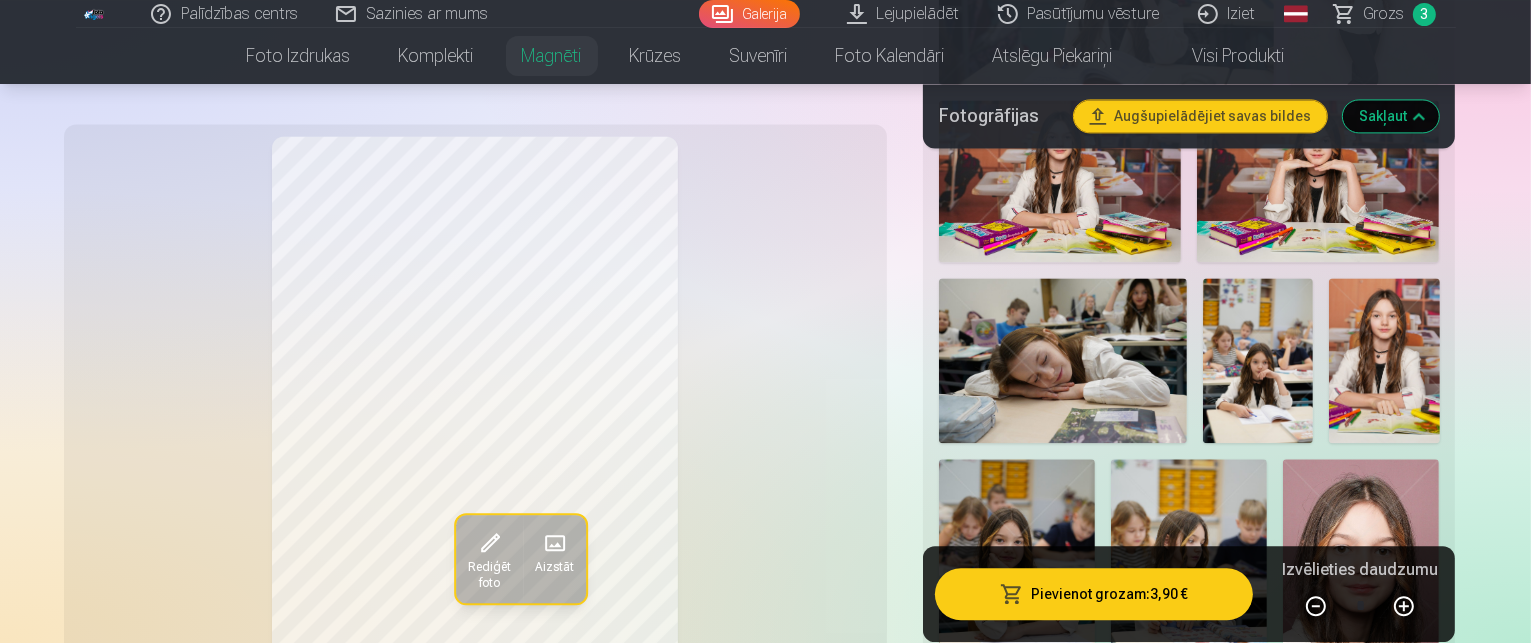 click at bounding box center [1017, 2158] 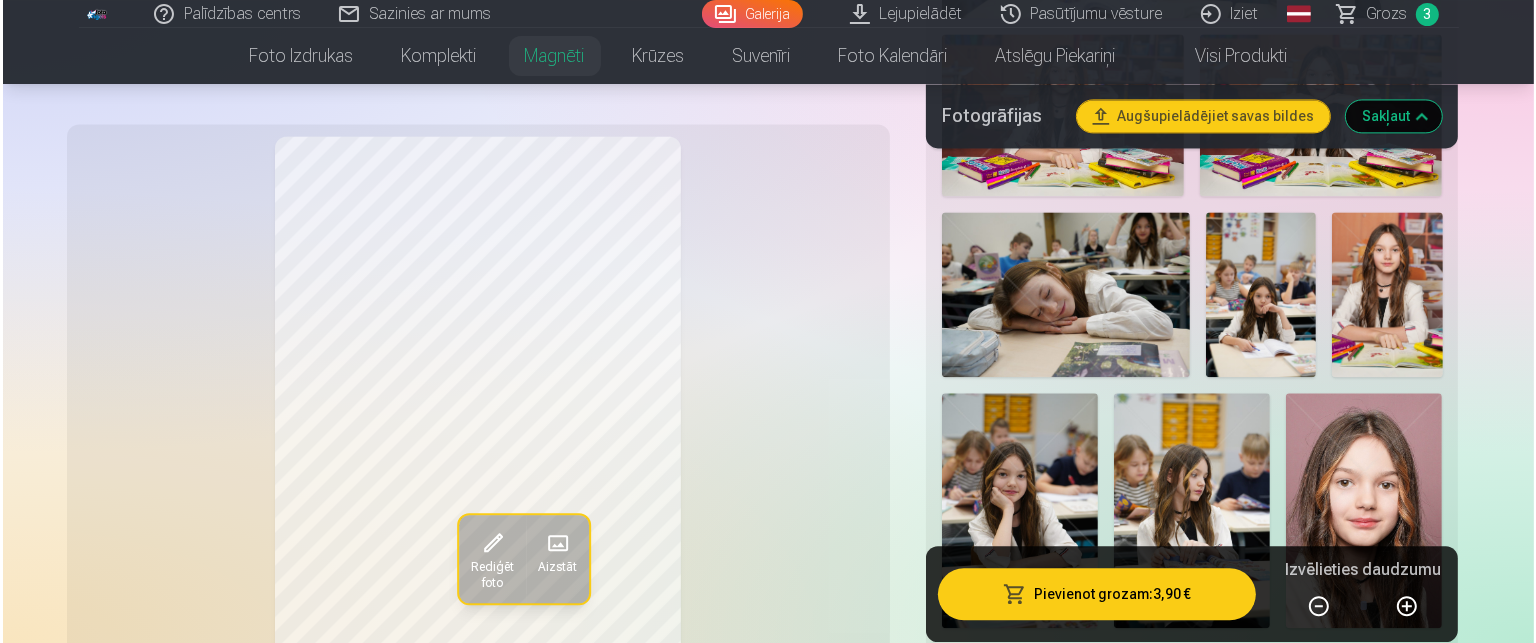 scroll, scrollTop: 4600, scrollLeft: 0, axis: vertical 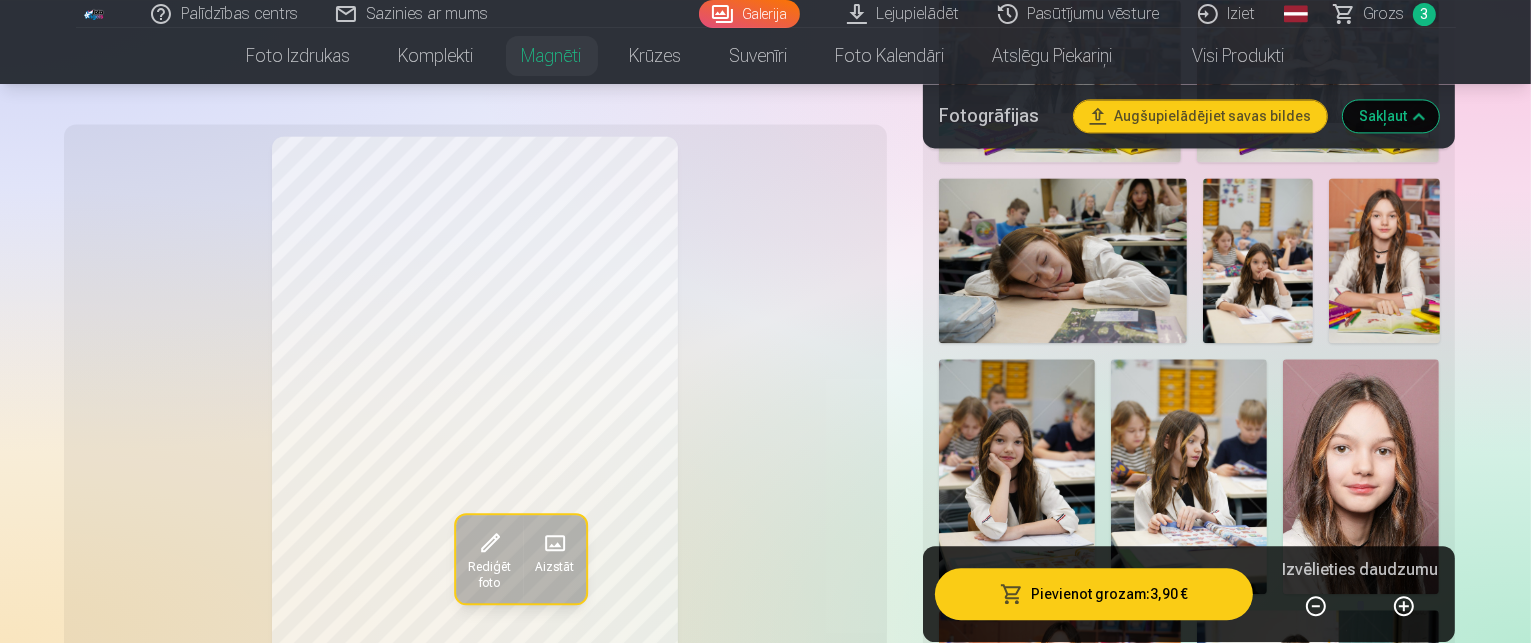 click at bounding box center (1189, 2202) 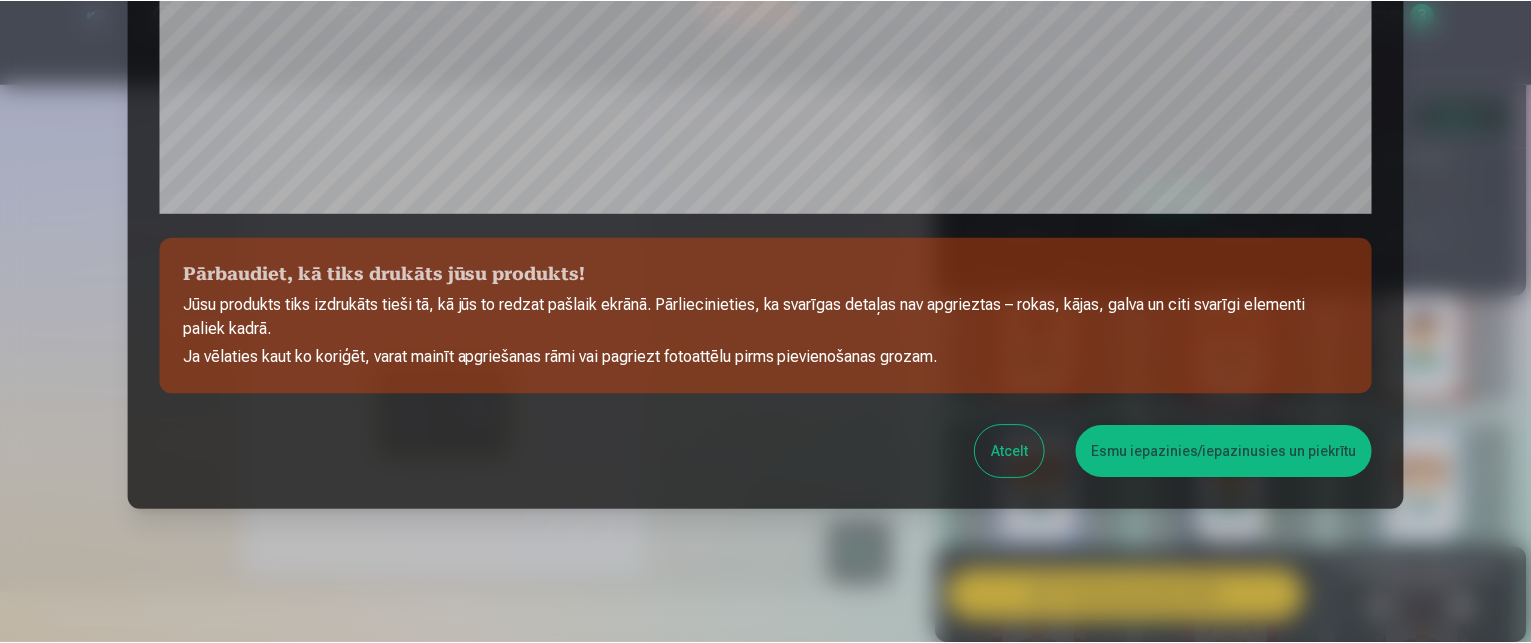 scroll, scrollTop: 796, scrollLeft: 0, axis: vertical 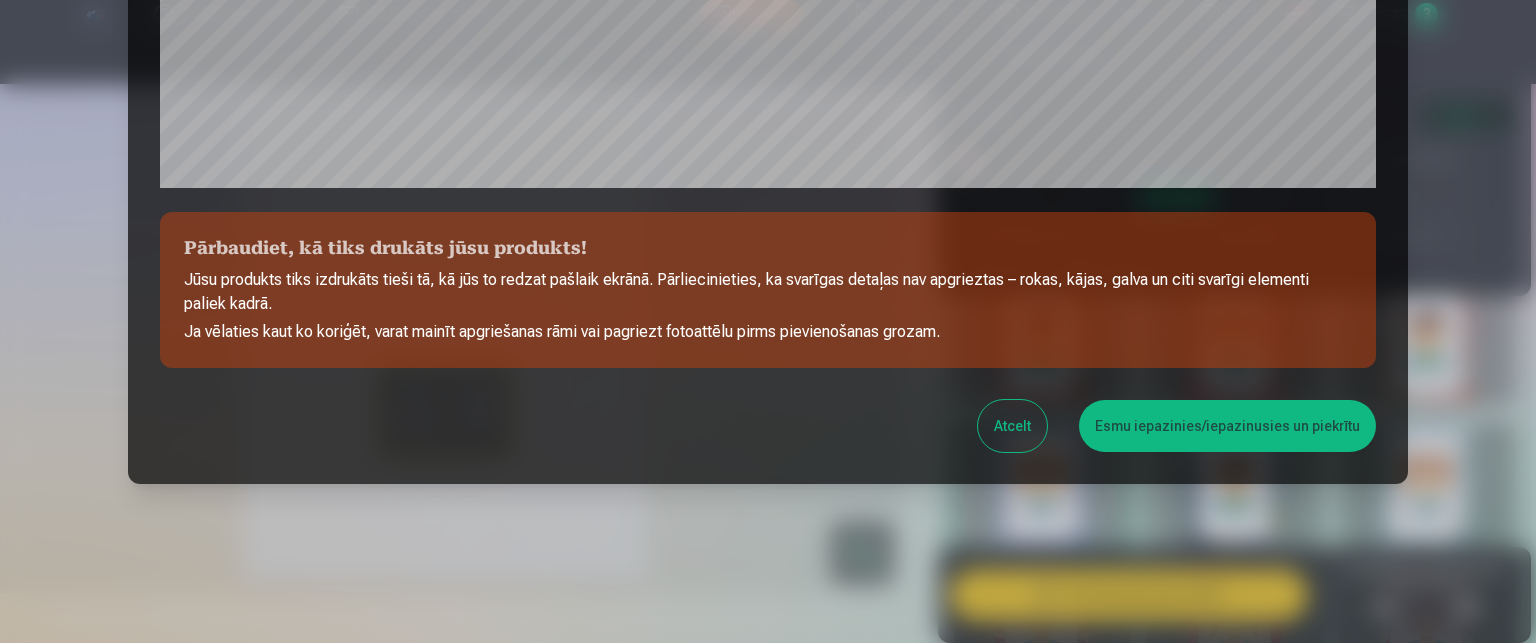 click on "Esmu iepazinies/iepazinusies un piekrītu" at bounding box center [1227, 426] 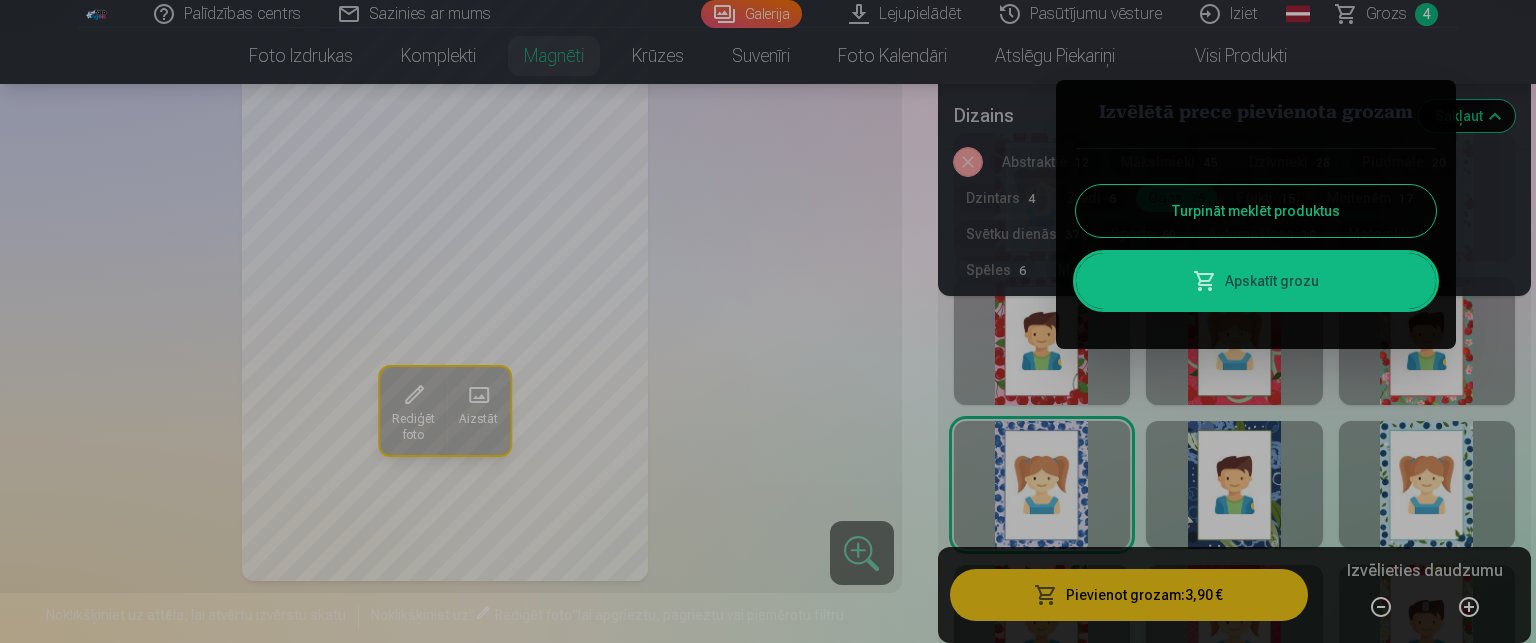click on "Turpināt meklēt produktus" at bounding box center (1256, 211) 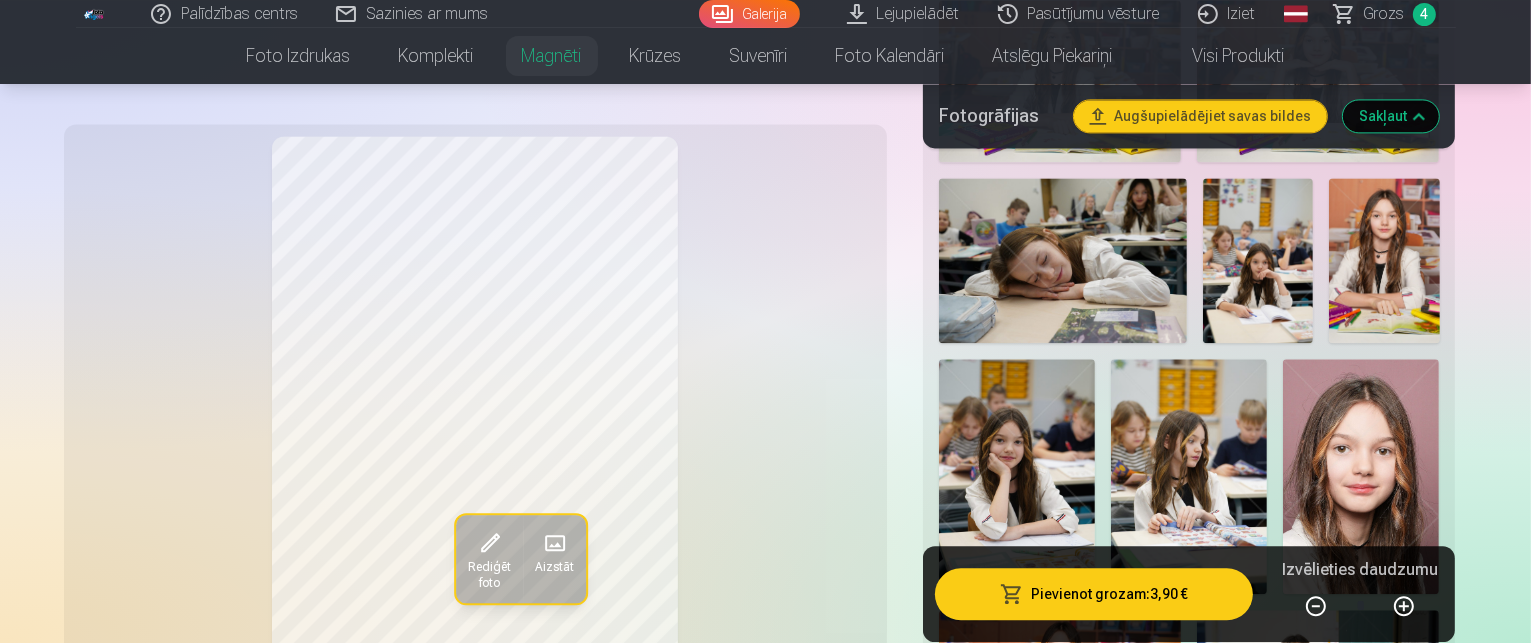 click on "Grozs" at bounding box center (1384, 14) 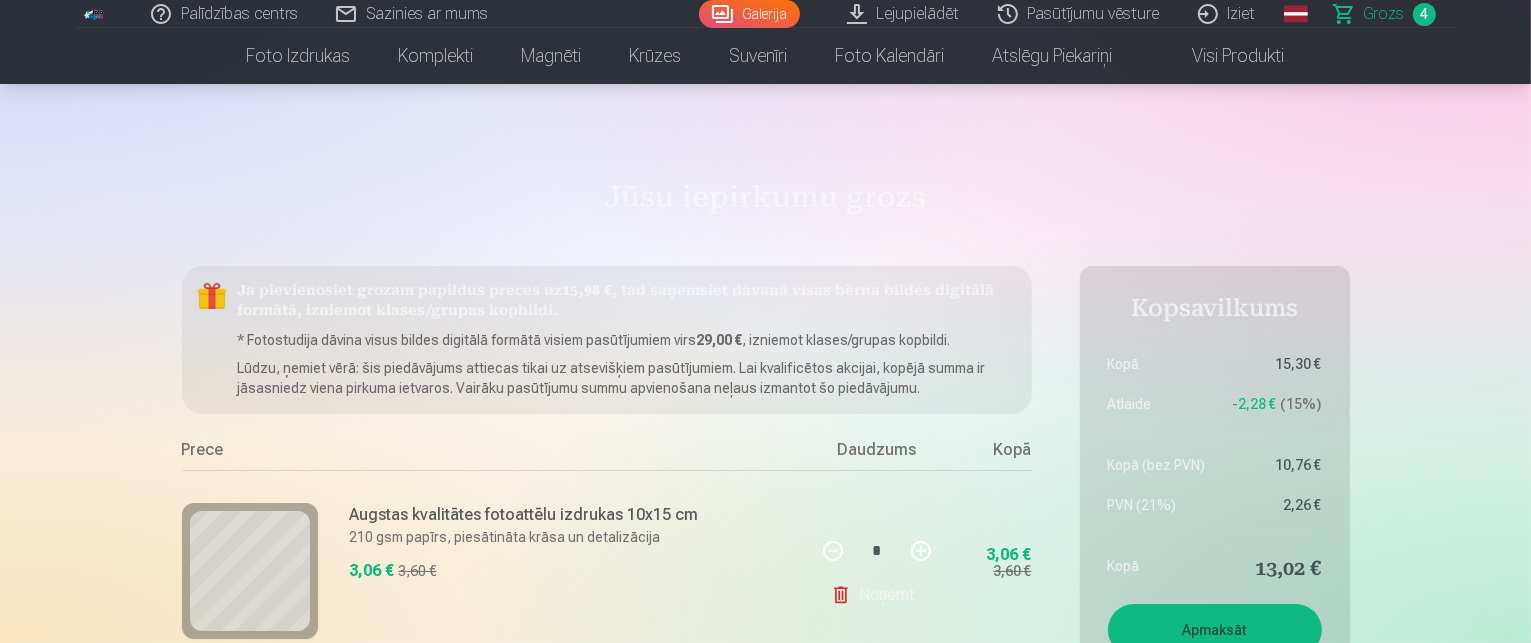 scroll, scrollTop: 0, scrollLeft: 0, axis: both 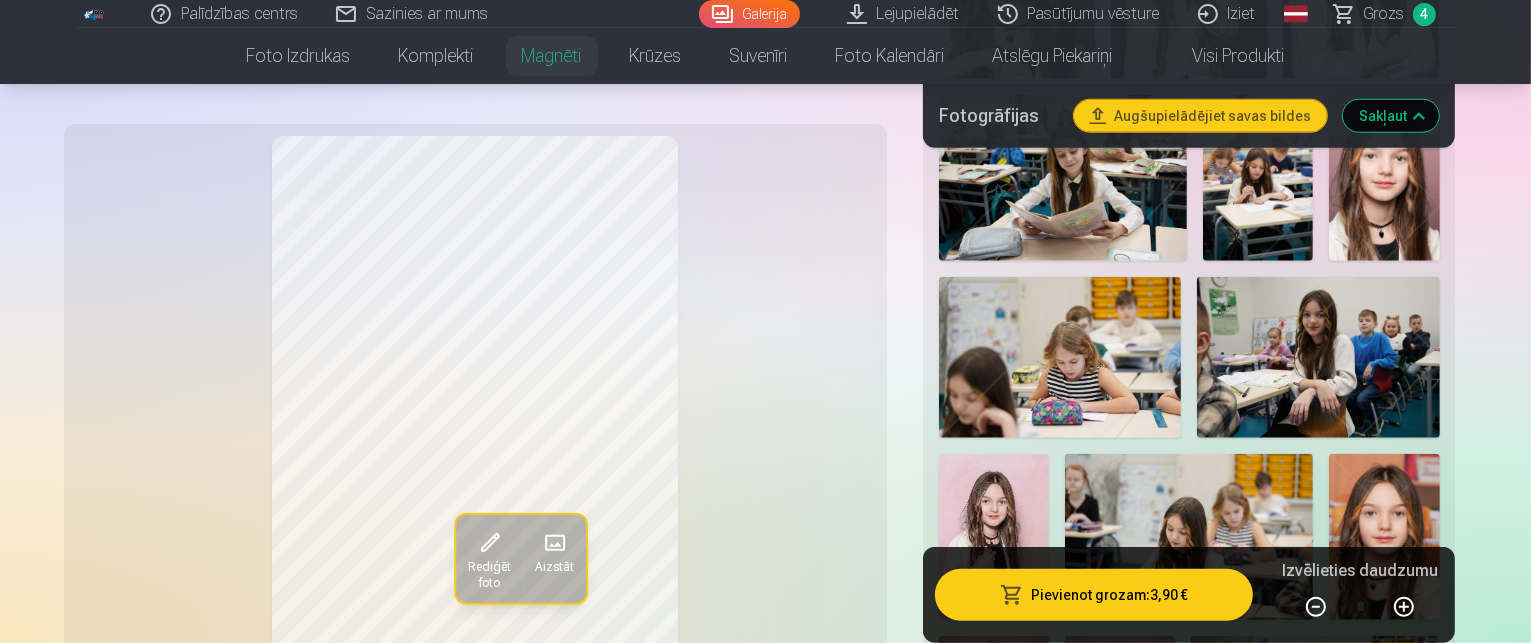 click at bounding box center [1258, 1086] 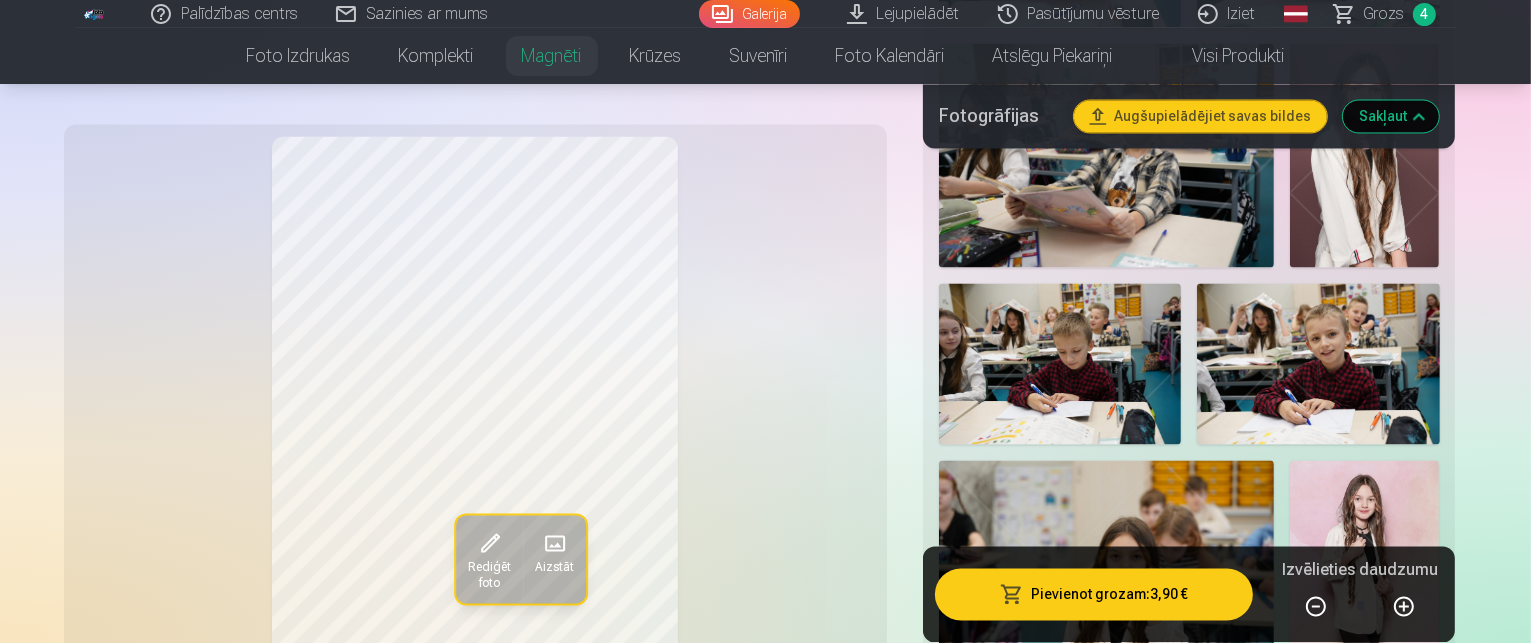 scroll, scrollTop: 4400, scrollLeft: 0, axis: vertical 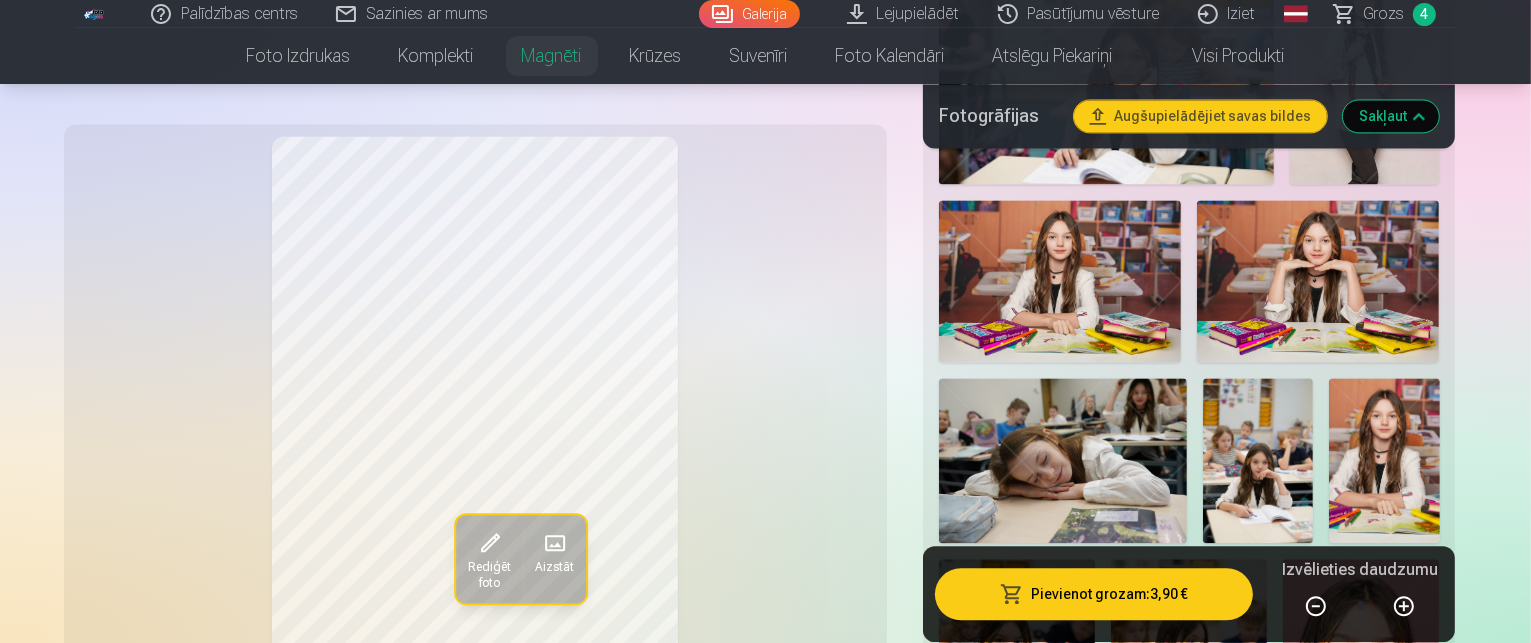 click on "Abstraktie 12" at bounding box center (1030, 1900) 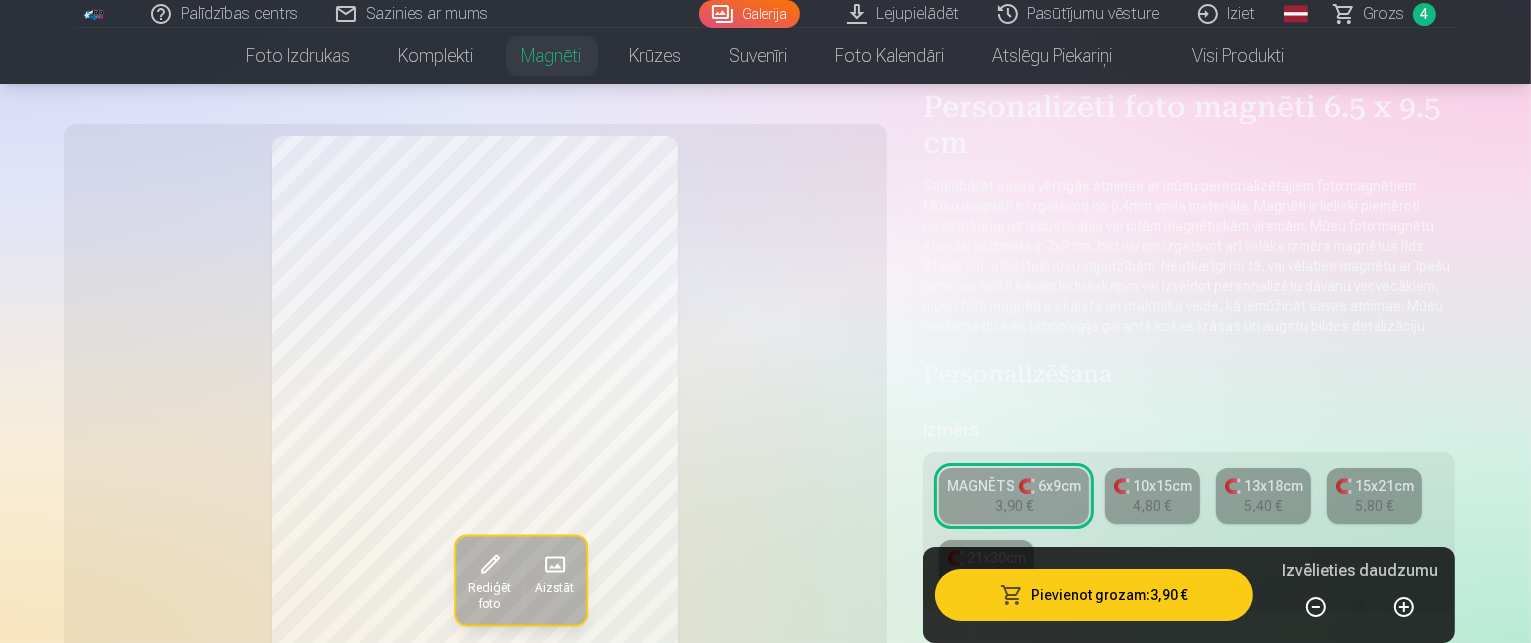 scroll, scrollTop: 300, scrollLeft: 0, axis: vertical 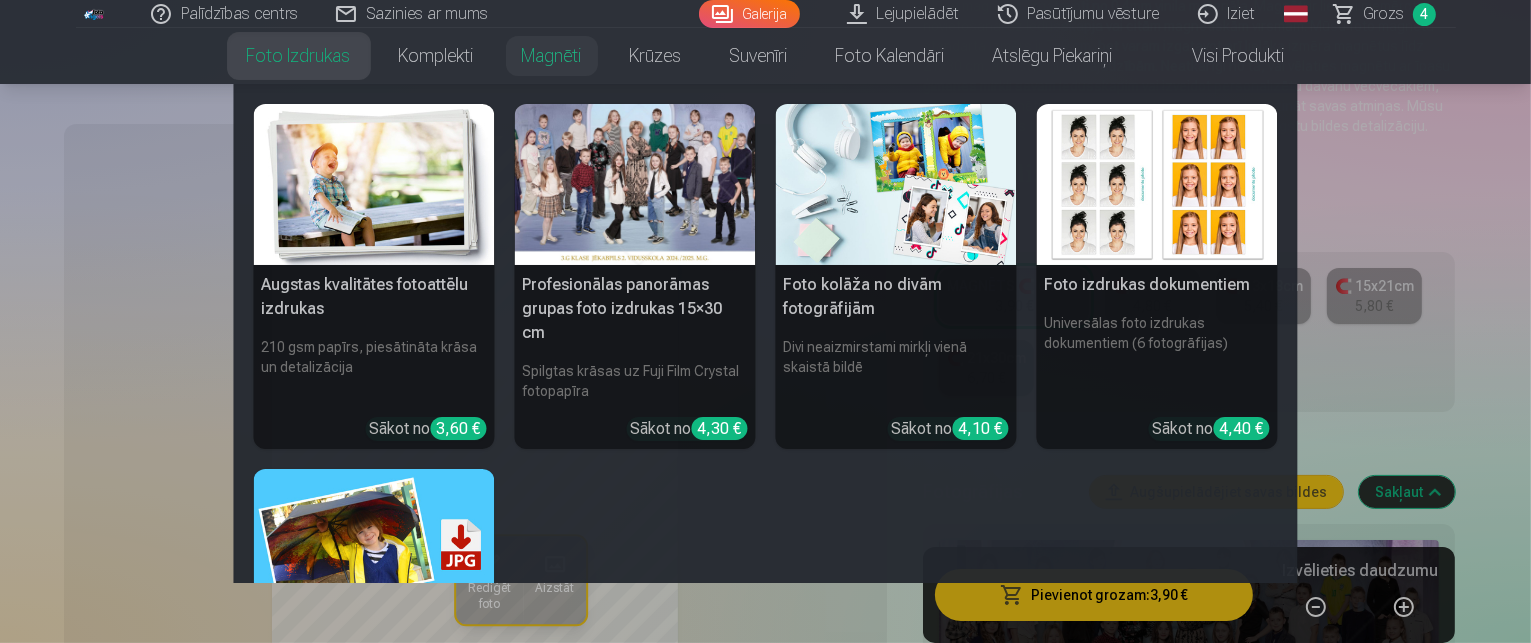 click on "Foto izdrukas" at bounding box center [299, 56] 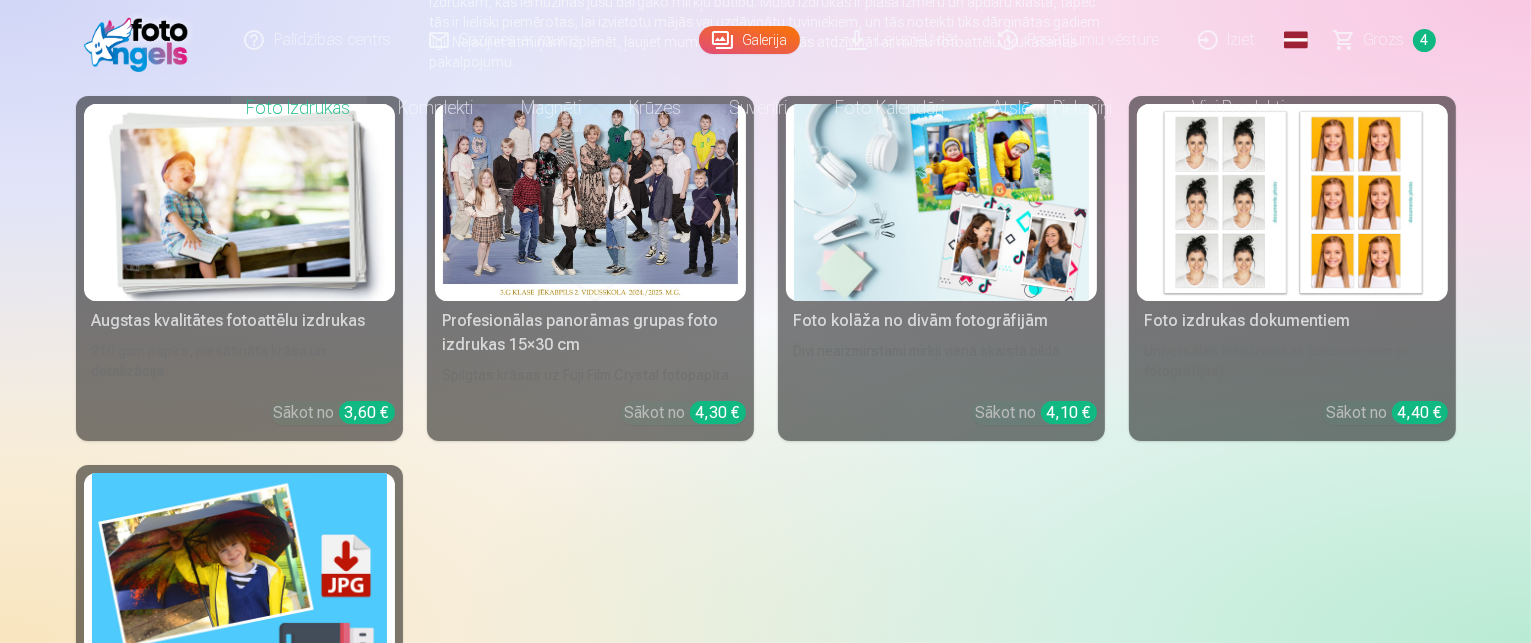 scroll, scrollTop: 0, scrollLeft: 0, axis: both 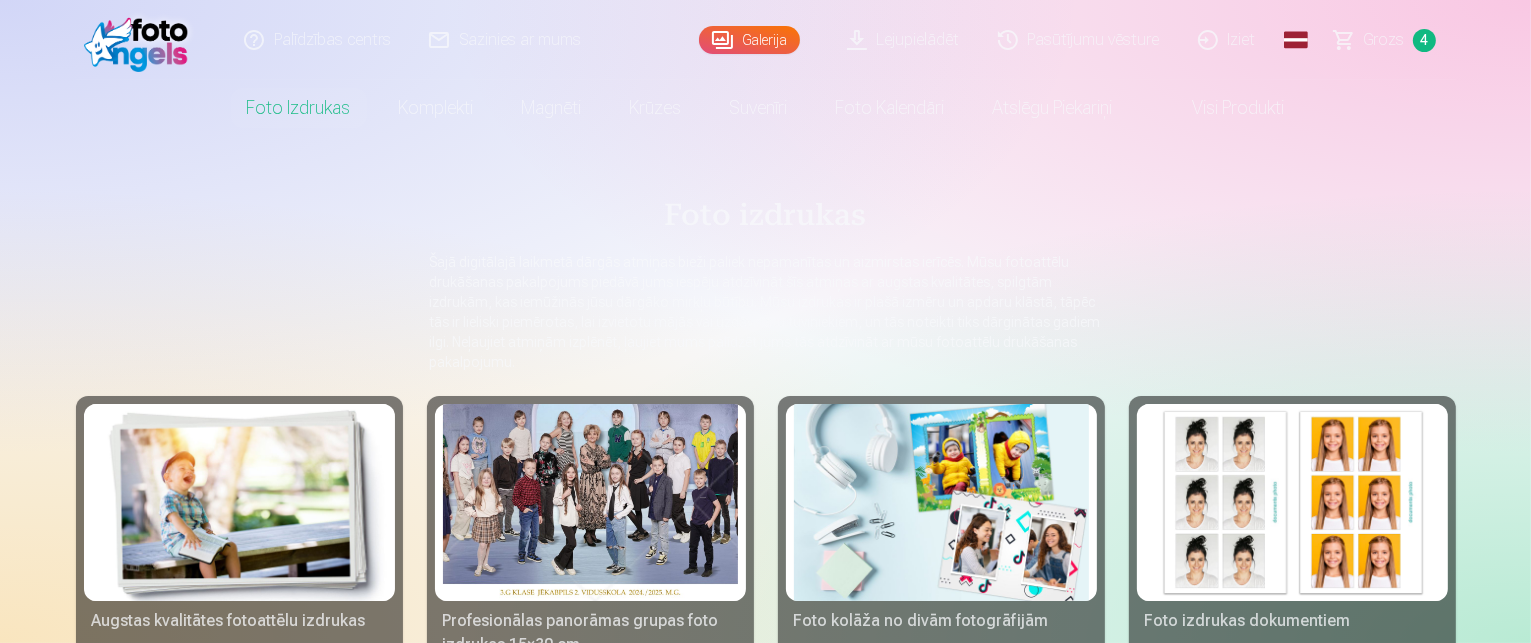 click at bounding box center [590, 502] 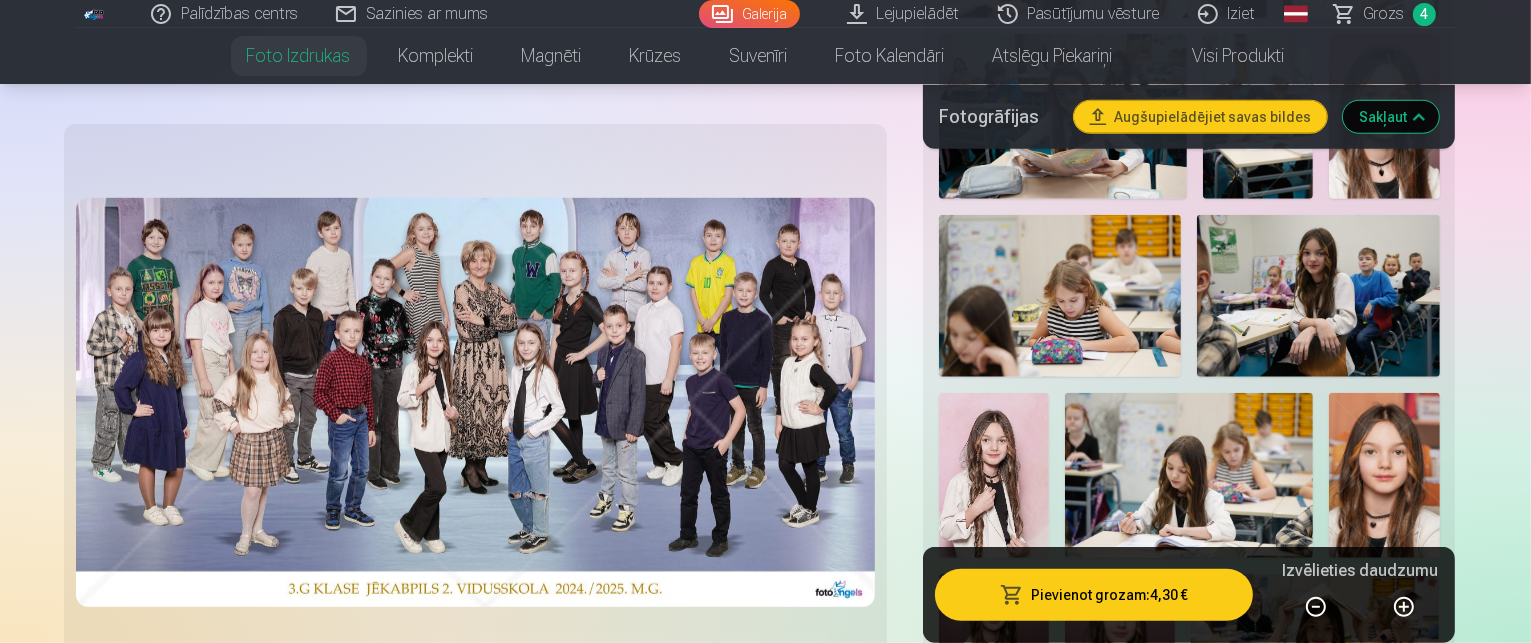 scroll, scrollTop: 1700, scrollLeft: 0, axis: vertical 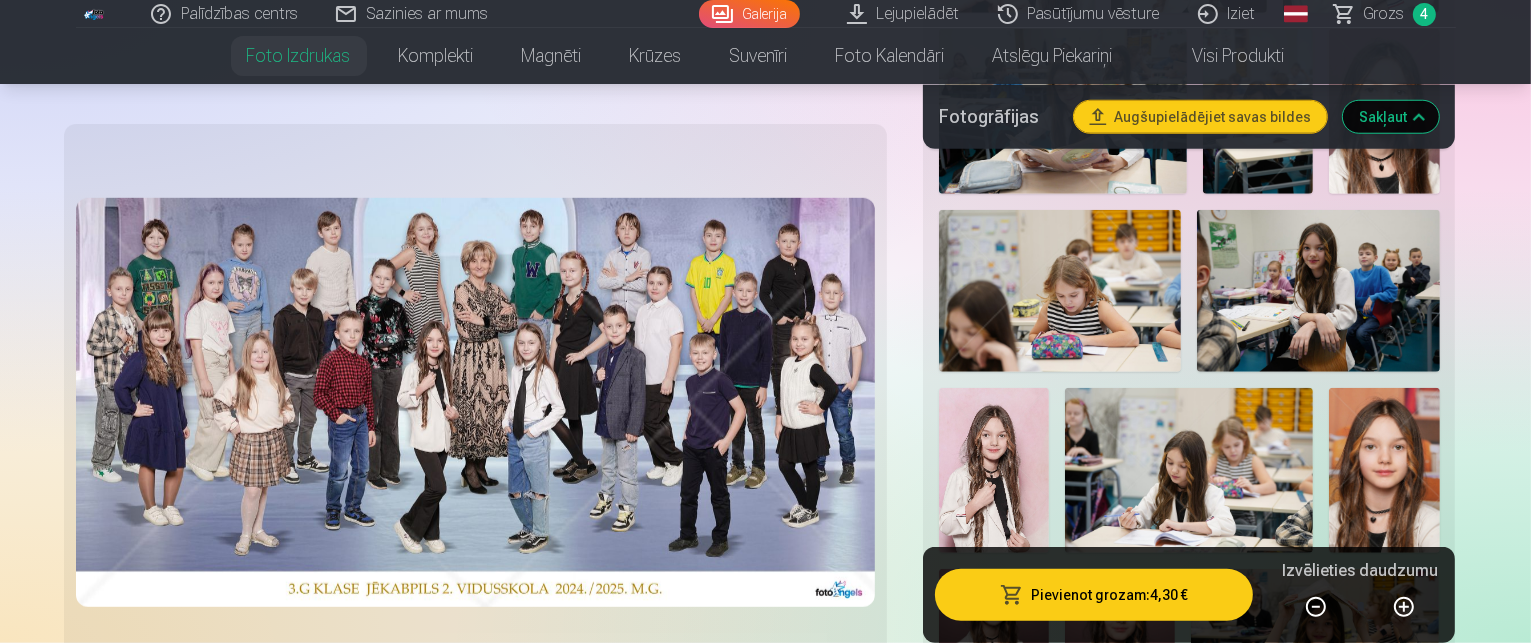 click at bounding box center (1258, 1020) 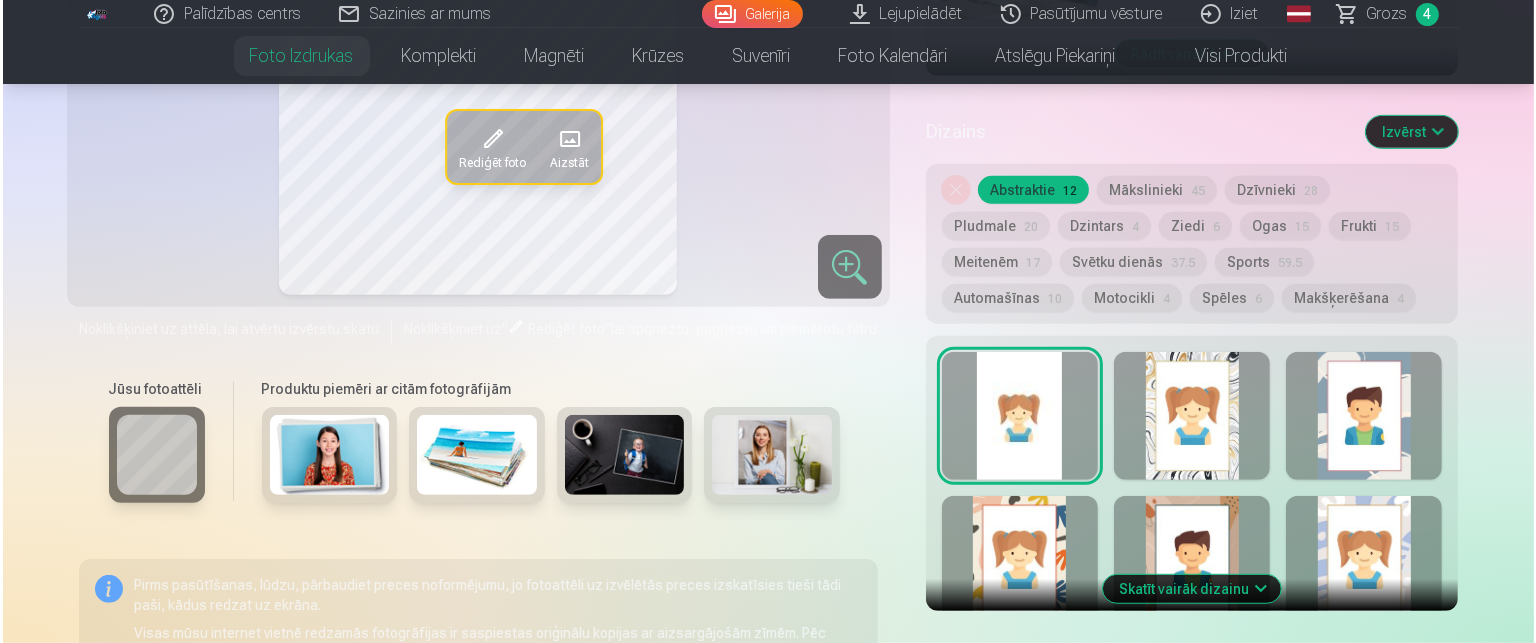 scroll, scrollTop: 1200, scrollLeft: 0, axis: vertical 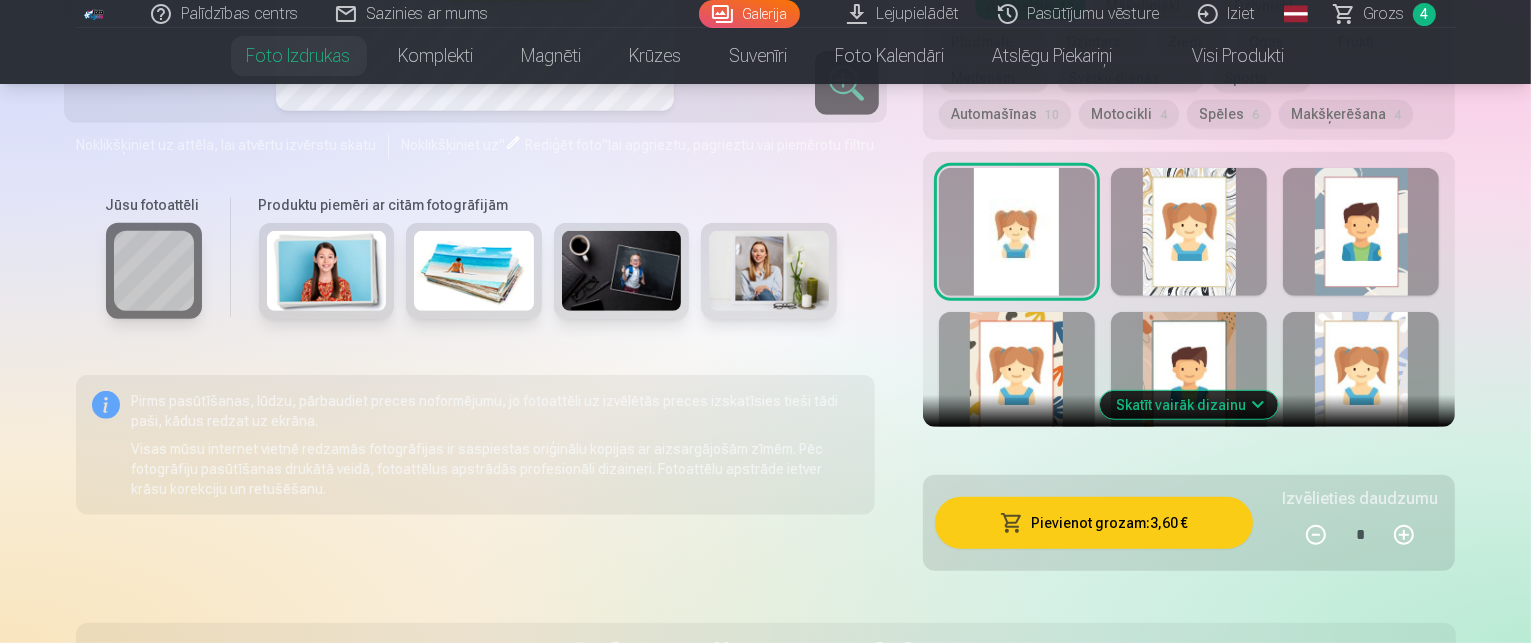 click at bounding box center (1012, 523) 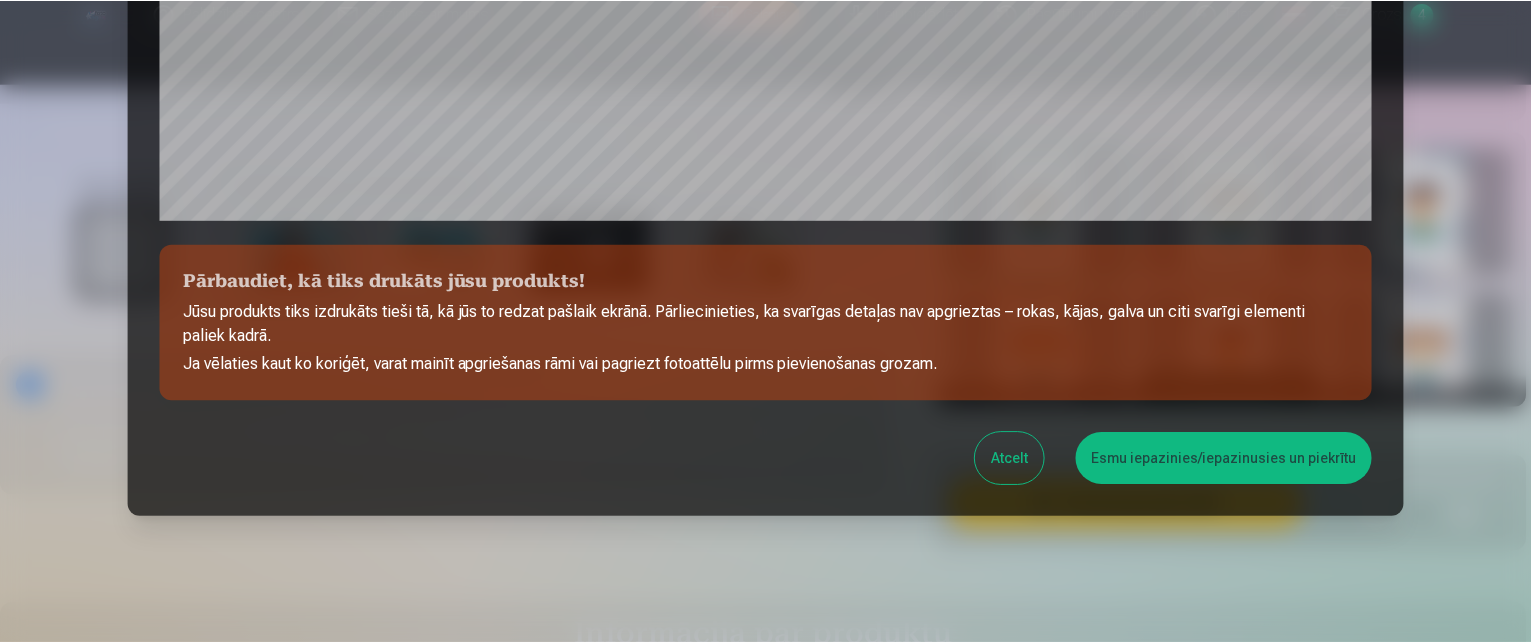 scroll, scrollTop: 796, scrollLeft: 0, axis: vertical 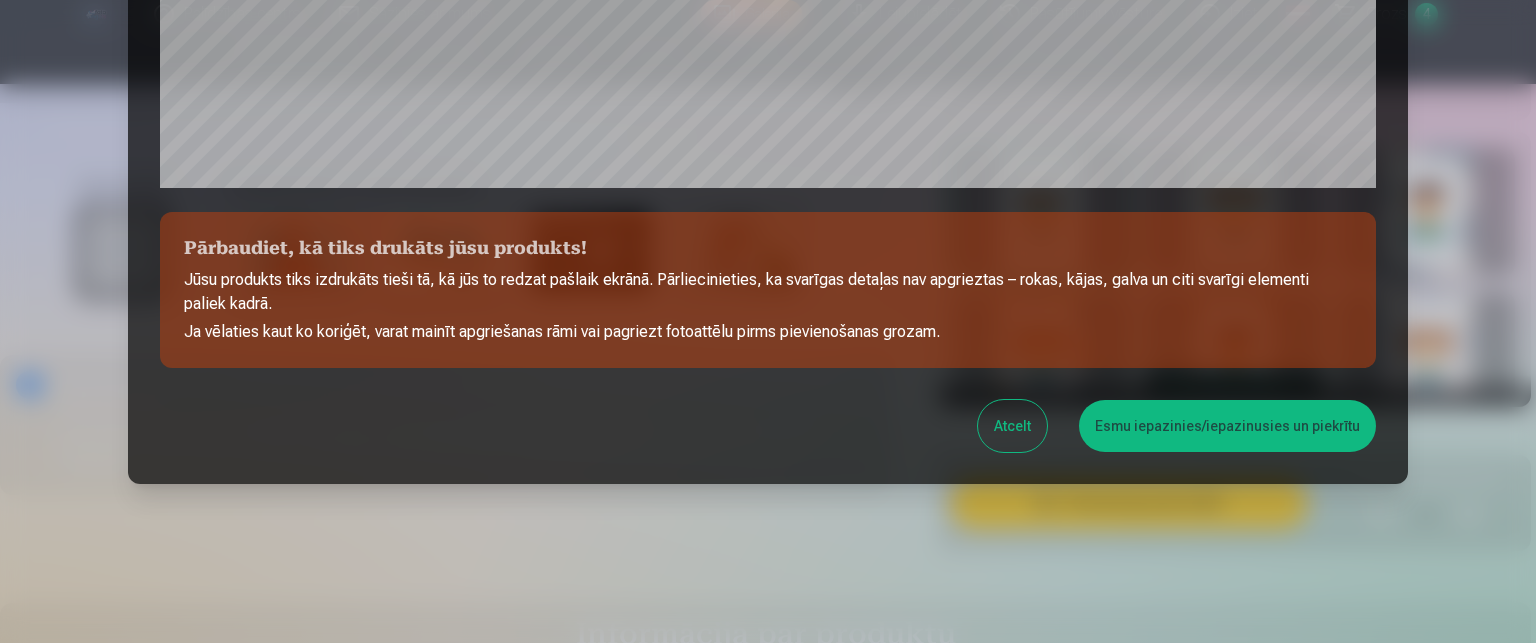 click on "Esmu iepazinies/iepazinusies un piekrītu" at bounding box center (1227, 426) 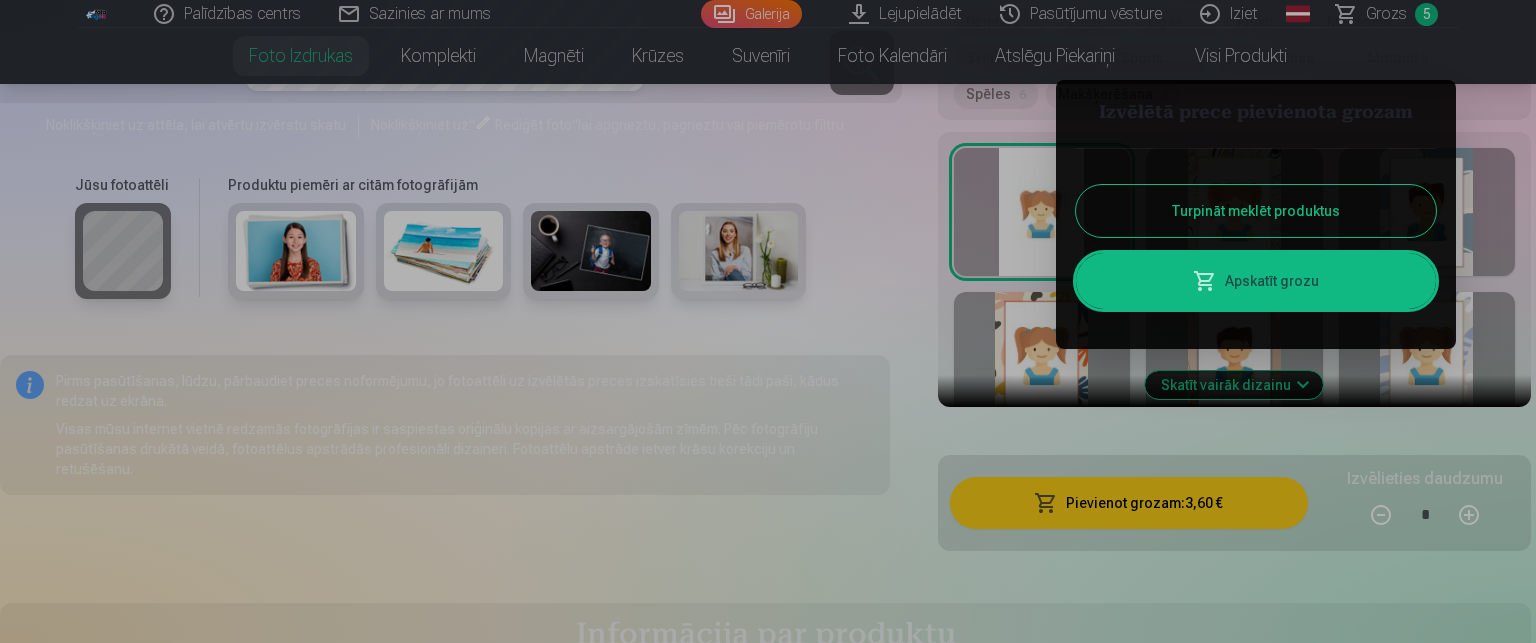 click on "Turpināt meklēt produktus" at bounding box center (1256, 211) 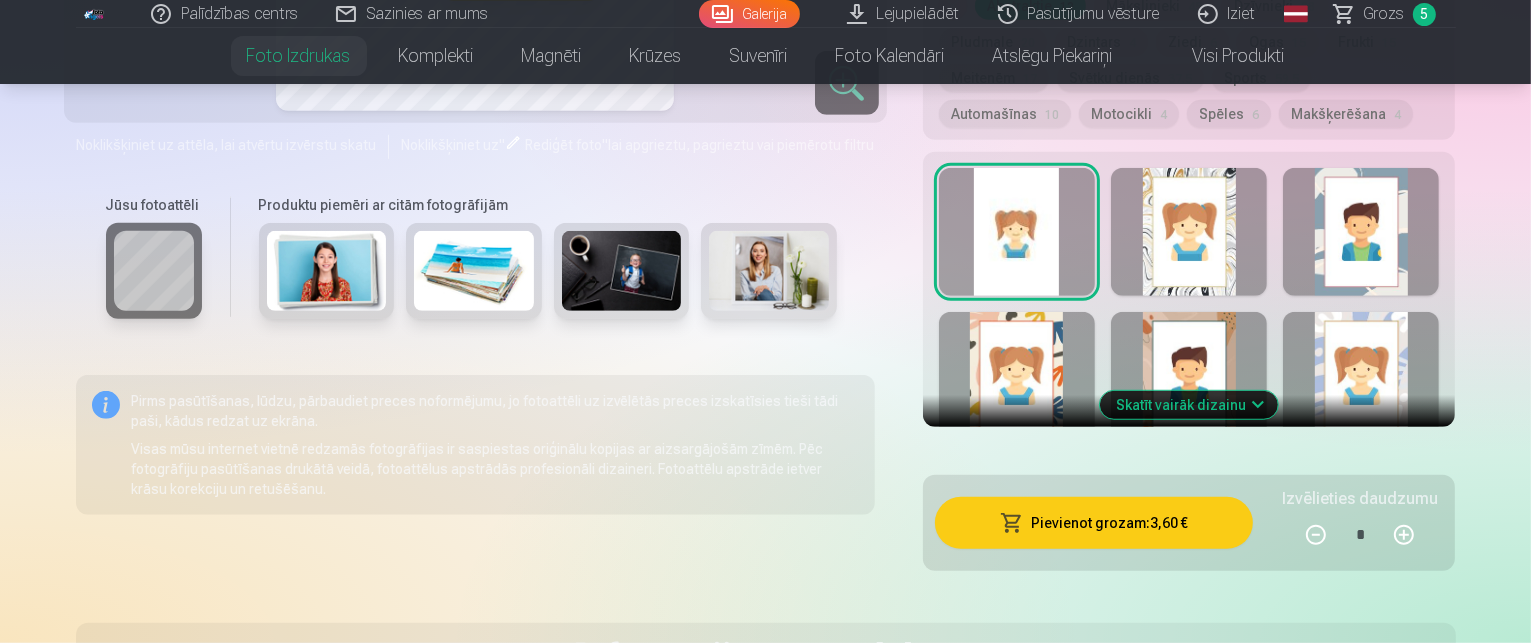 click on "Grozs" at bounding box center [1384, 14] 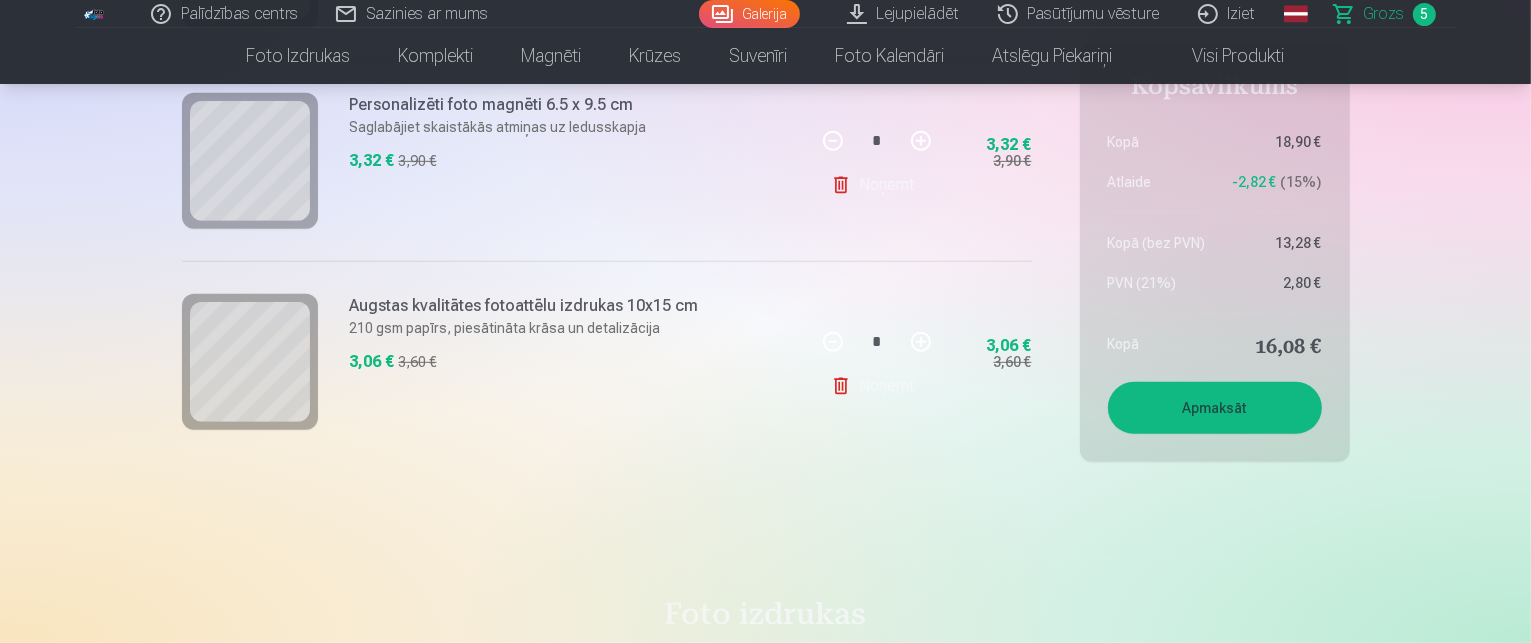 scroll, scrollTop: 1100, scrollLeft: 0, axis: vertical 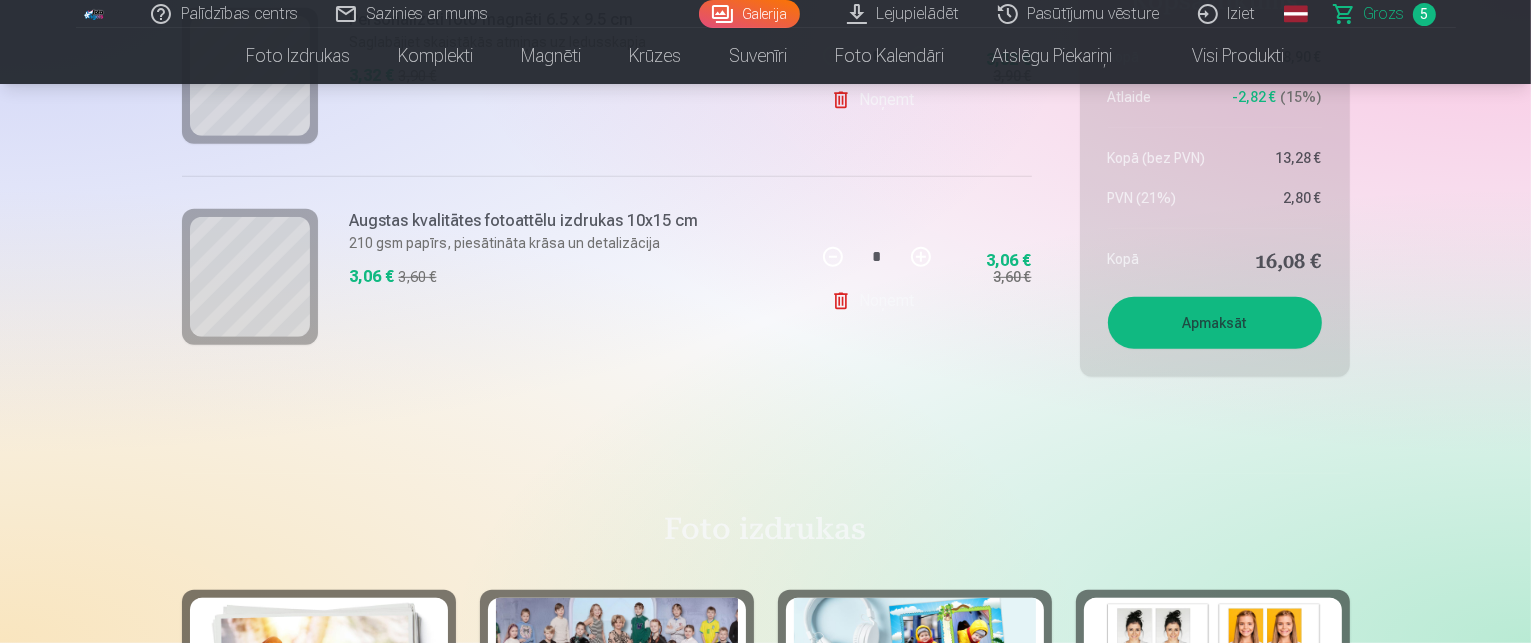 click on "Profesionālas panorāmas grupas foto izdrukas 15×30 cm Spilgtas krāsas uz Fuji Film Crystal fotopapīra Sākot no    4,30 €" at bounding box center [617, 754] 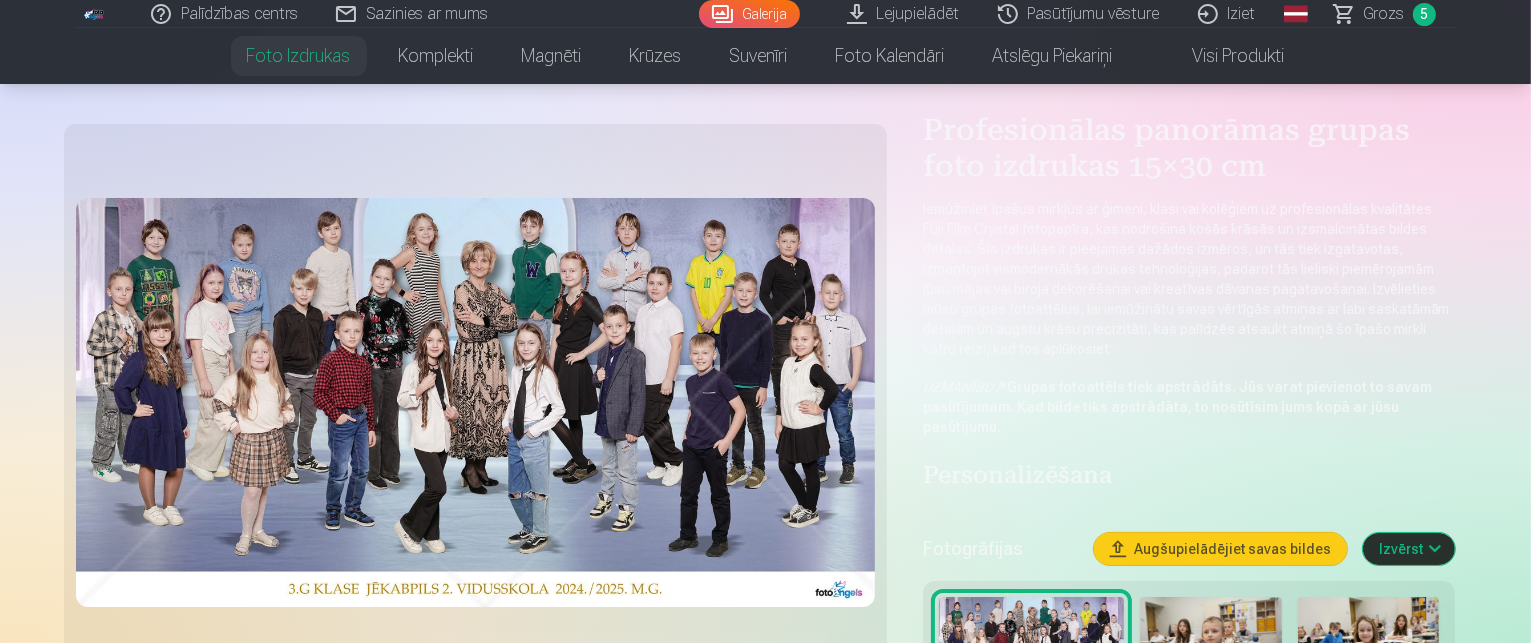 scroll, scrollTop: 200, scrollLeft: 0, axis: vertical 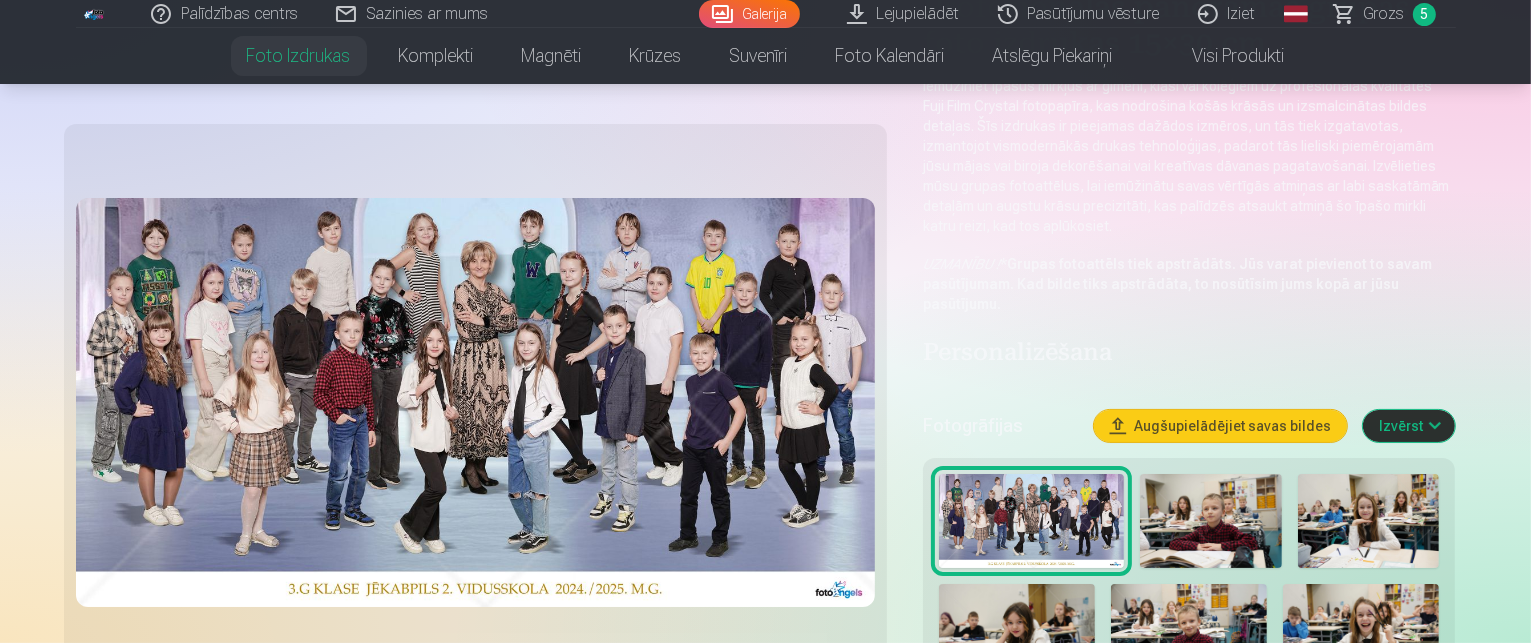 click at bounding box center [1031, 521] 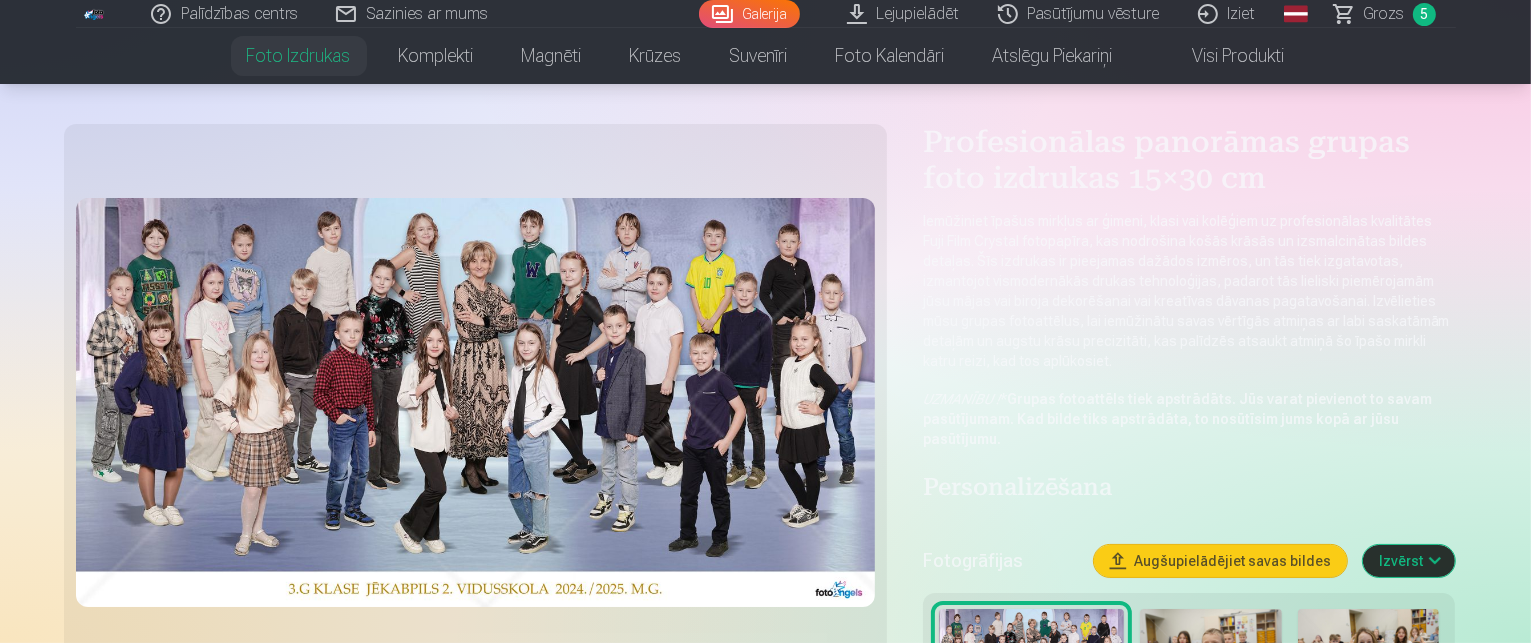 scroll, scrollTop: 100, scrollLeft: 0, axis: vertical 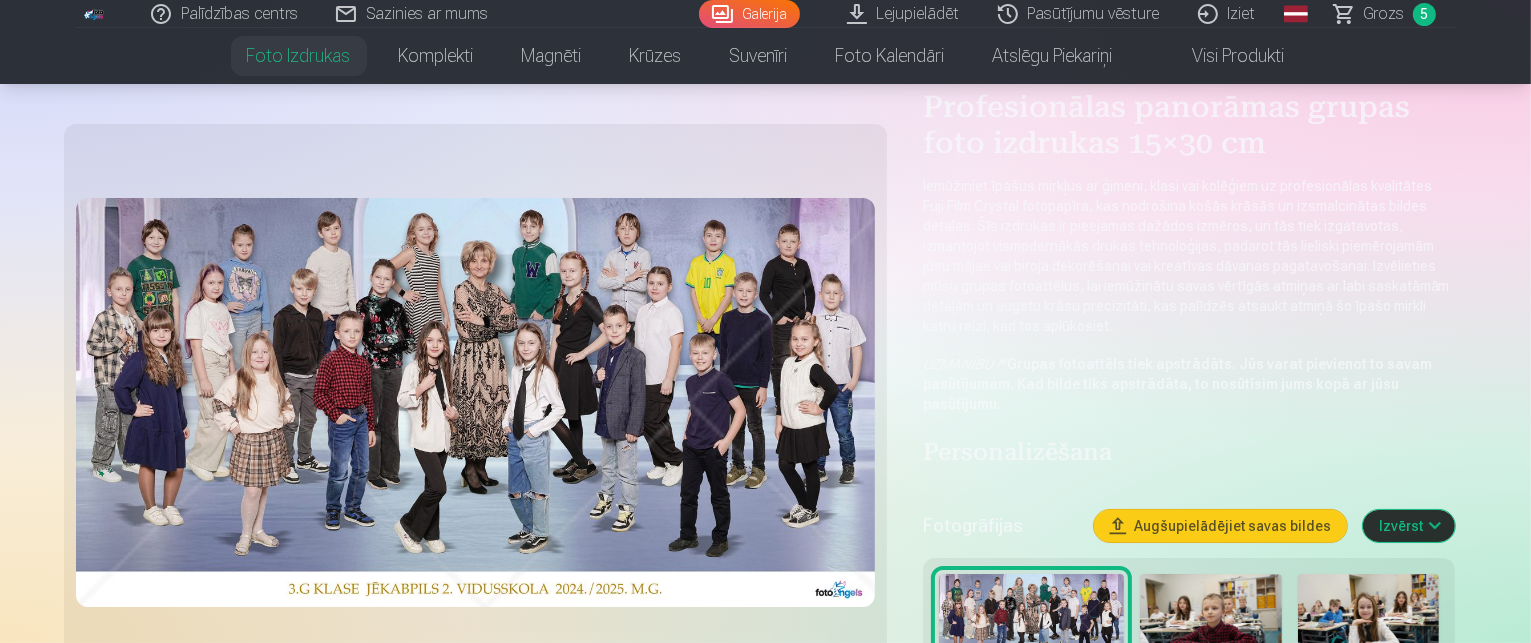 click on "Grozs" at bounding box center [1384, 14] 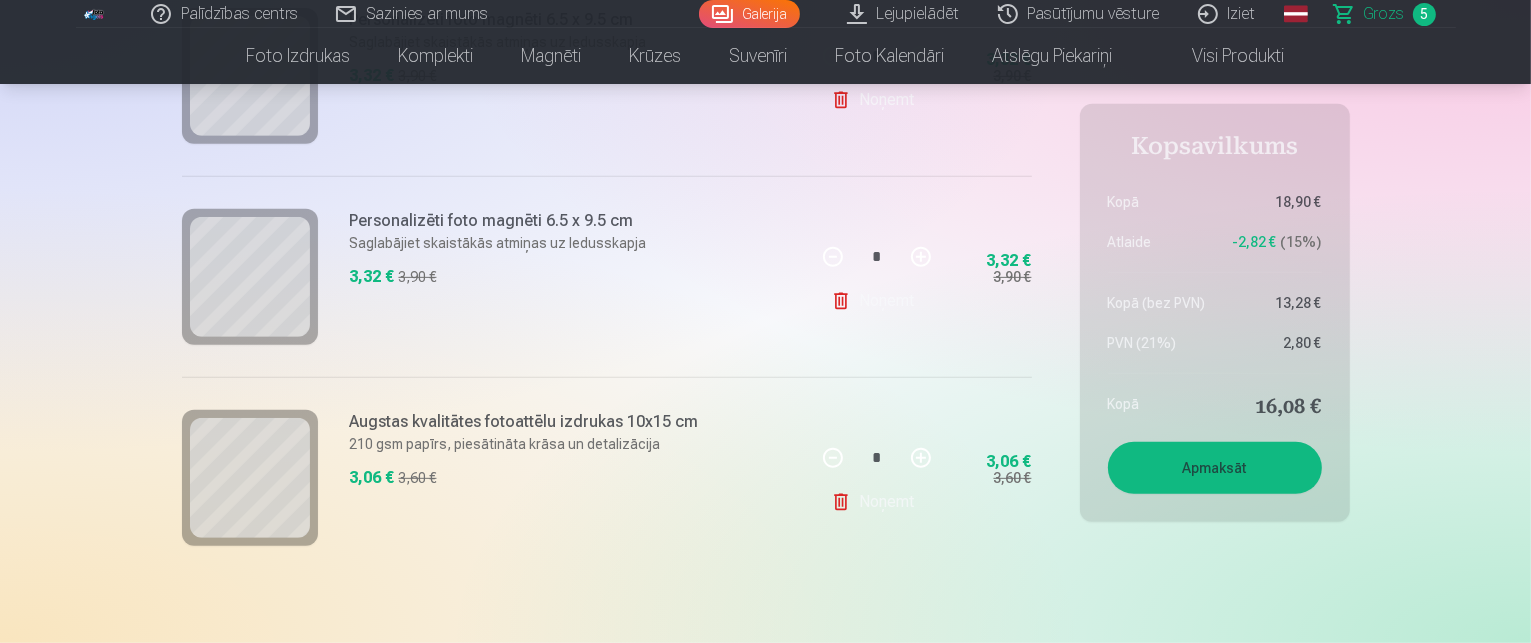 scroll, scrollTop: 900, scrollLeft: 0, axis: vertical 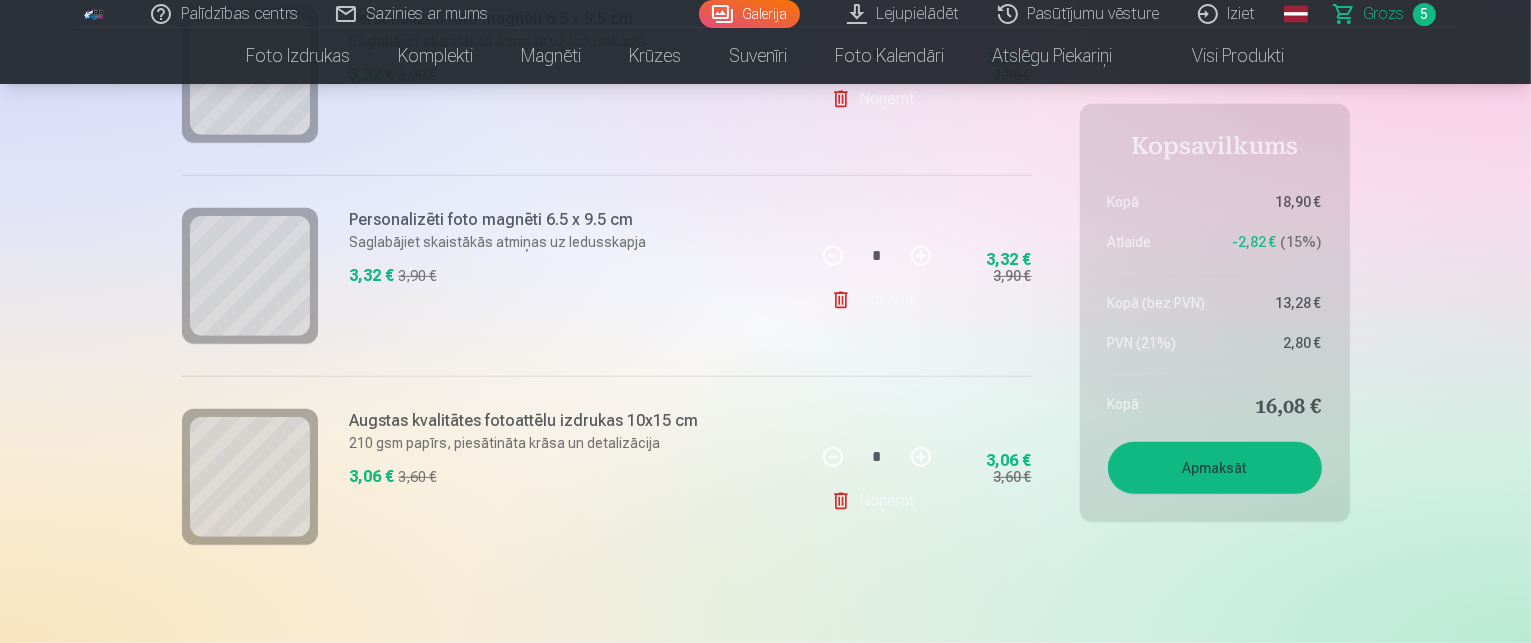 click on "Apmaksāt" at bounding box center [1215, 468] 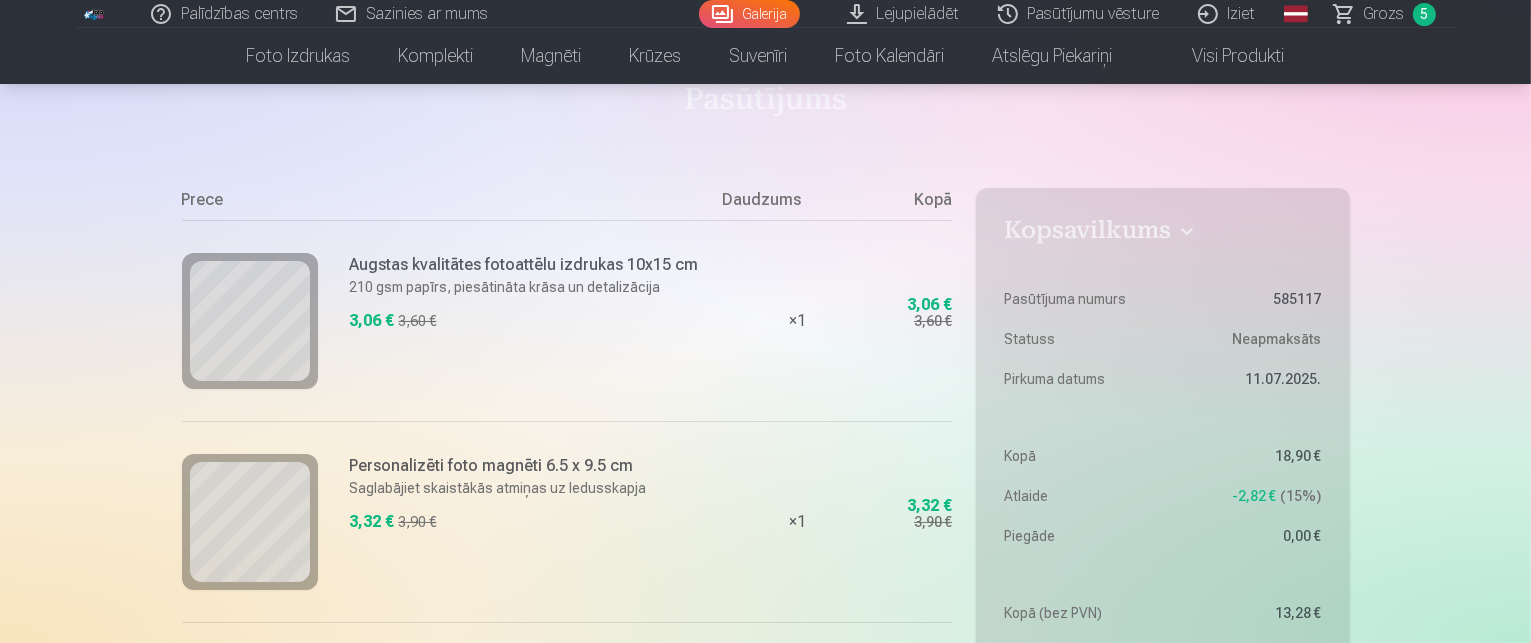 scroll, scrollTop: 0, scrollLeft: 0, axis: both 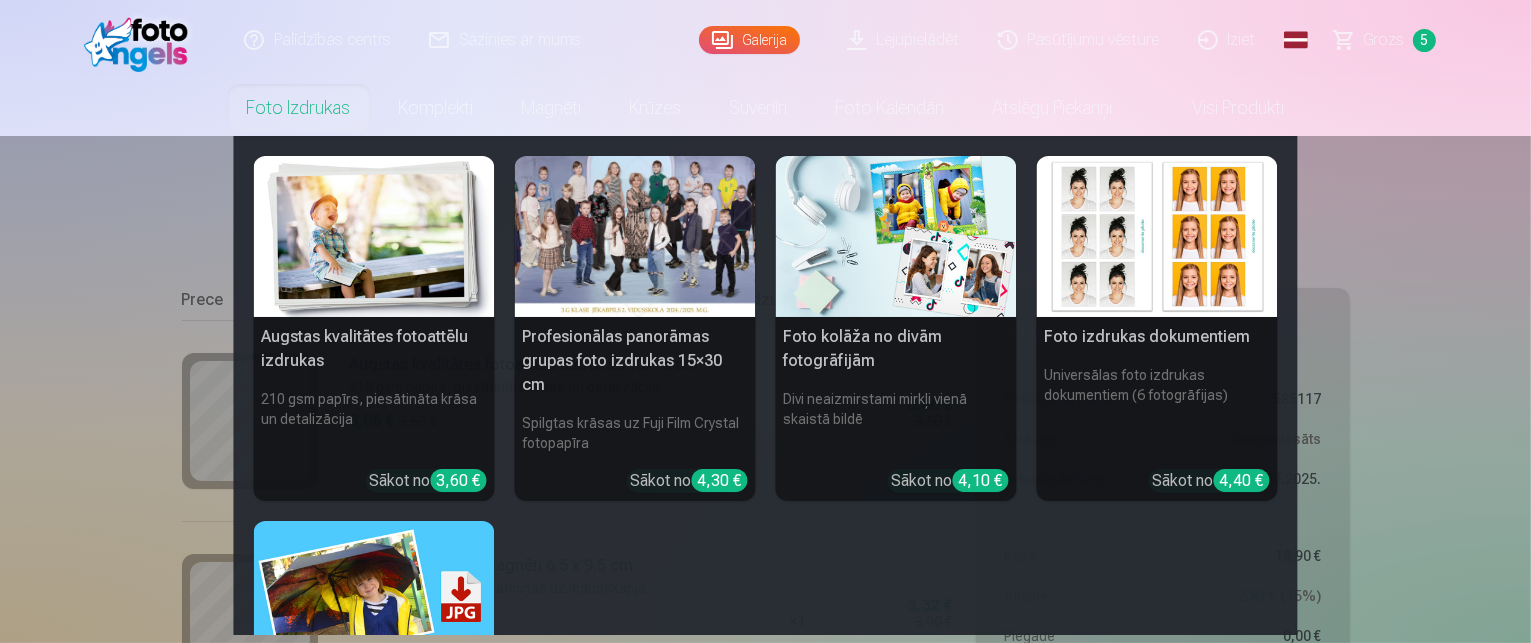 click on "Sākot no  4,30 €" at bounding box center [689, 481] 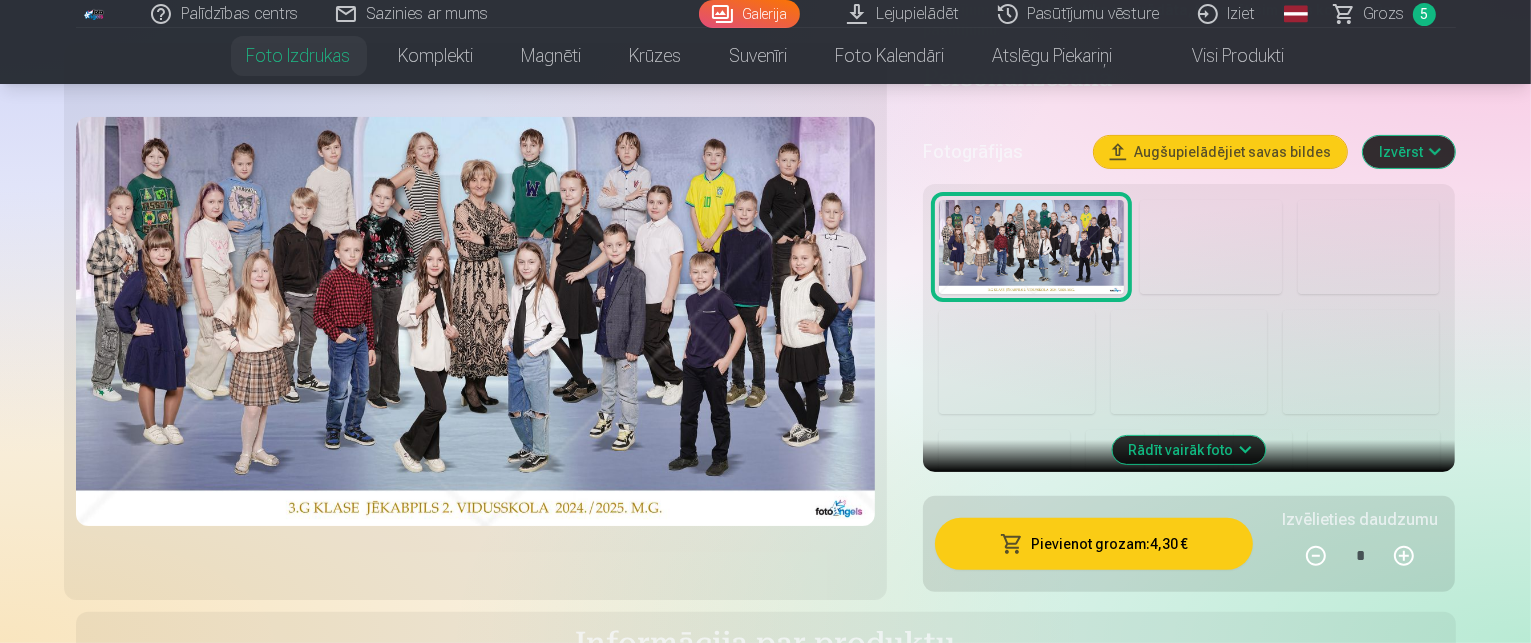 scroll, scrollTop: 700, scrollLeft: 0, axis: vertical 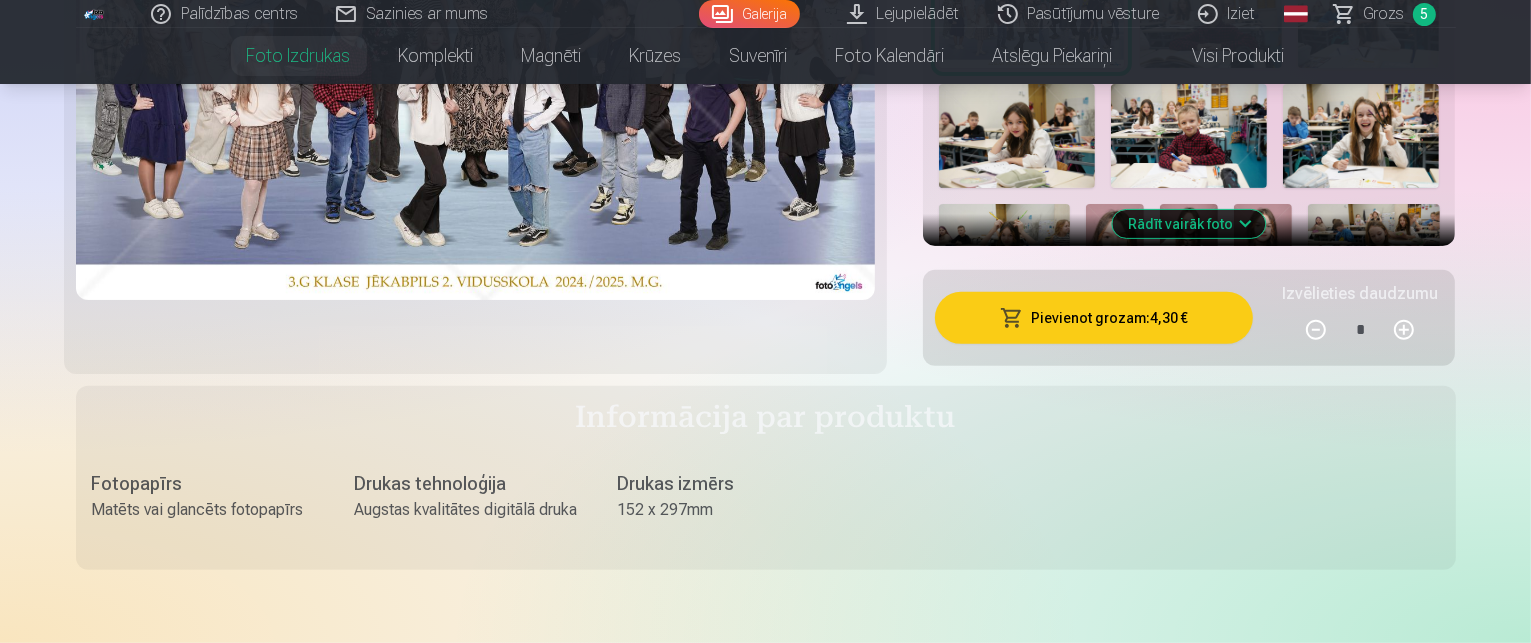 click on "Pievienot grozam :  4,30 €" at bounding box center (1094, 318) 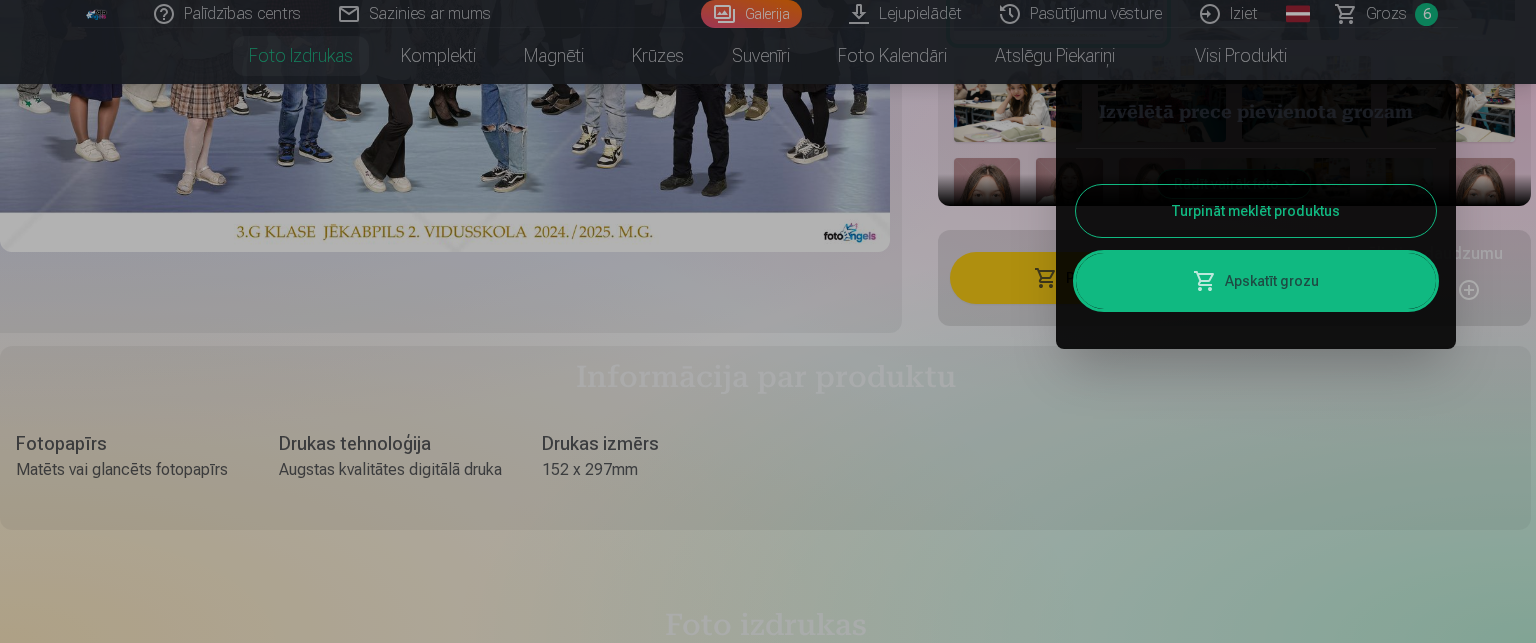 click at bounding box center (768, 321) 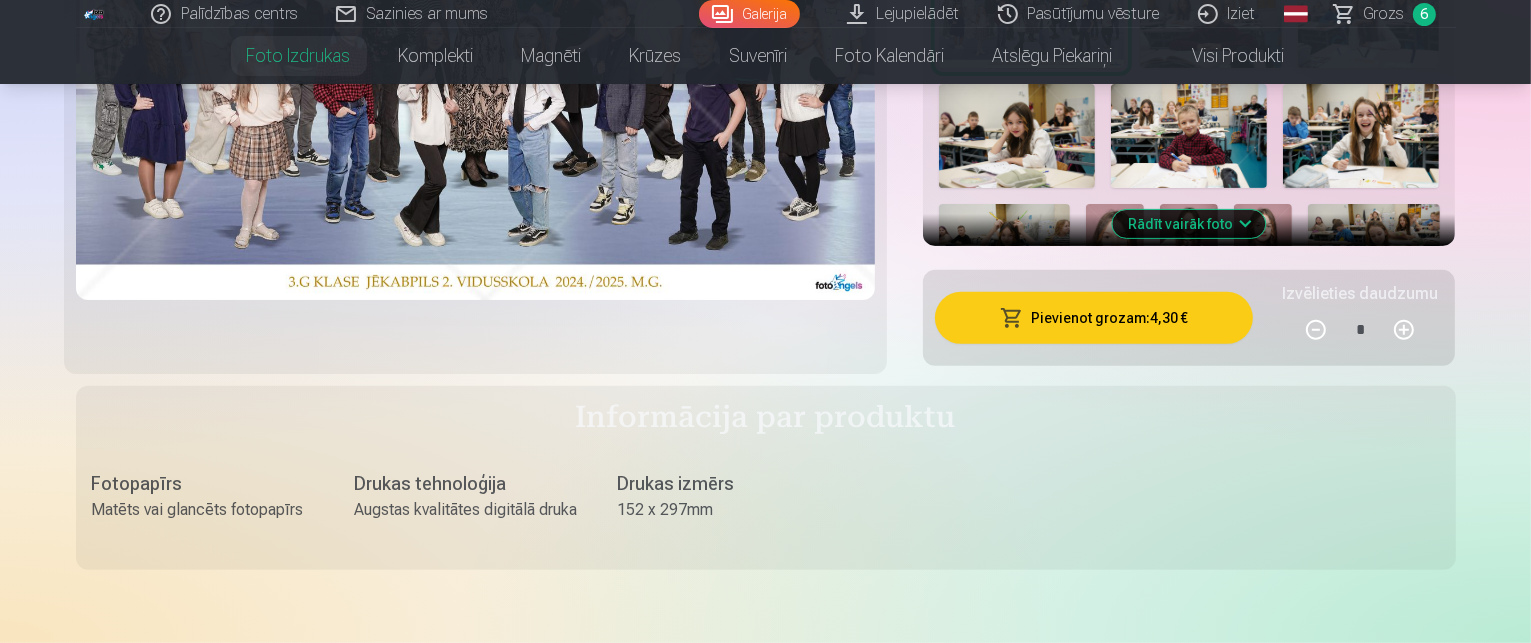 click on "Grozs" at bounding box center (1384, 14) 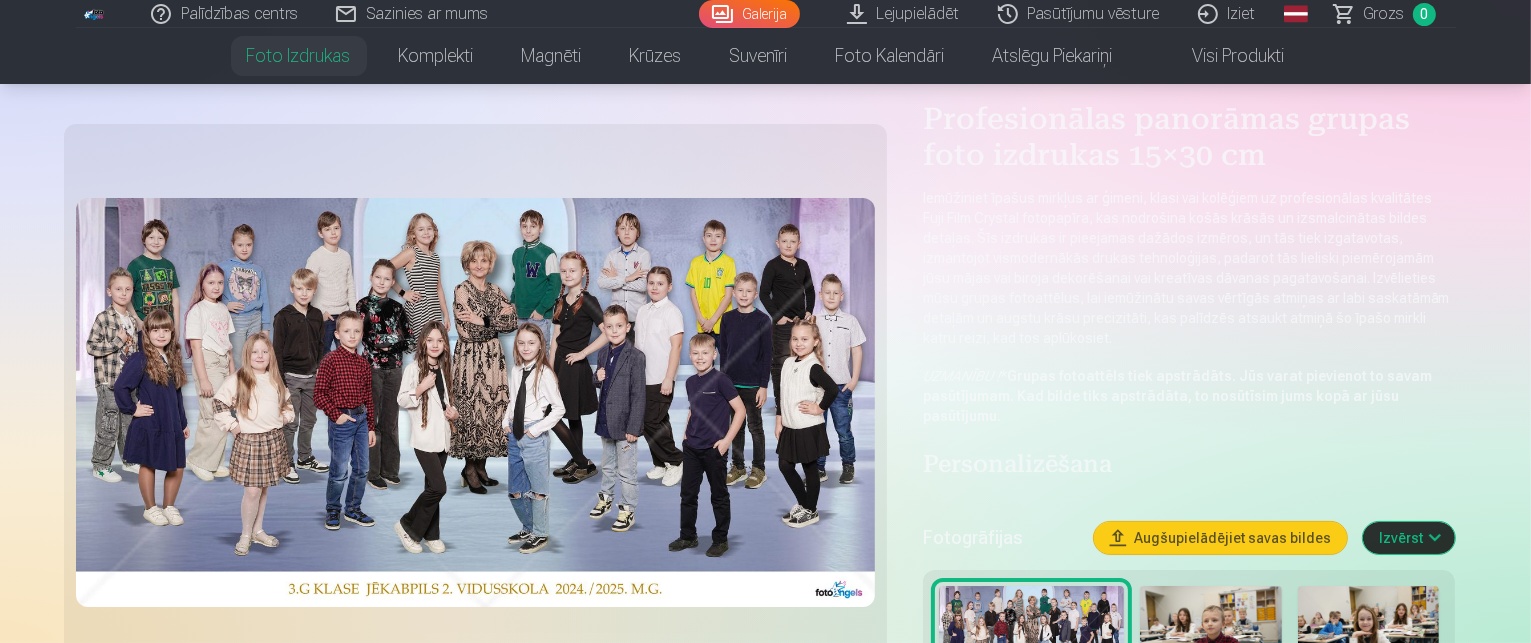 scroll, scrollTop: 300, scrollLeft: 0, axis: vertical 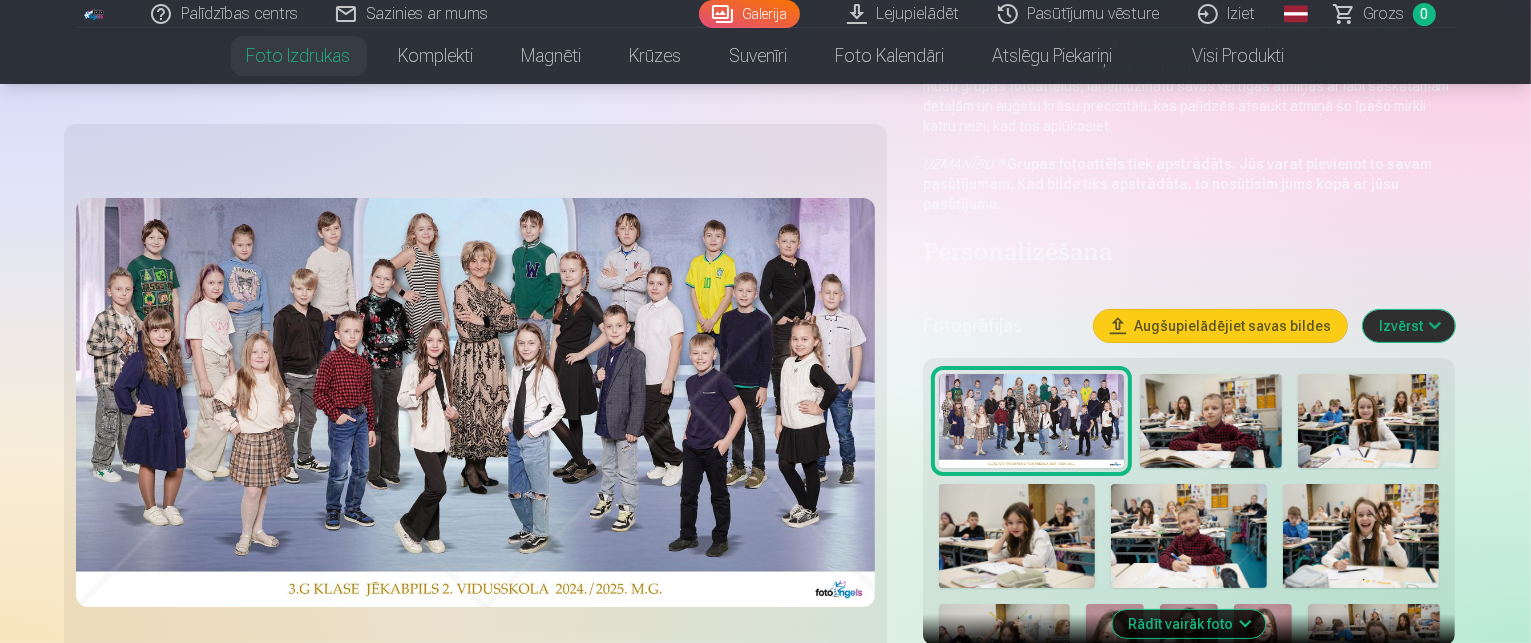 click at bounding box center (1031, 421) 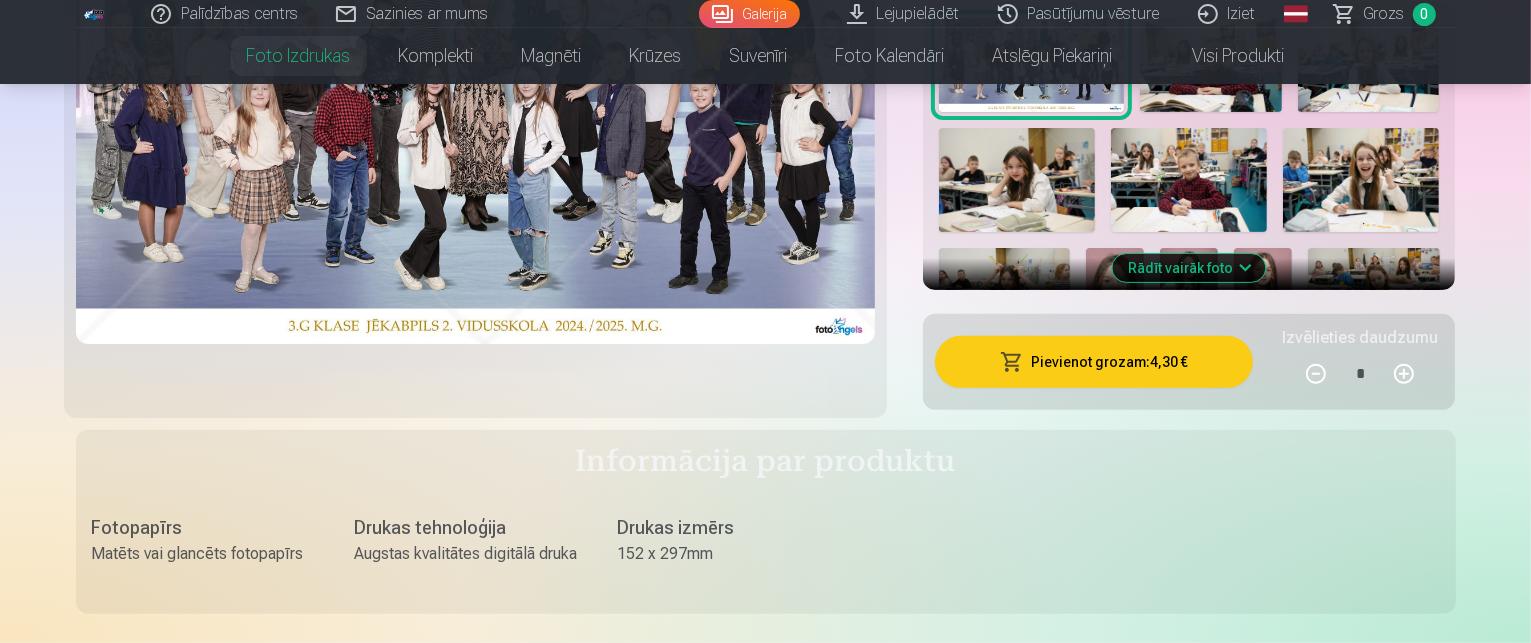 scroll, scrollTop: 700, scrollLeft: 0, axis: vertical 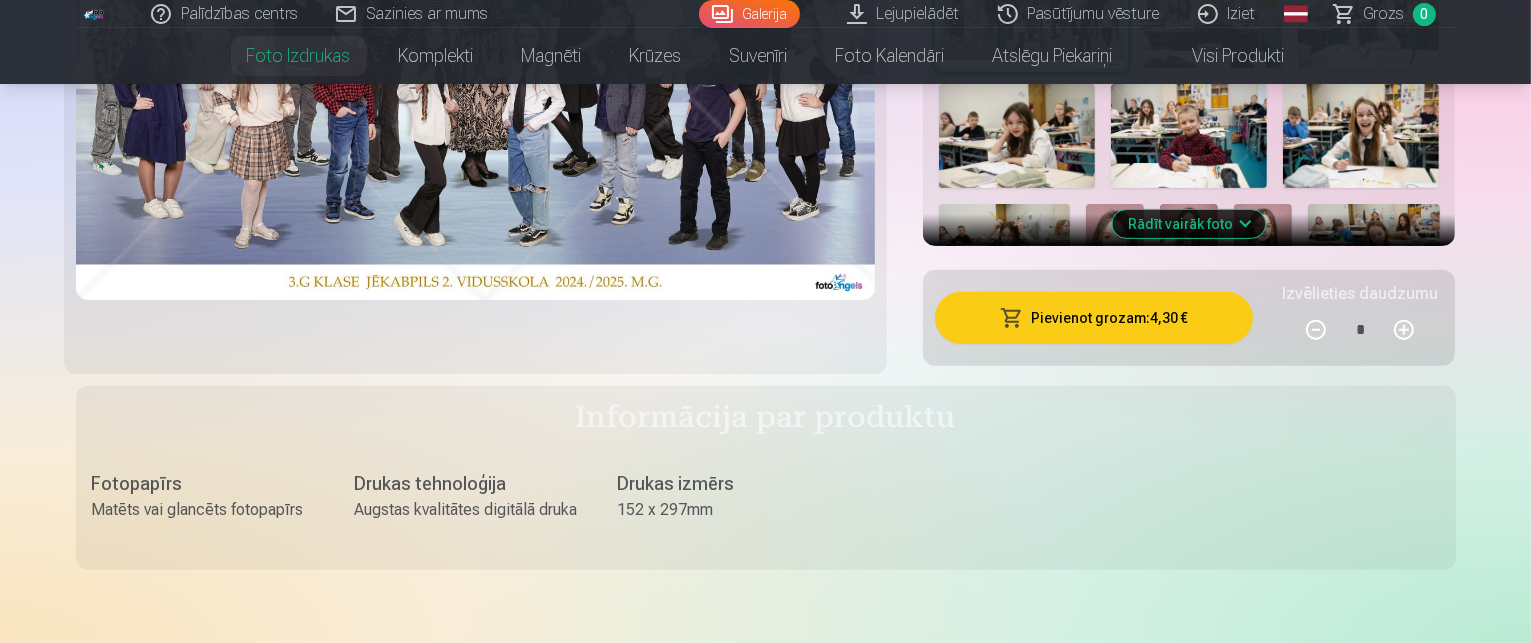 click on "Pievienot grozam :  4,30 €" at bounding box center [1094, 318] 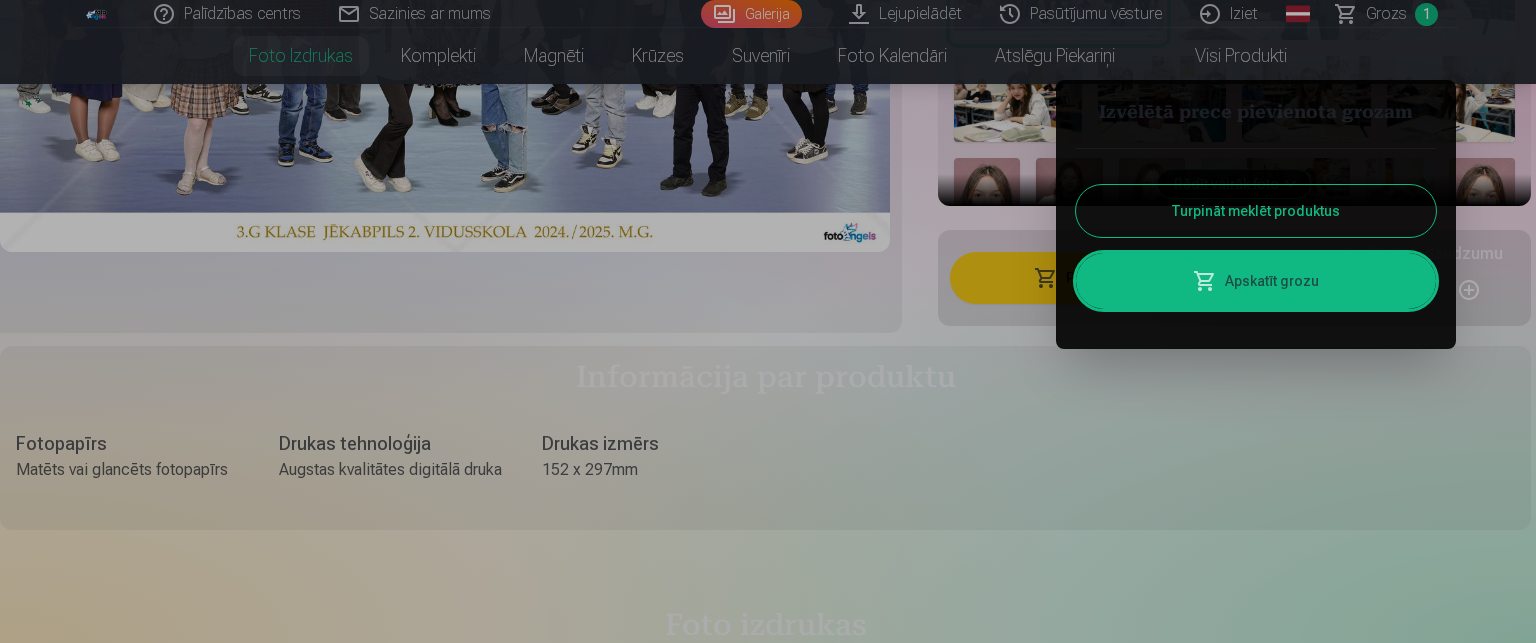 click on "Turpināt meklēt produktus" at bounding box center (1256, 211) 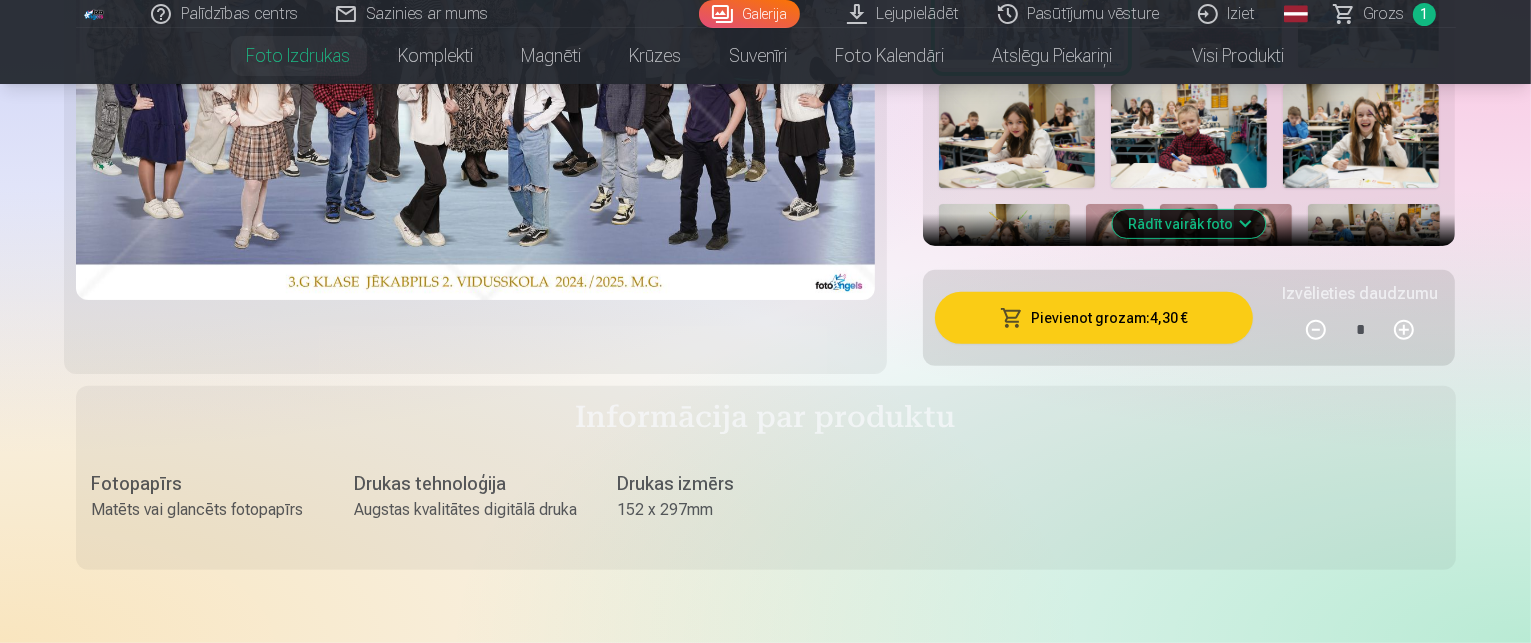click on "Grozs" at bounding box center [1384, 14] 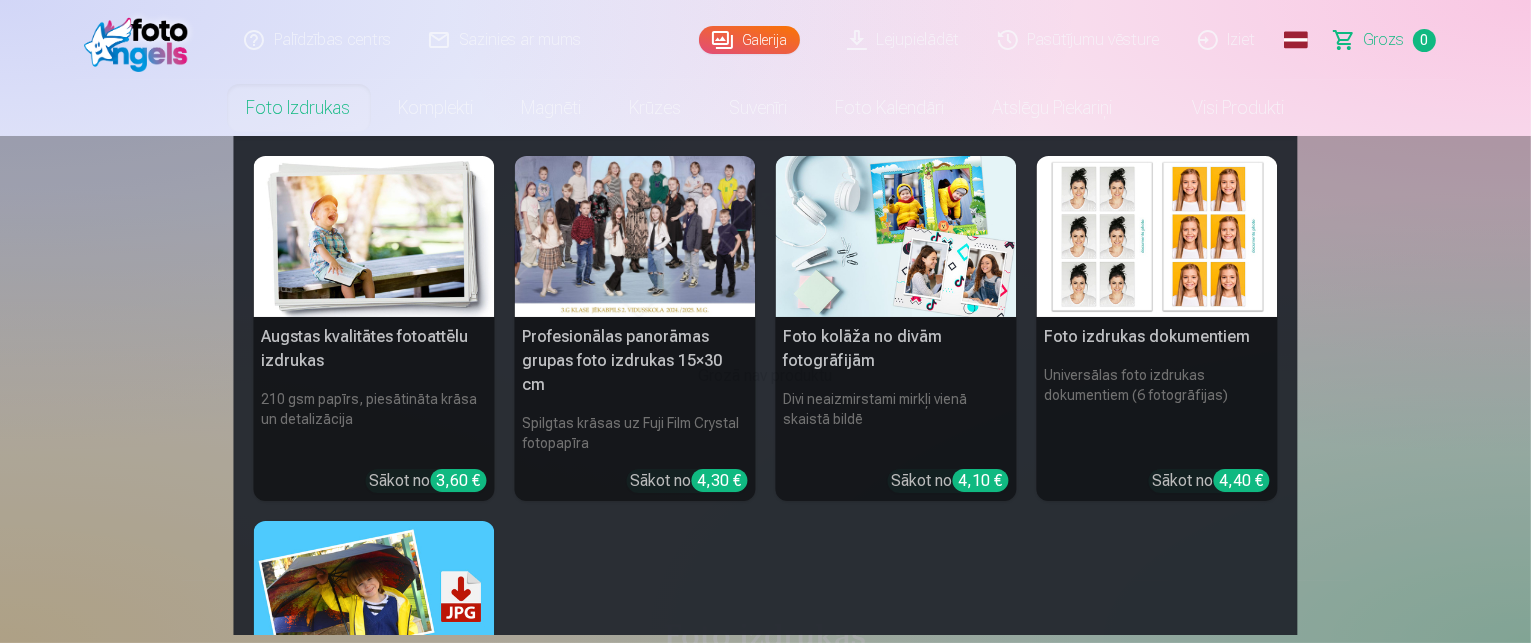 click on "Foto izdrukas" at bounding box center [299, 108] 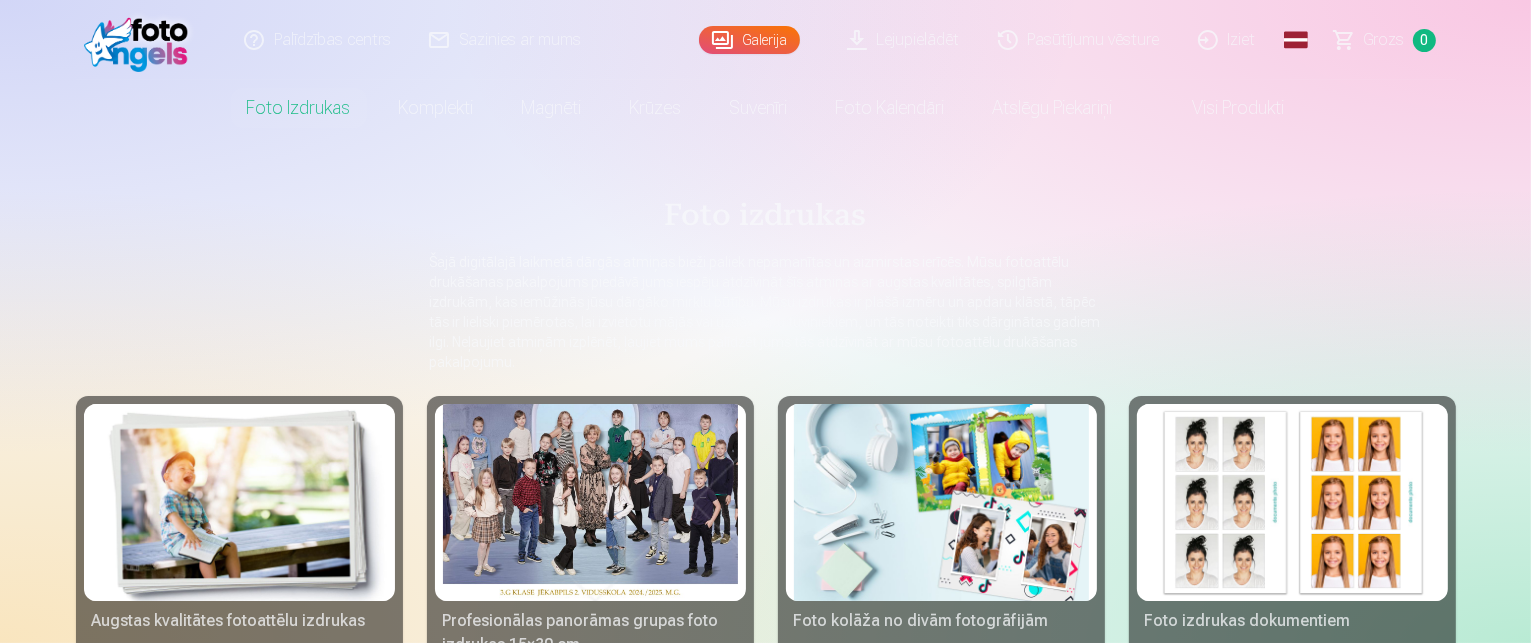 click on "Foto izdrukas" at bounding box center [299, 108] 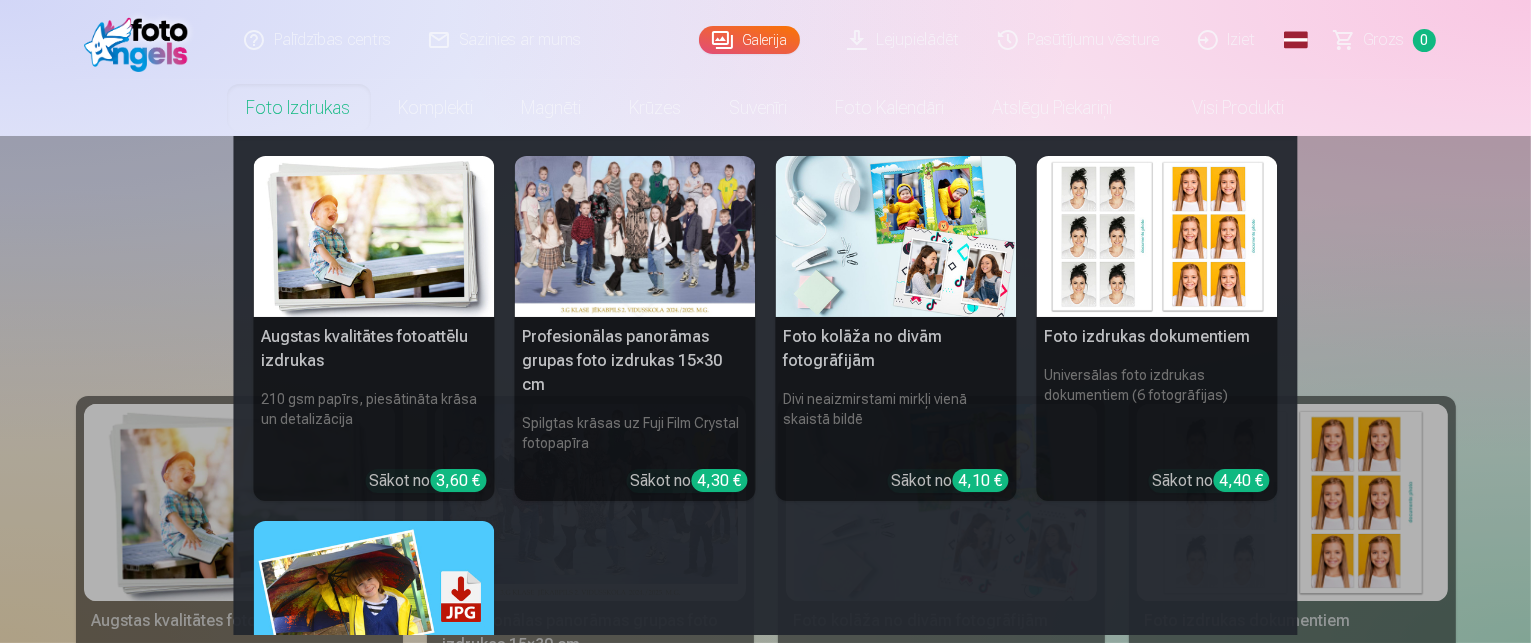 click at bounding box center (635, 236) 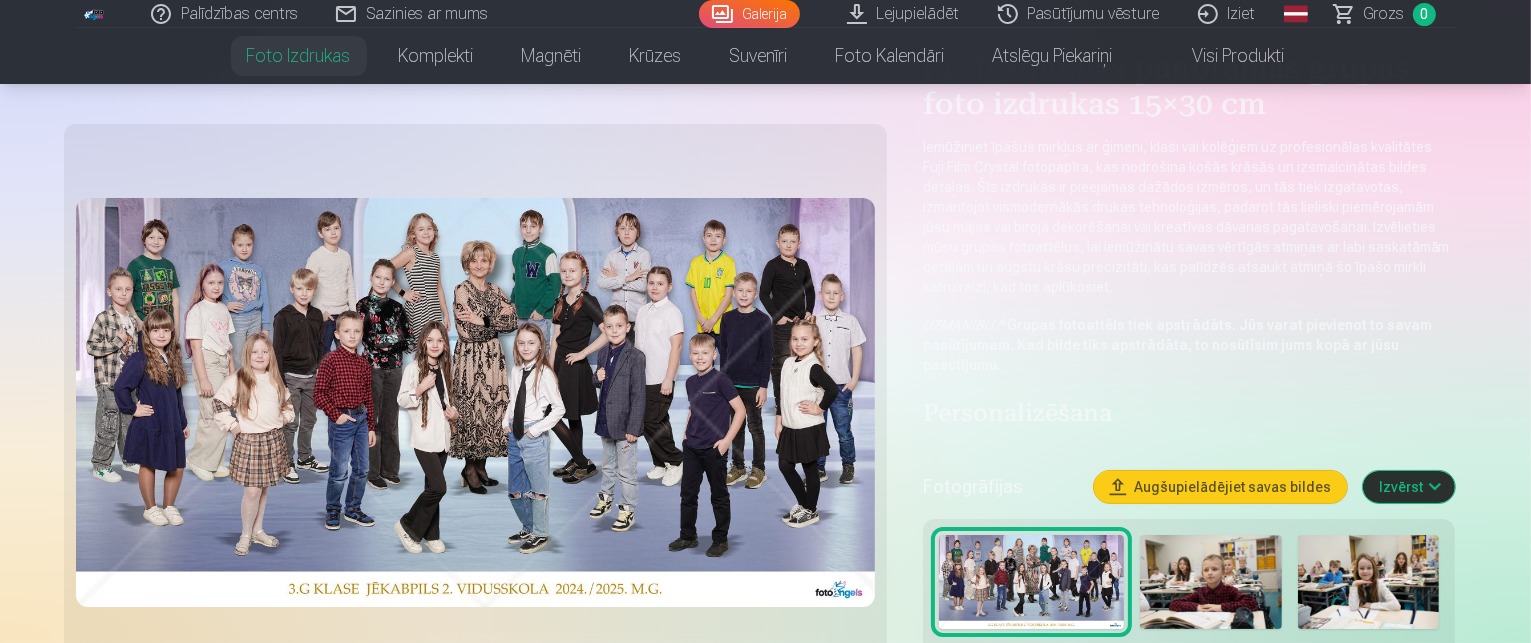 scroll, scrollTop: 300, scrollLeft: 0, axis: vertical 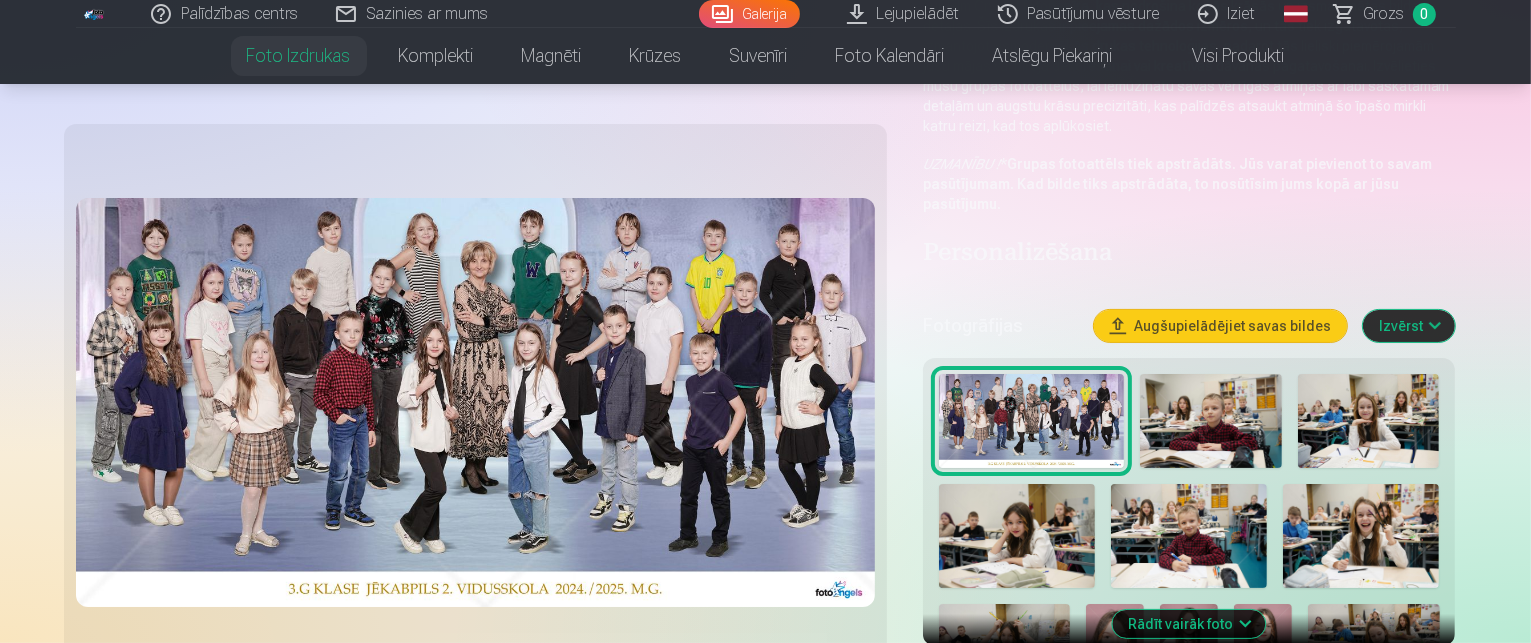 click at bounding box center (1031, 421) 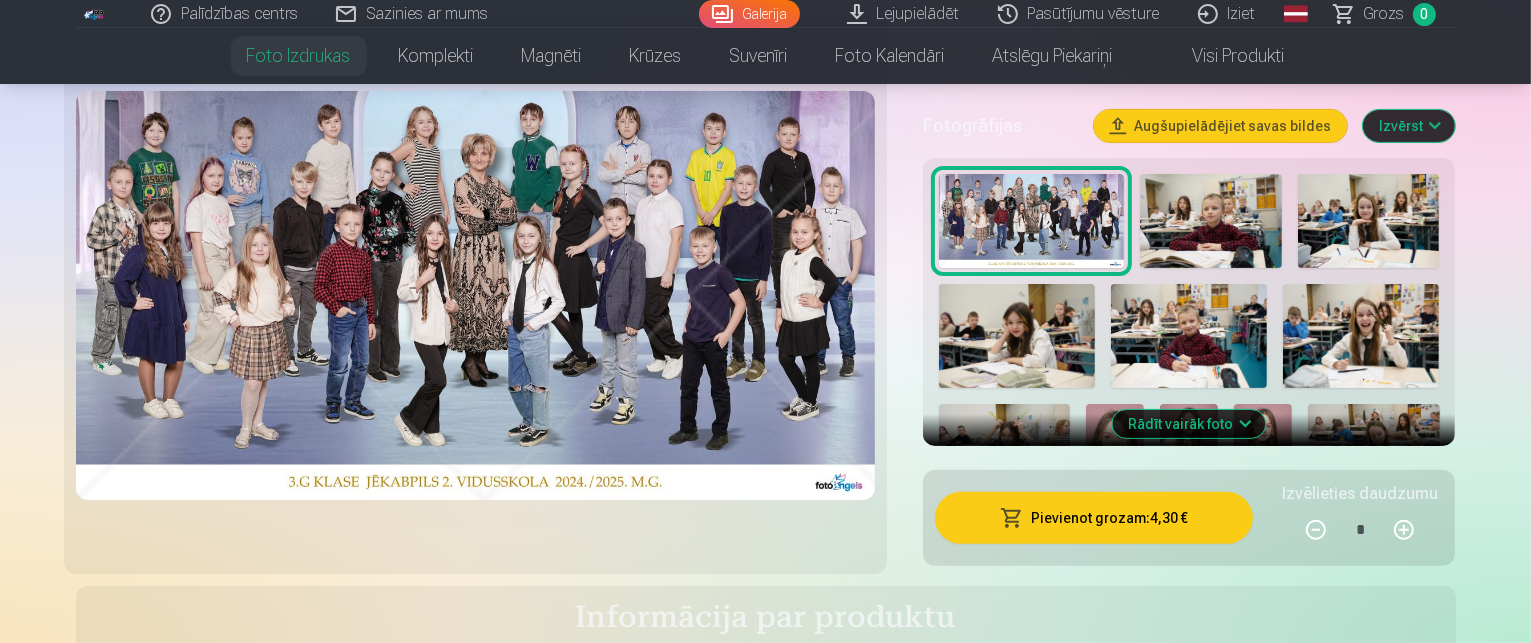 scroll, scrollTop: 600, scrollLeft: 0, axis: vertical 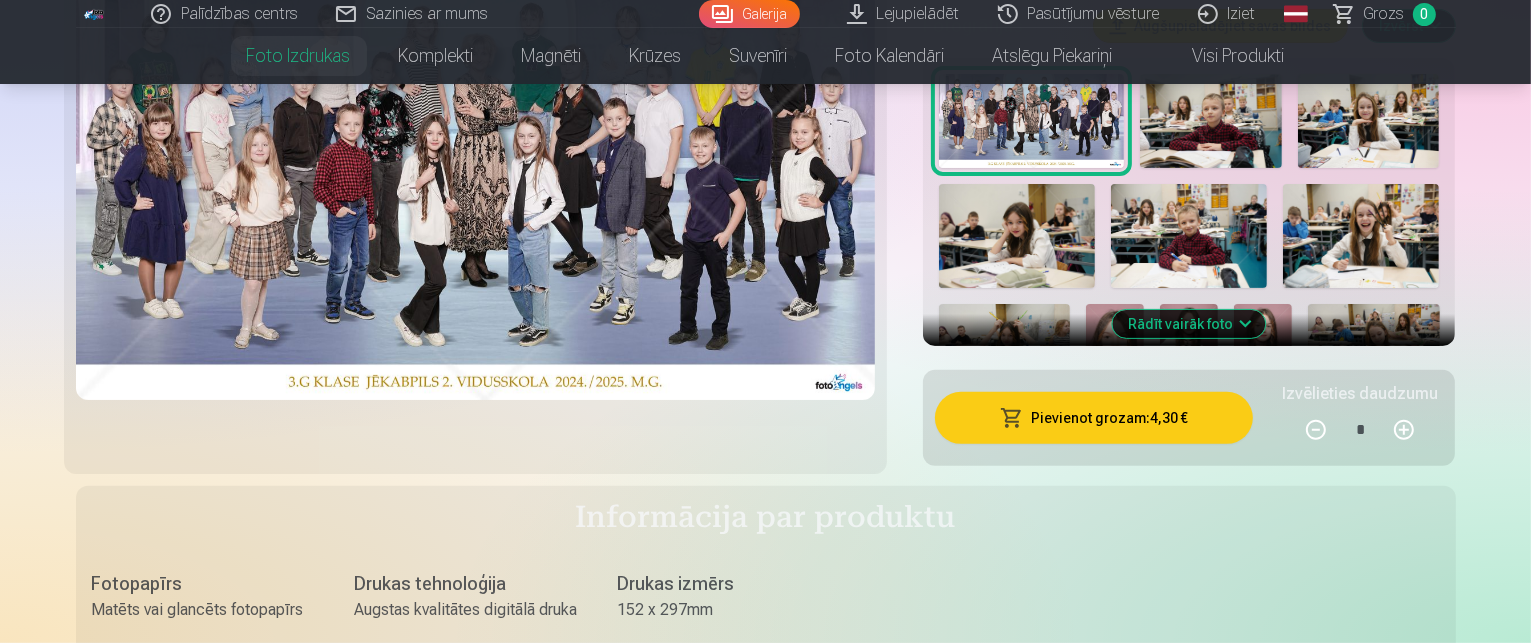 click on "Pievienot grozam :  4,30 €" at bounding box center (1094, 418) 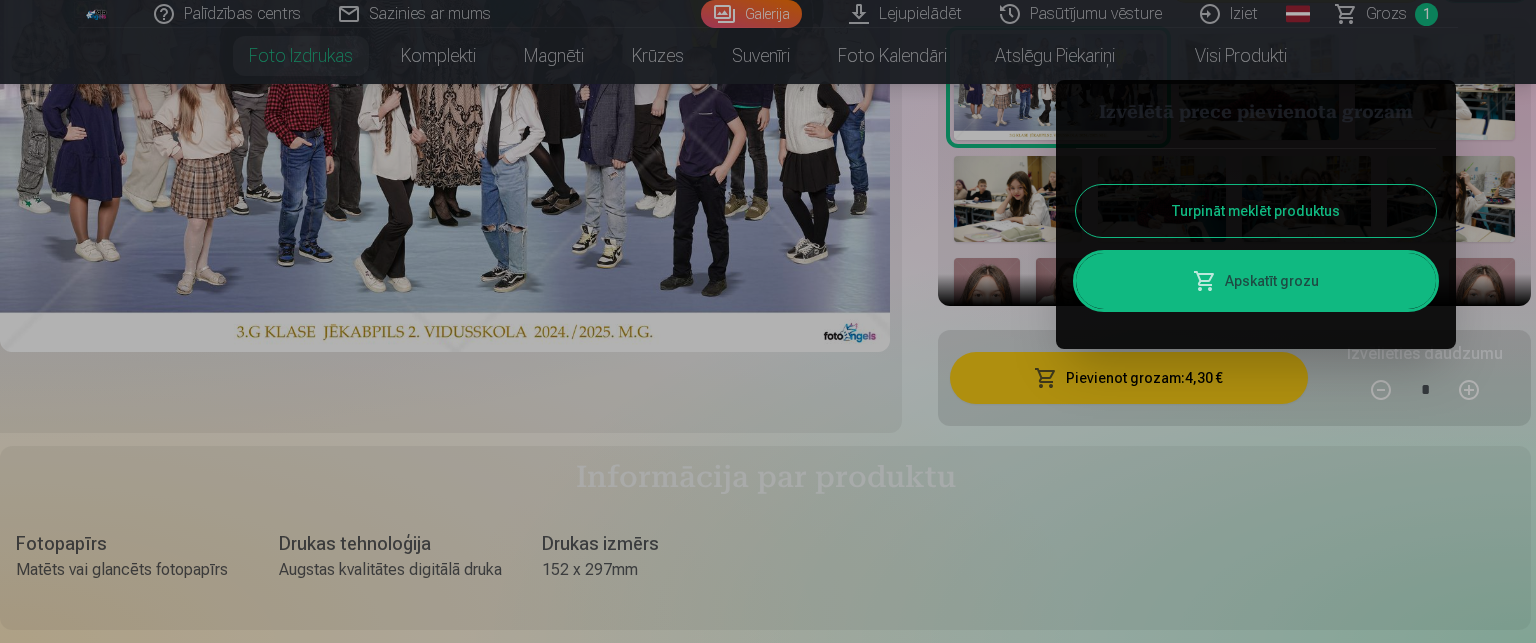 click on "Turpināt meklēt produktus" at bounding box center [1256, 211] 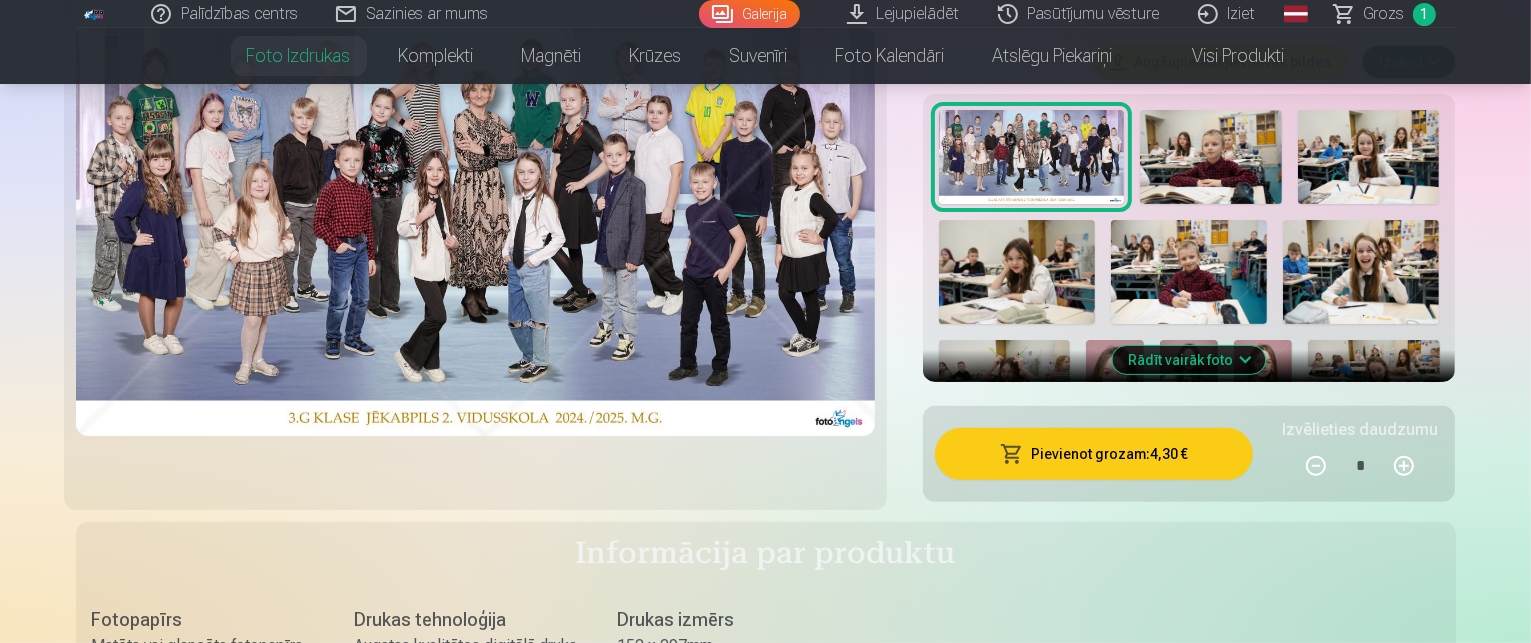 scroll, scrollTop: 600, scrollLeft: 0, axis: vertical 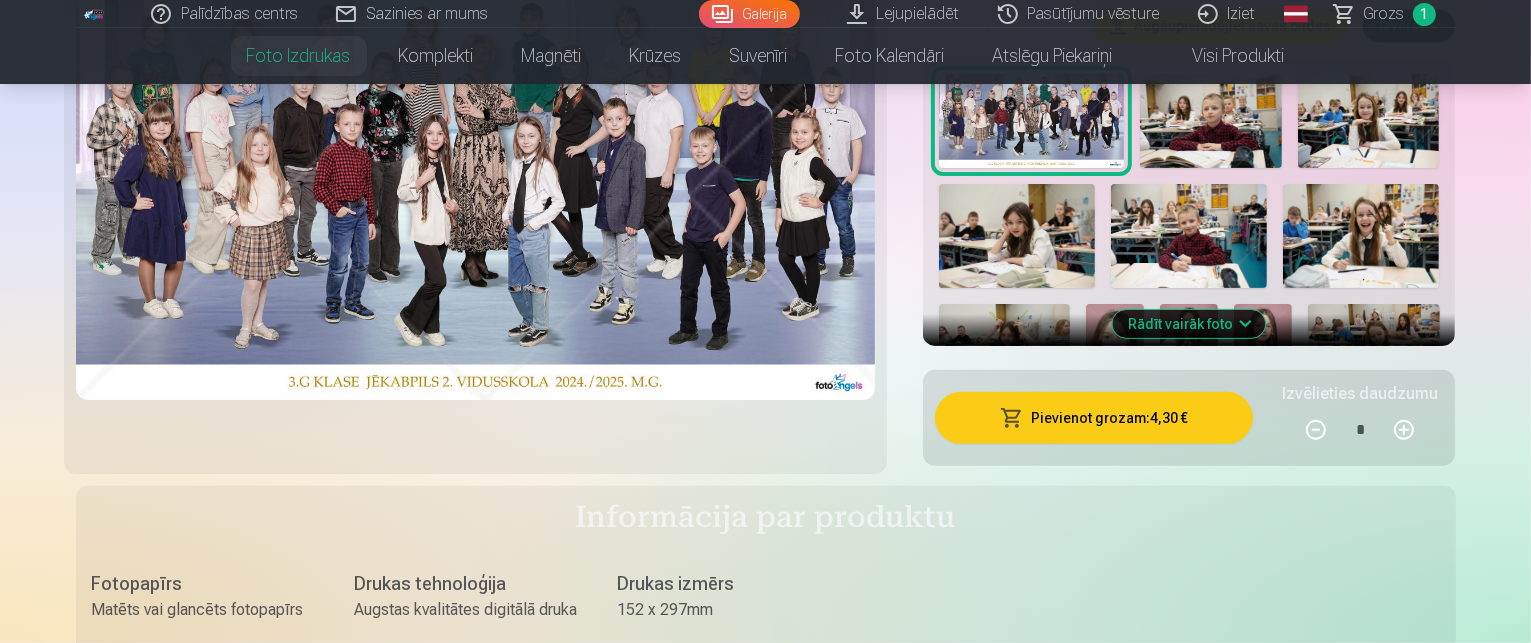 click on "Rādīt vairāk foto" at bounding box center (1189, 324) 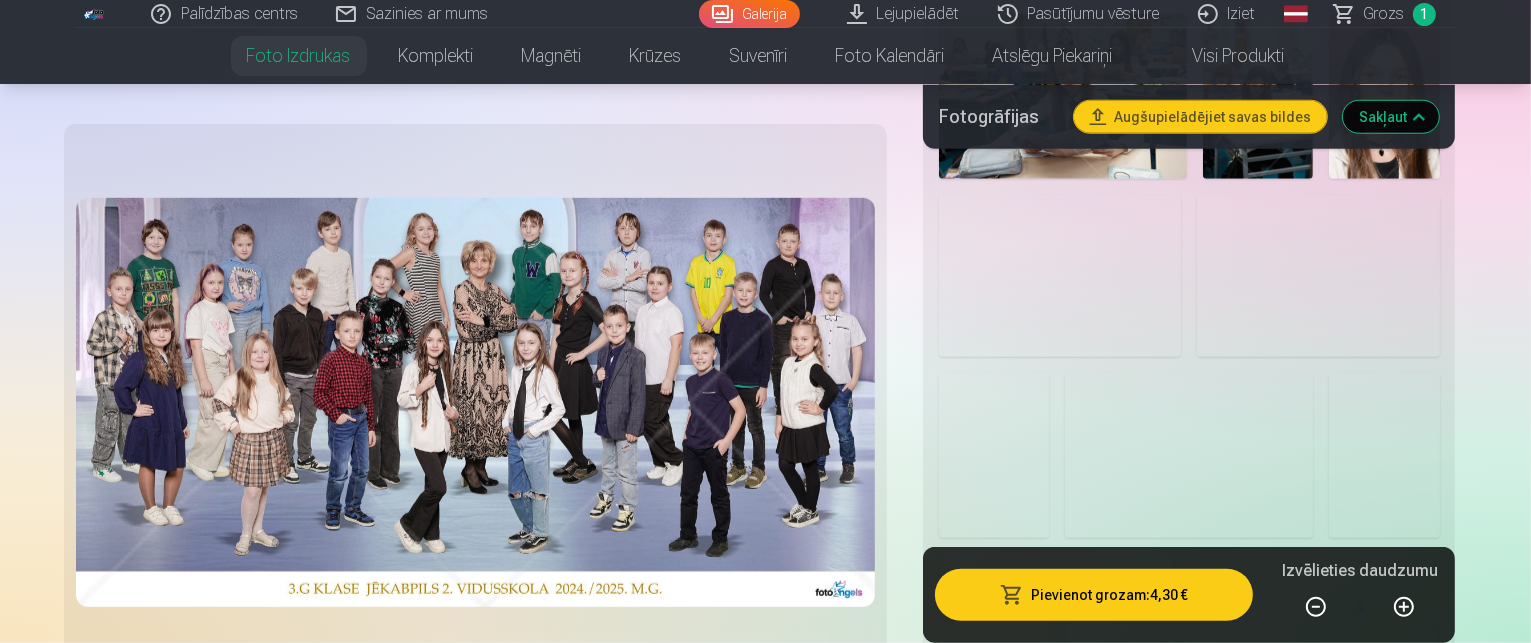 scroll, scrollTop: 1800, scrollLeft: 0, axis: vertical 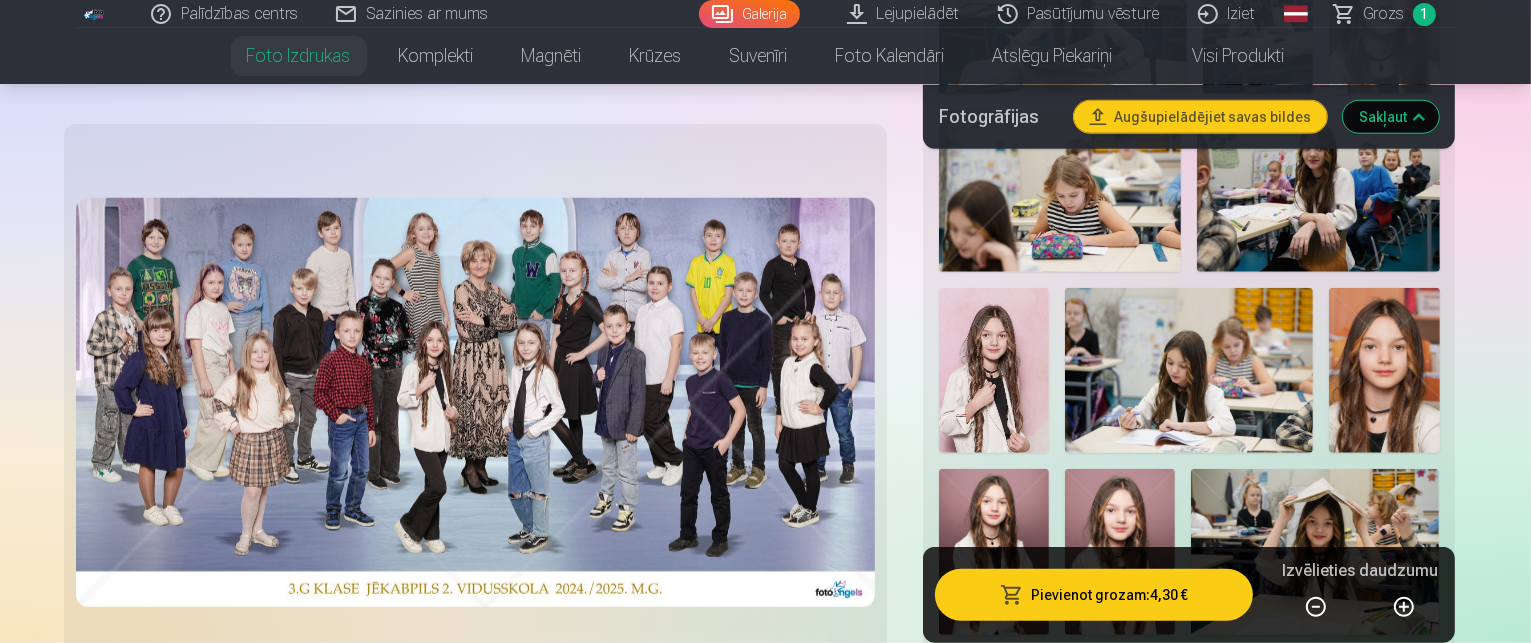 click at bounding box center [1258, 920] 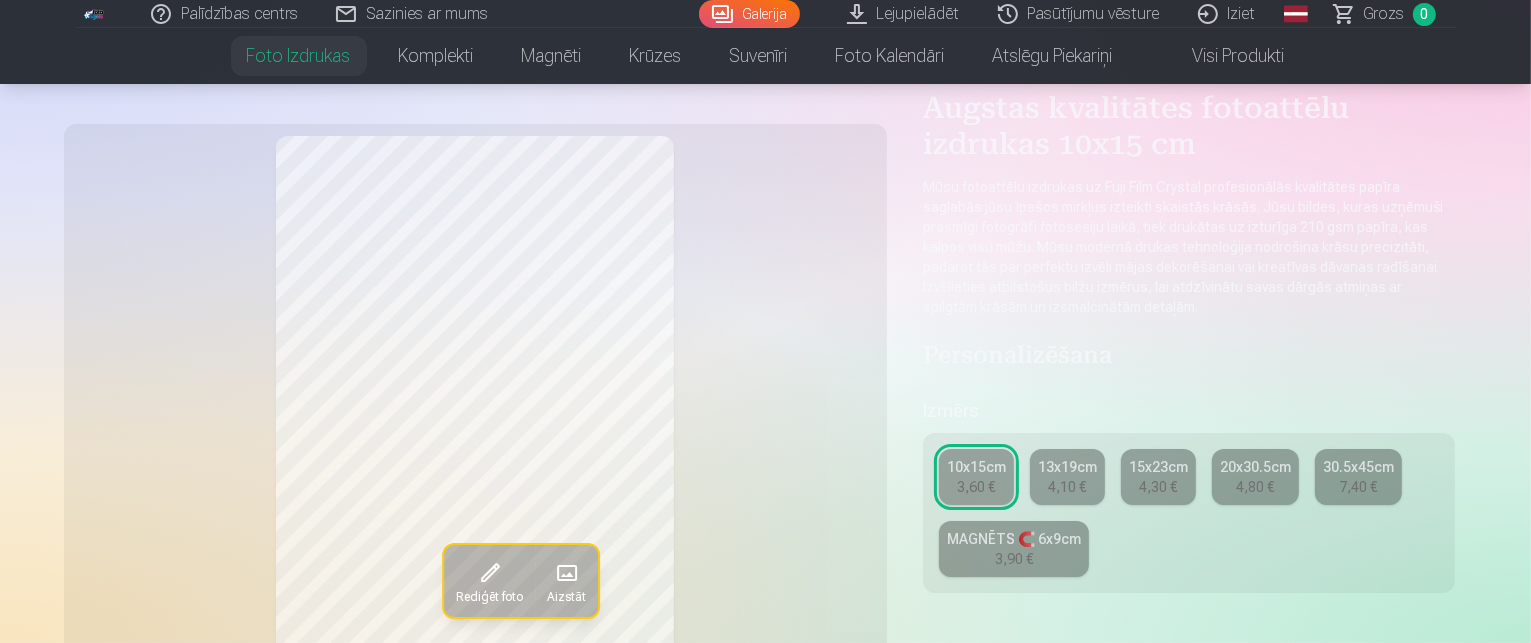 scroll, scrollTop: 100, scrollLeft: 0, axis: vertical 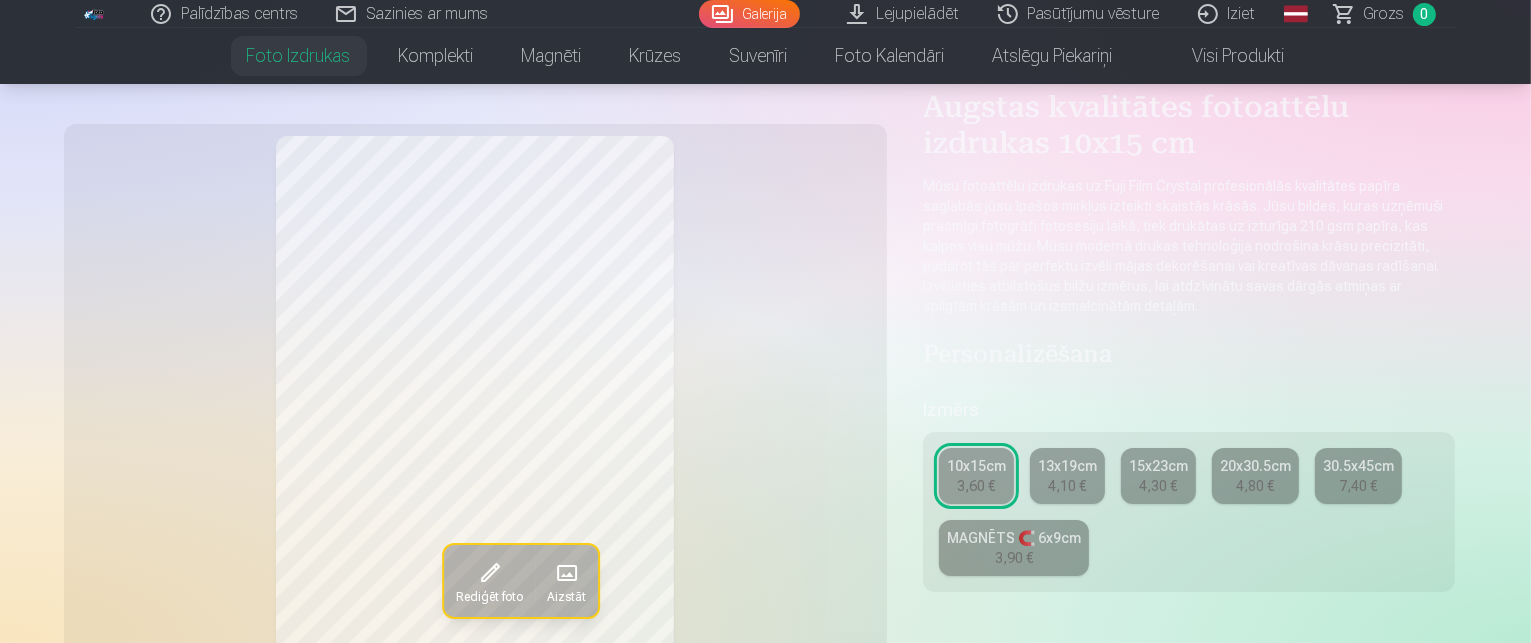 click on "MAGNĒTS 🧲 6x9cm 3,90 €" at bounding box center [1014, 548] 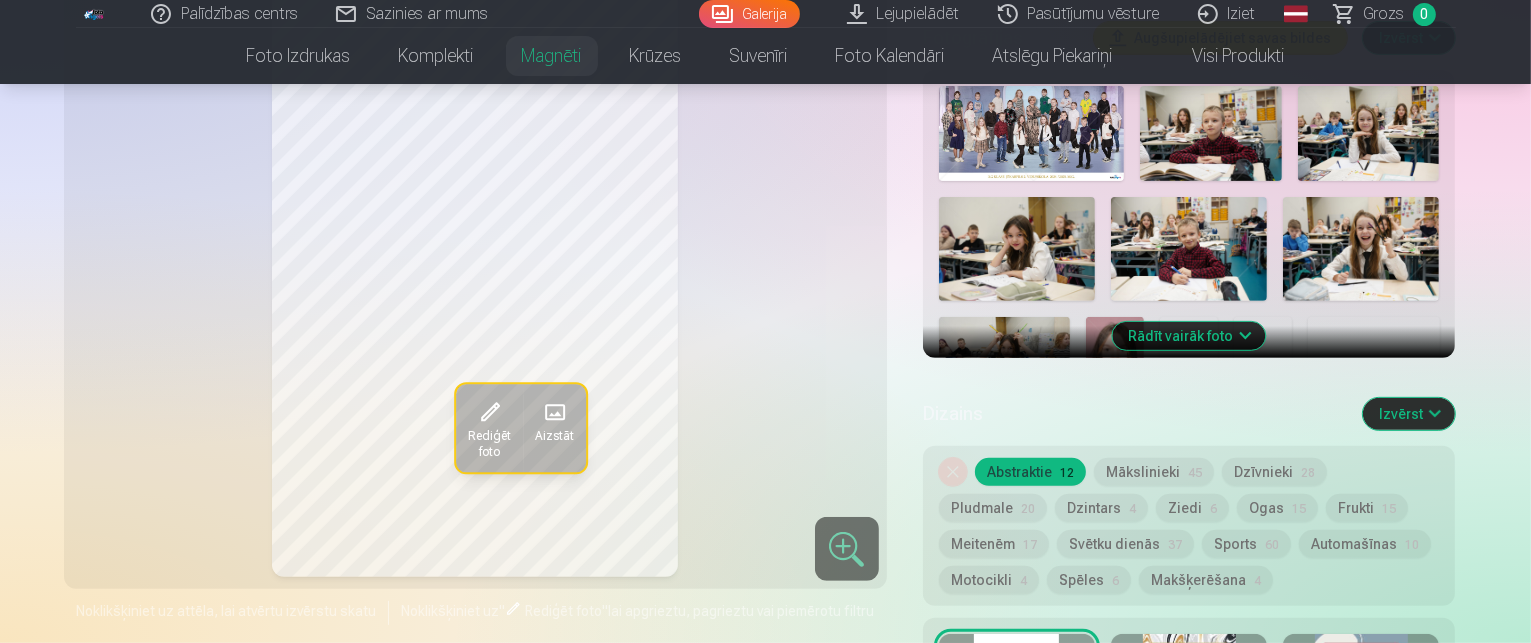 scroll, scrollTop: 800, scrollLeft: 0, axis: vertical 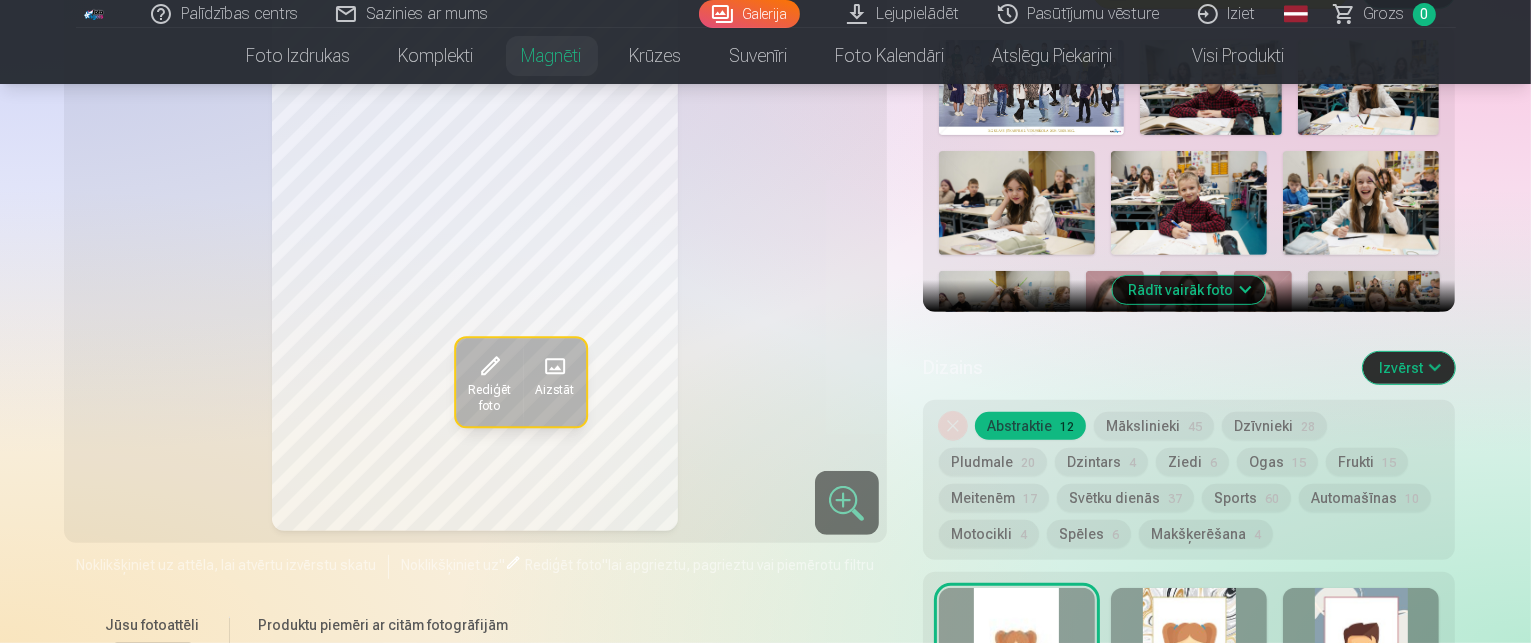 click on "Ogas 15" at bounding box center (1277, 462) 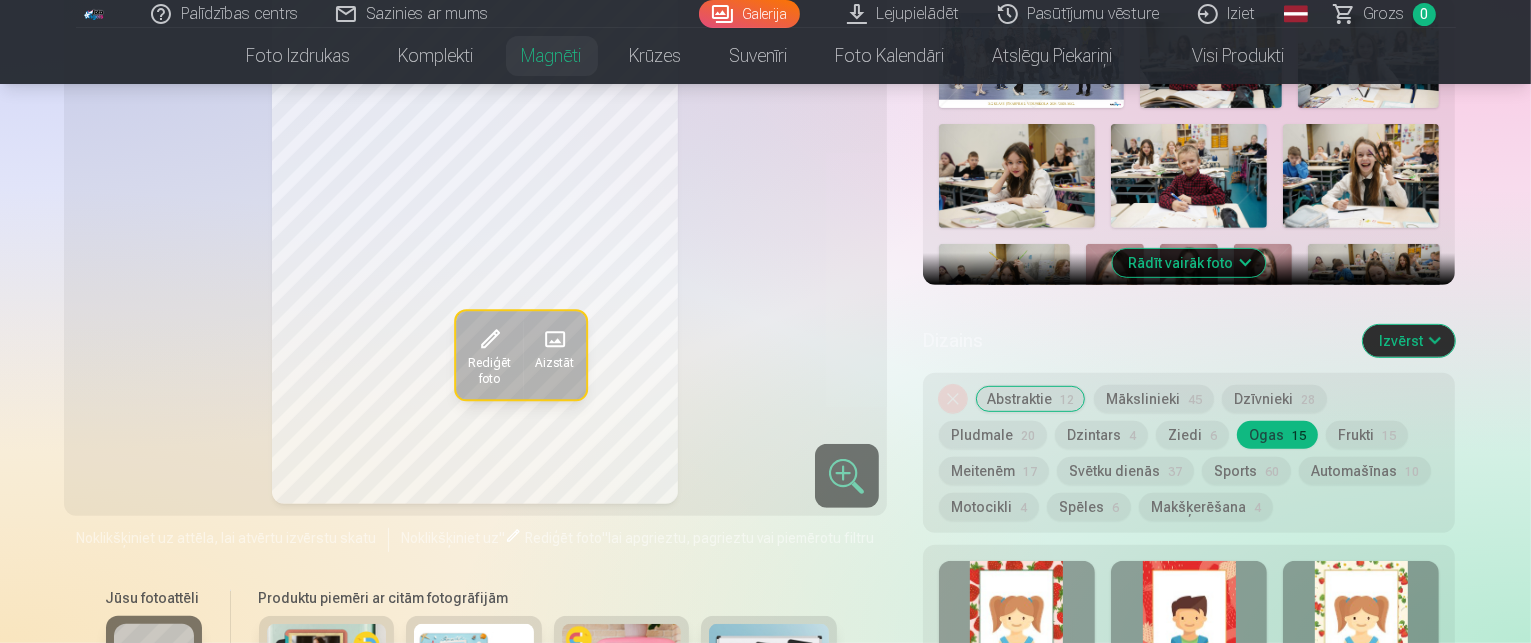 scroll, scrollTop: 700, scrollLeft: 0, axis: vertical 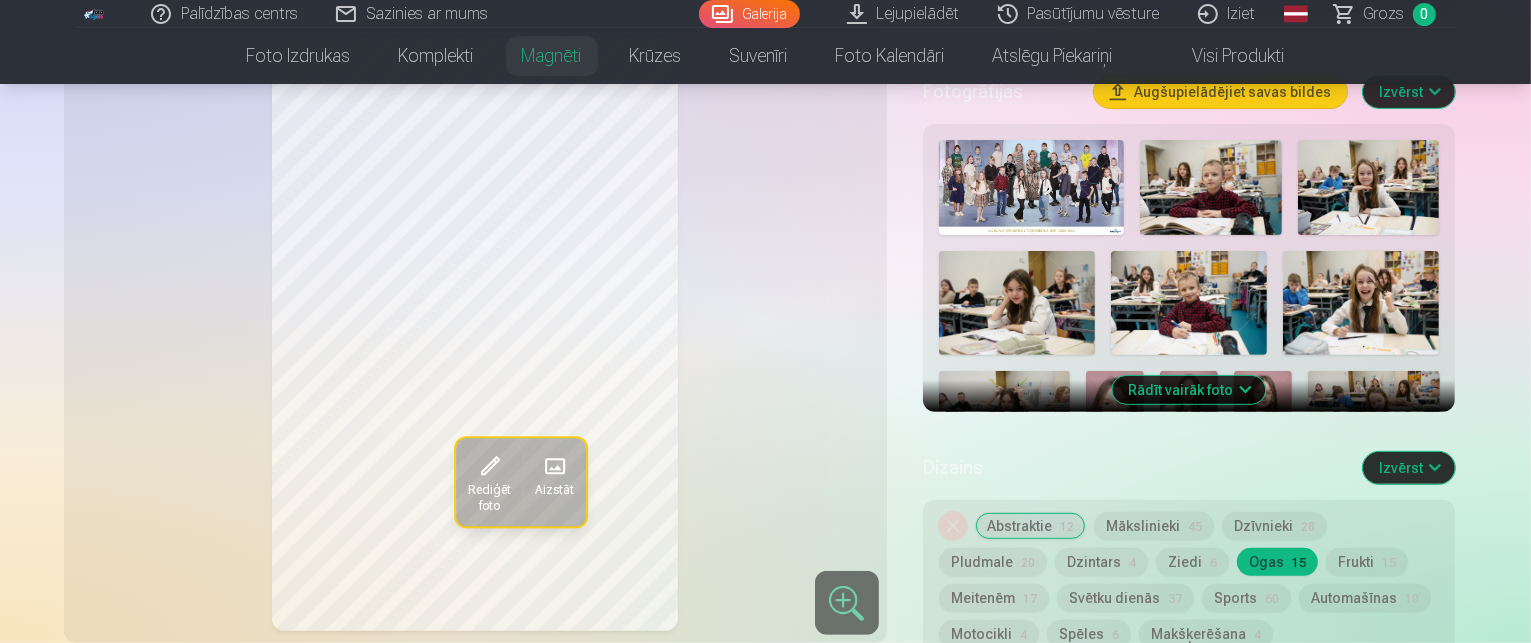 click on "Rādīt vairāk foto" at bounding box center [1189, 390] 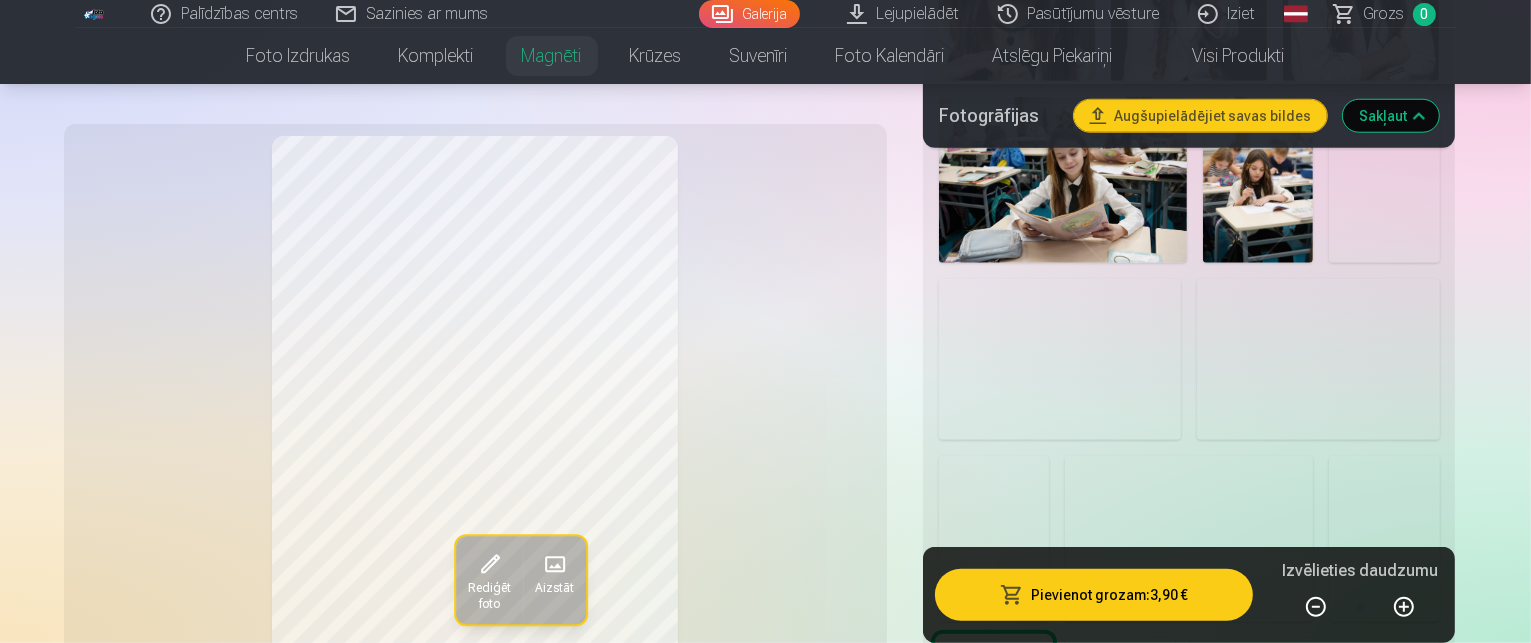 scroll, scrollTop: 1800, scrollLeft: 0, axis: vertical 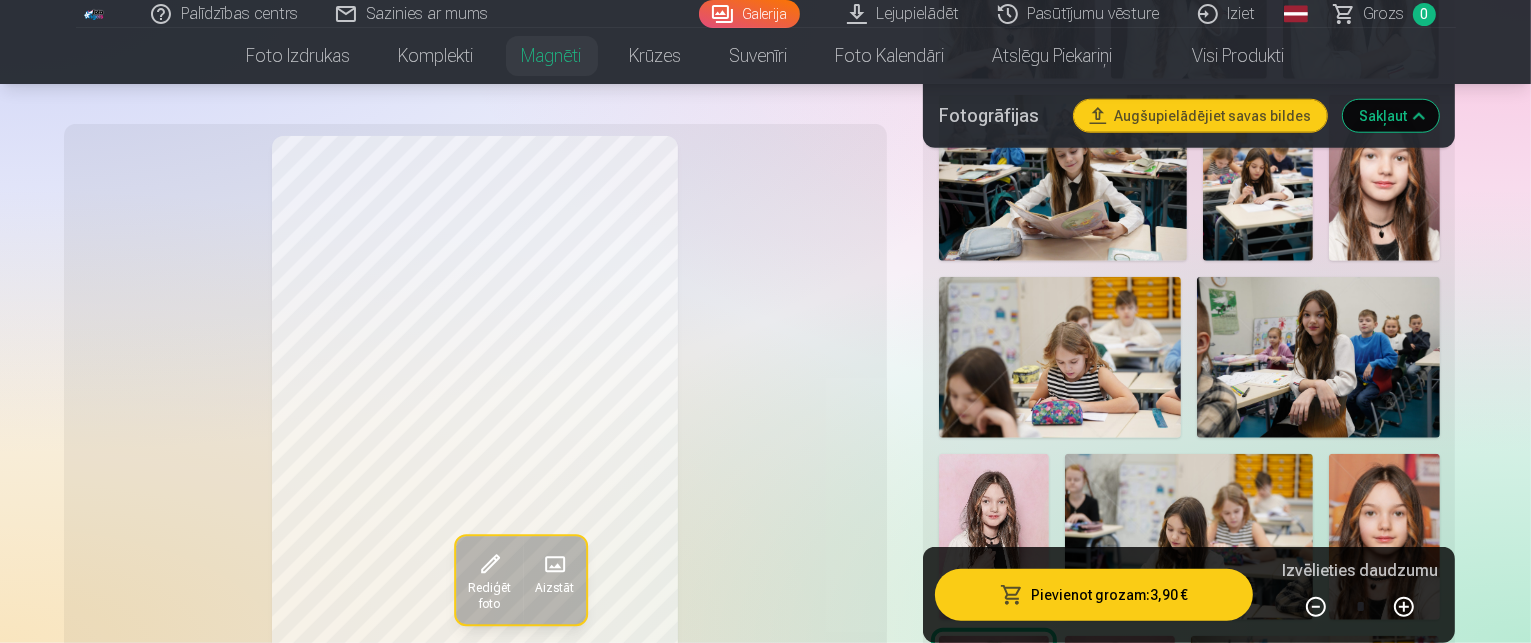 click at bounding box center [1258, 1086] 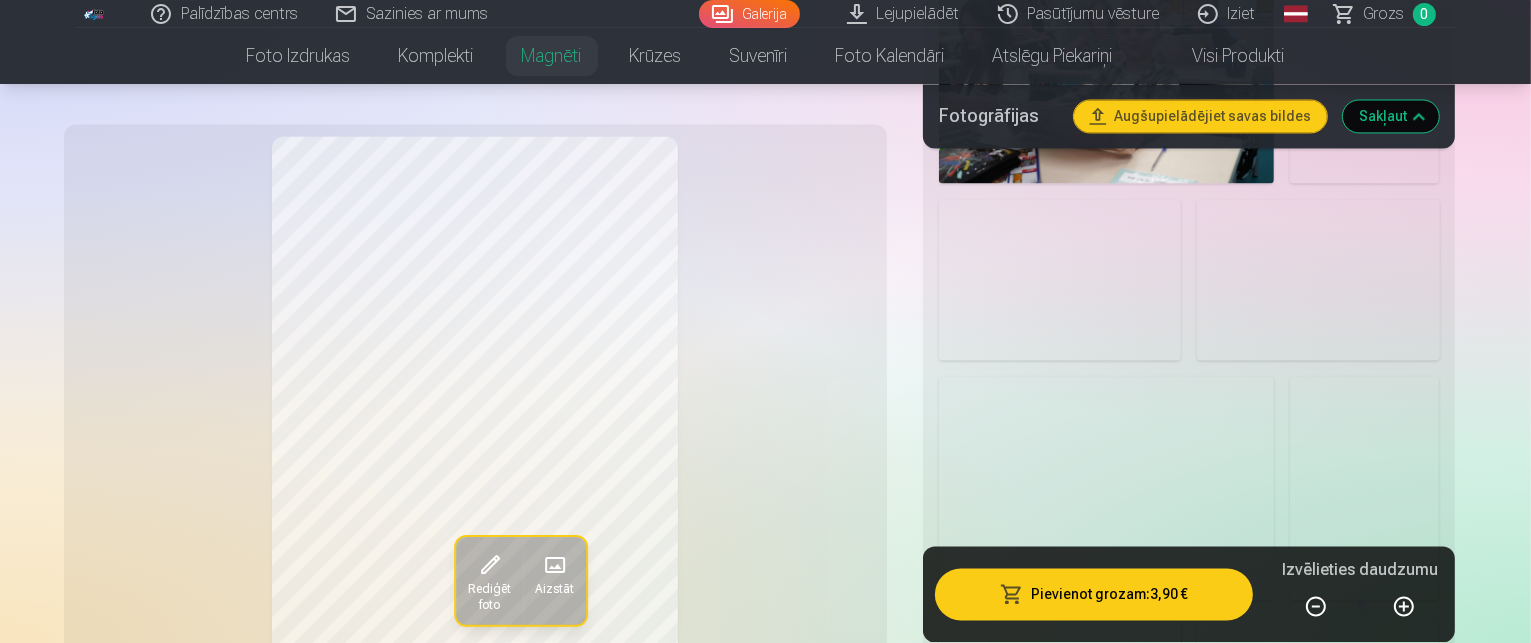 scroll, scrollTop: 4100, scrollLeft: 0, axis: vertical 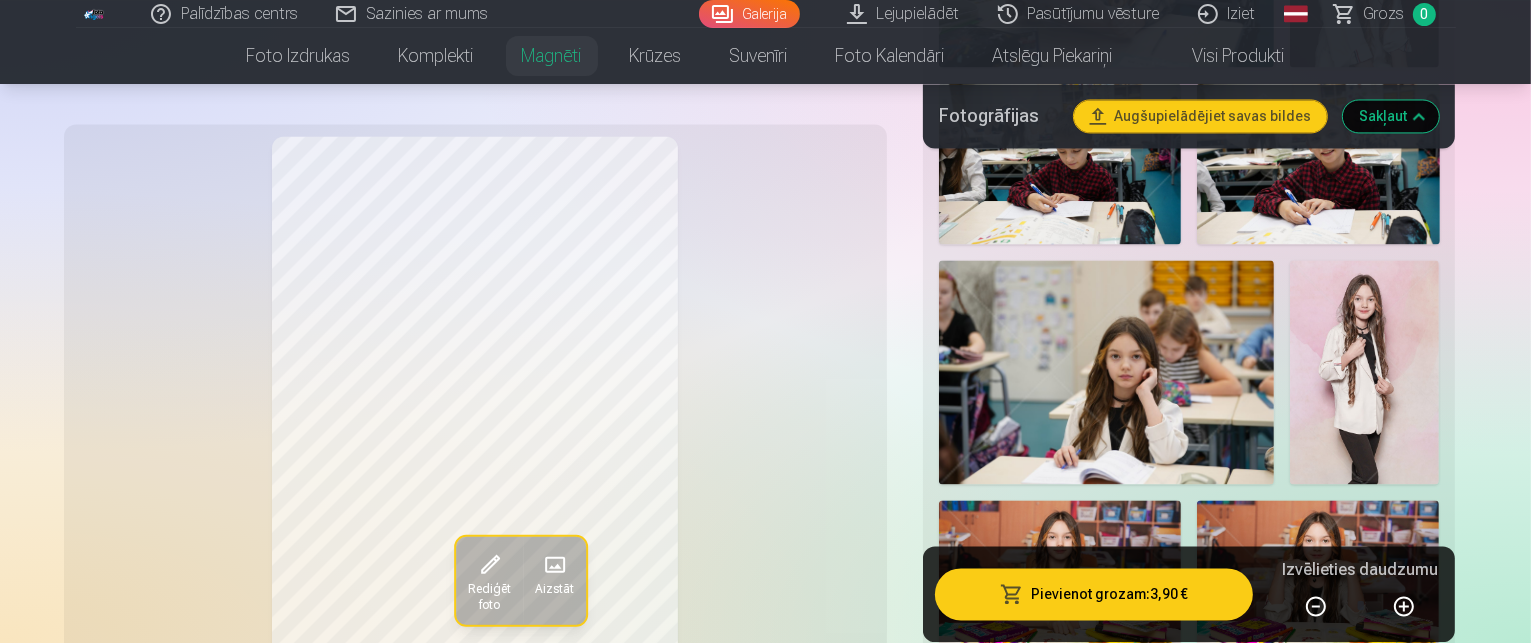 click on "15" at bounding box center (1299, 2237) 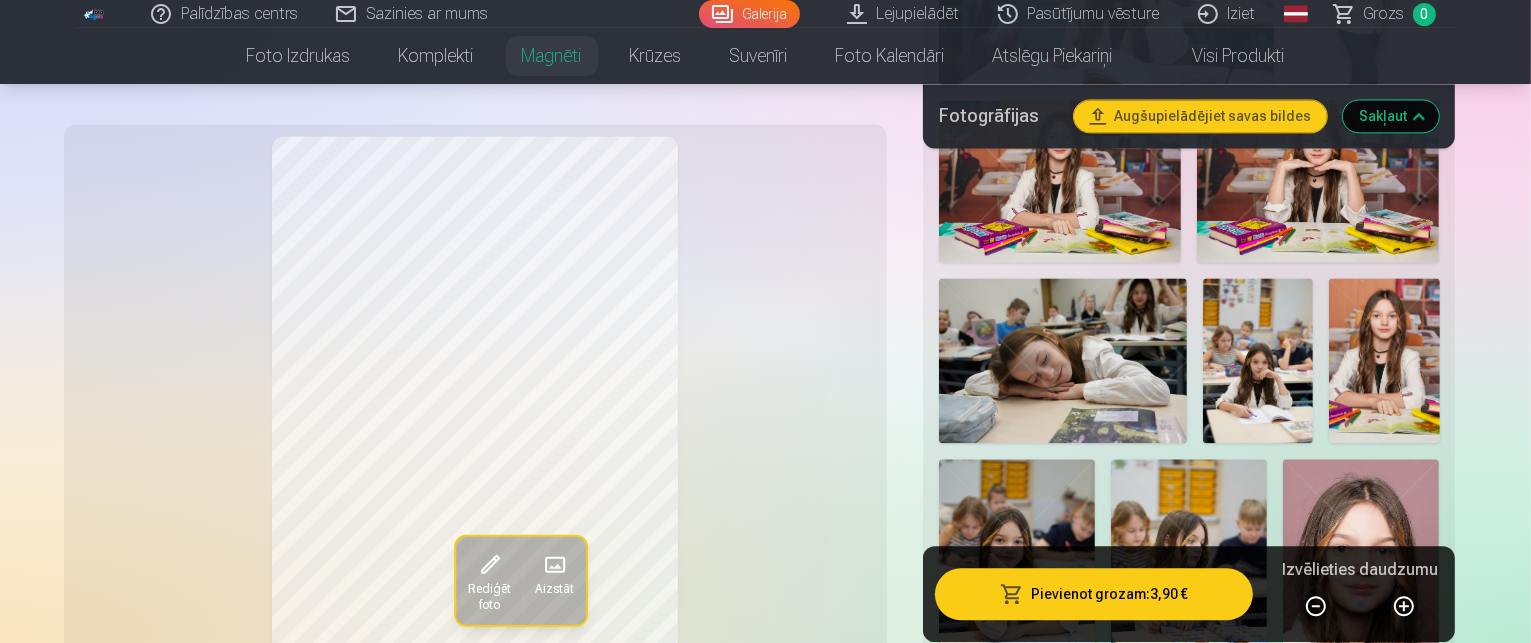 scroll, scrollTop: 4600, scrollLeft: 0, axis: vertical 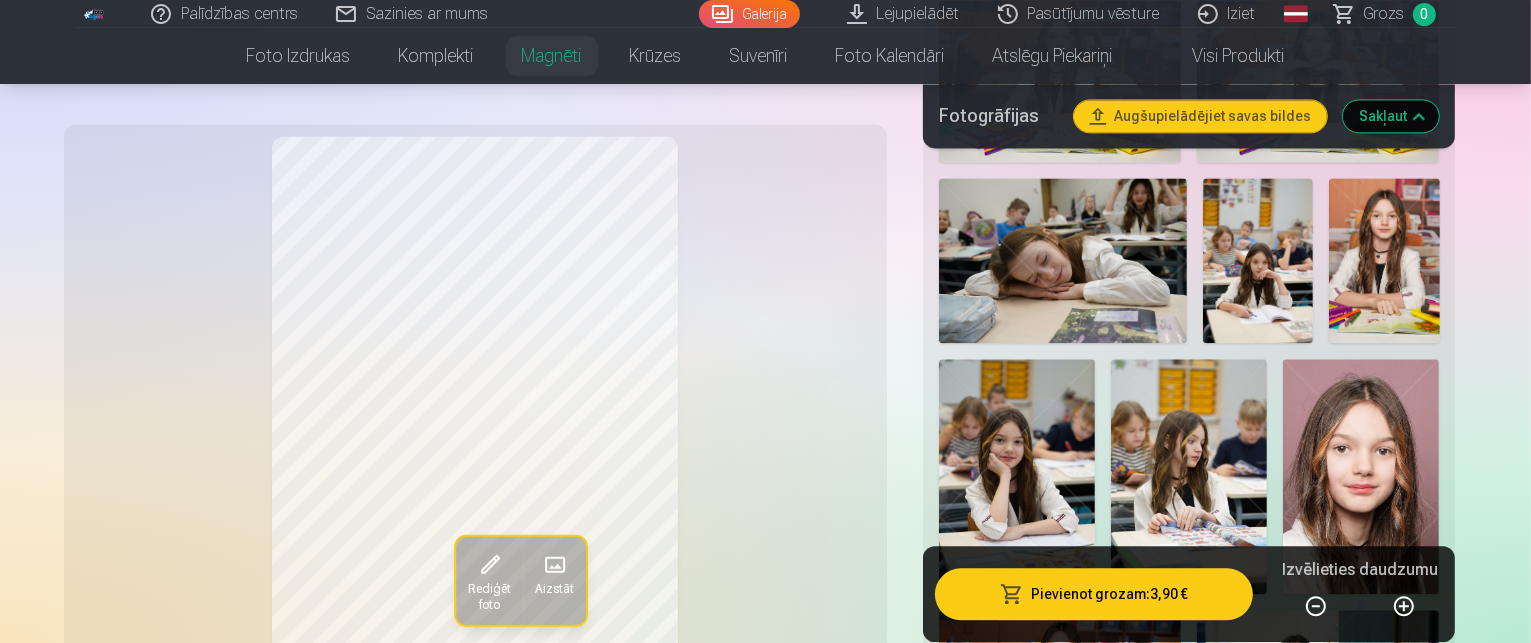 click on "Skatīt vairāk dizainu" at bounding box center [1189, 2099] 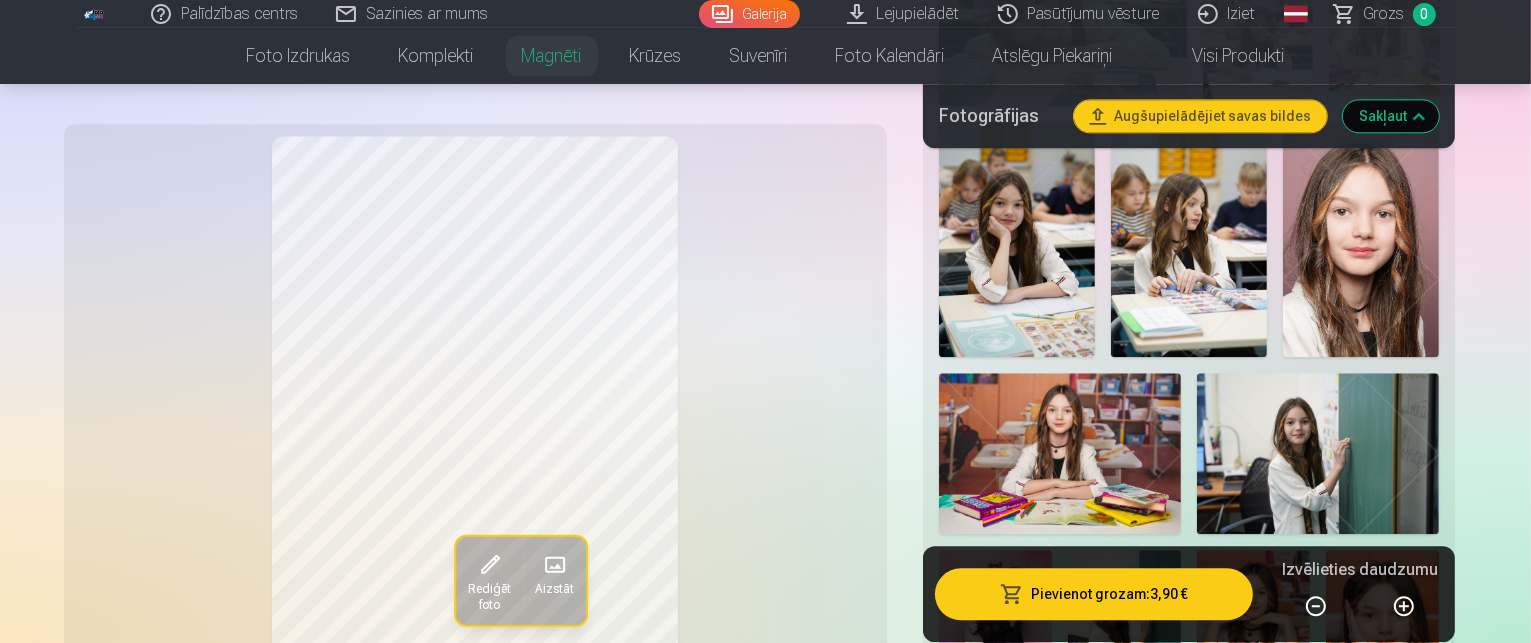 scroll, scrollTop: 4800, scrollLeft: 0, axis: vertical 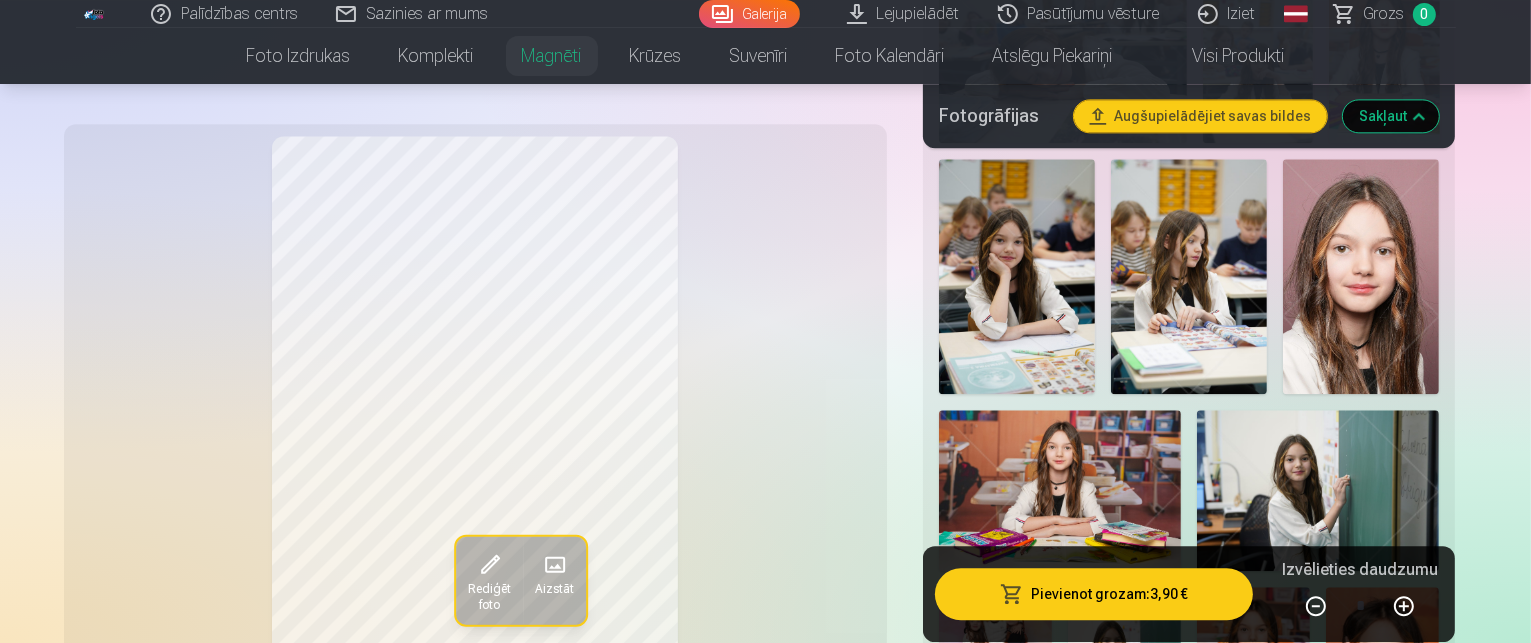 click at bounding box center [1361, 2002] 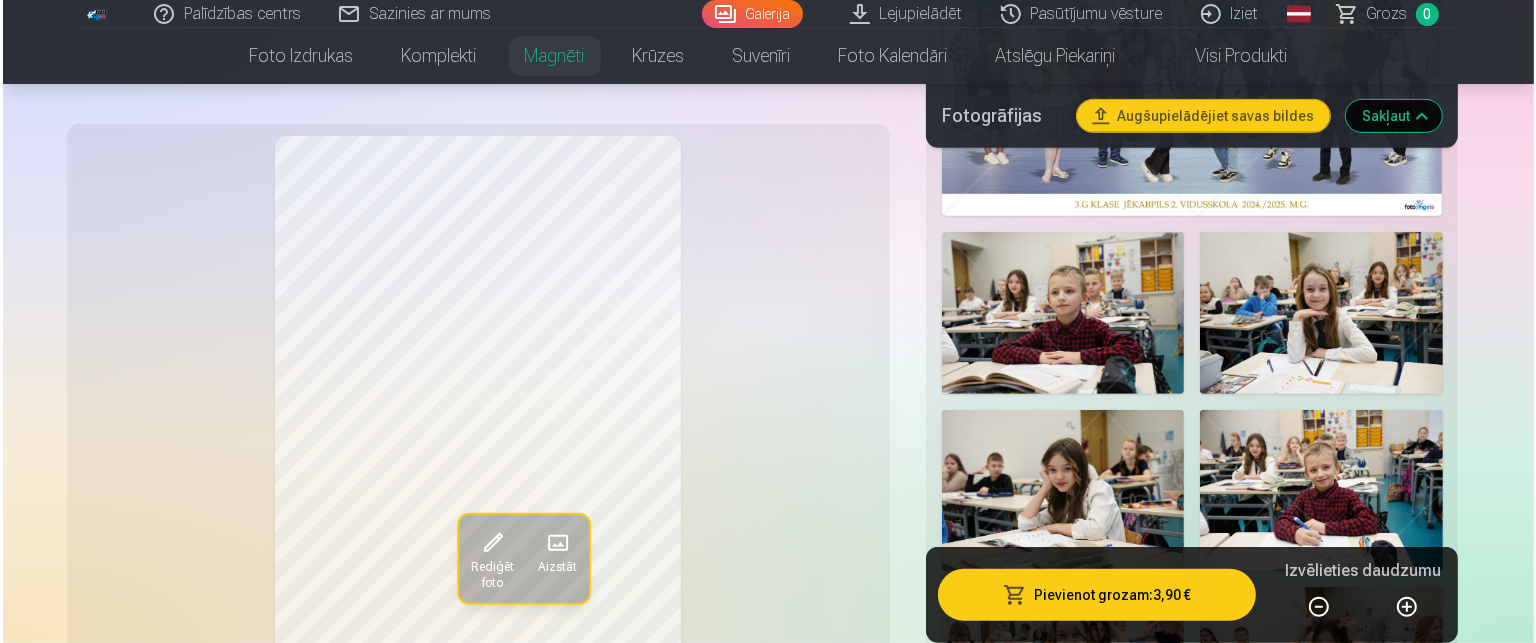 scroll, scrollTop: 1100, scrollLeft: 0, axis: vertical 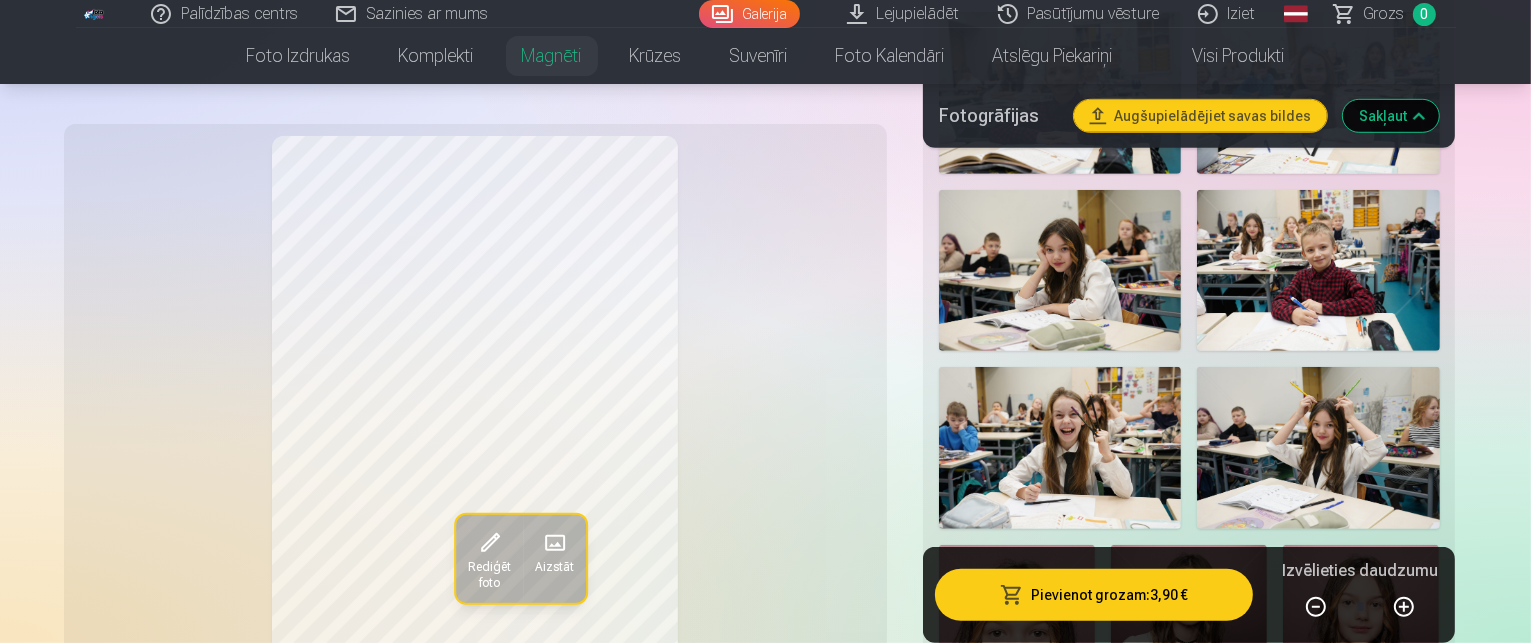 click on "Pievienot grozam :  3,90 €" at bounding box center [1094, 595] 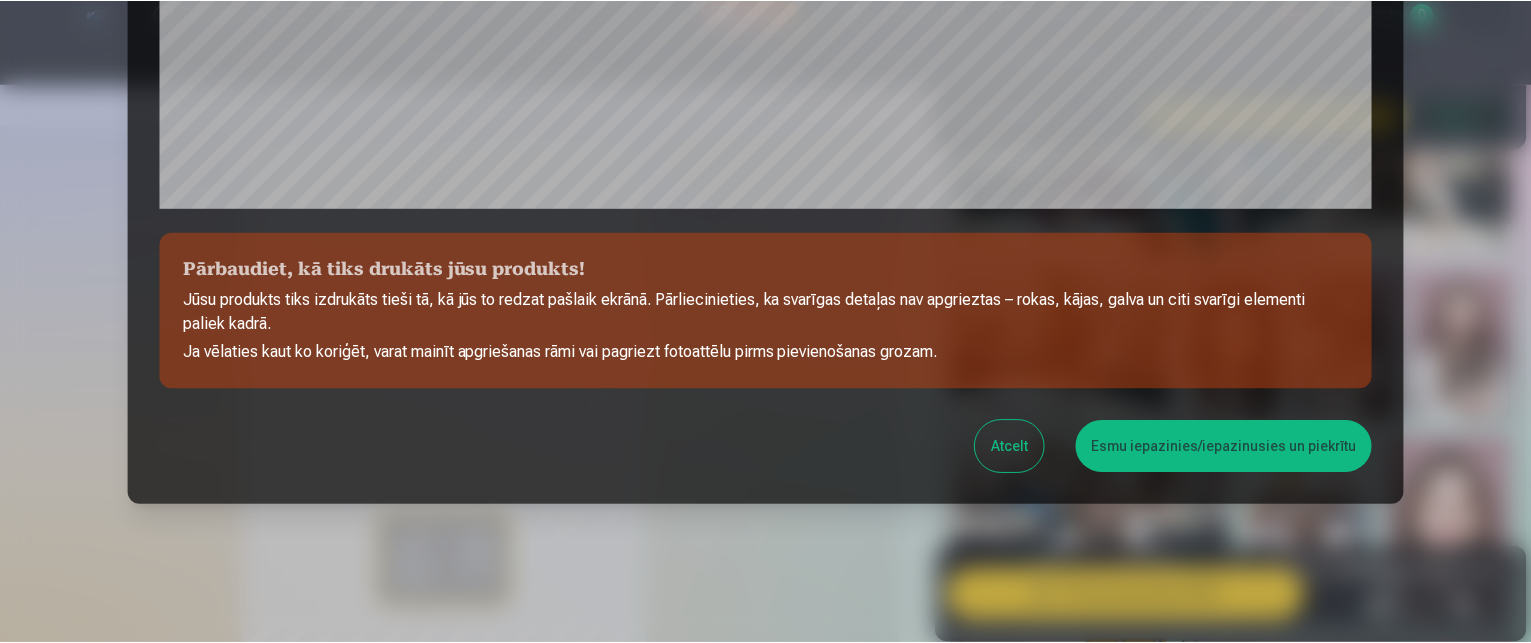 scroll, scrollTop: 796, scrollLeft: 0, axis: vertical 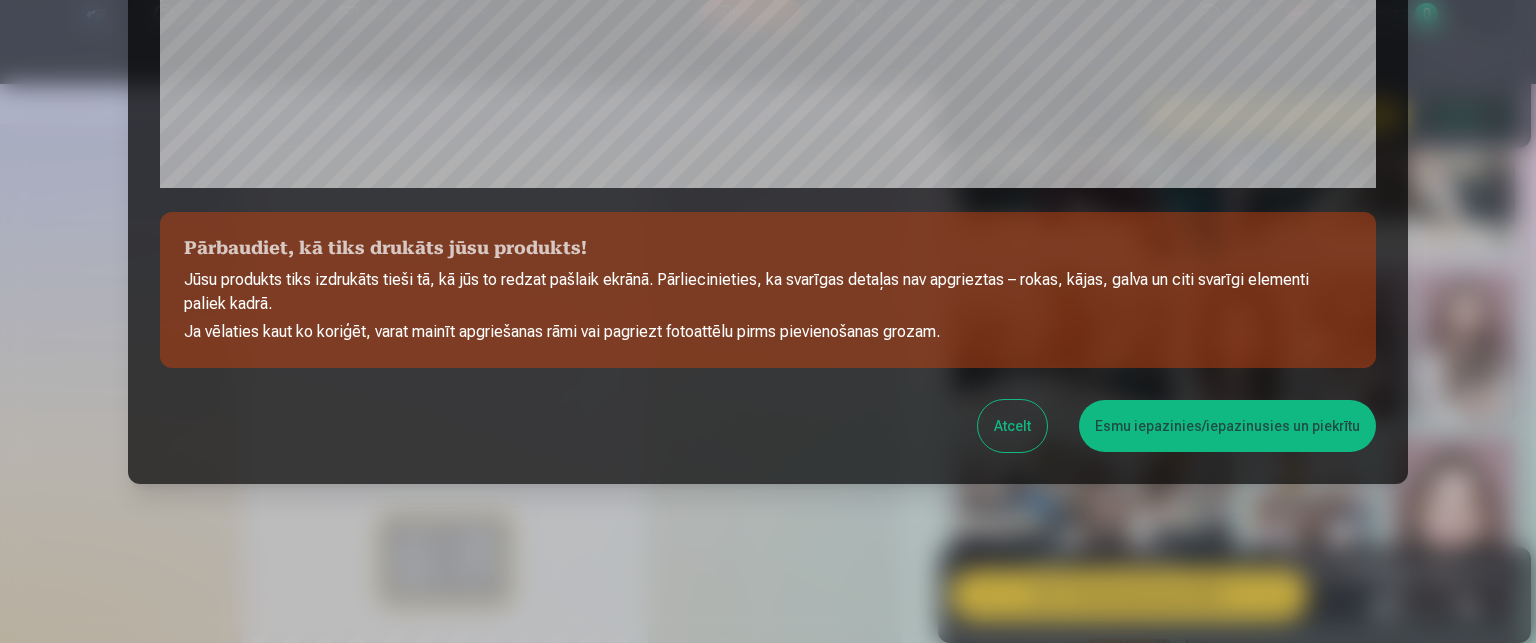 click on "Esmu iepazinies/iepazinusies un piekrītu" at bounding box center (1227, 426) 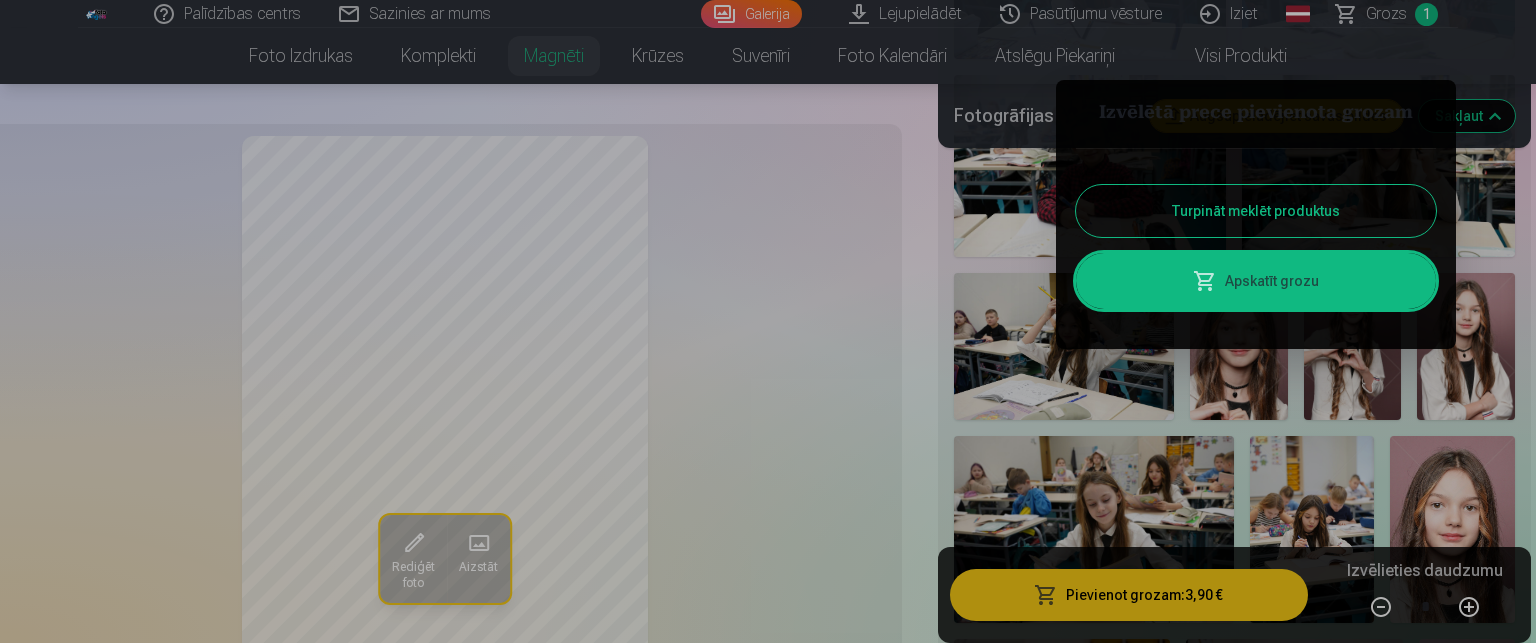 click on "Turpināt meklēt produktus" at bounding box center (1256, 211) 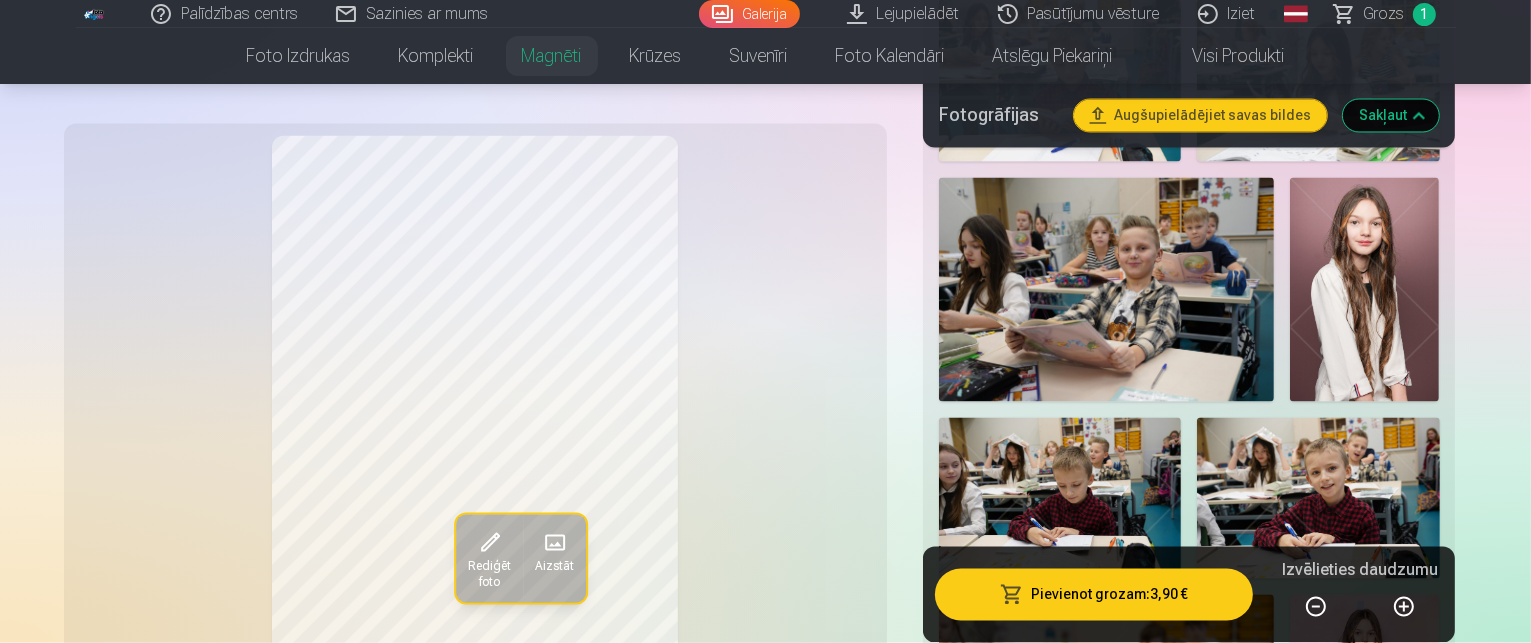 scroll, scrollTop: 3800, scrollLeft: 0, axis: vertical 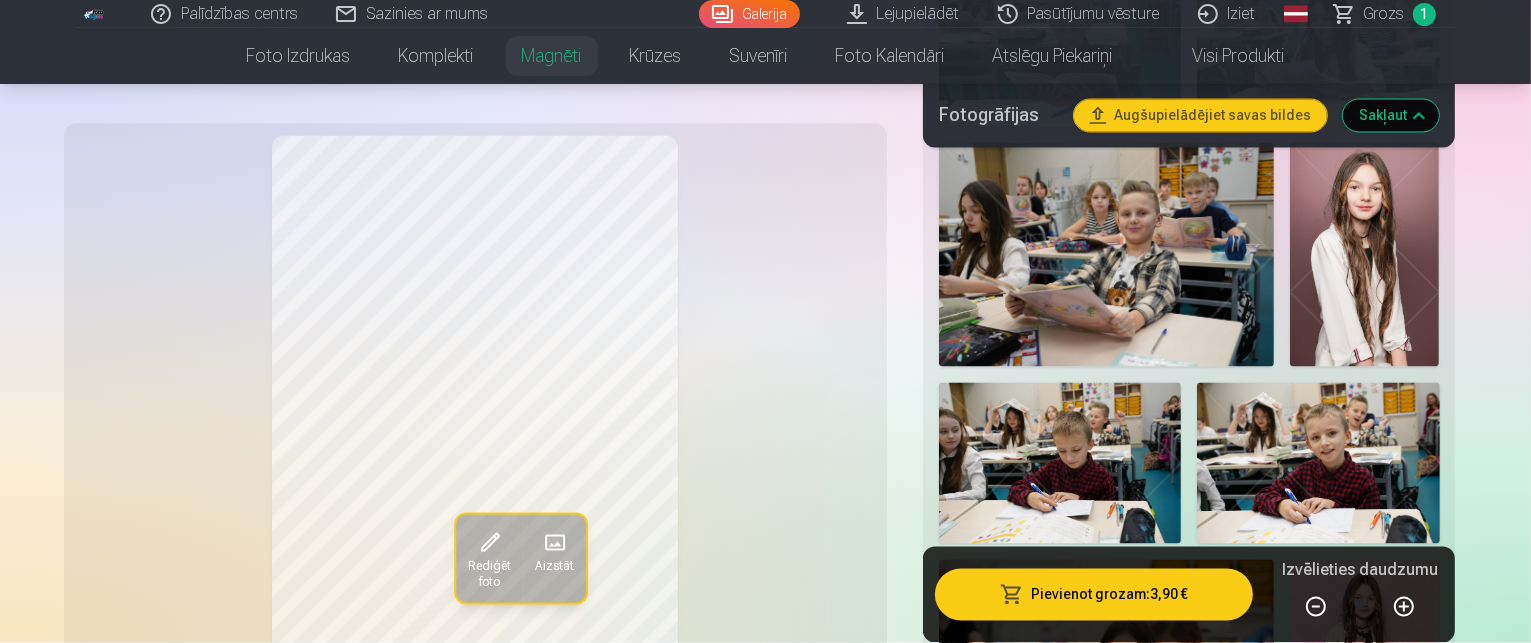 click at bounding box center (1382, 1672) 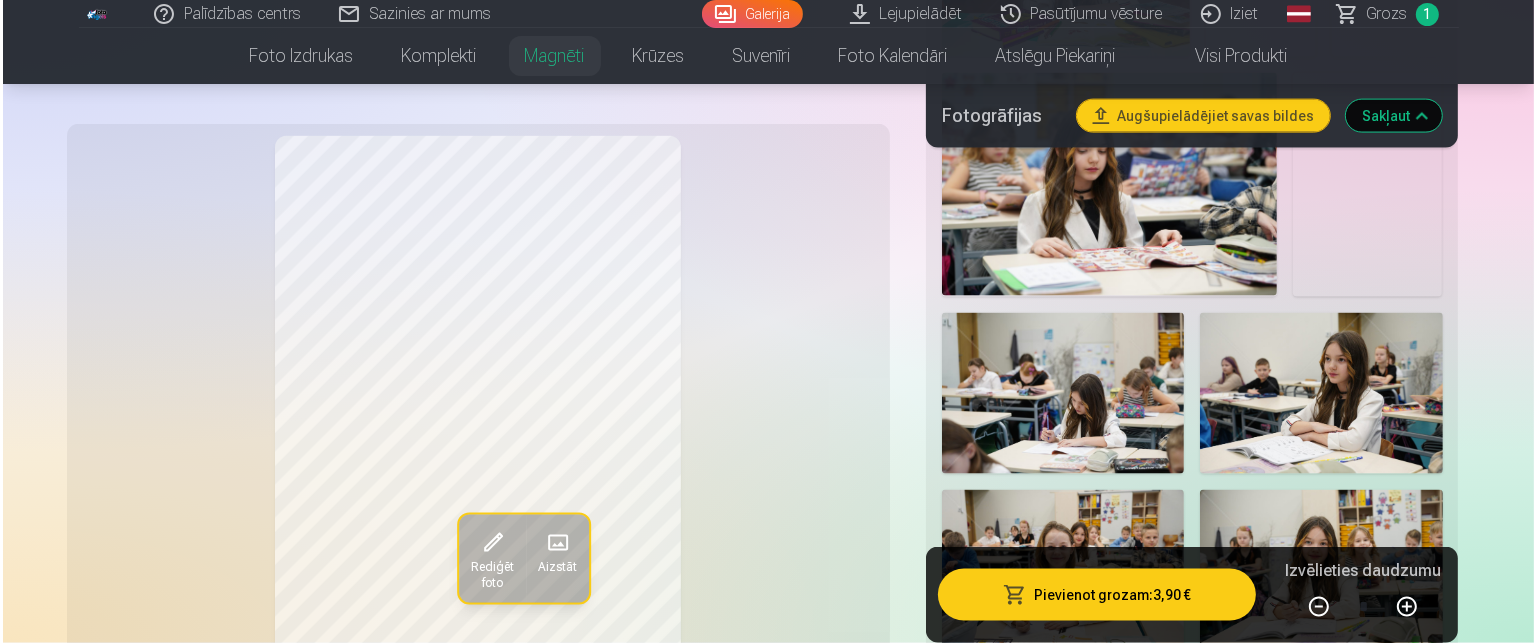 scroll, scrollTop: 3100, scrollLeft: 0, axis: vertical 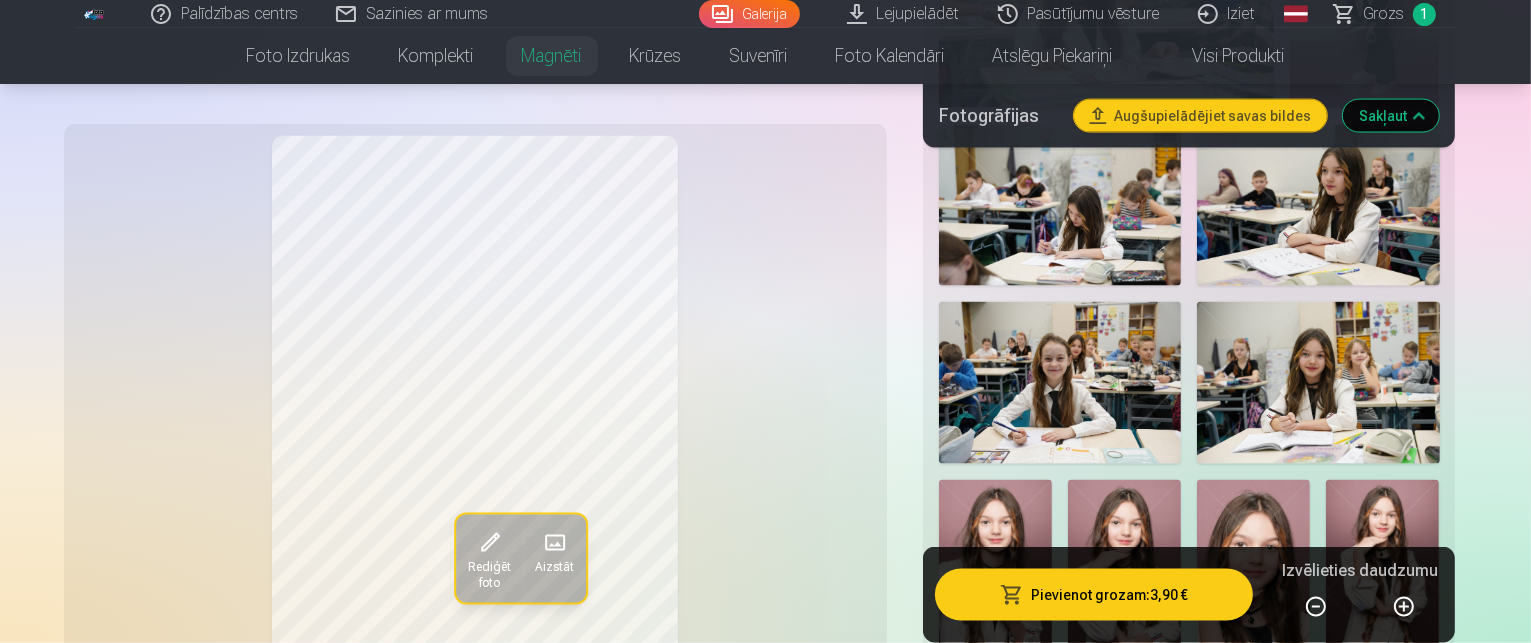 click on "Pievienot grozam :  3,90 €" at bounding box center (1094, 595) 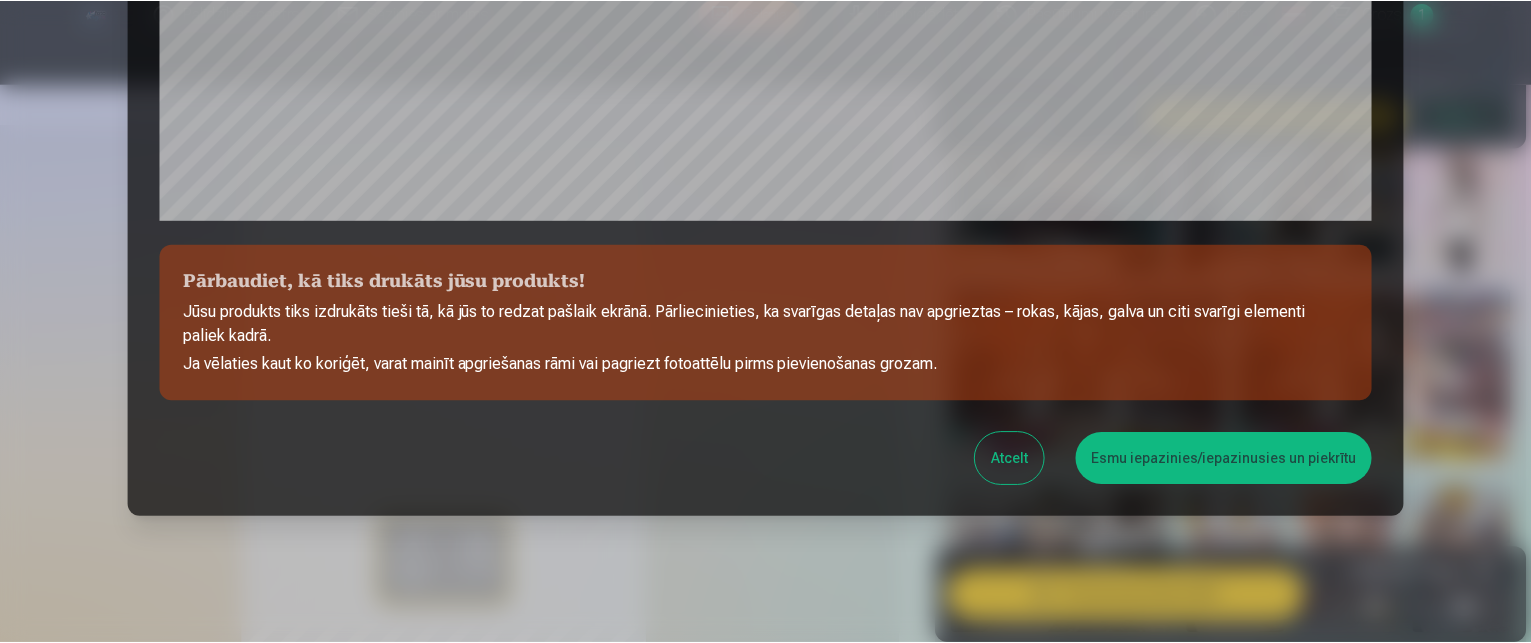 scroll, scrollTop: 796, scrollLeft: 0, axis: vertical 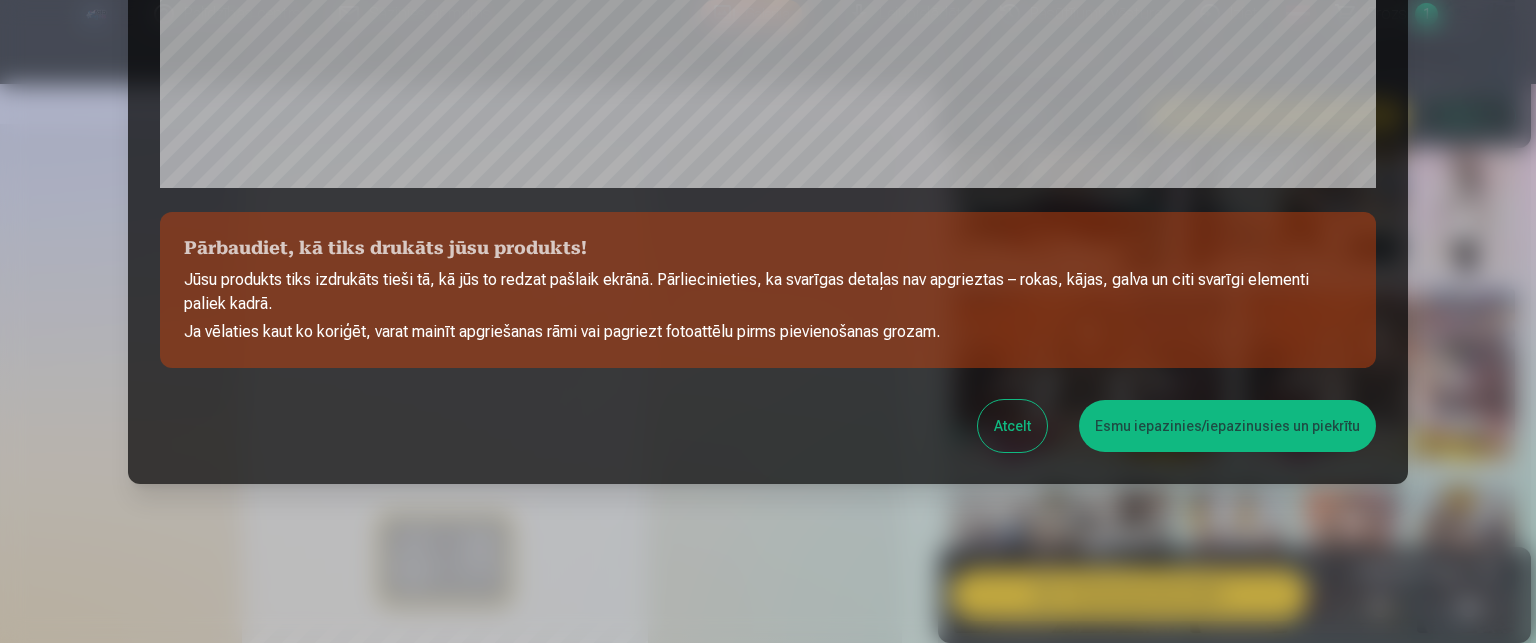 click on "Esmu iepazinies/iepazinusies un piekrītu" at bounding box center [1227, 426] 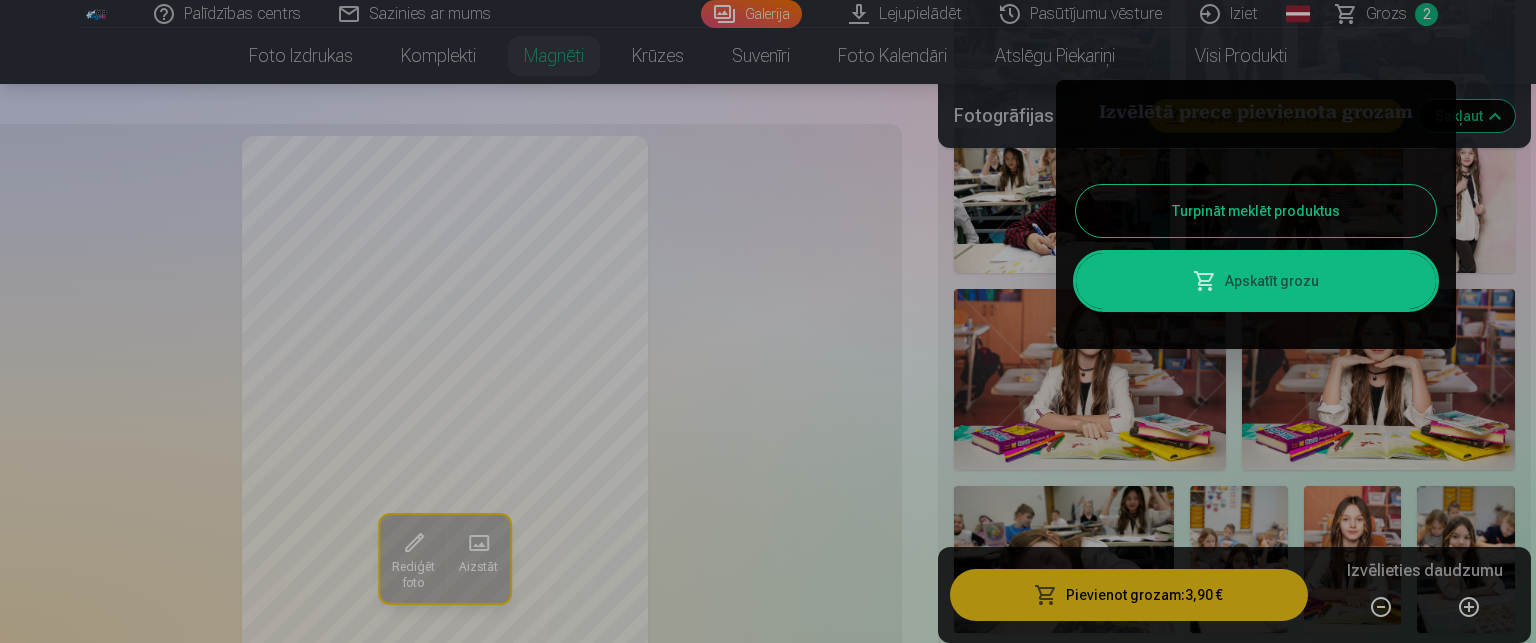 click on "Turpināt meklēt produktus" at bounding box center [1256, 211] 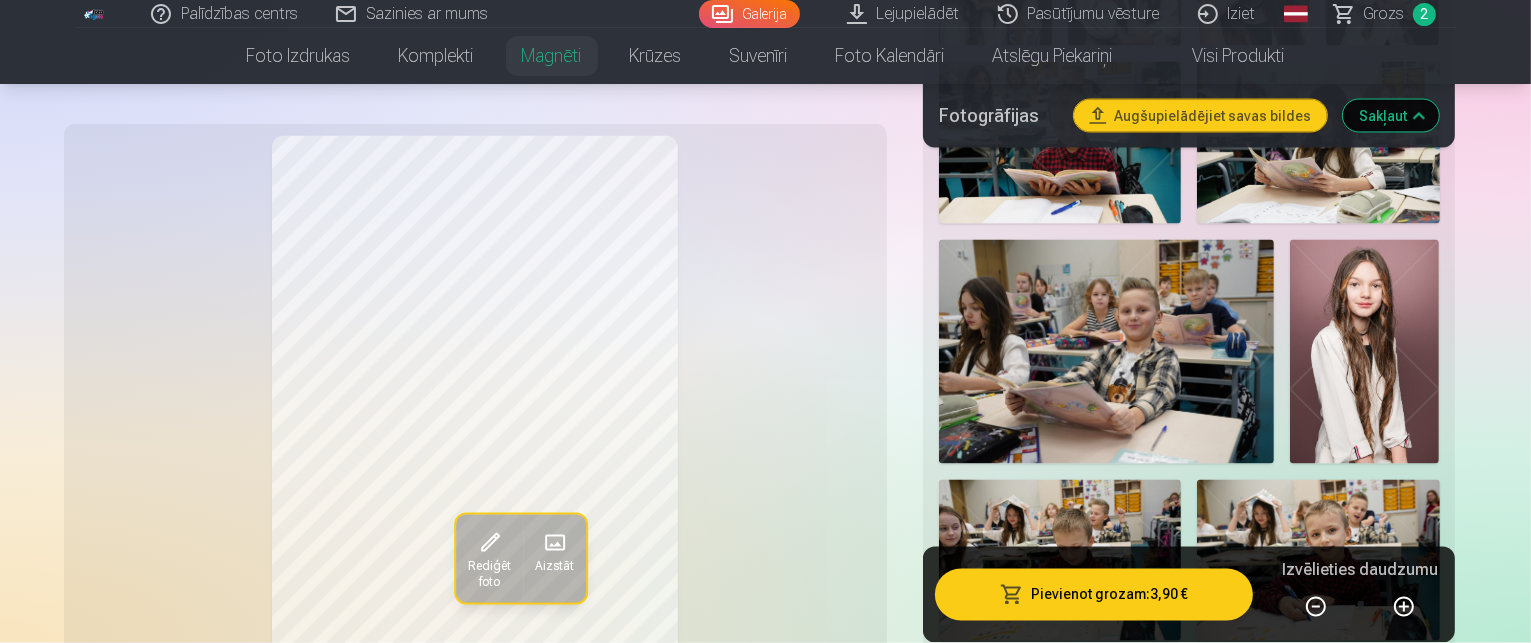 scroll, scrollTop: 3800, scrollLeft: 0, axis: vertical 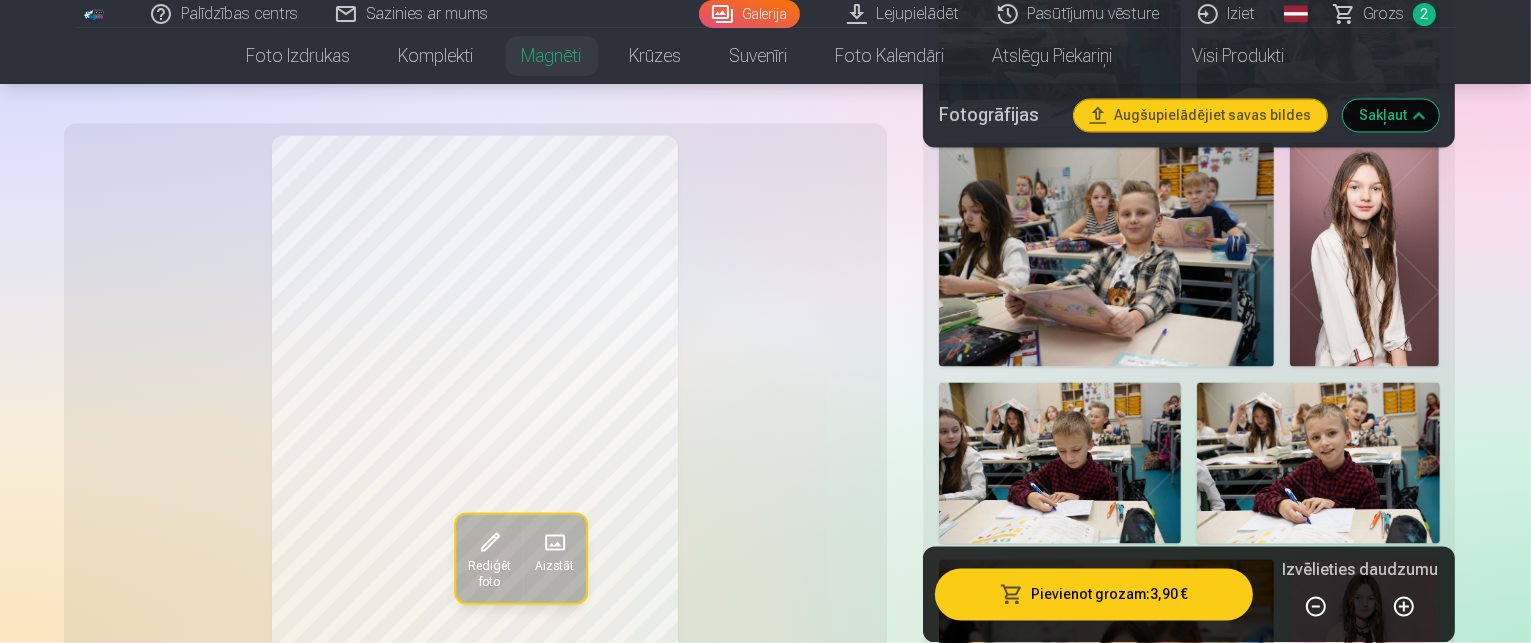 click at bounding box center [994, 1856] 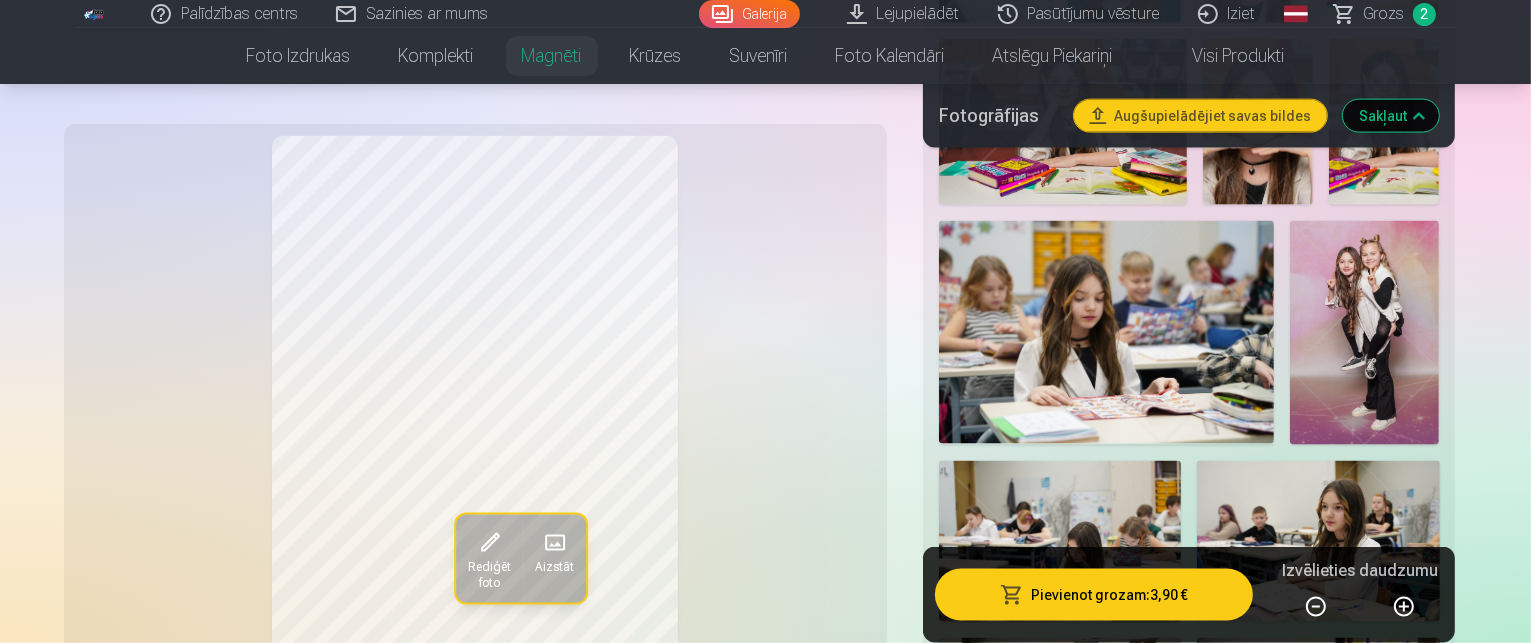 scroll, scrollTop: 2400, scrollLeft: 0, axis: vertical 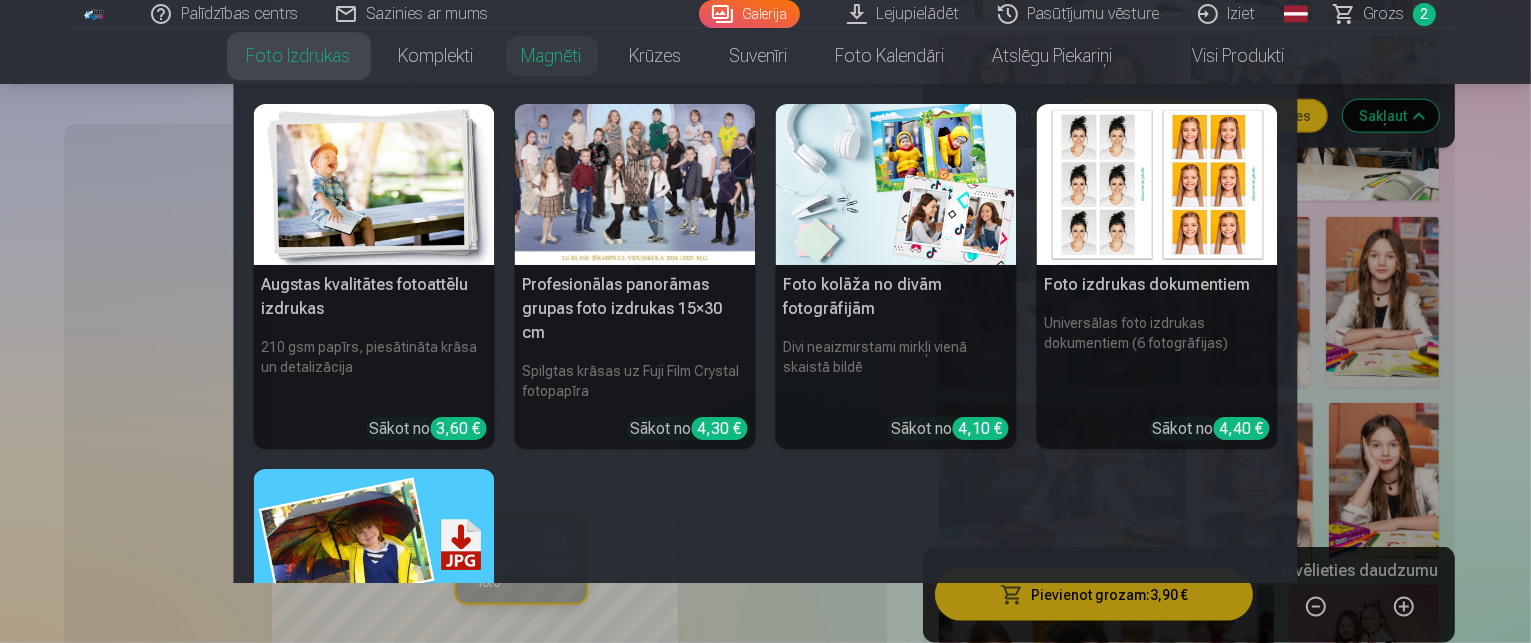 click on "Foto izdrukas" at bounding box center [299, 56] 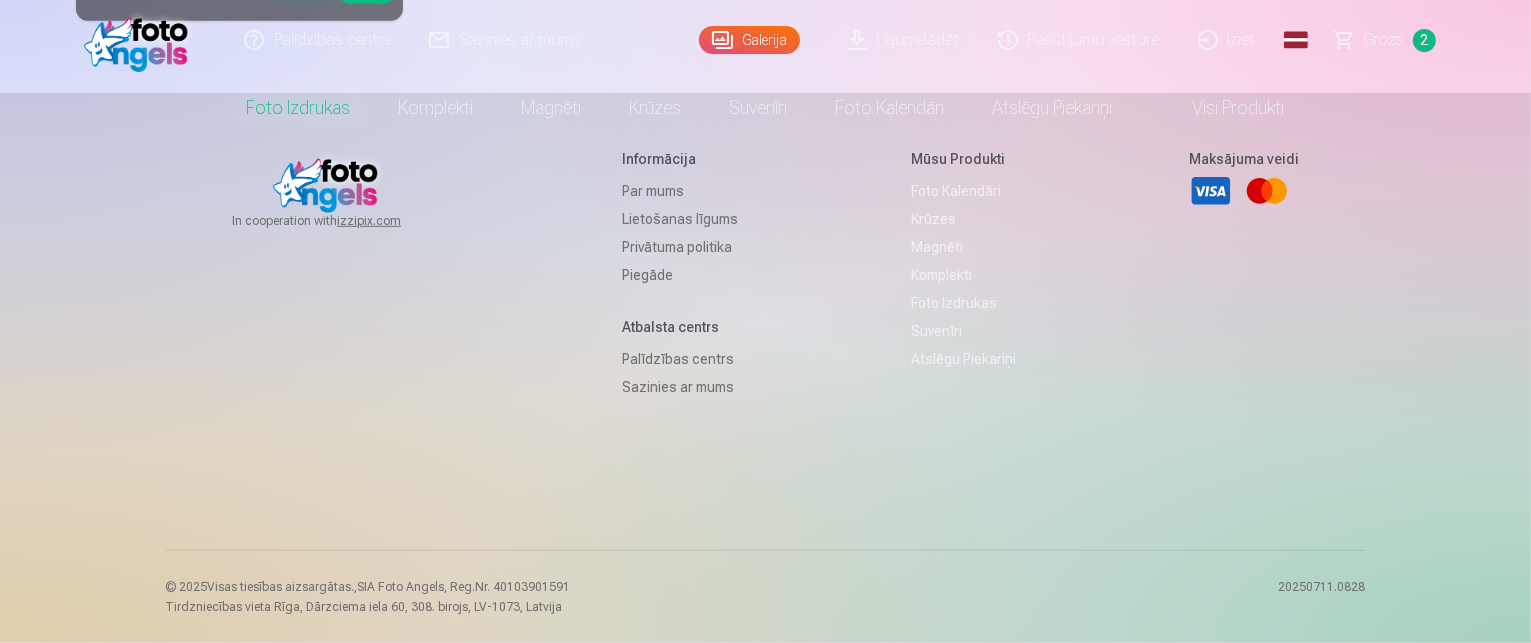 scroll, scrollTop: 0, scrollLeft: 0, axis: both 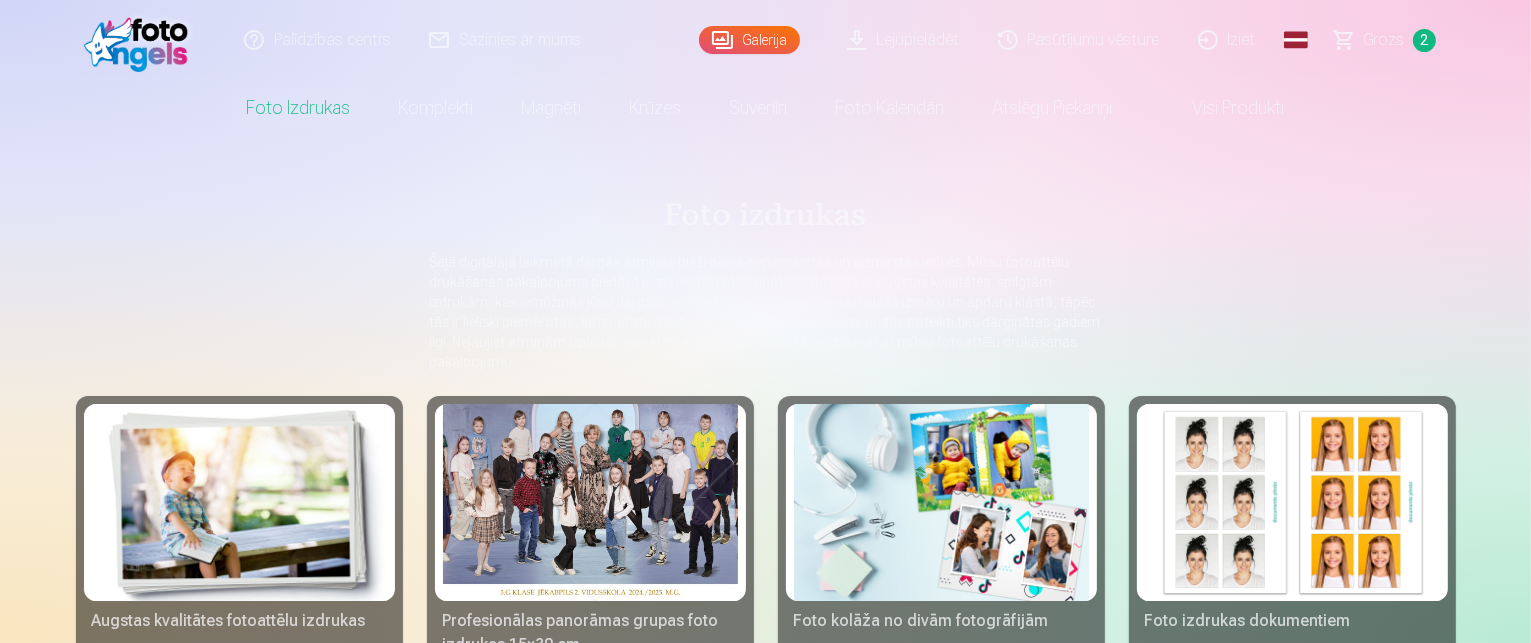 click at bounding box center [590, 502] 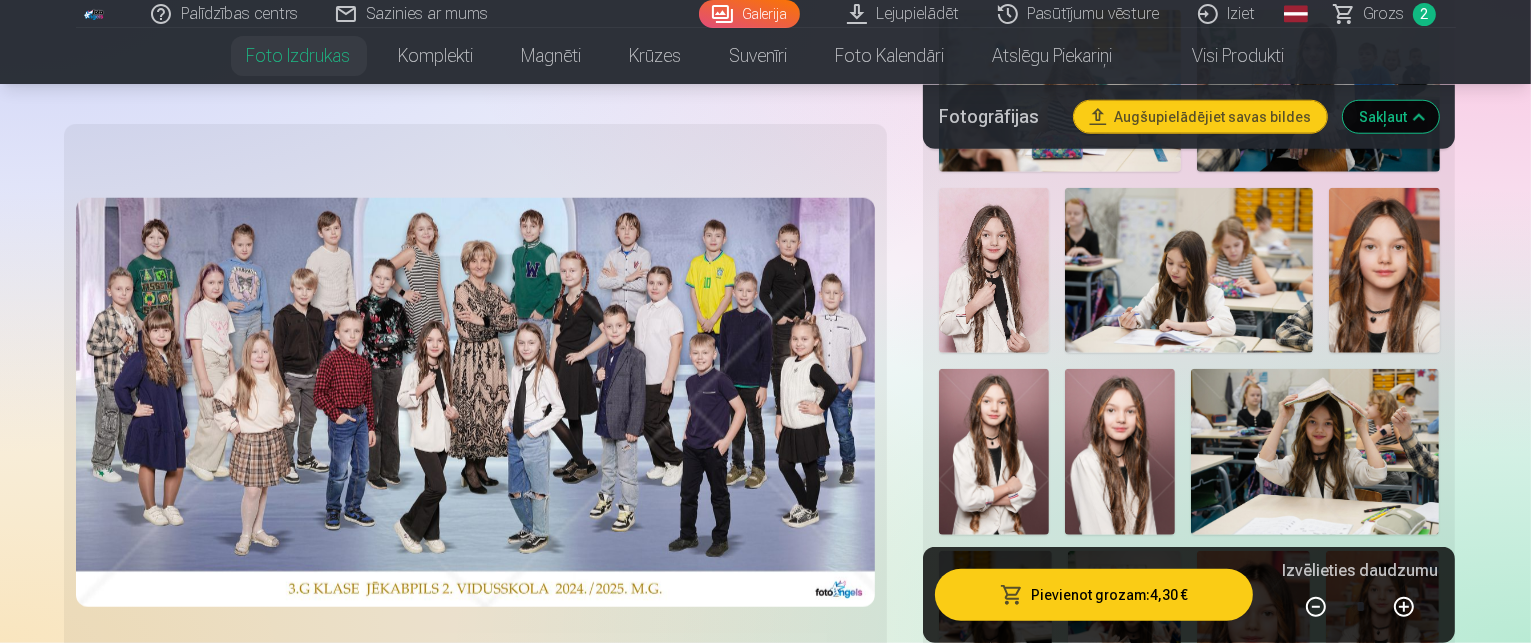 click at bounding box center [1364, 1030] 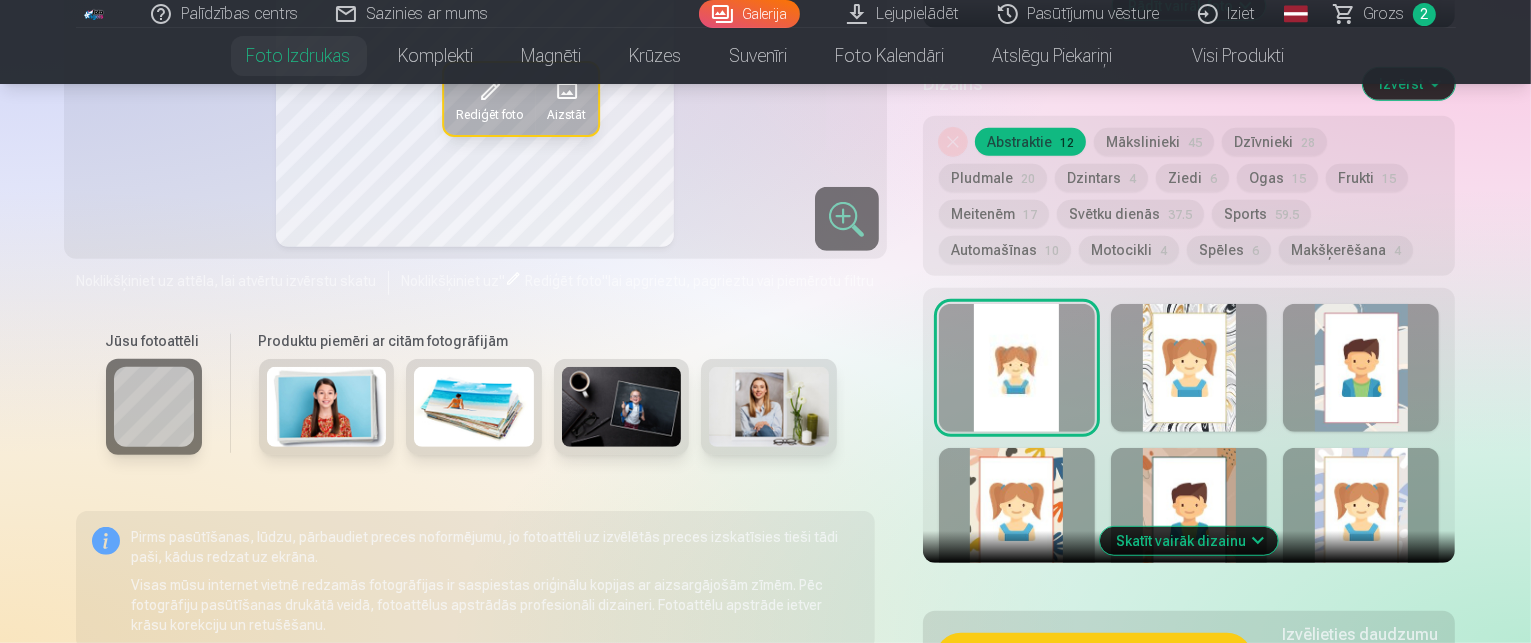 scroll, scrollTop: 1100, scrollLeft: 0, axis: vertical 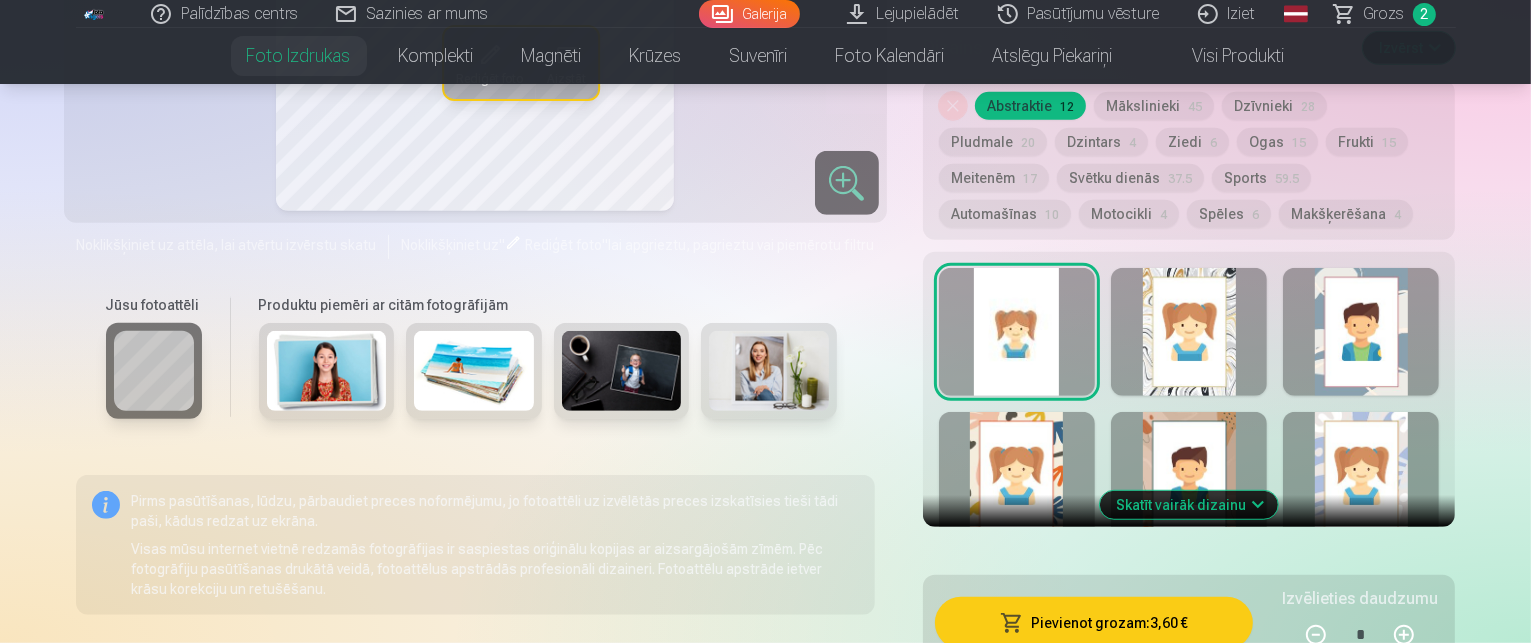 click on "Skatīt vairāk dizainu" at bounding box center [1189, 505] 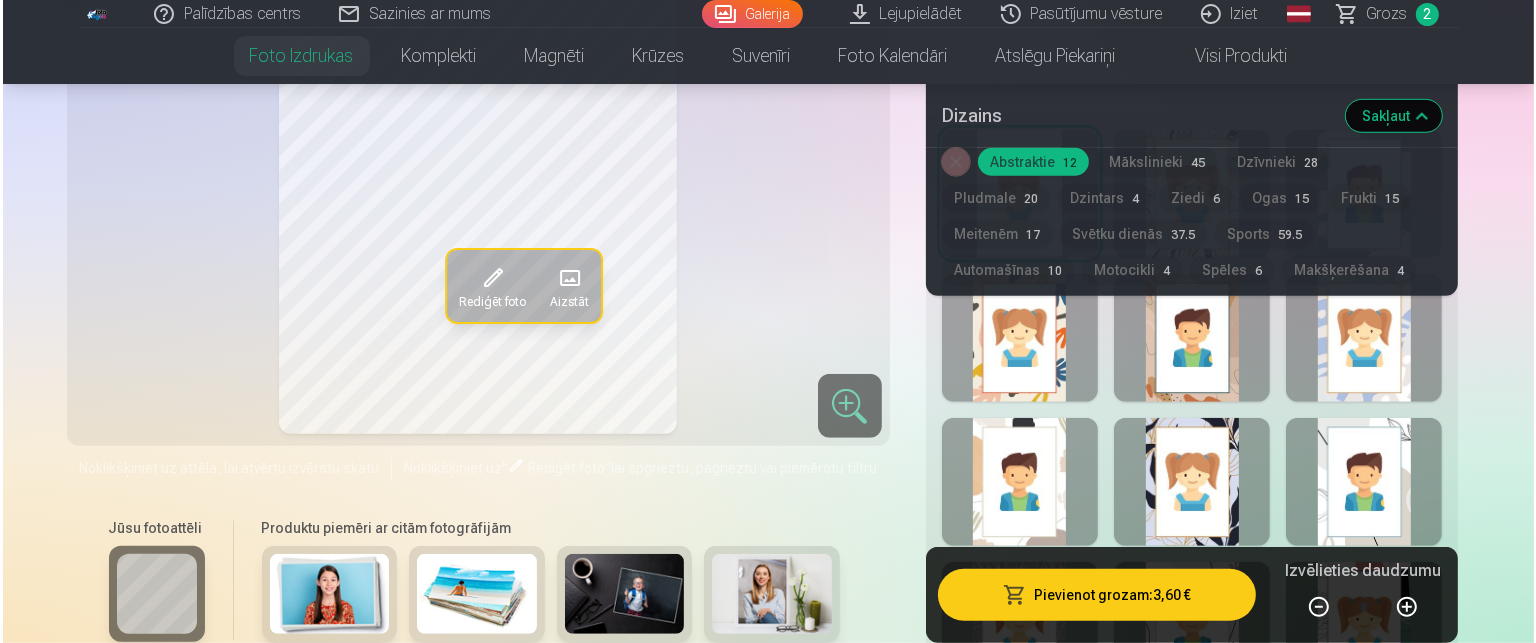 scroll, scrollTop: 1400, scrollLeft: 0, axis: vertical 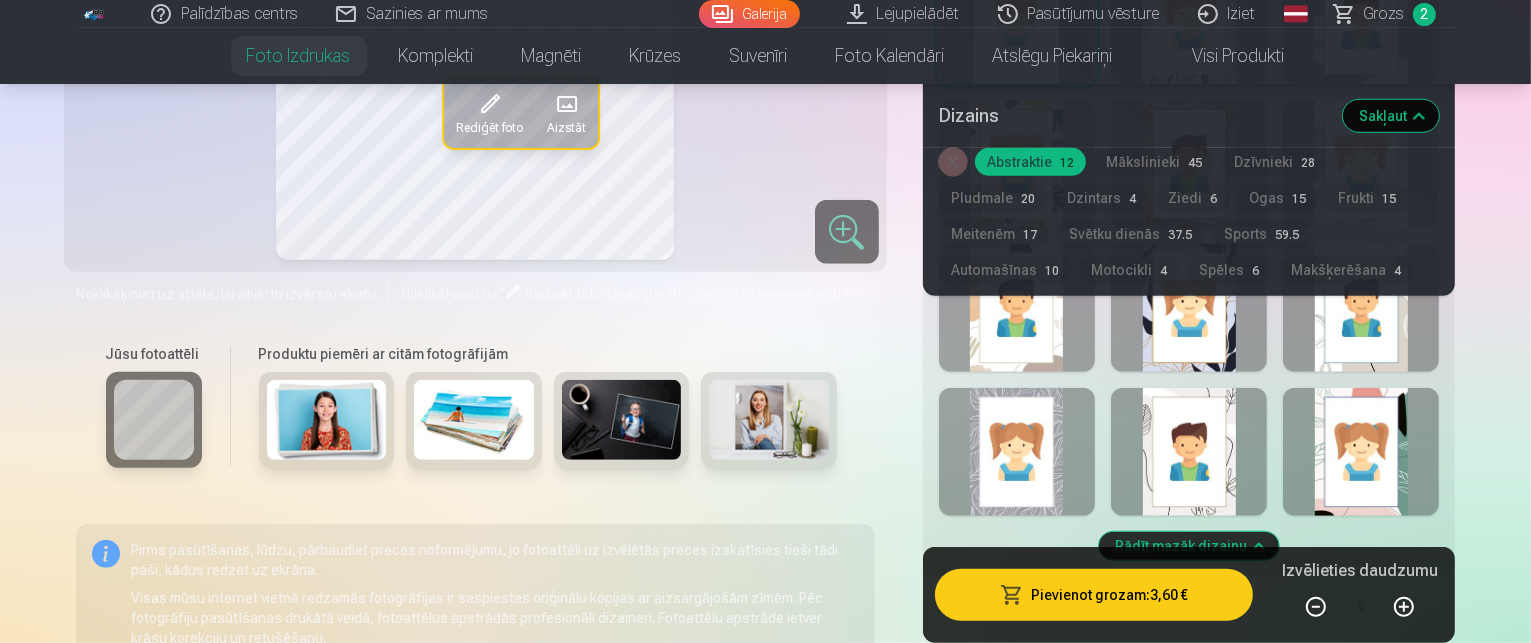 click at bounding box center [1189, 452] 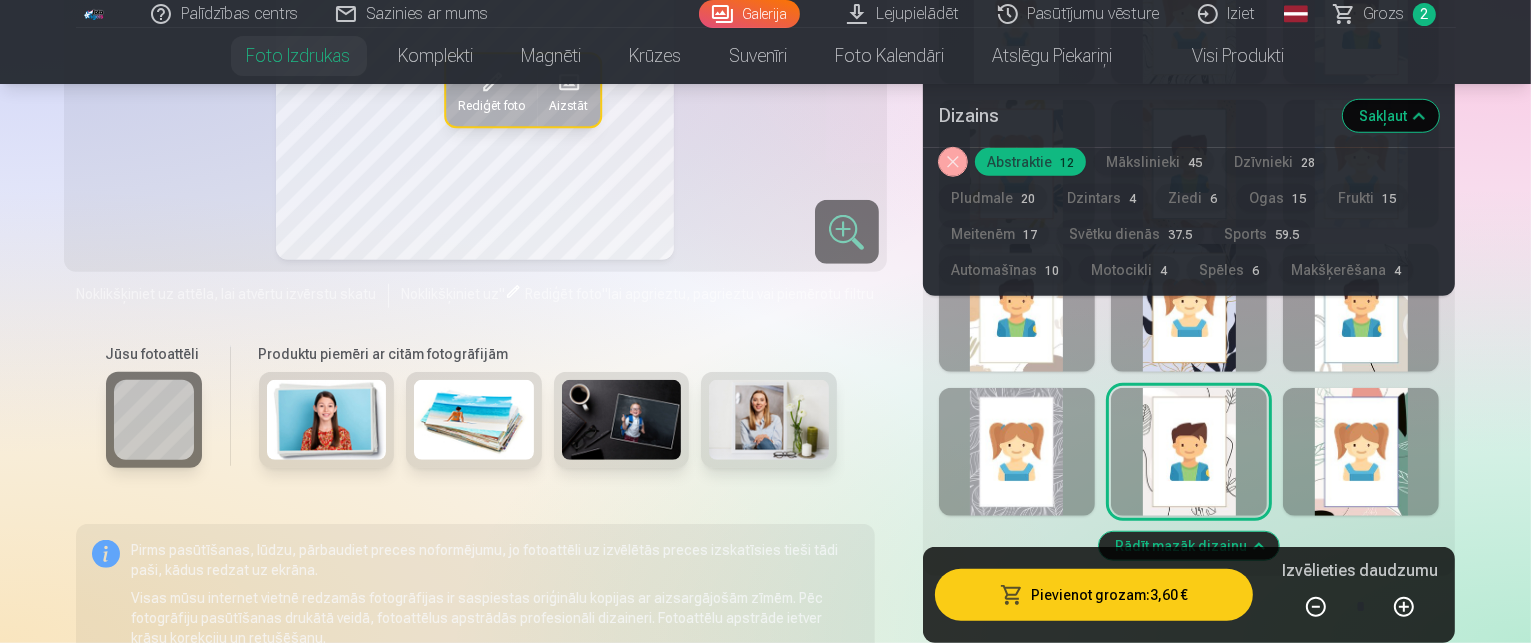 click on "Pievienot grozam :  3,60 €" at bounding box center (1094, 595) 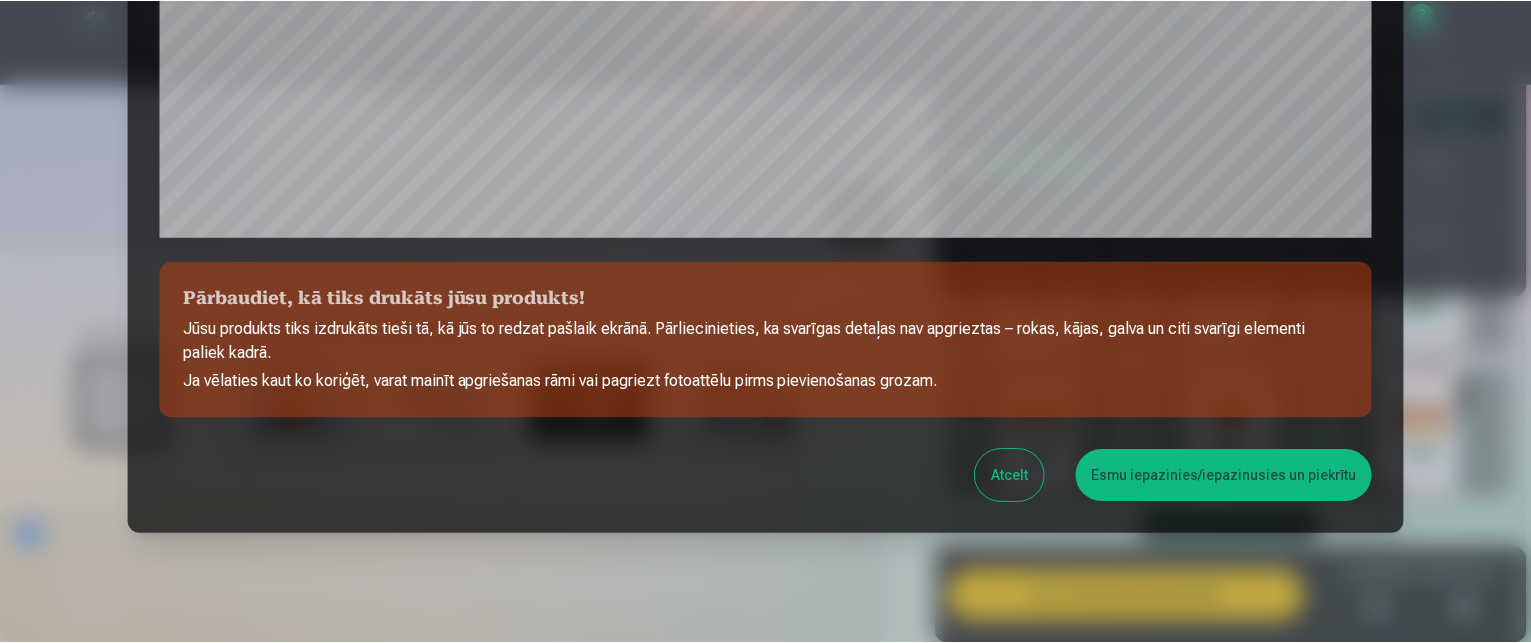 scroll, scrollTop: 796, scrollLeft: 0, axis: vertical 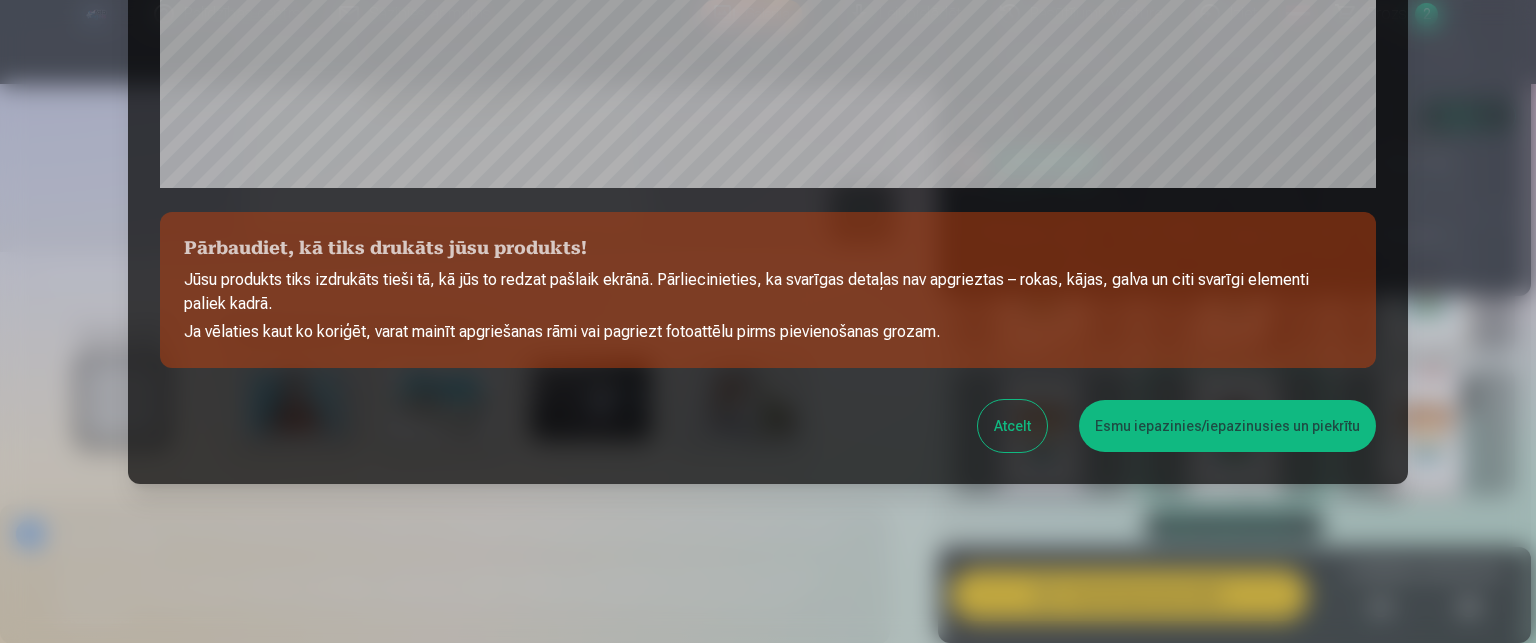 click on "Esmu iepazinies/iepazinusies un piekrītu" at bounding box center [1227, 426] 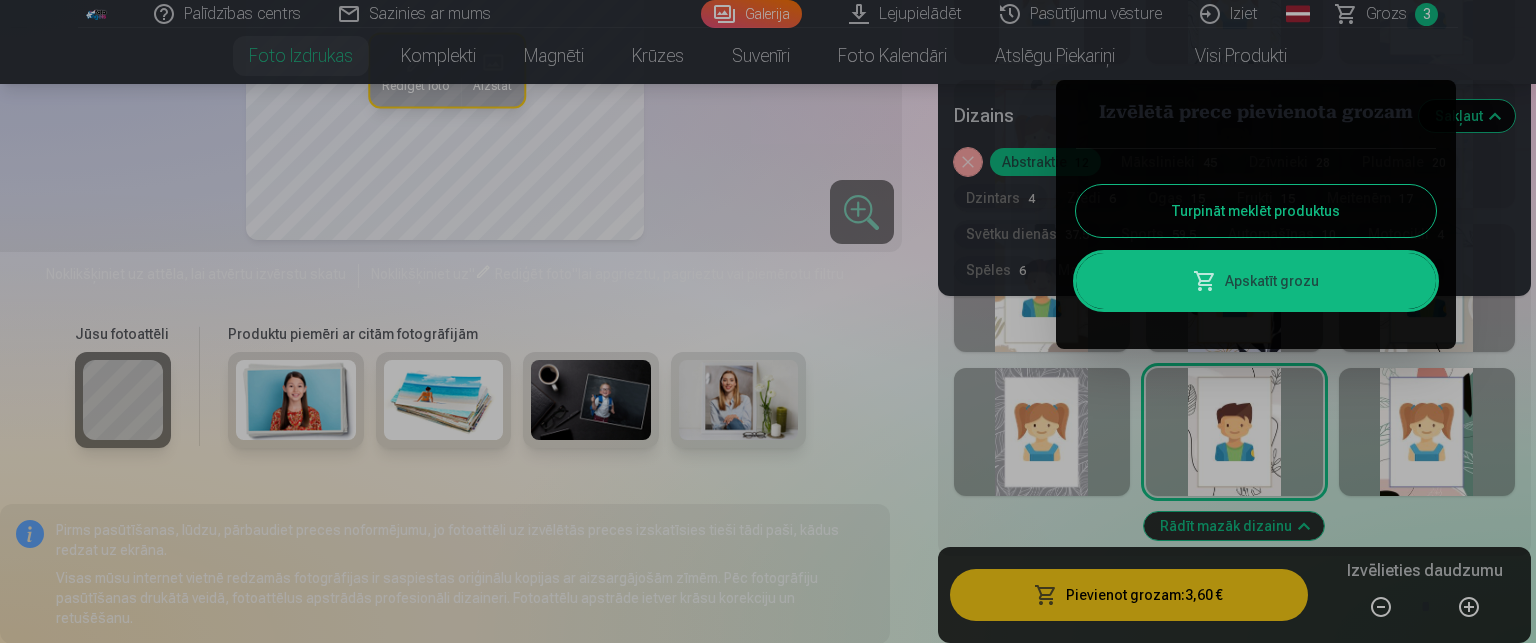 click on "Turpināt meklēt produktus" at bounding box center (1256, 211) 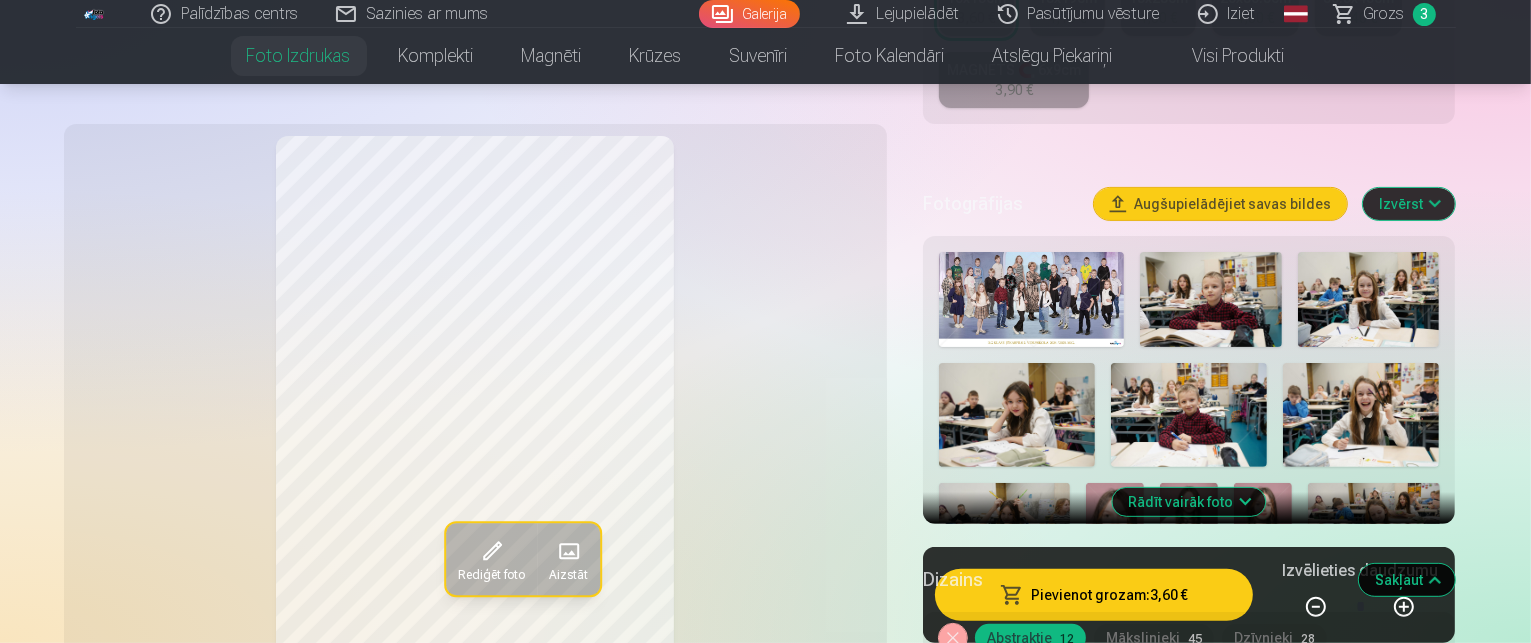 scroll, scrollTop: 700, scrollLeft: 0, axis: vertical 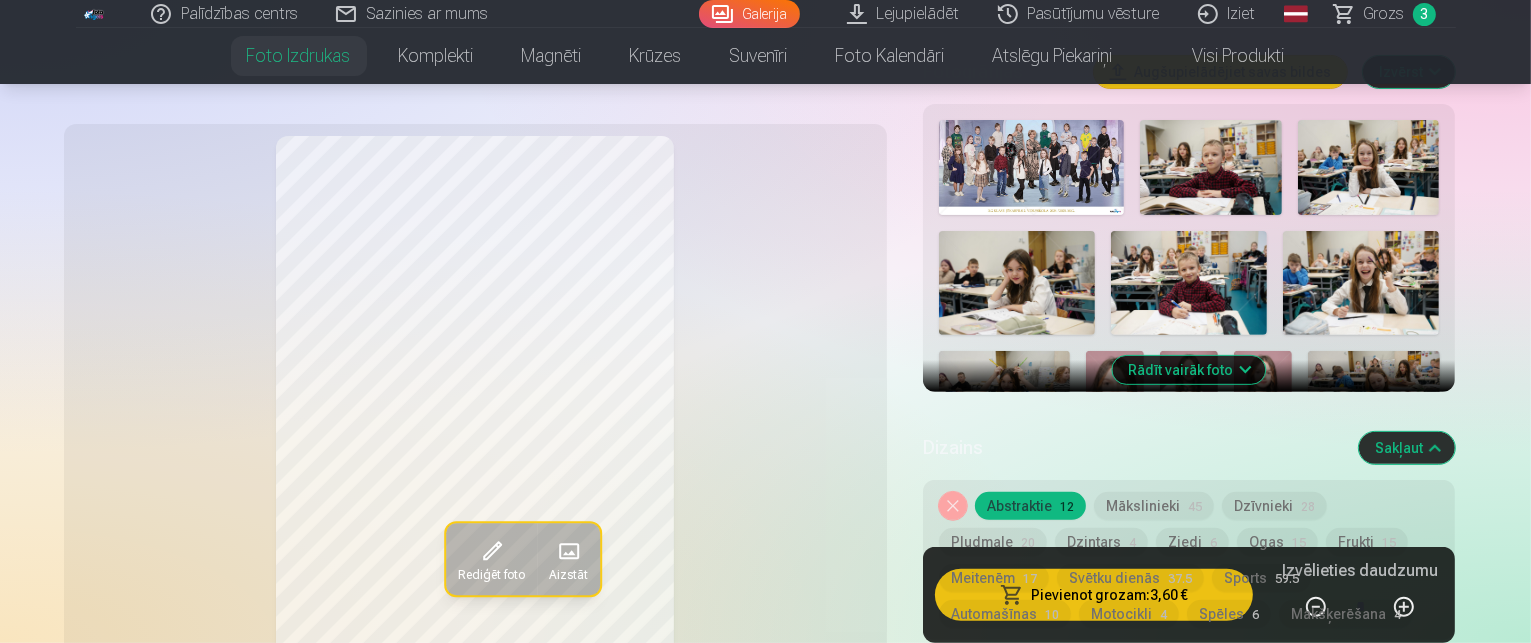 click on "Rādīt vairāk foto" at bounding box center [1189, 370] 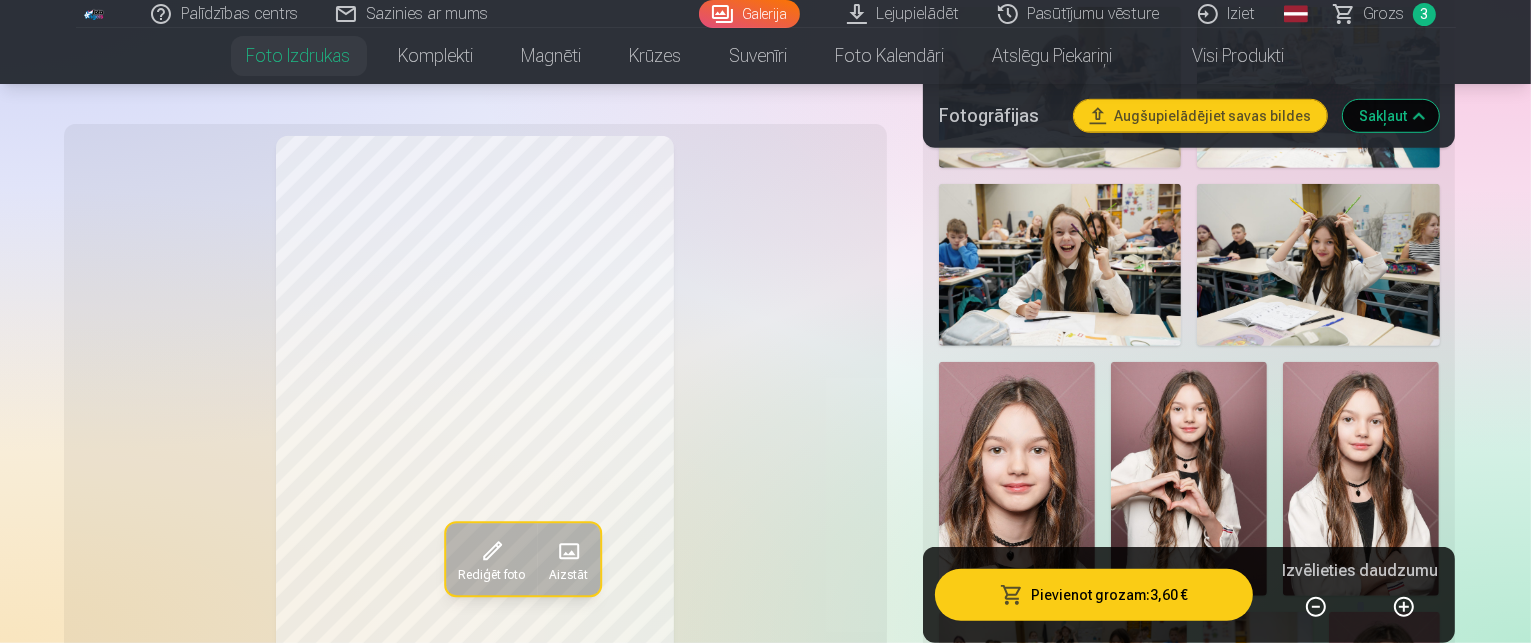 scroll, scrollTop: 1200, scrollLeft: 0, axis: vertical 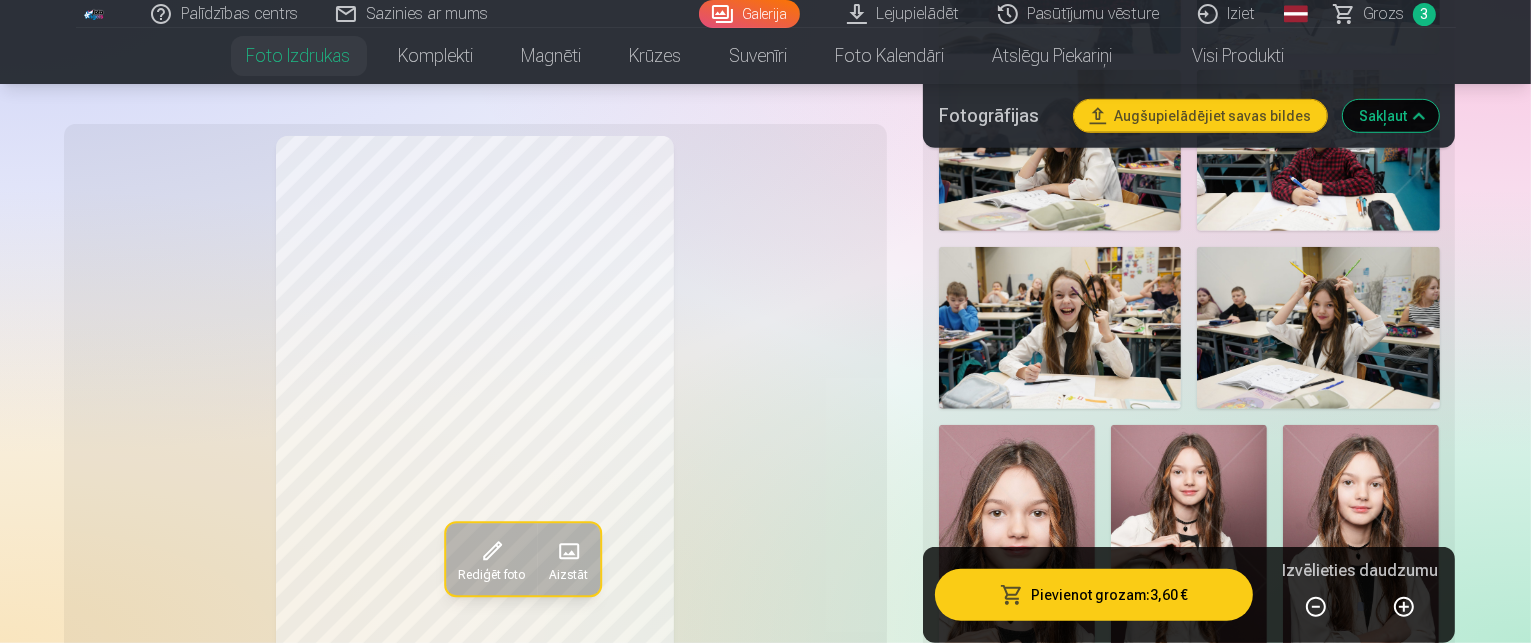 click at bounding box center [1017, 542] 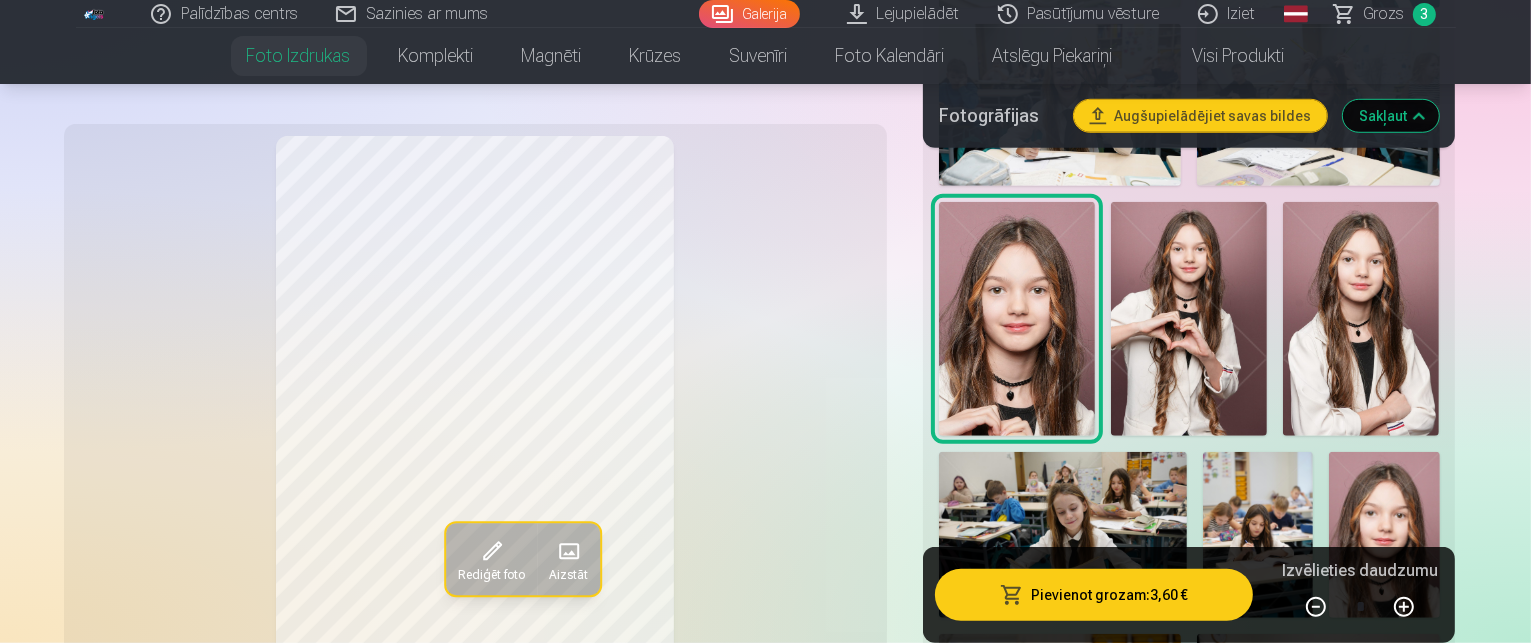 scroll, scrollTop: 1600, scrollLeft: 0, axis: vertical 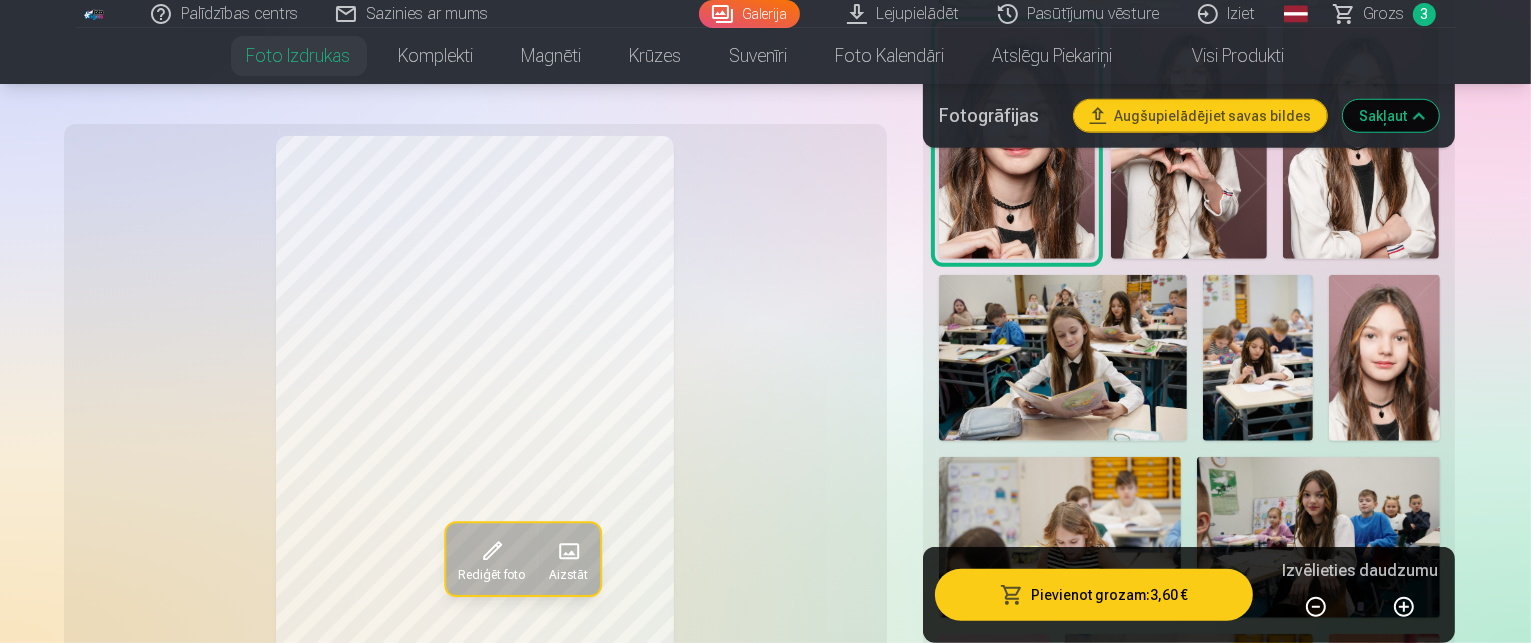 click at bounding box center (1384, 717) 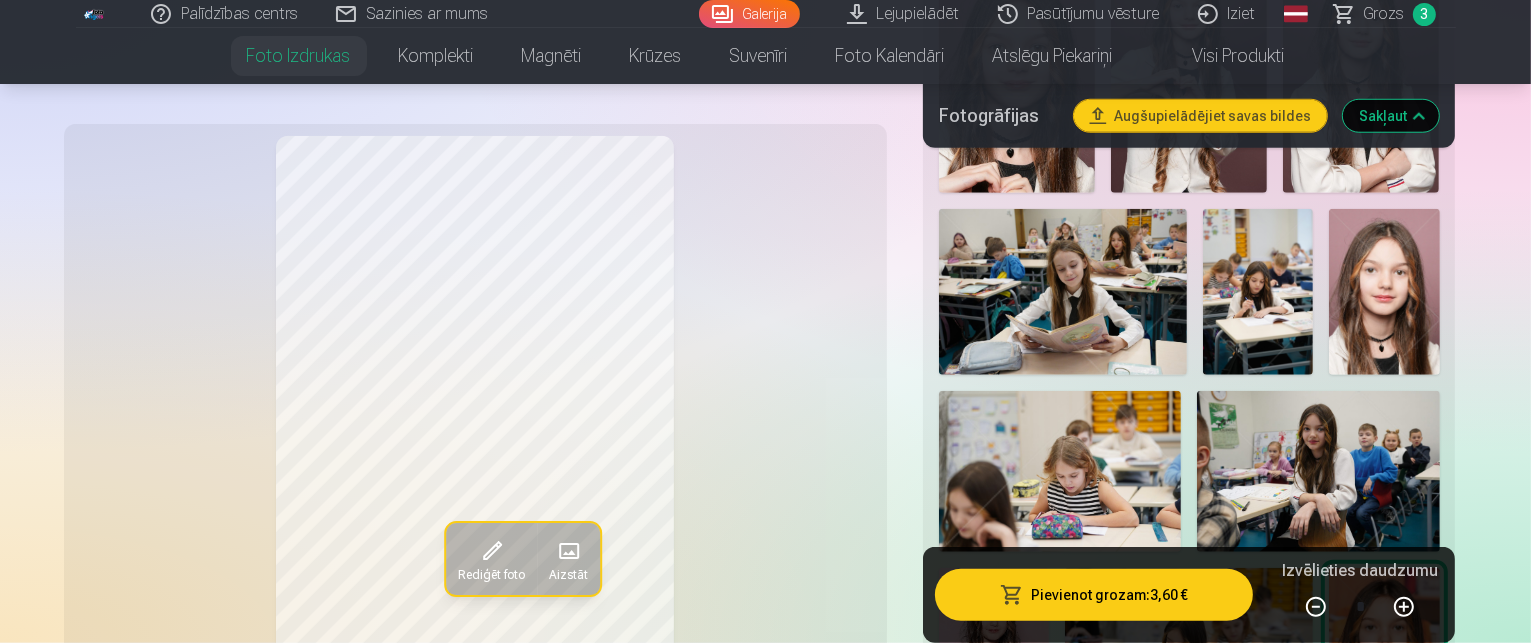 scroll, scrollTop: 1700, scrollLeft: 0, axis: vertical 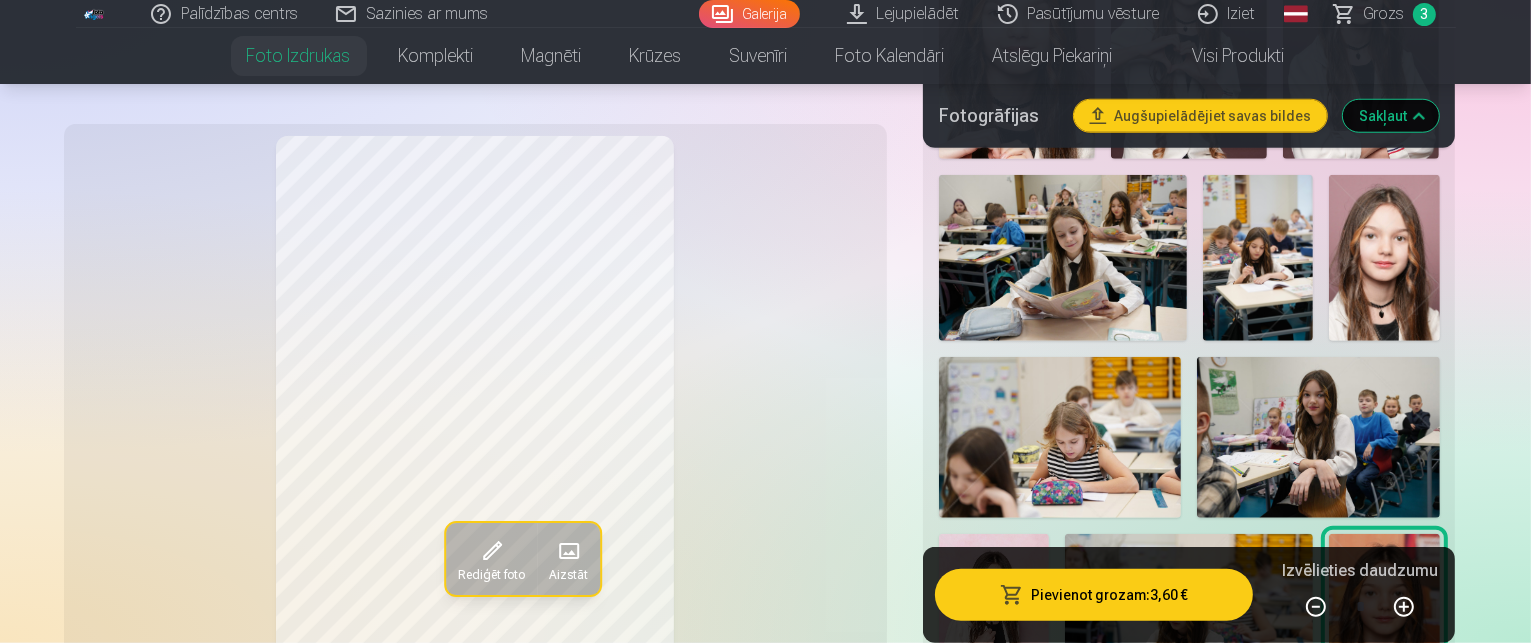 click at bounding box center (1253, 982) 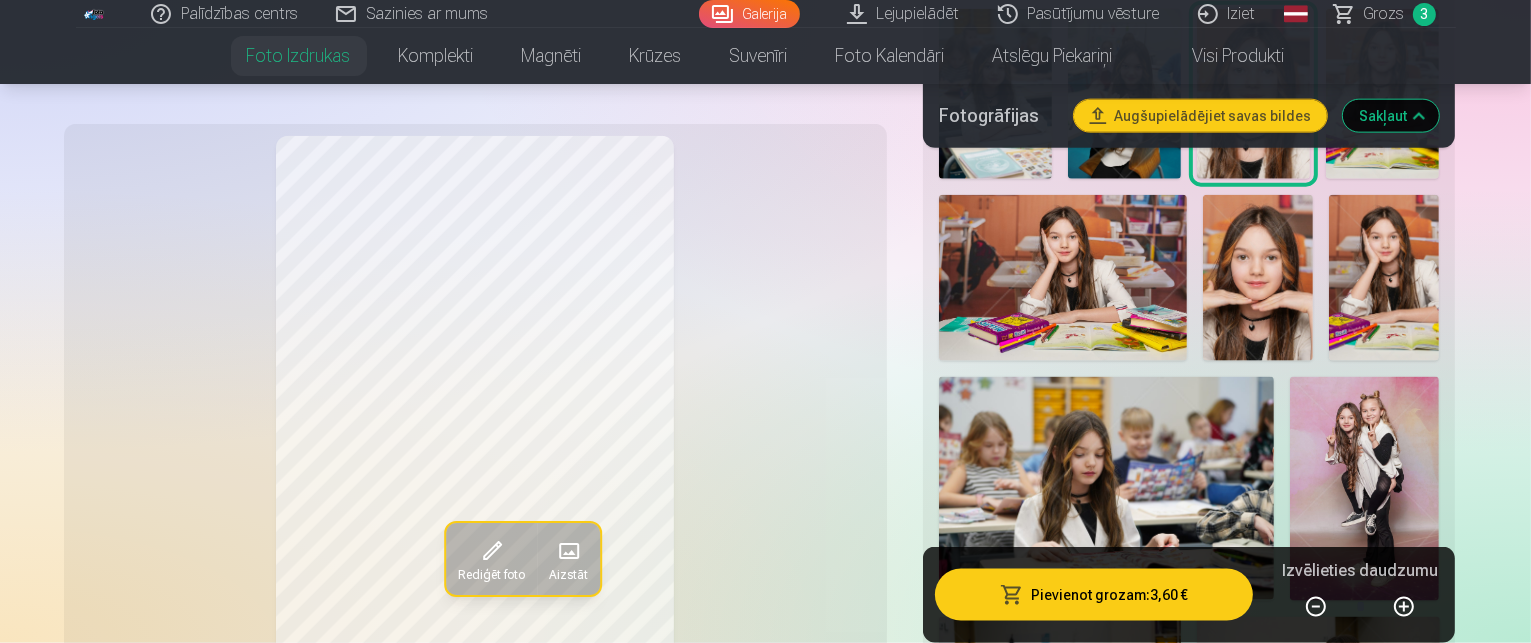 scroll, scrollTop: 2600, scrollLeft: 0, axis: vertical 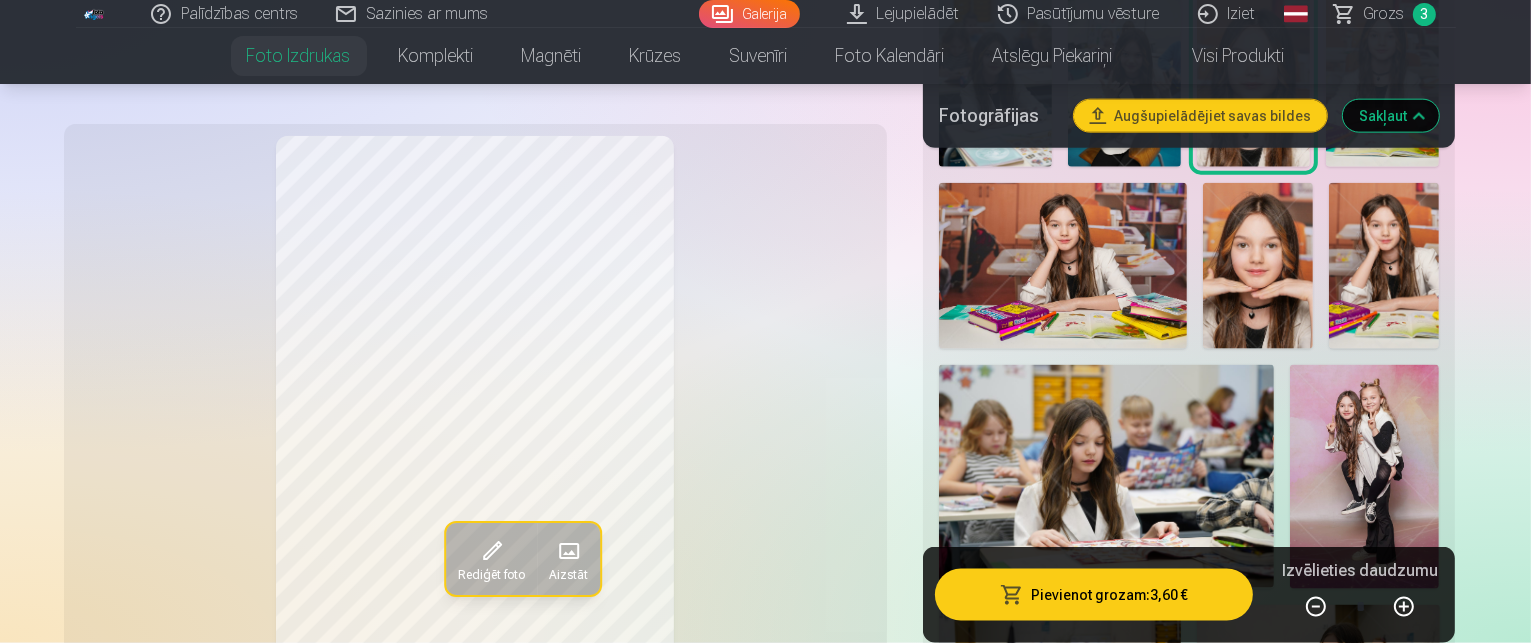 click at bounding box center (1124, 1045) 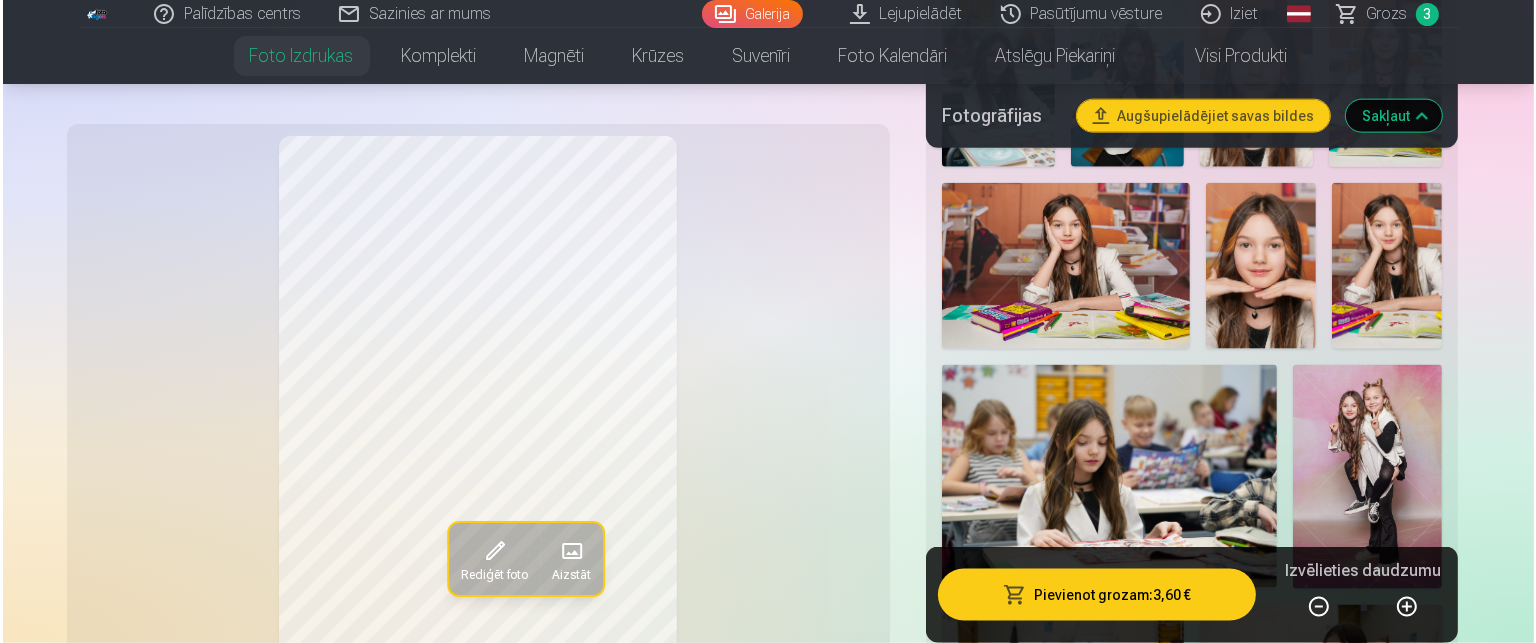 scroll, scrollTop: 2700, scrollLeft: 0, axis: vertical 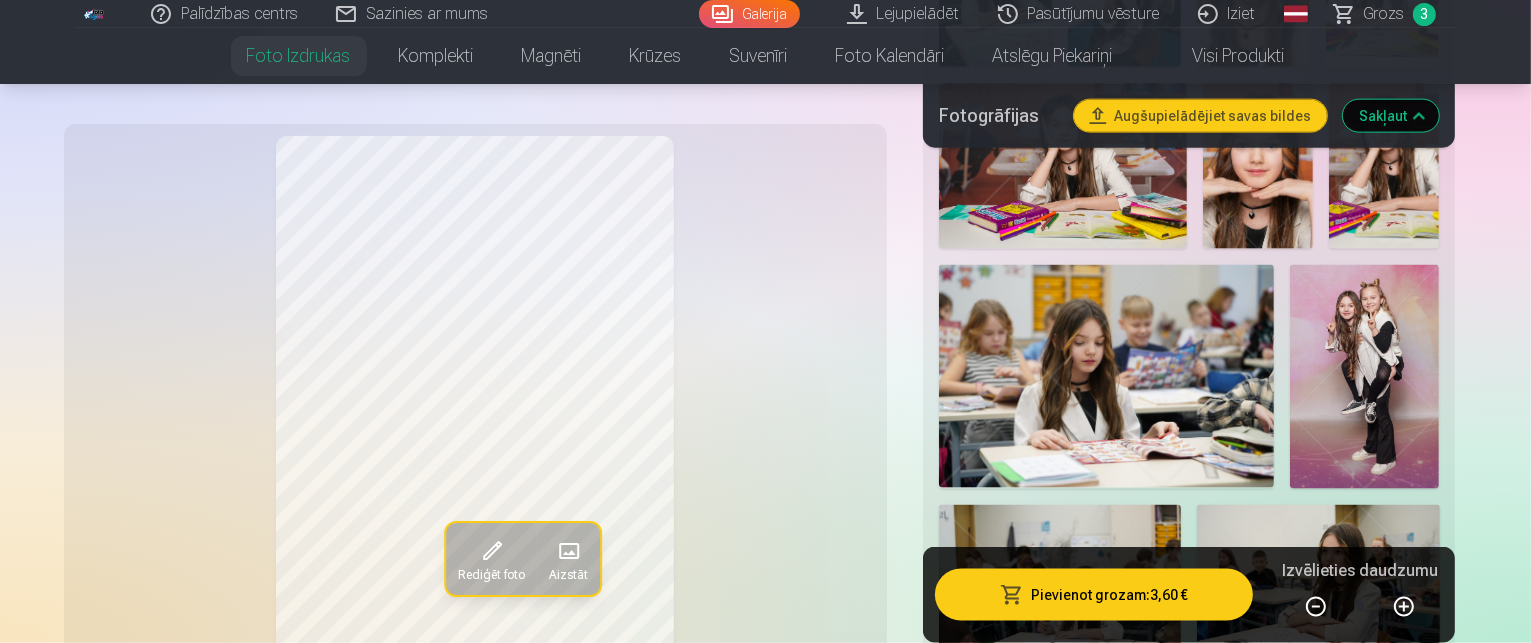 click on "Pievienot grozam :  3,60 €" at bounding box center [1094, 595] 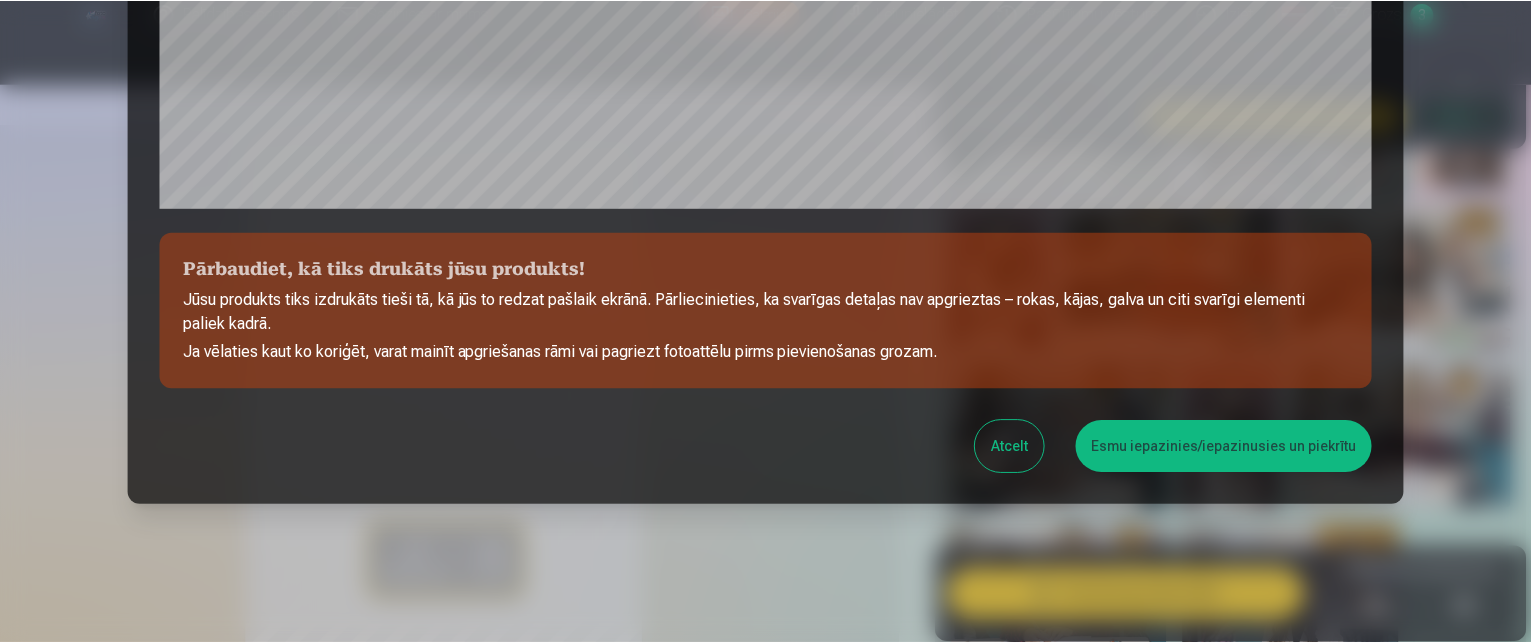 scroll, scrollTop: 796, scrollLeft: 0, axis: vertical 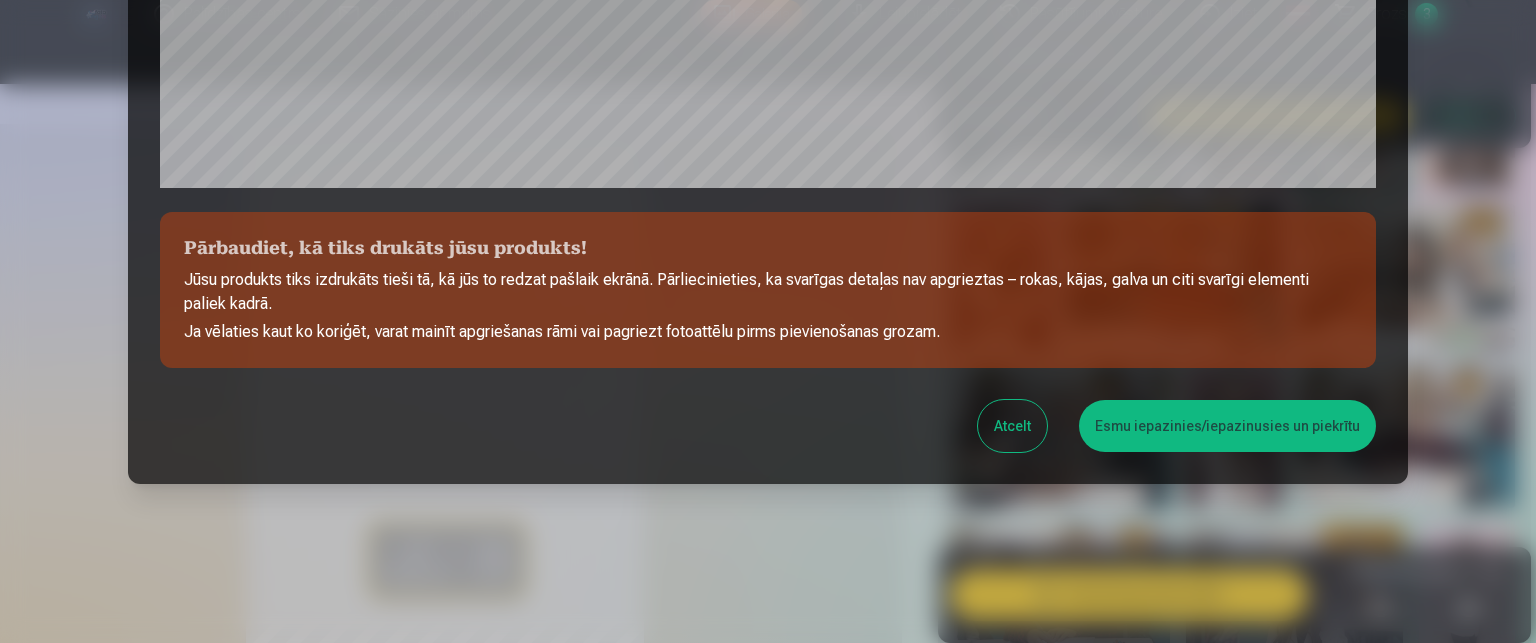 click on "Atcelt" at bounding box center (1012, 426) 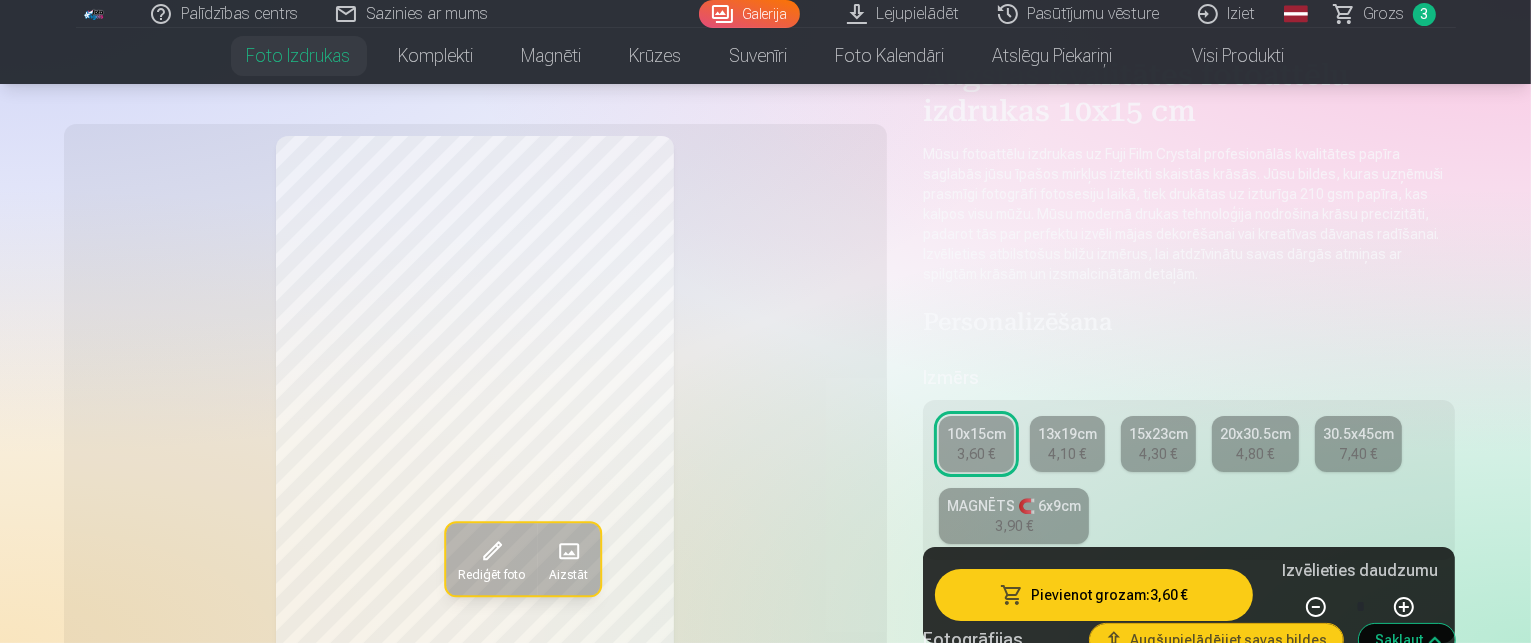 scroll, scrollTop: 200, scrollLeft: 0, axis: vertical 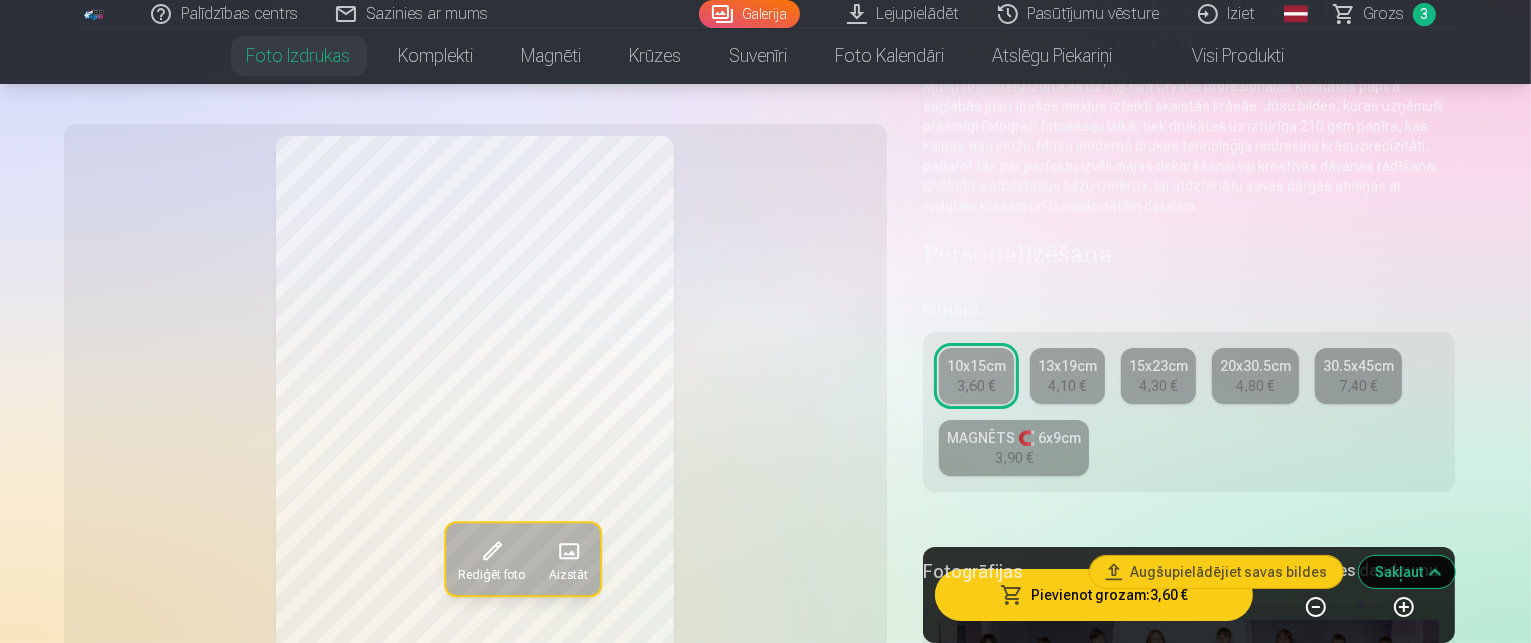 click on "MAGNĒTS 🧲 6x9cm" at bounding box center [1014, 438] 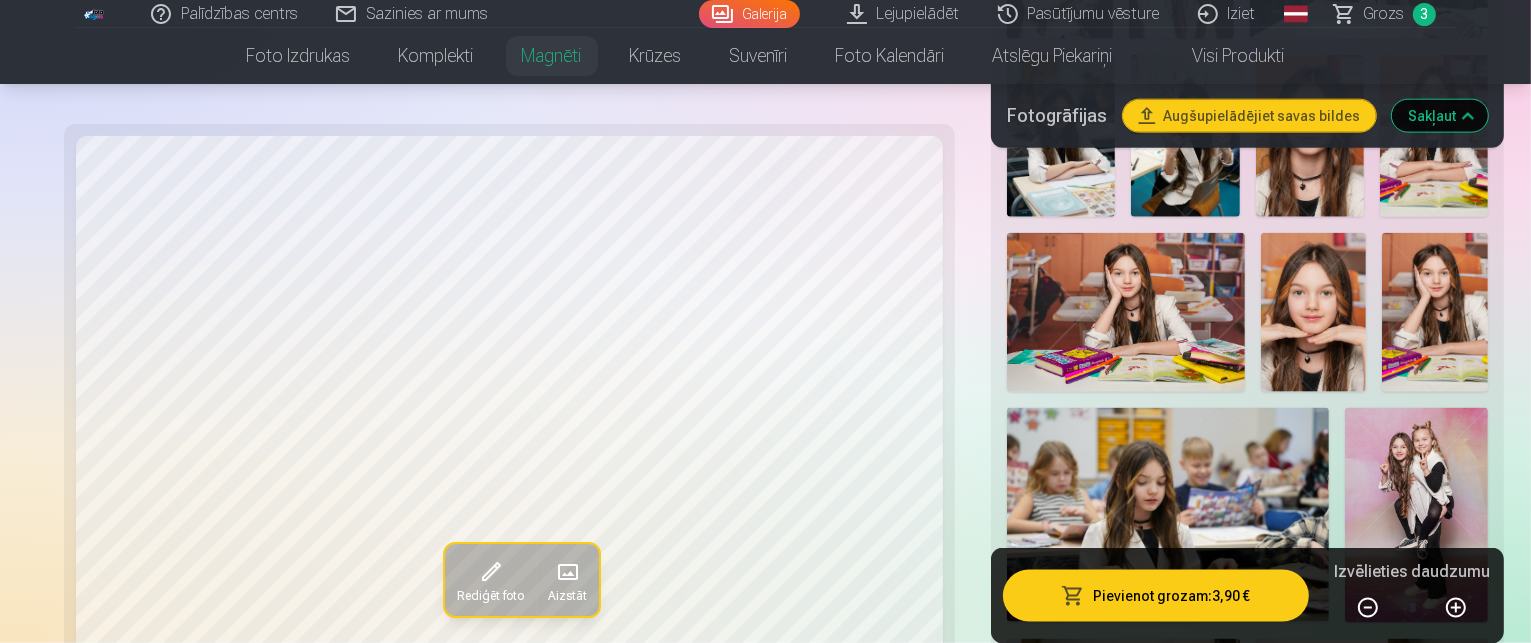 scroll, scrollTop: 2500, scrollLeft: 0, axis: vertical 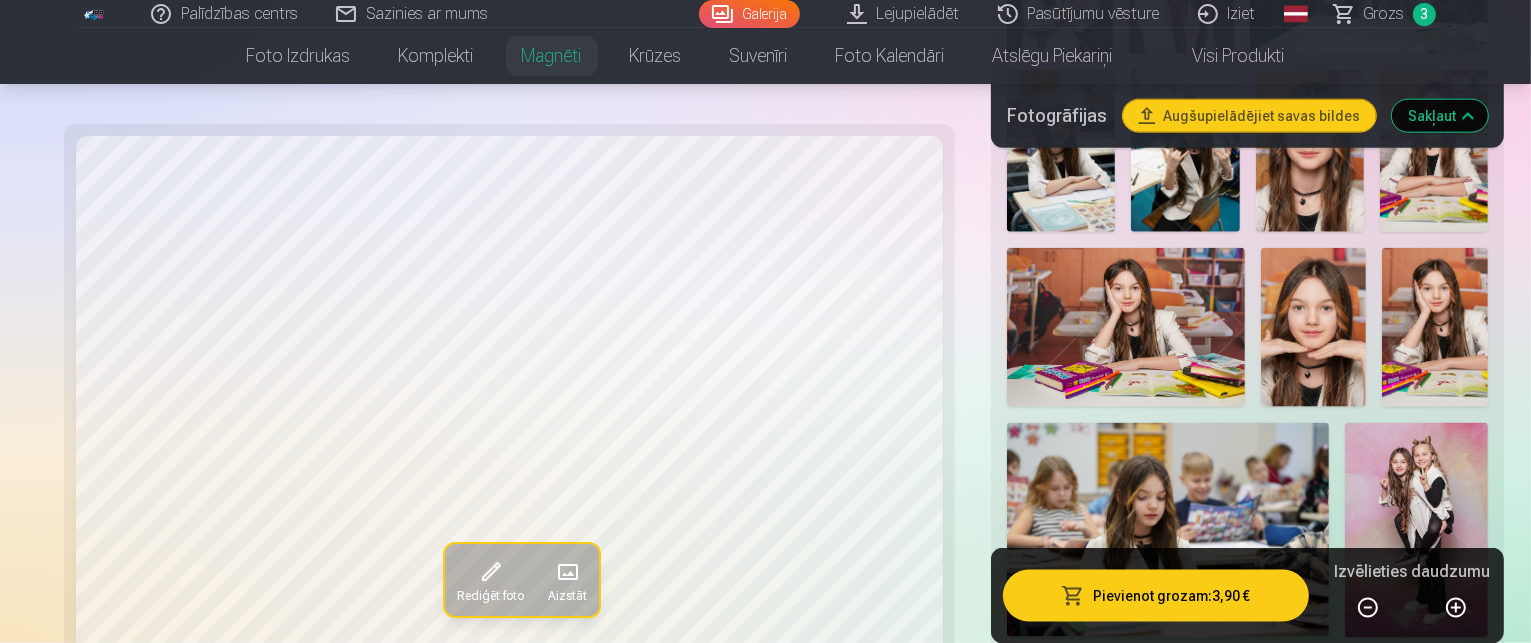 click at bounding box center [1185, 1076] 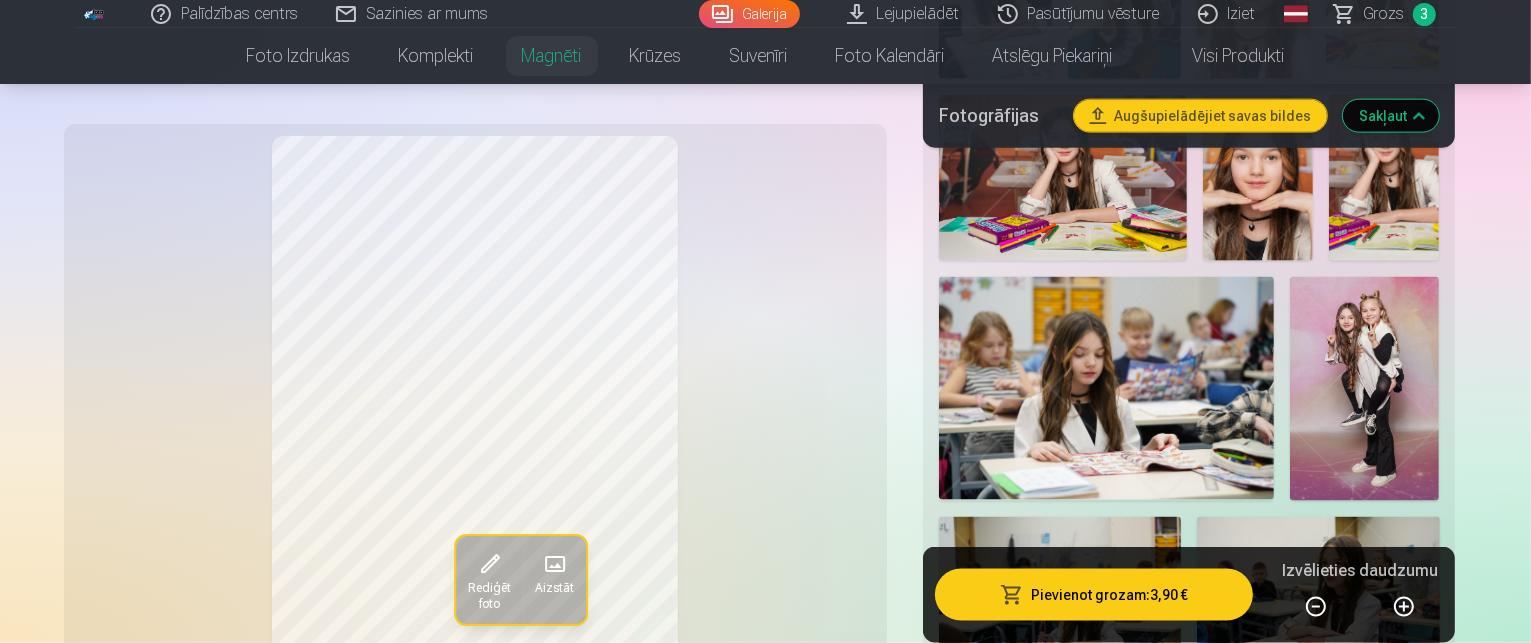 scroll, scrollTop: 2600, scrollLeft: 0, axis: vertical 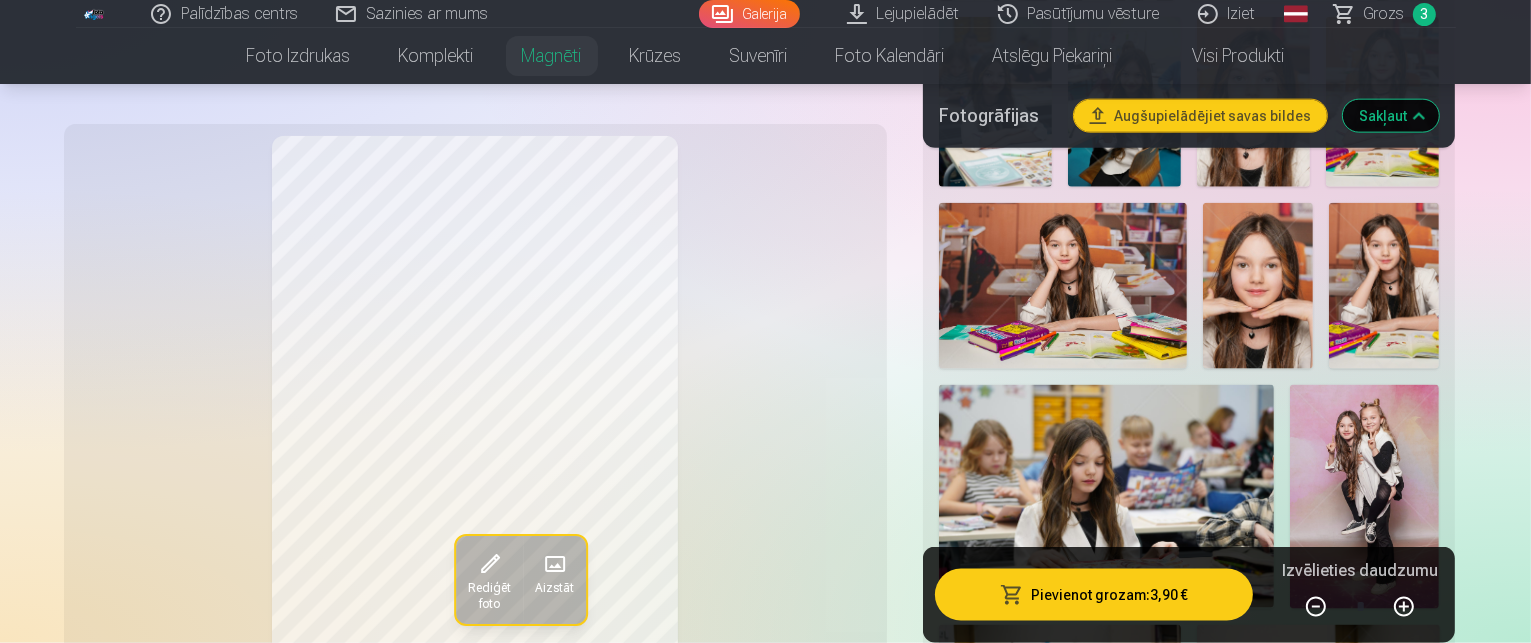 click at bounding box center [1382, 1065] 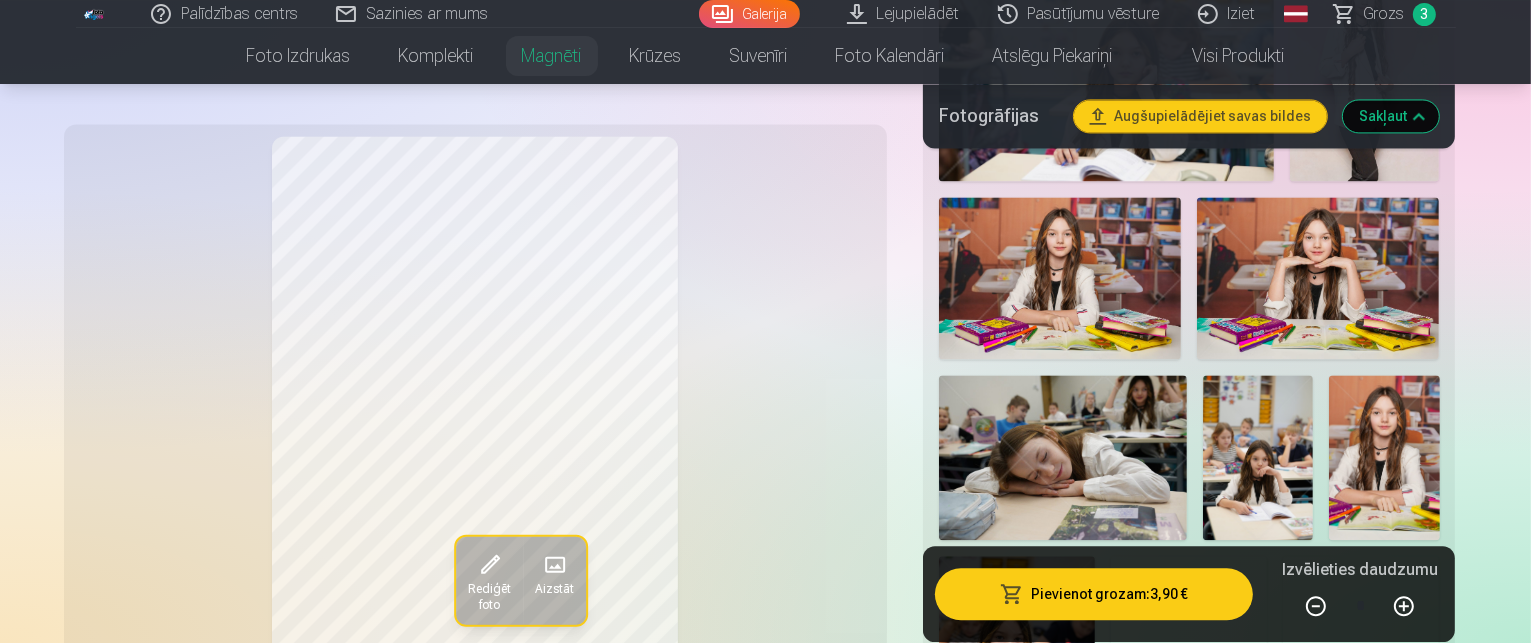 scroll, scrollTop: 4500, scrollLeft: 0, axis: vertical 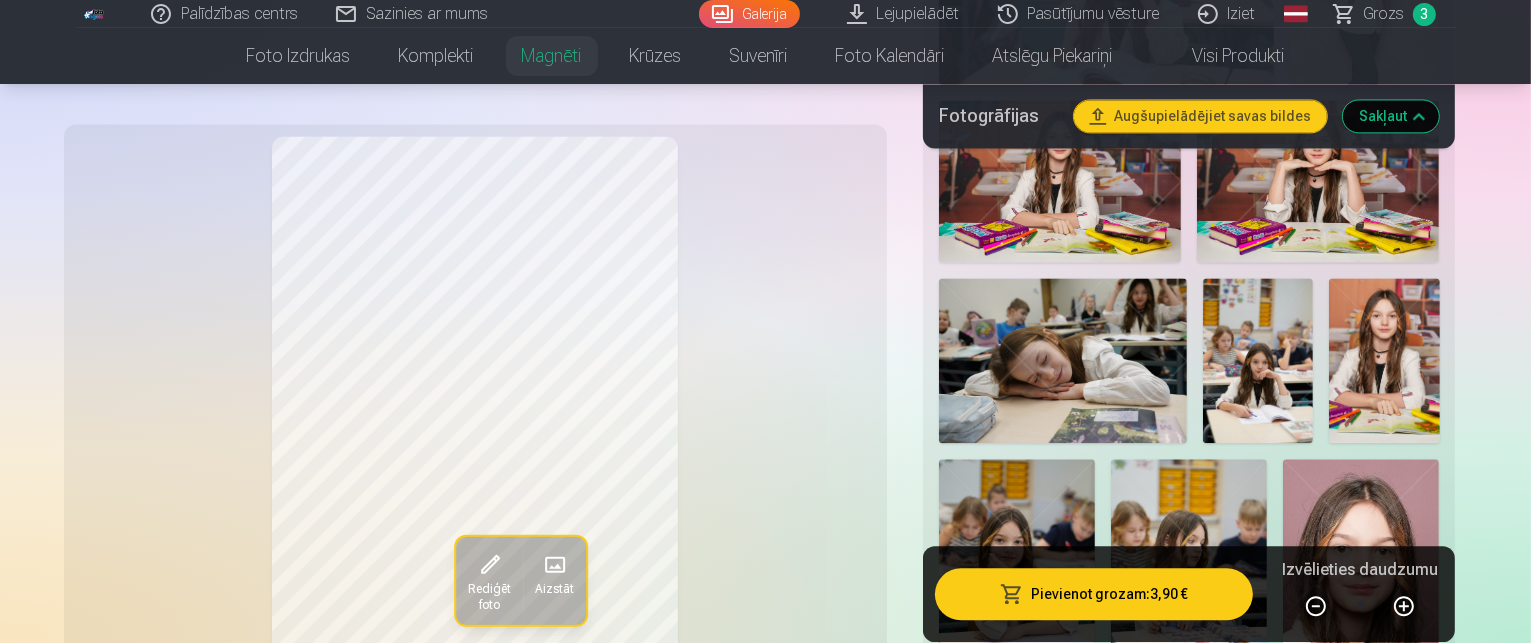 click on "Ogas 15" at bounding box center (1277, 1836) 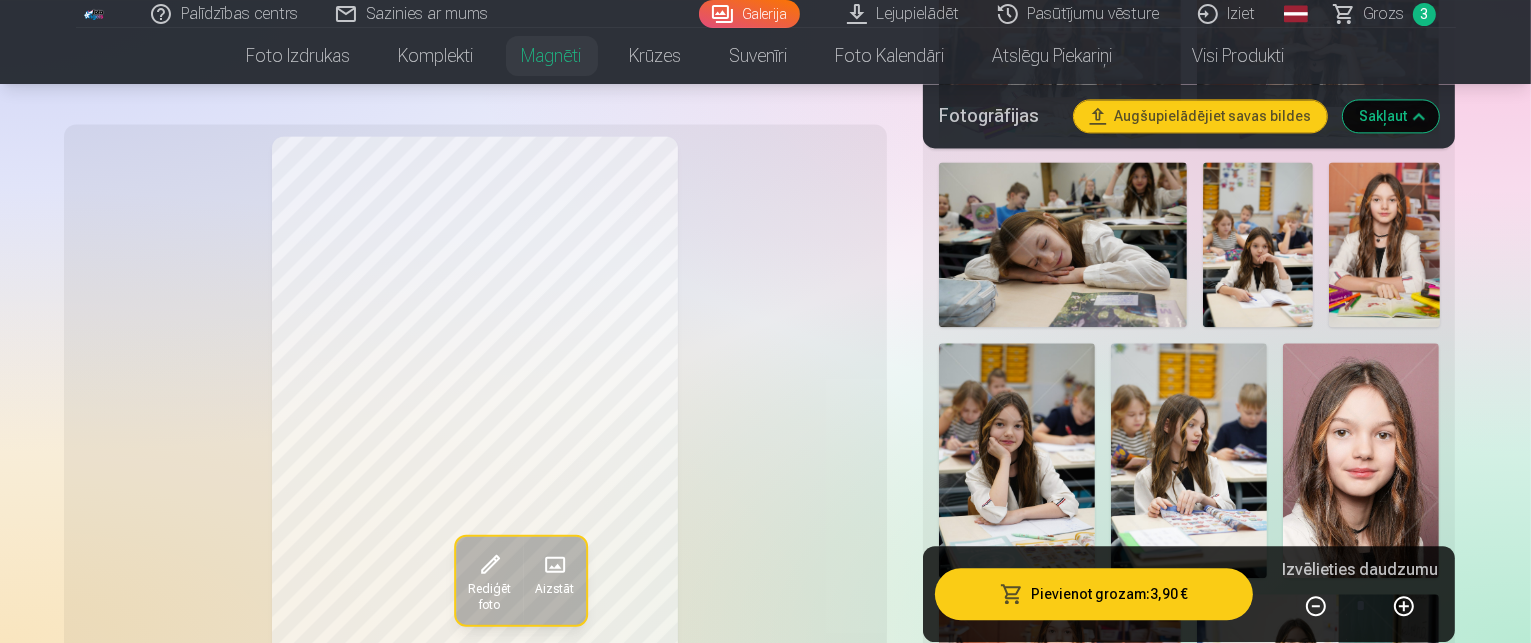 scroll, scrollTop: 4500, scrollLeft: 0, axis: vertical 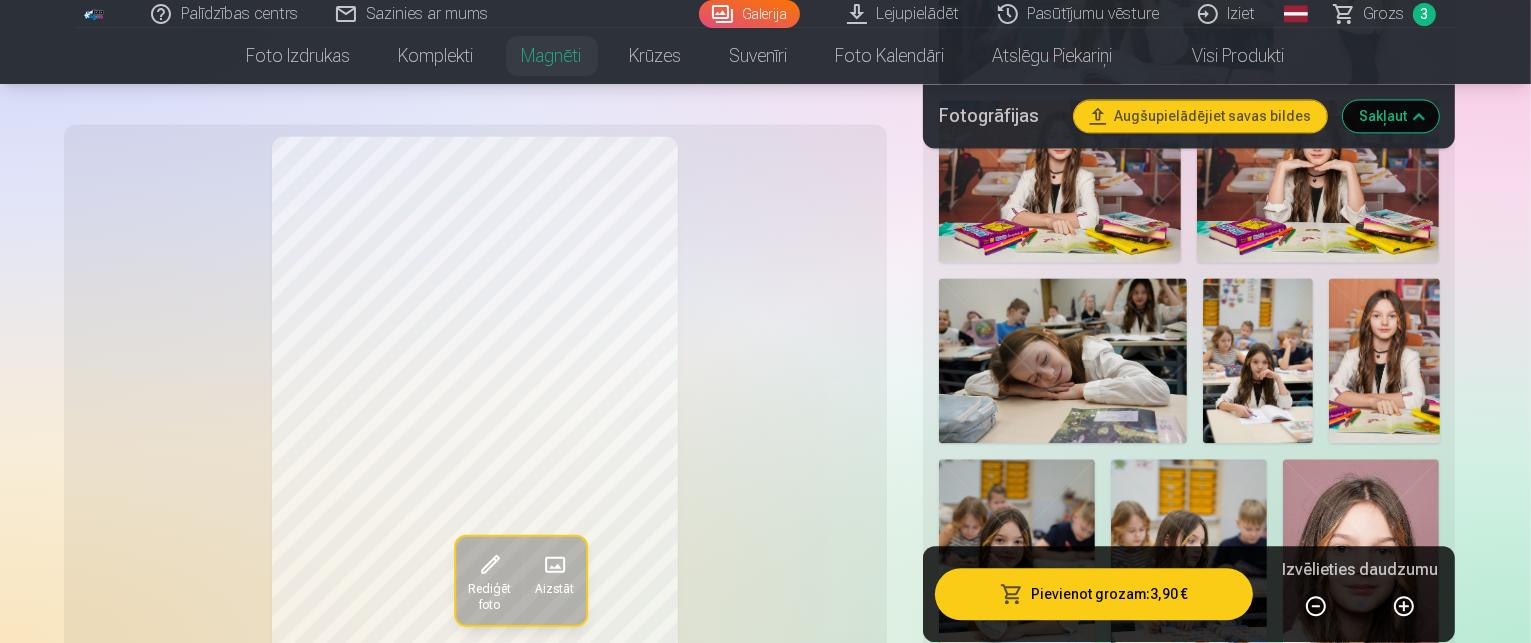 click on "Skatīt vairāk dizainu" at bounding box center [1189, 2199] 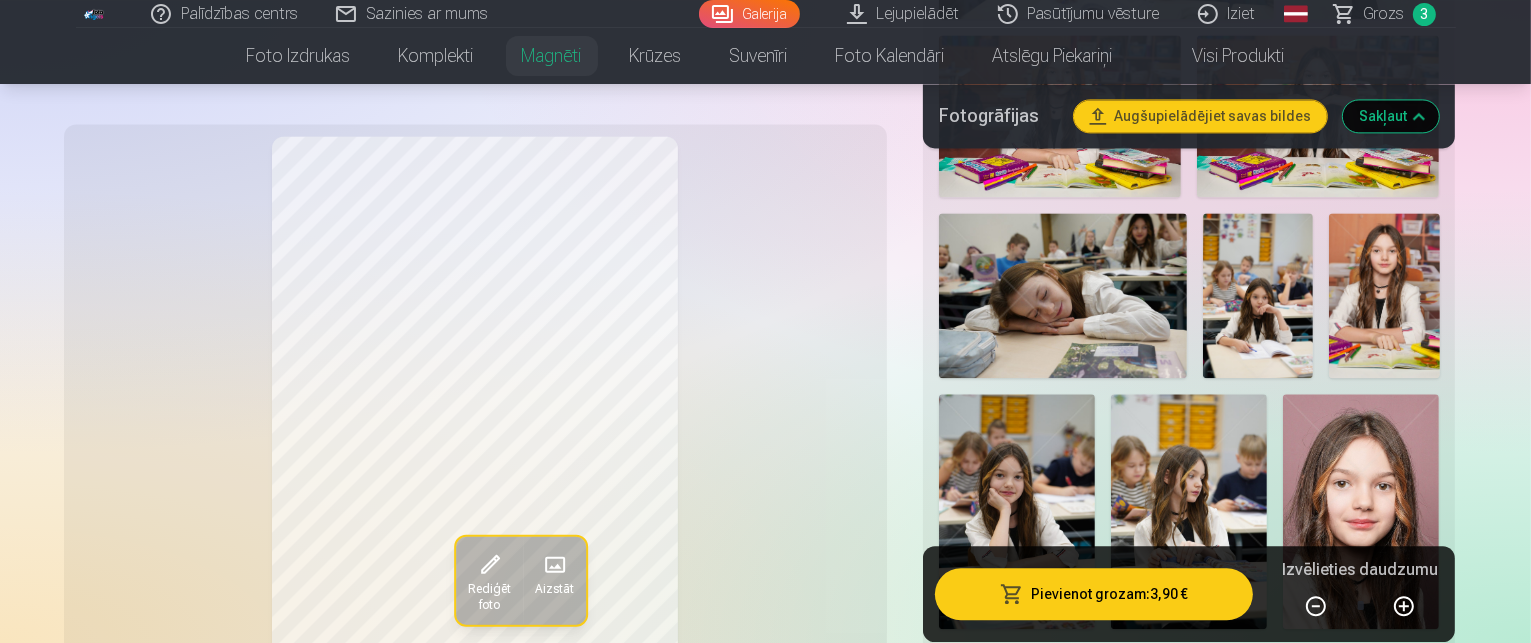 scroll, scrollTop: 4600, scrollLeft: 0, axis: vertical 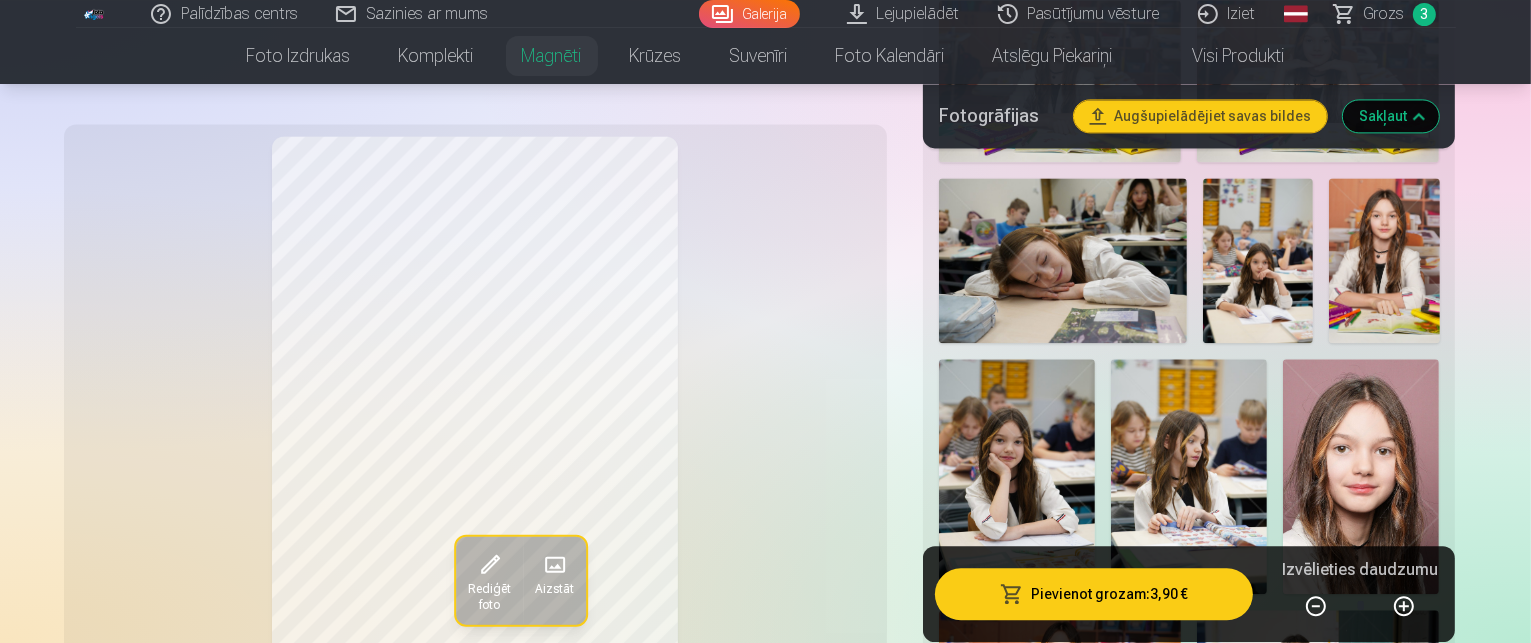 click at bounding box center [1017, 2202] 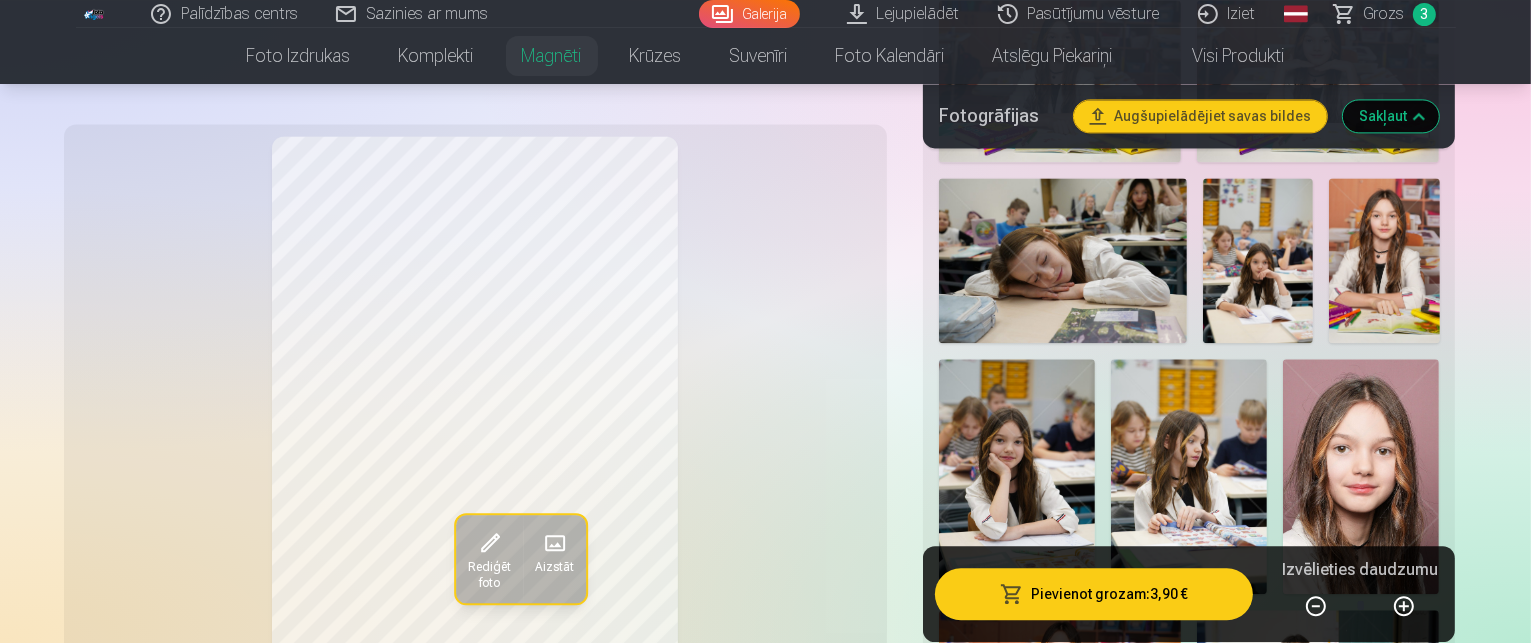click on "Abstraktie 12" at bounding box center [1030, 1688] 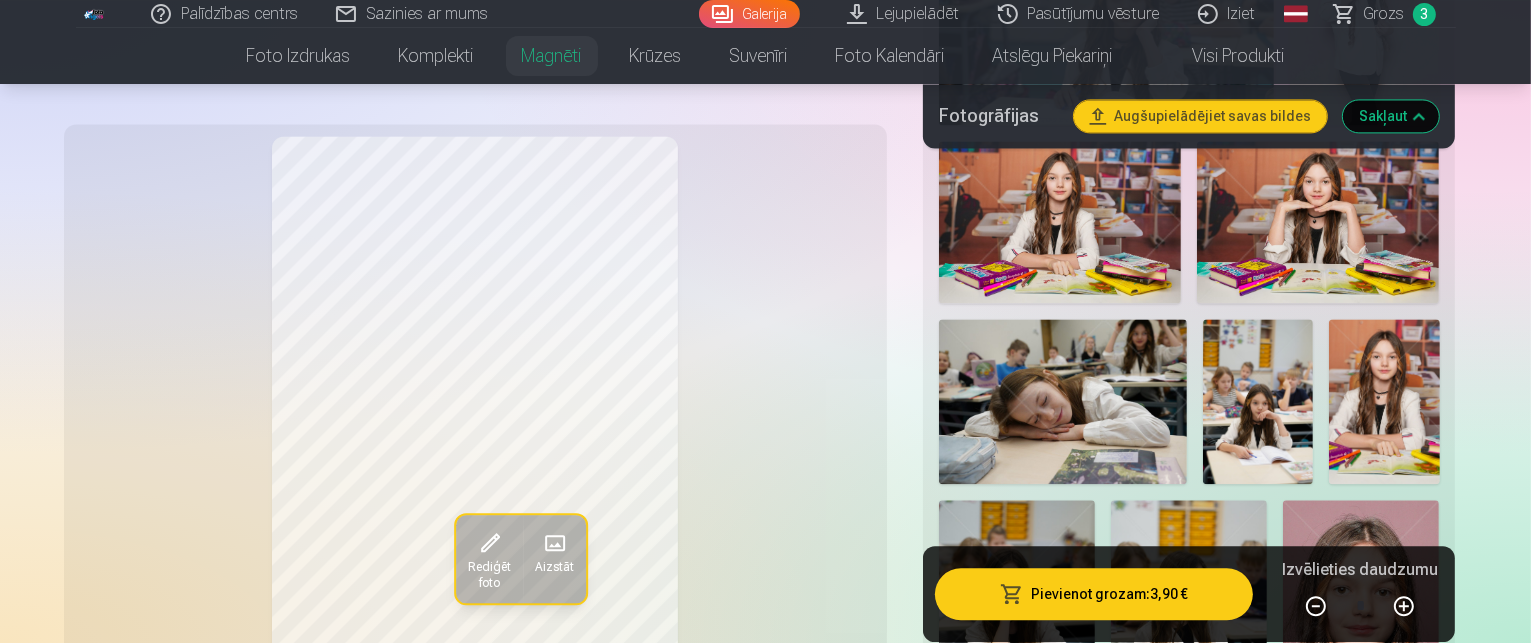 scroll, scrollTop: 4300, scrollLeft: 0, axis: vertical 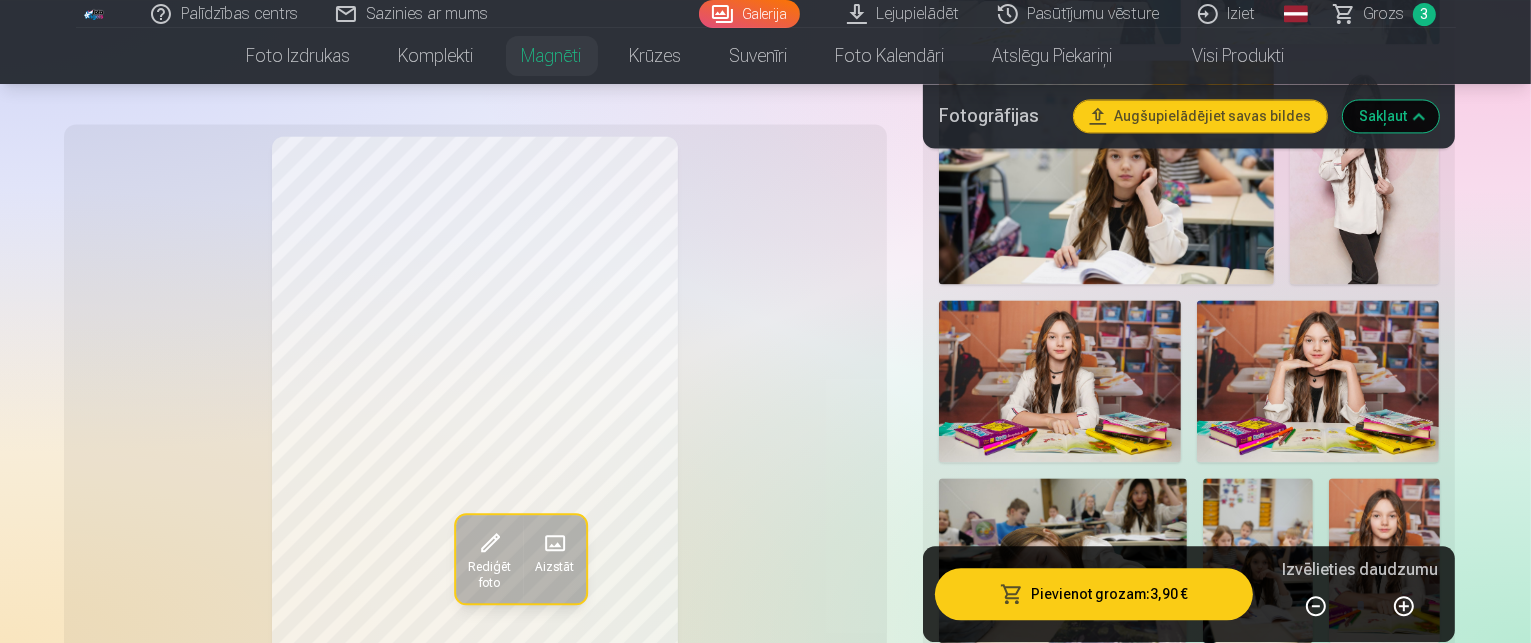 click on "Ziedi 6" at bounding box center [1192, 2036] 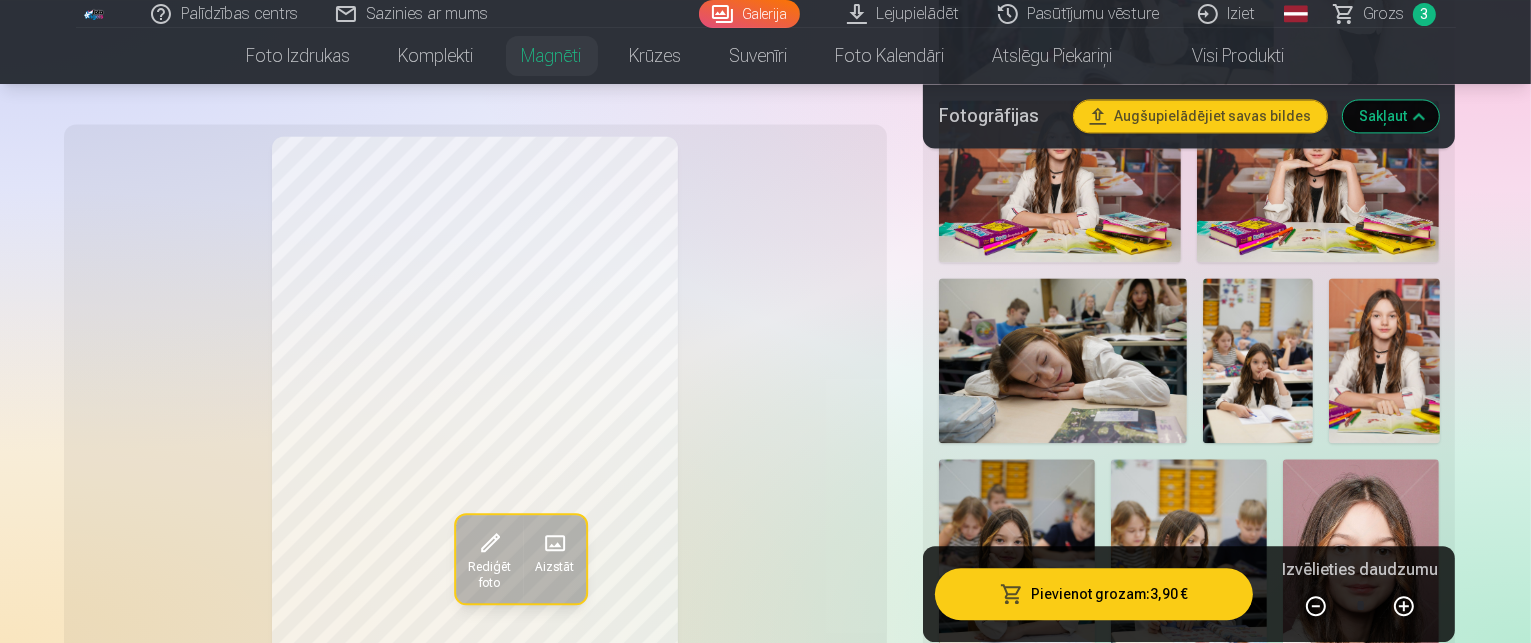 scroll, scrollTop: 4300, scrollLeft: 0, axis: vertical 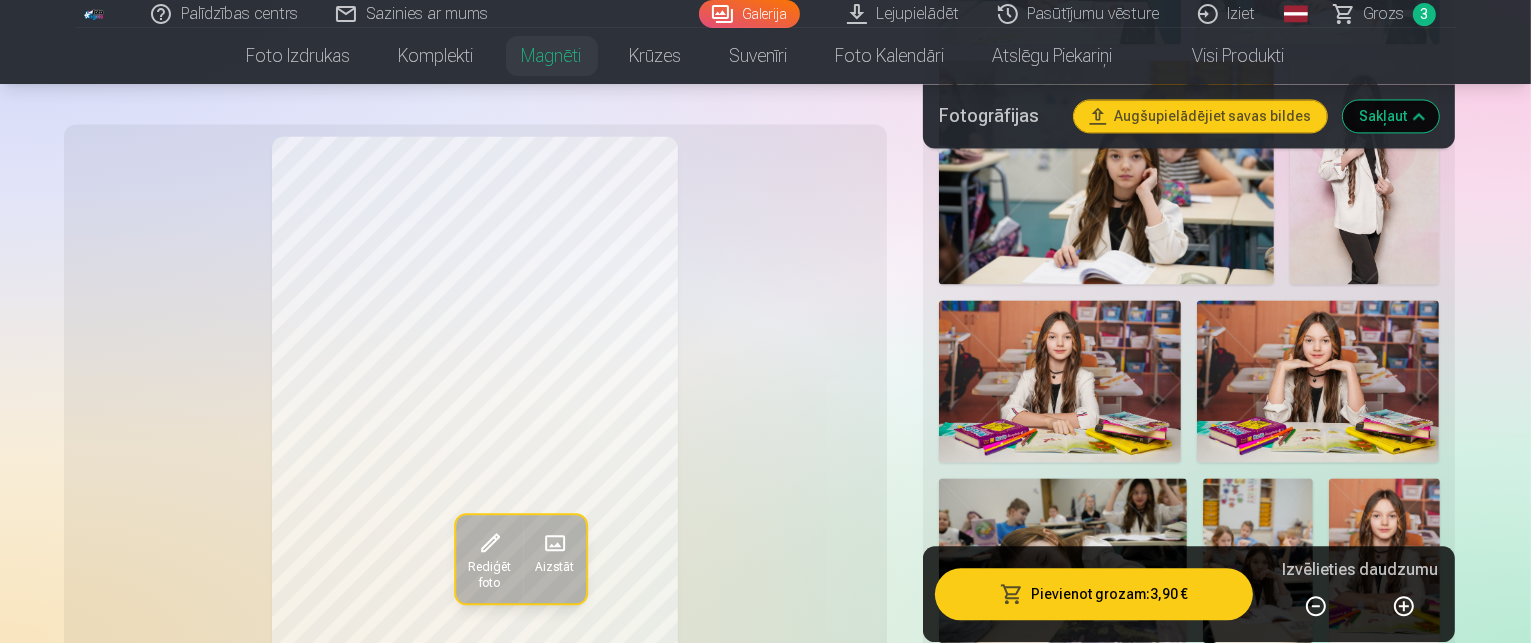 click on "Dzīvnieki 28" at bounding box center [1274, 2000] 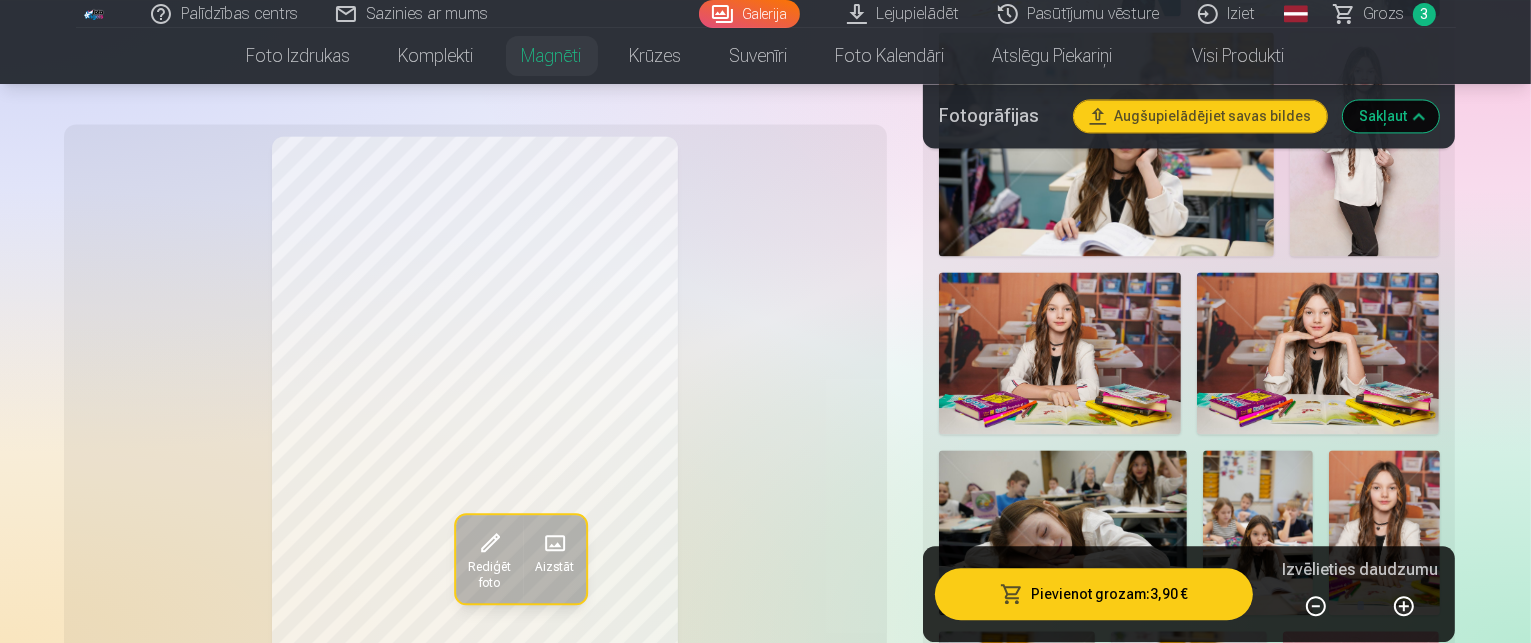 scroll, scrollTop: 4300, scrollLeft: 0, axis: vertical 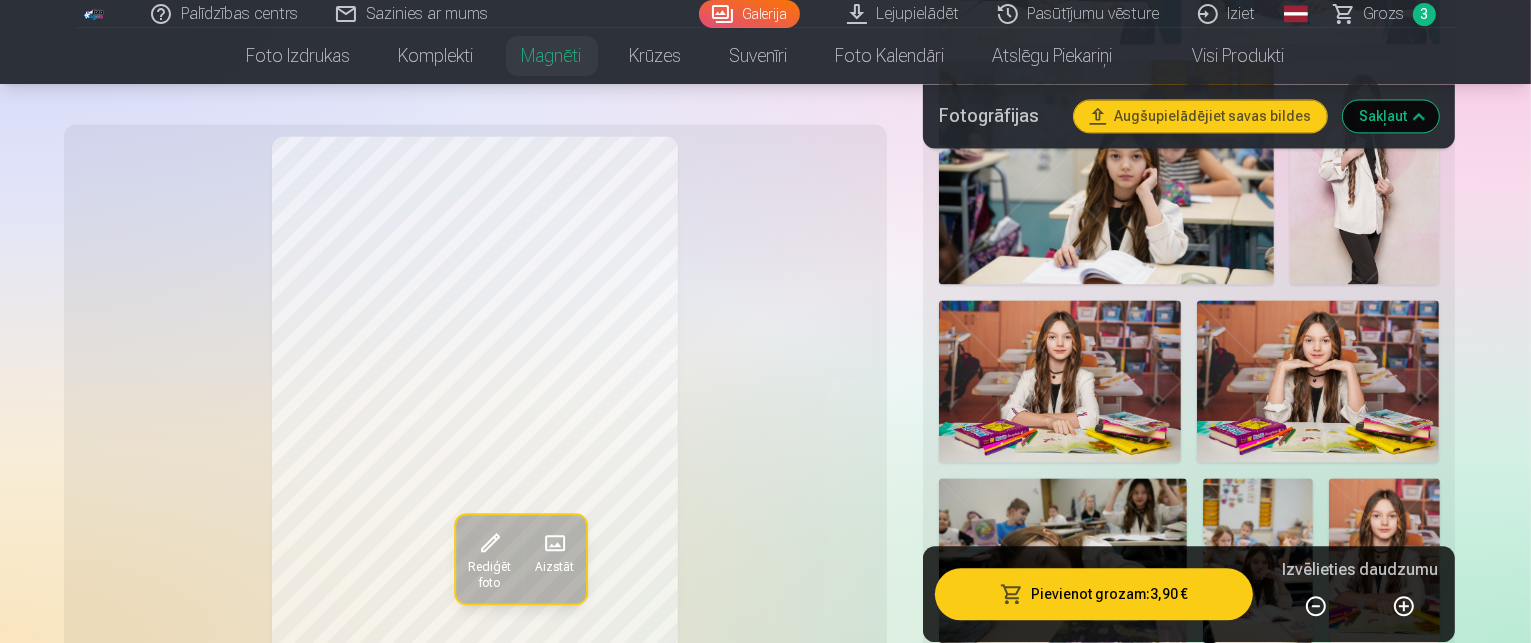 click on "Ogas 15" at bounding box center [1277, 2036] 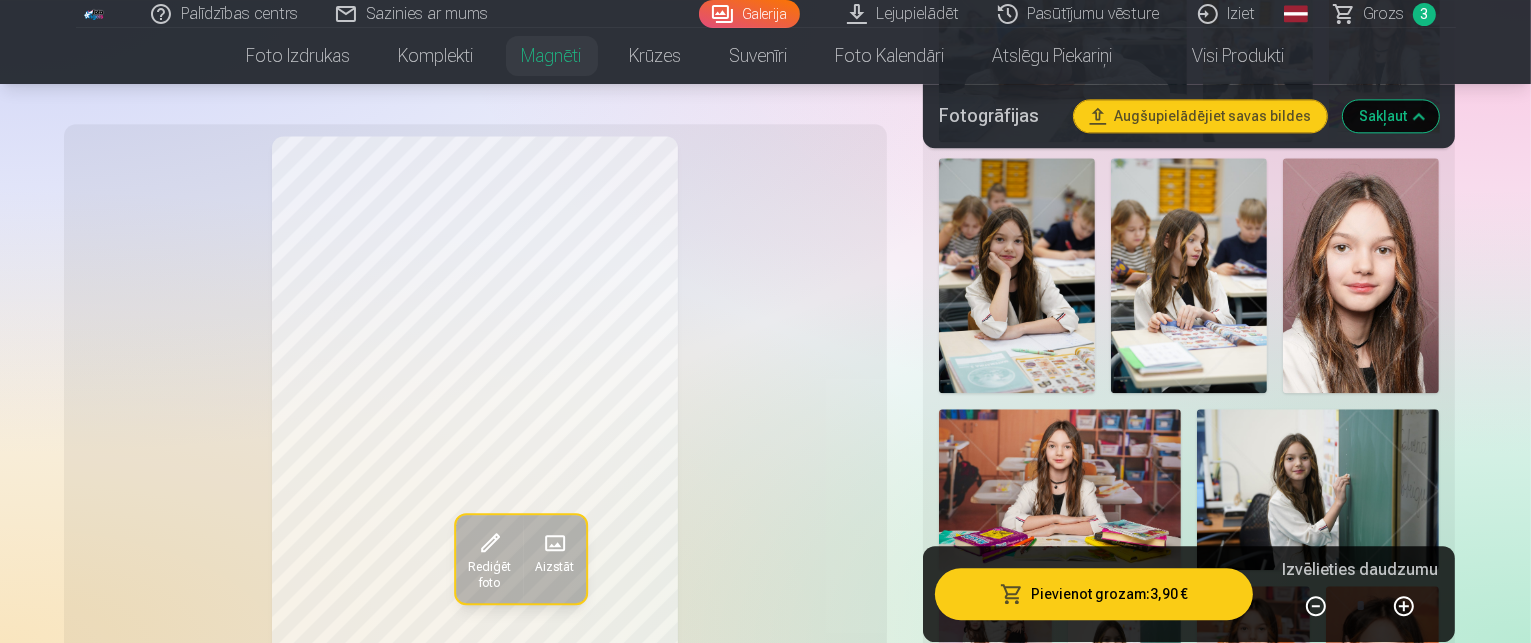 scroll, scrollTop: 4900, scrollLeft: 0, axis: vertical 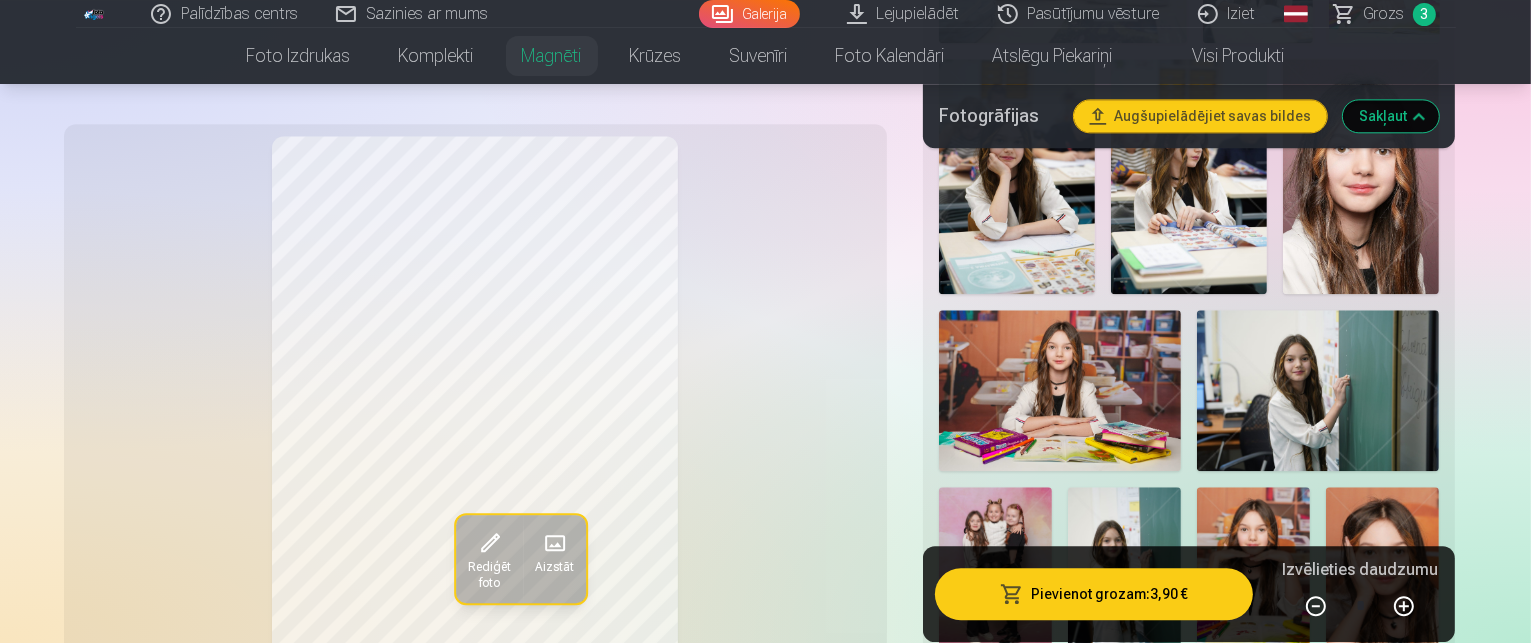 click at bounding box center [1361, 2046] 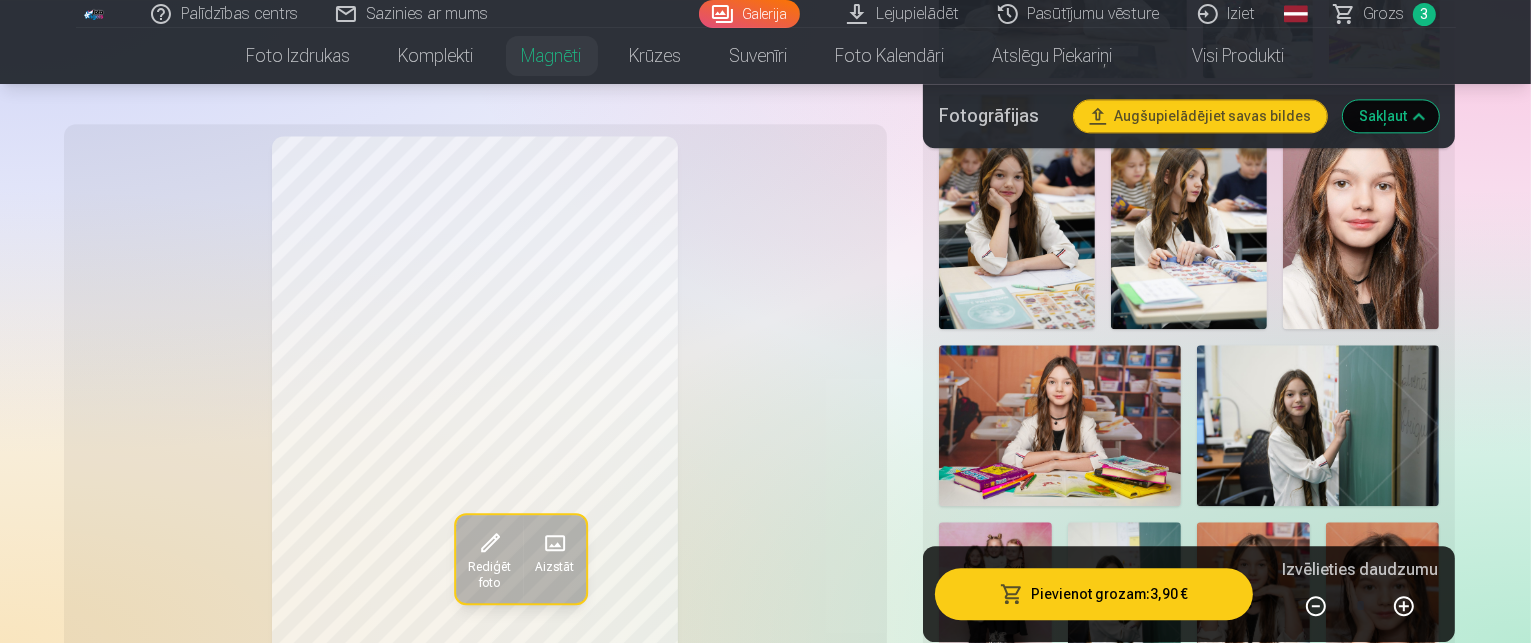 scroll, scrollTop: 4900, scrollLeft: 0, axis: vertical 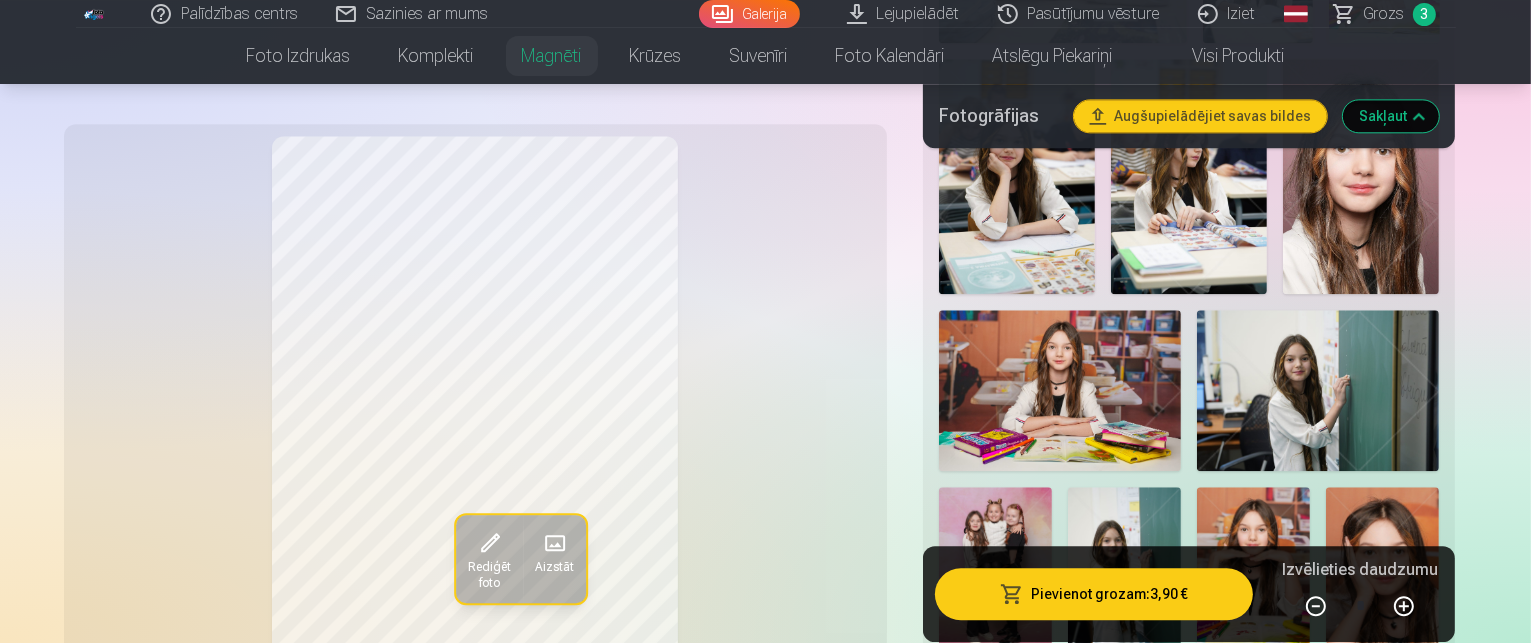 click at bounding box center [1361, 2190] 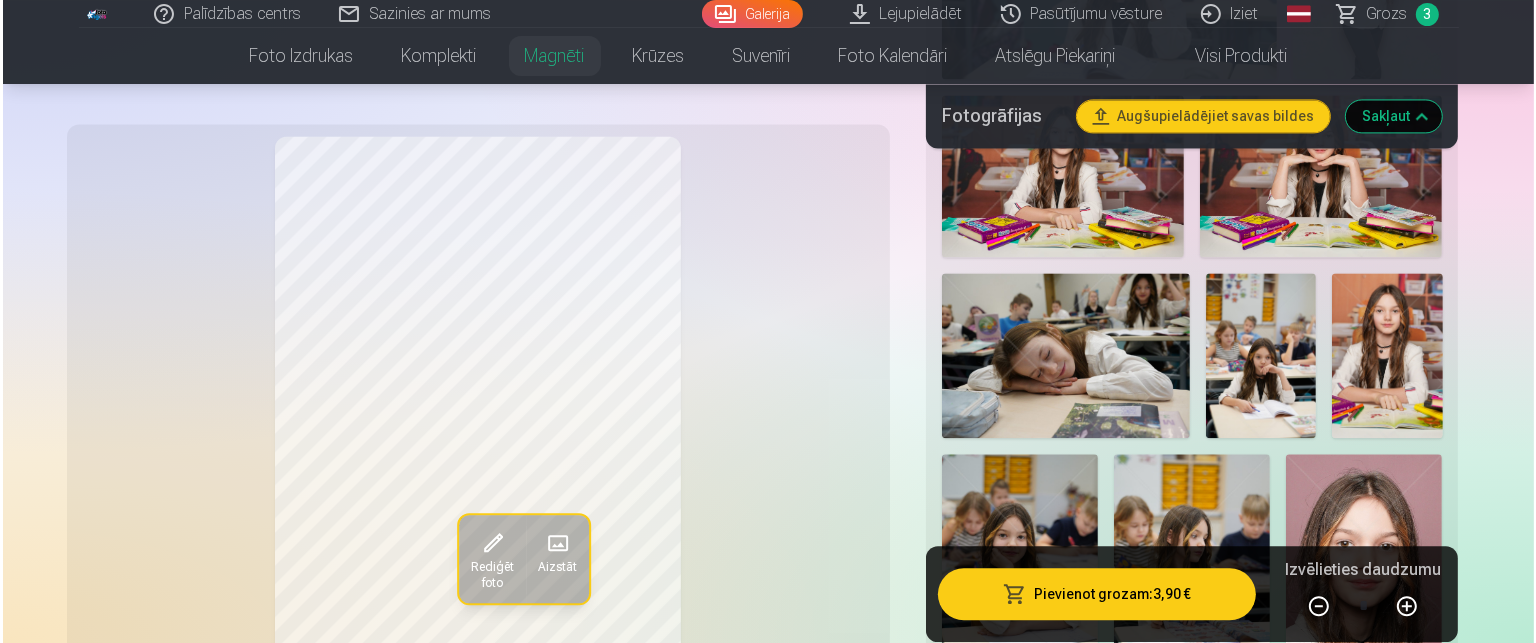 scroll, scrollTop: 4500, scrollLeft: 0, axis: vertical 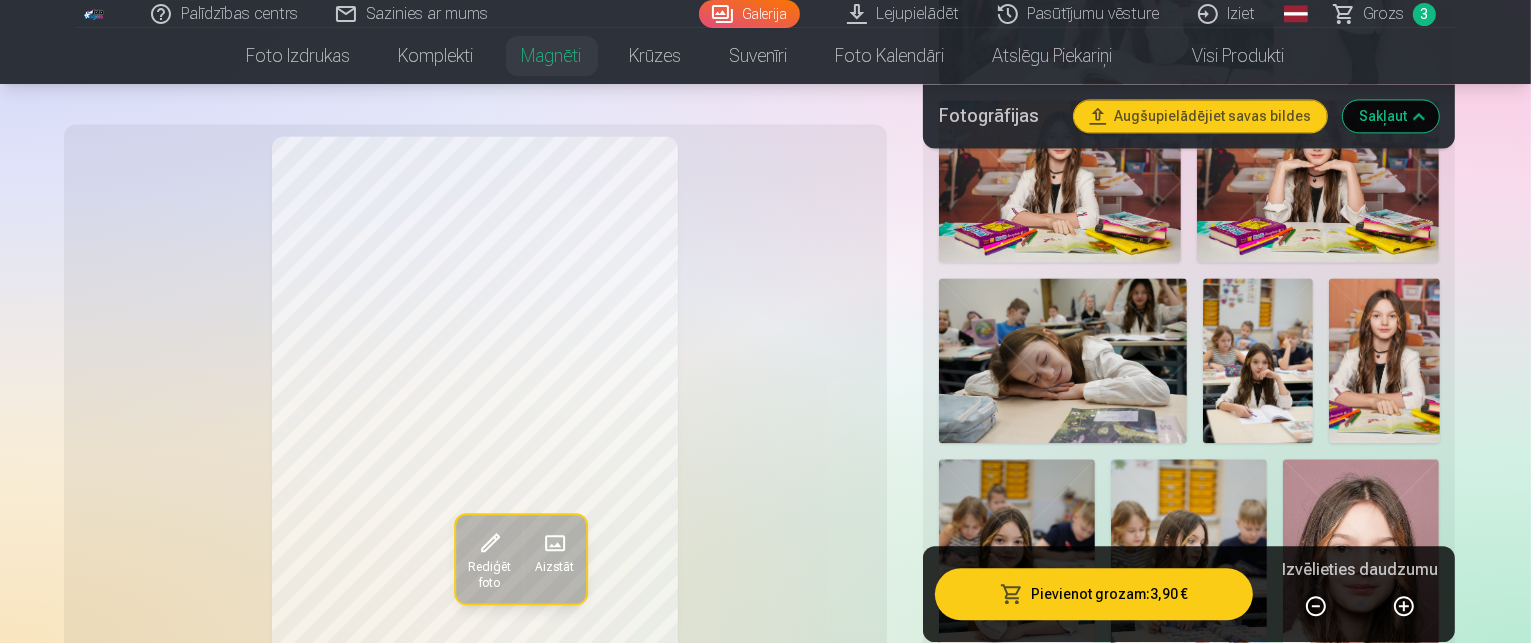 click on "Pievienot grozam :  3,90 €" at bounding box center (1094, 595) 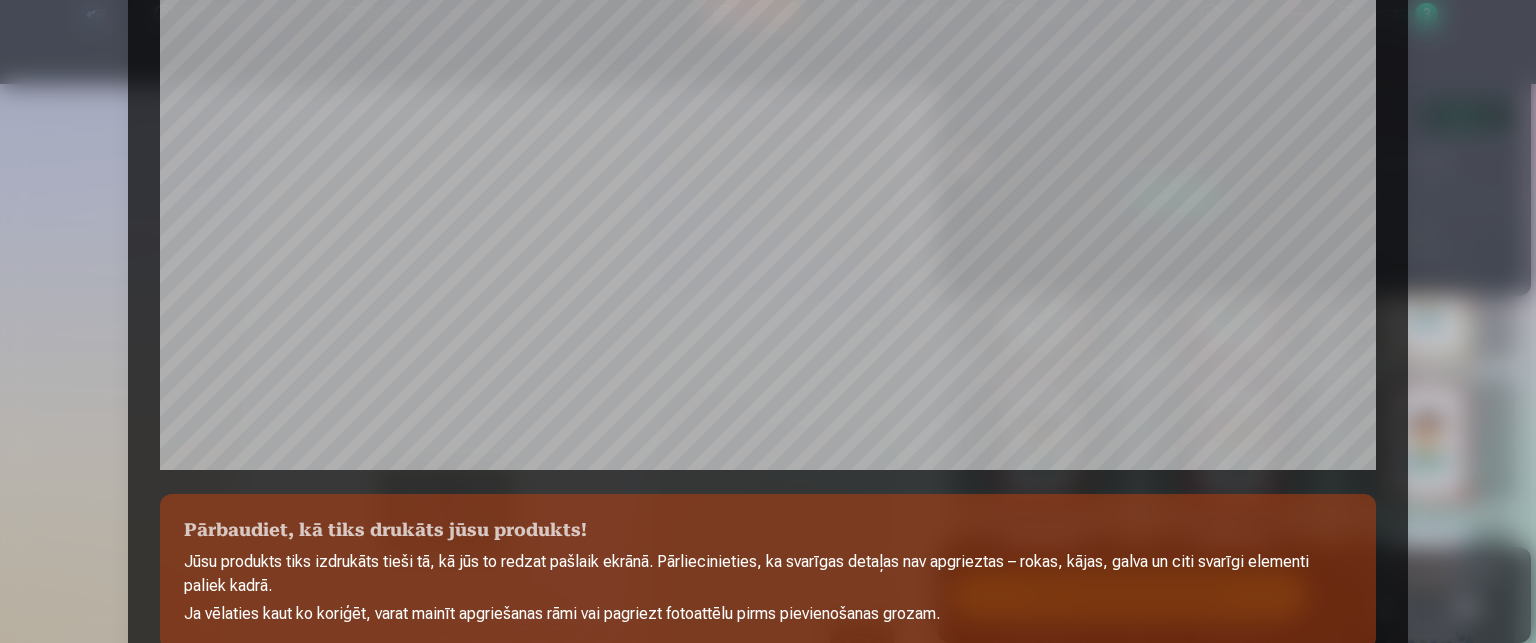 scroll, scrollTop: 596, scrollLeft: 0, axis: vertical 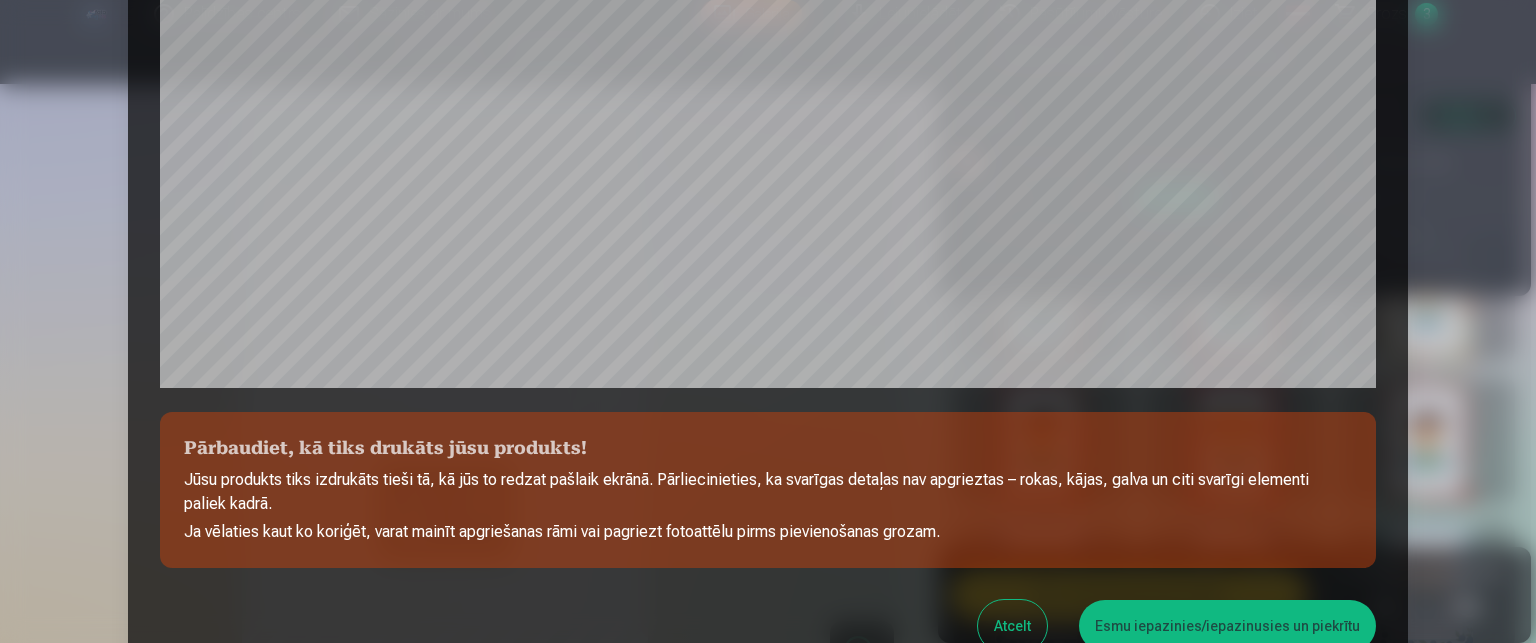 click on "Atcelt Esmu iepazinies/iepazinusies un piekrītu" at bounding box center [768, 626] 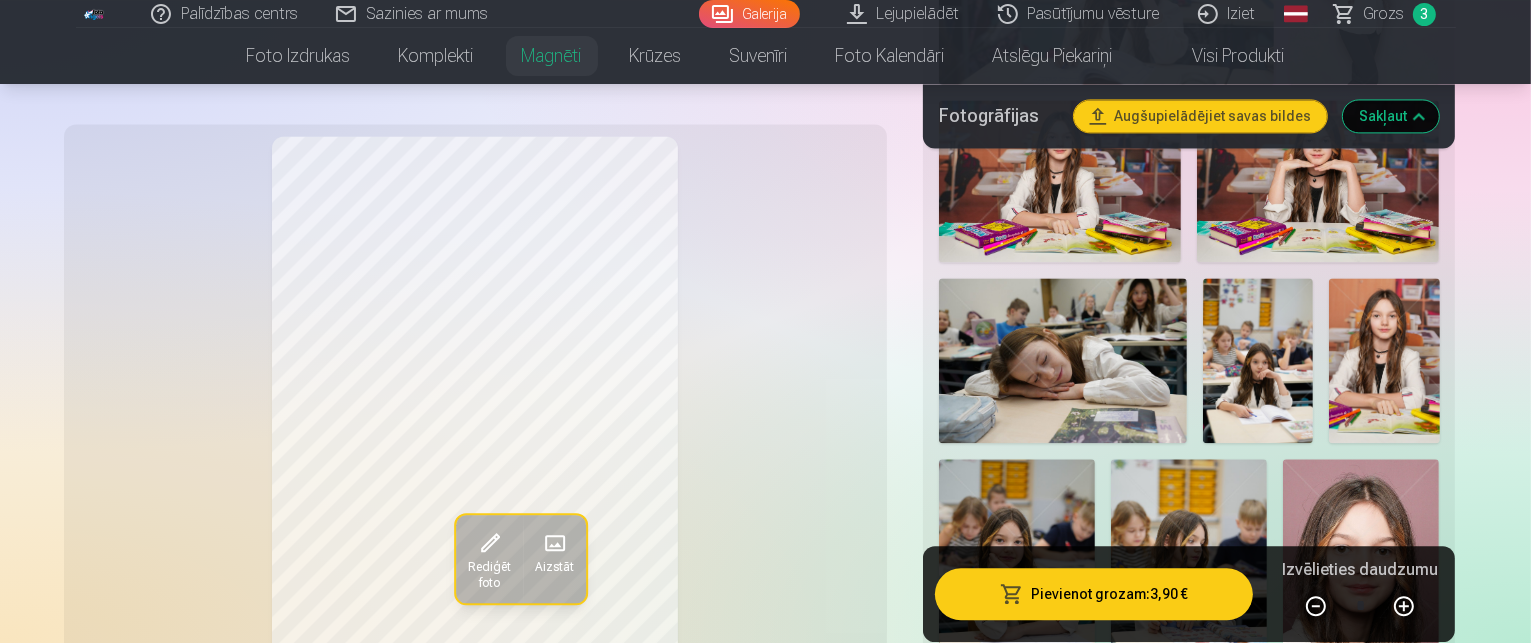 click at bounding box center (1189, 2302) 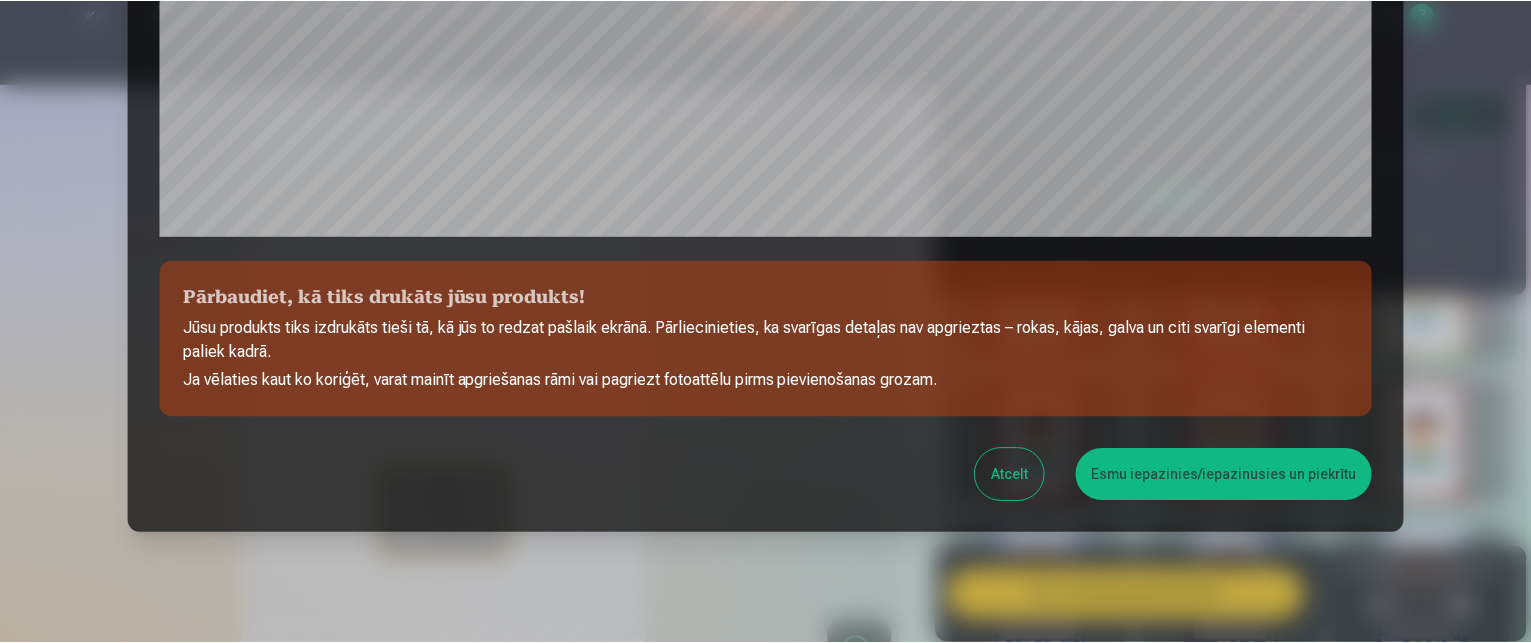 scroll, scrollTop: 796, scrollLeft: 0, axis: vertical 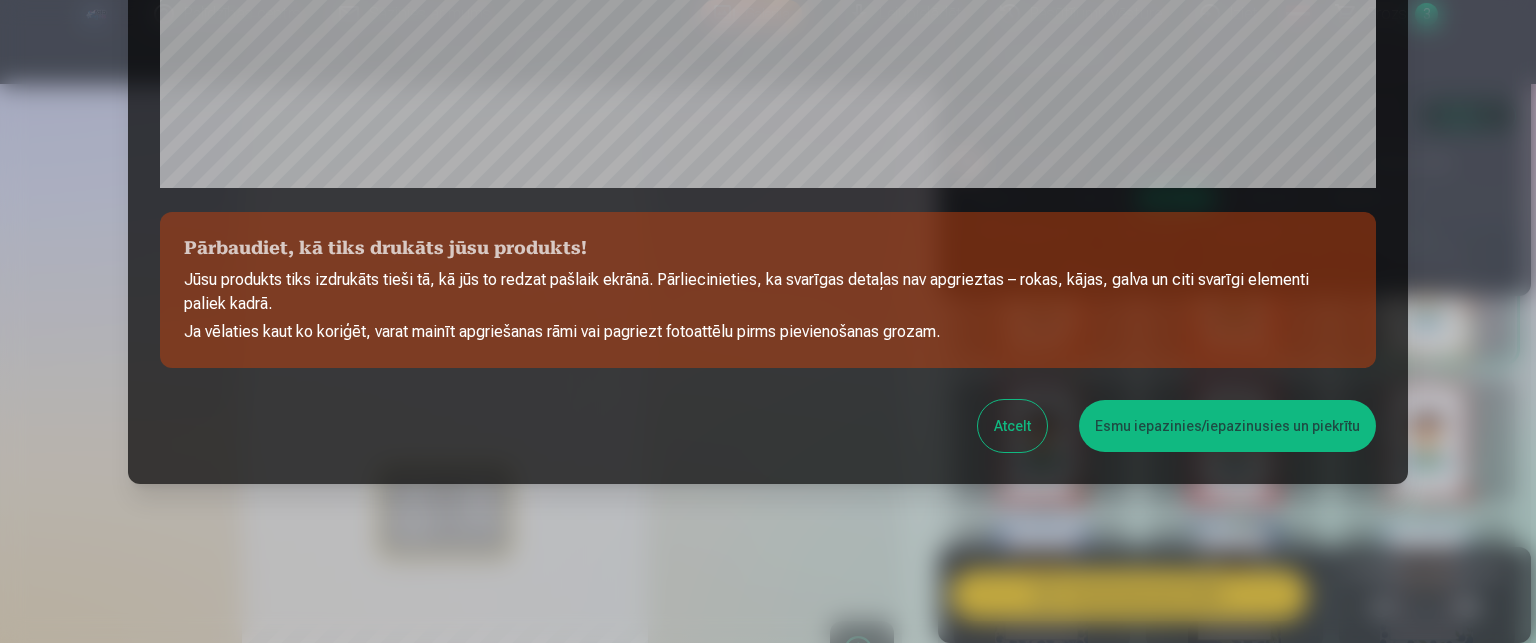 click on "Esmu iepazinies/iepazinusies un piekrītu" at bounding box center [1227, 426] 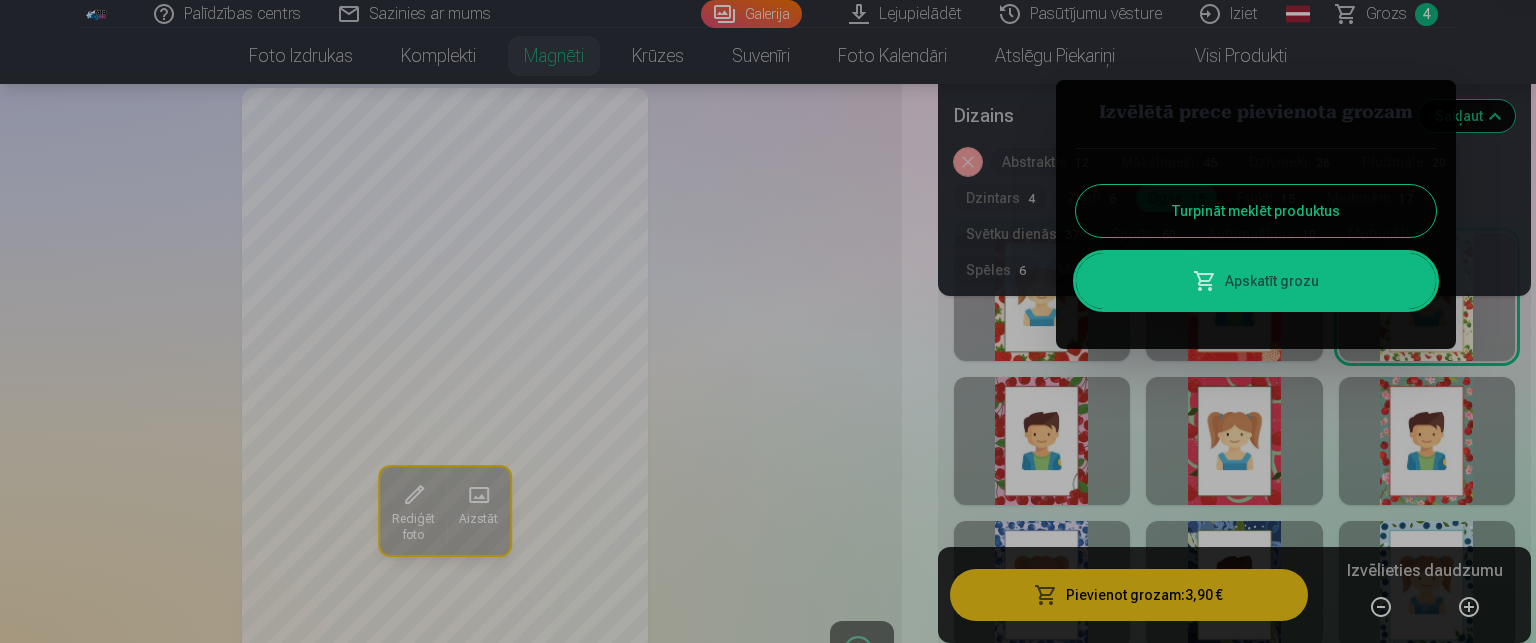 click on "Turpināt meklēt produktus" at bounding box center [1256, 211] 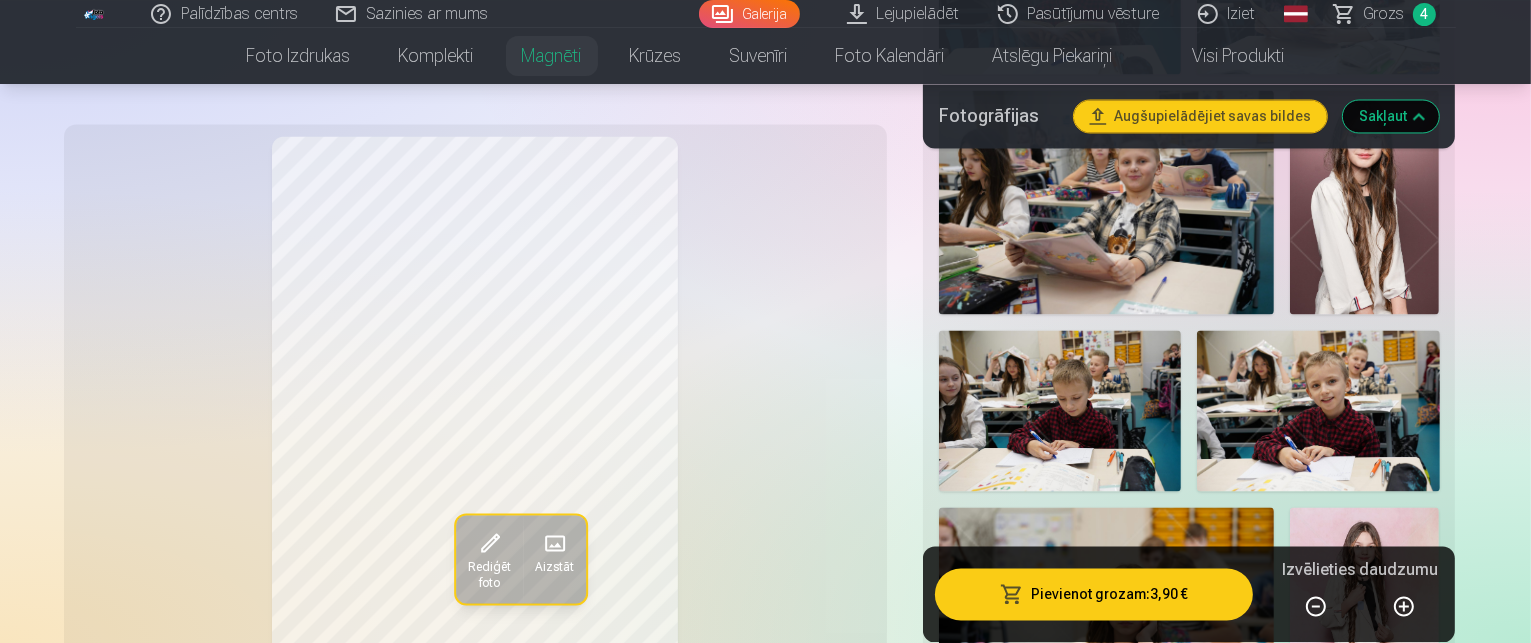 scroll, scrollTop: 3800, scrollLeft: 0, axis: vertical 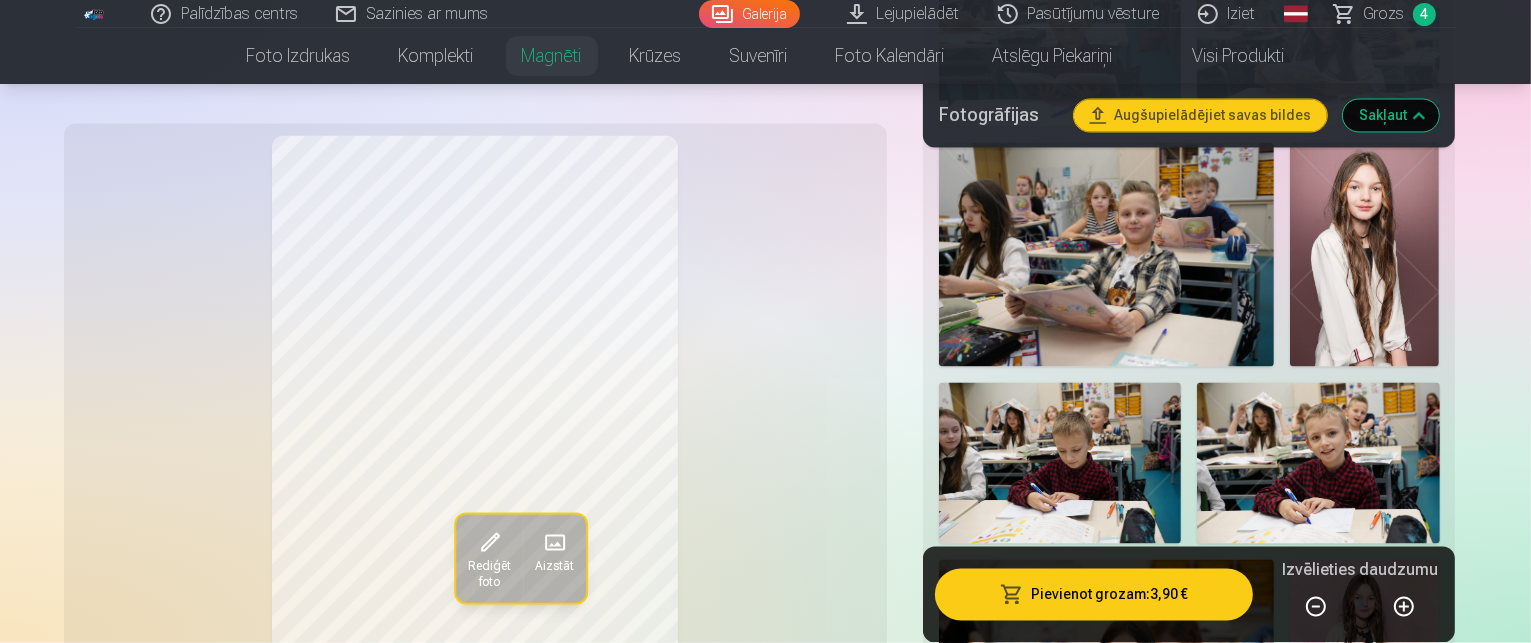 click at bounding box center [1382, 1672] 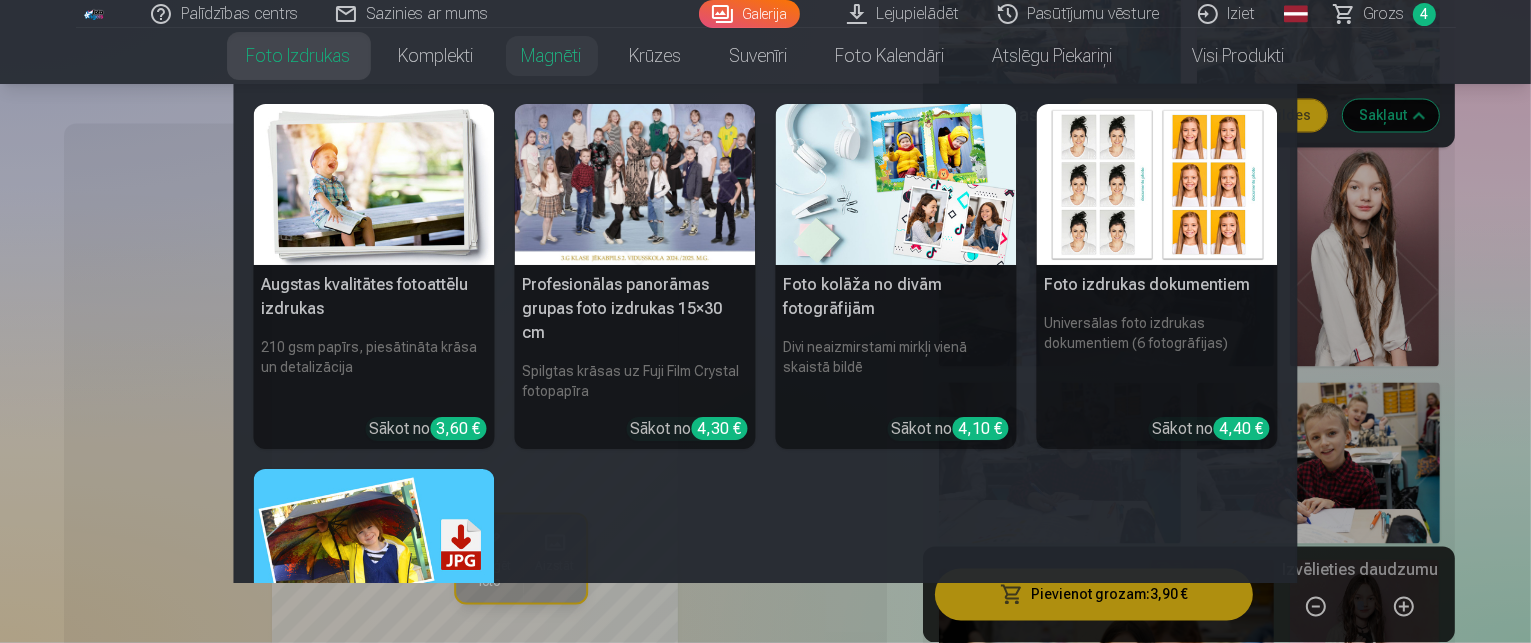 click on "Foto izdrukas" at bounding box center (299, 56) 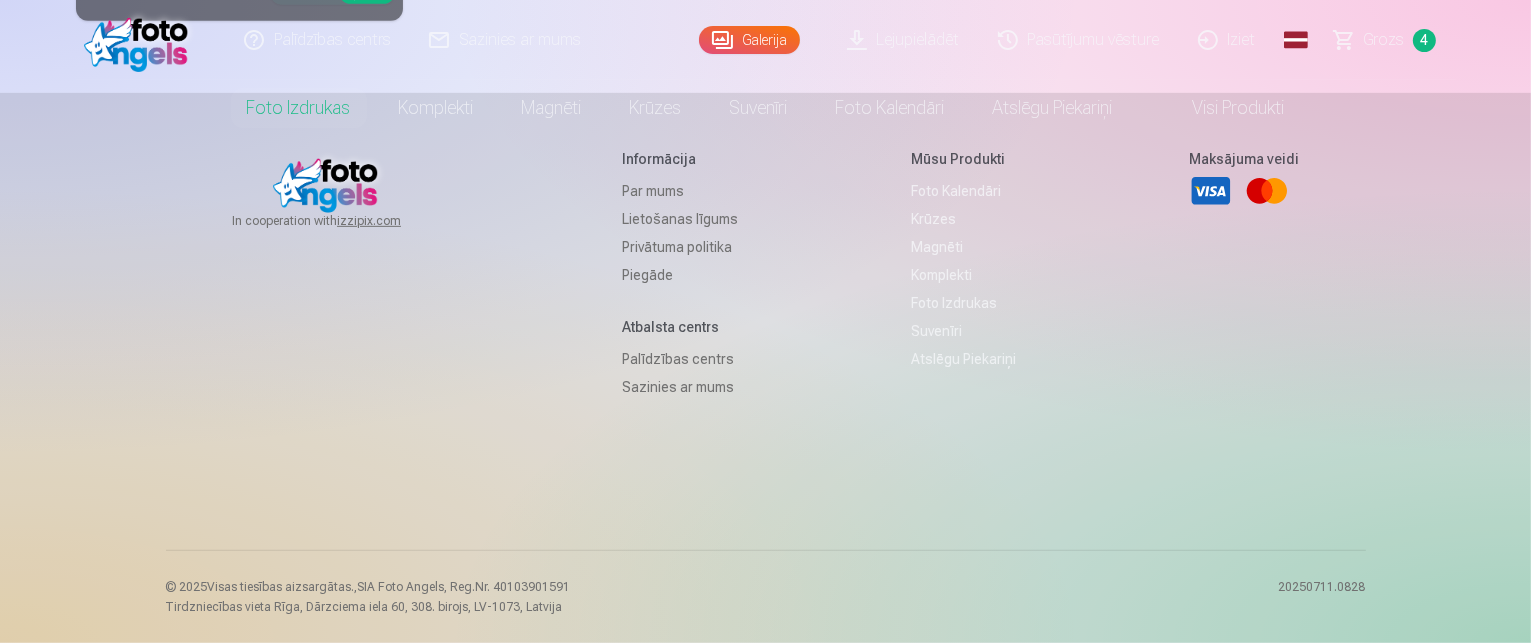 scroll, scrollTop: 0, scrollLeft: 0, axis: both 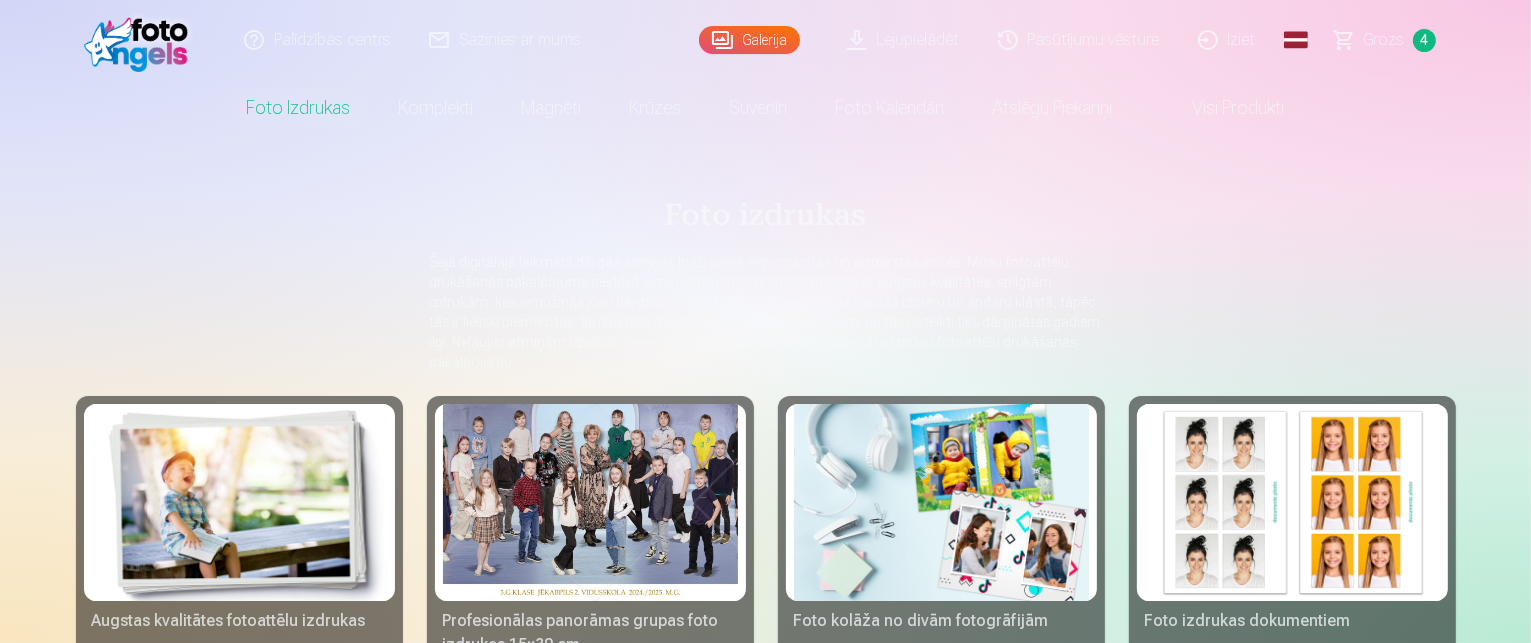 click at bounding box center [590, 502] 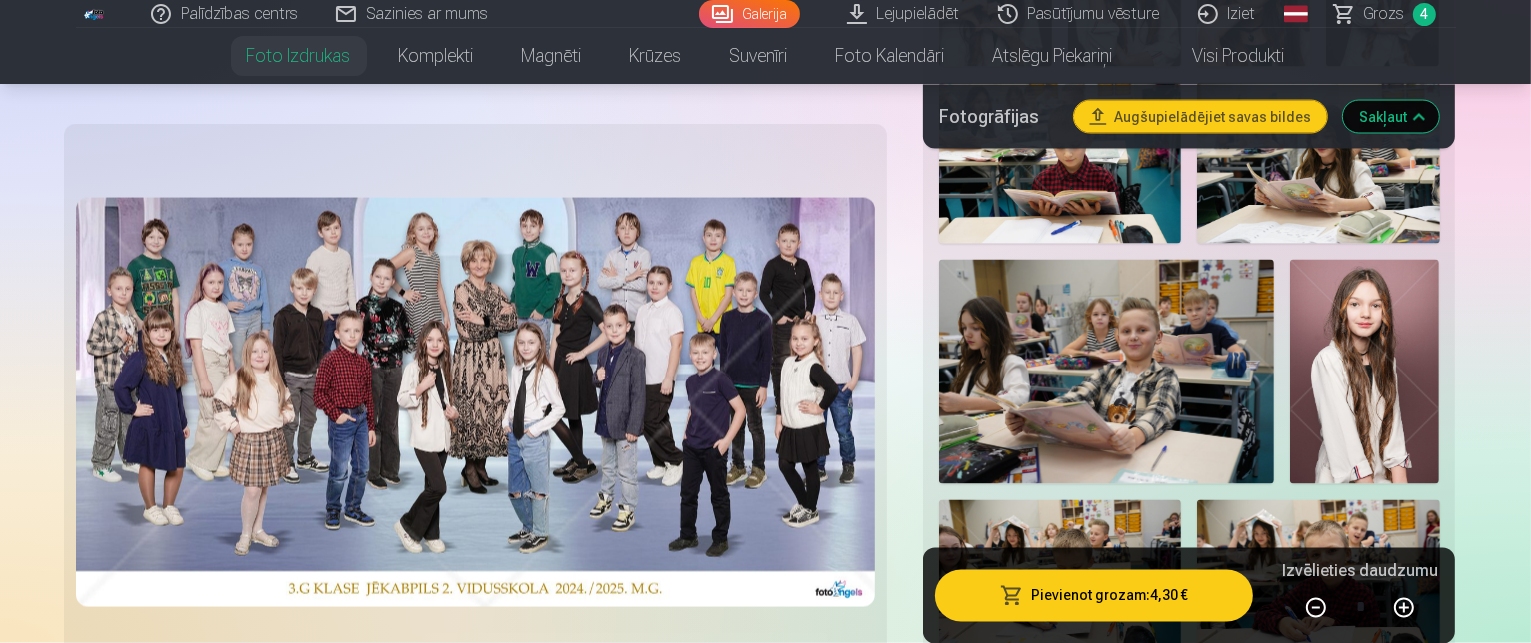 scroll, scrollTop: 3700, scrollLeft: 0, axis: vertical 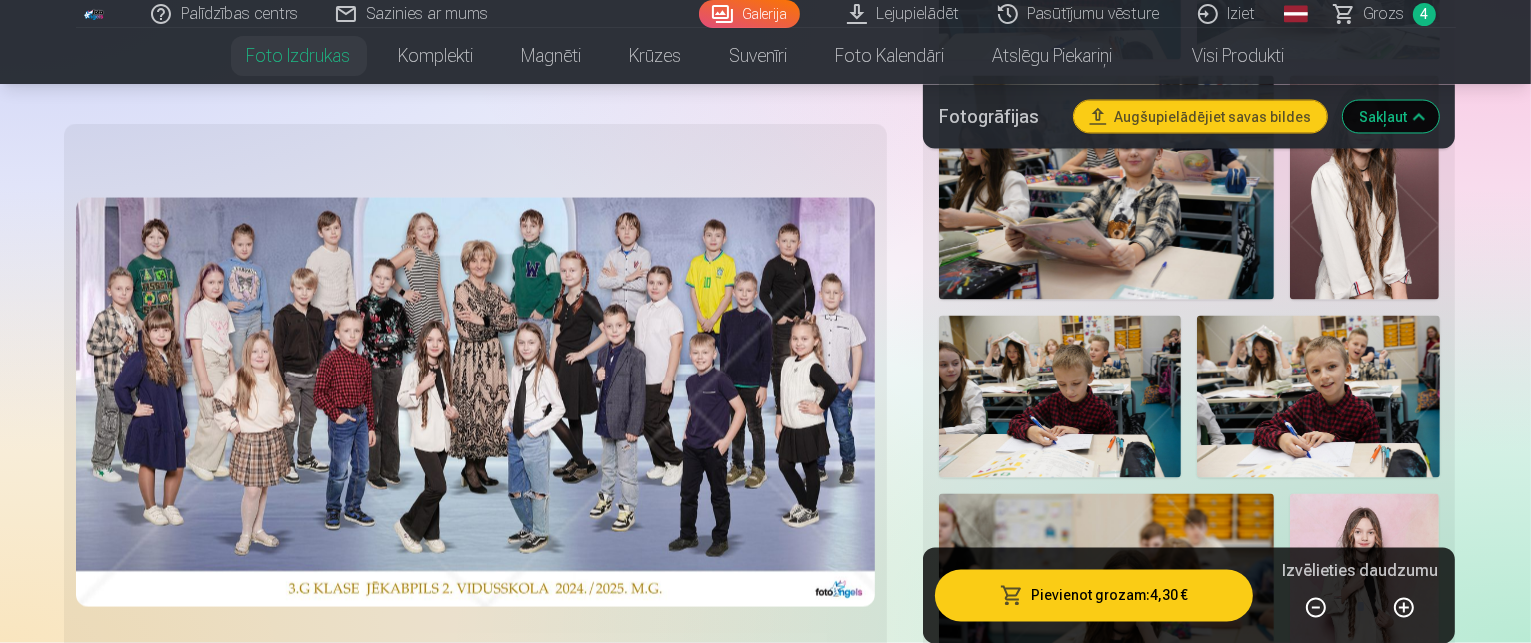click at bounding box center (1382, 1606) 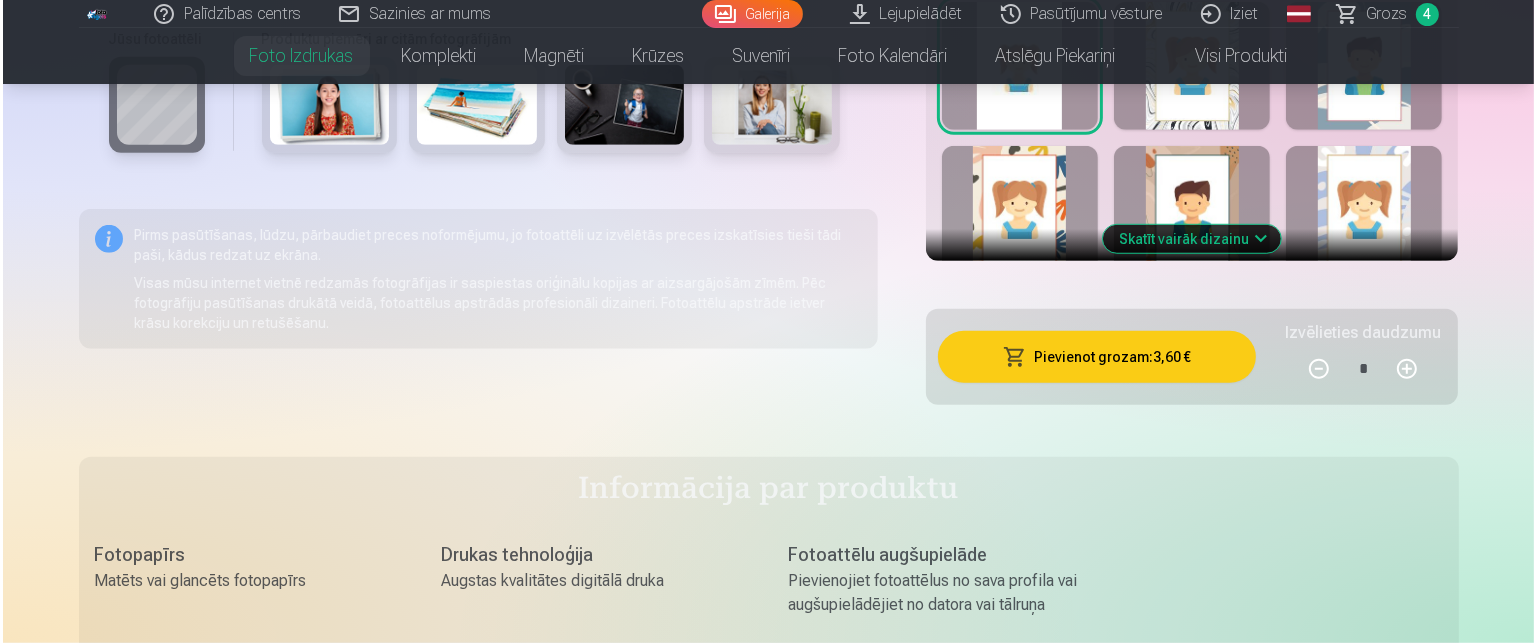 scroll, scrollTop: 1400, scrollLeft: 0, axis: vertical 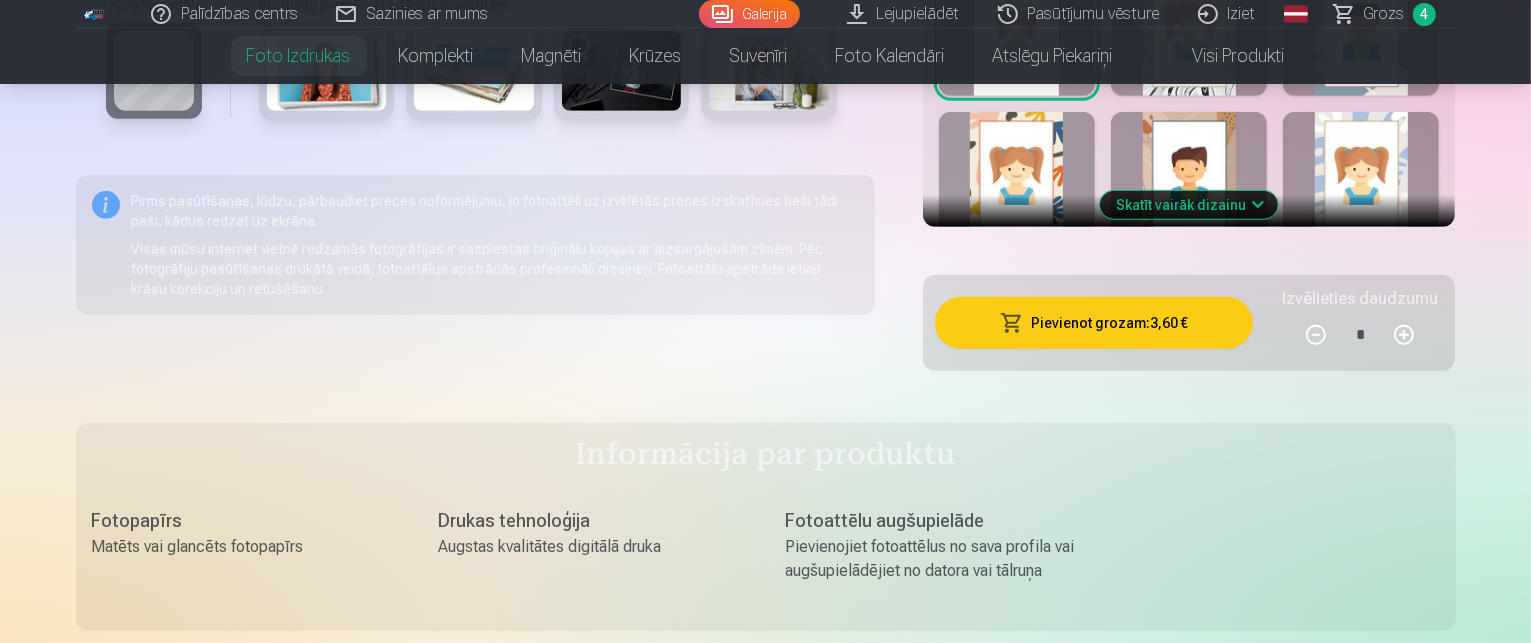 click on "Pievienot grozam :  3,60 €" at bounding box center [1094, 323] 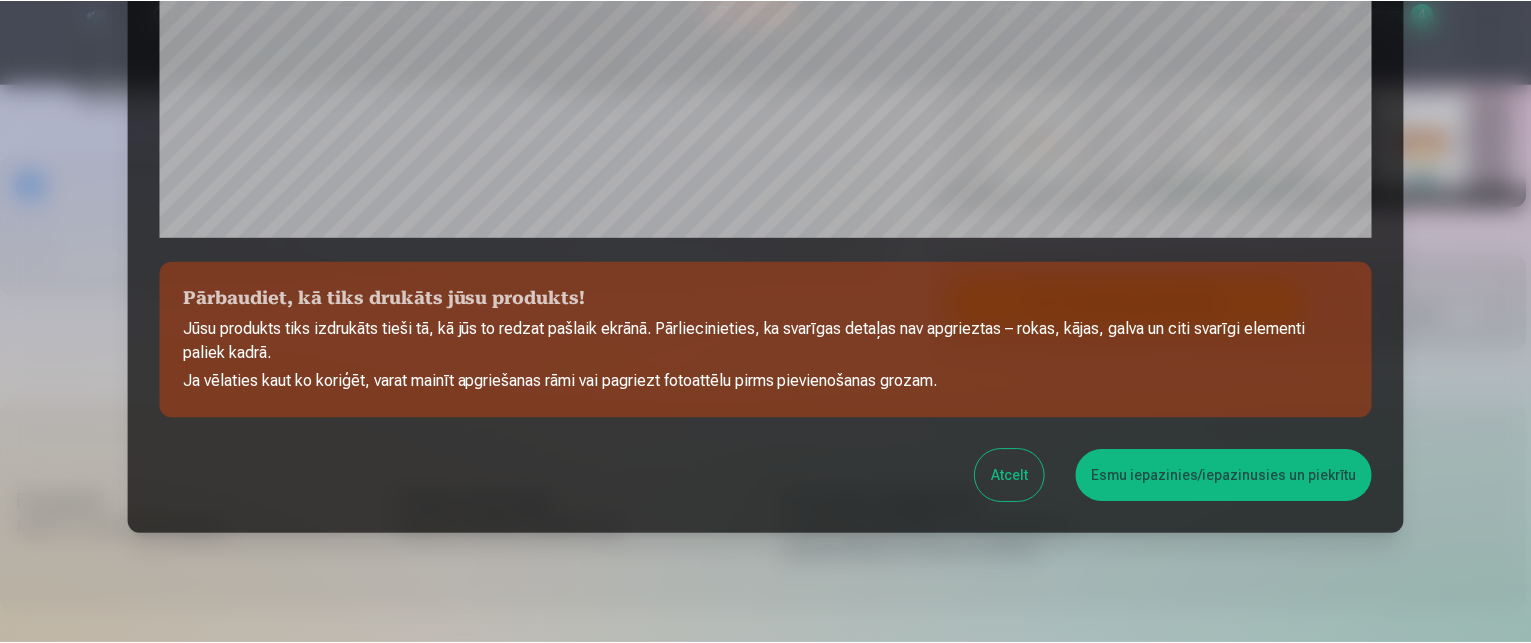 scroll, scrollTop: 796, scrollLeft: 0, axis: vertical 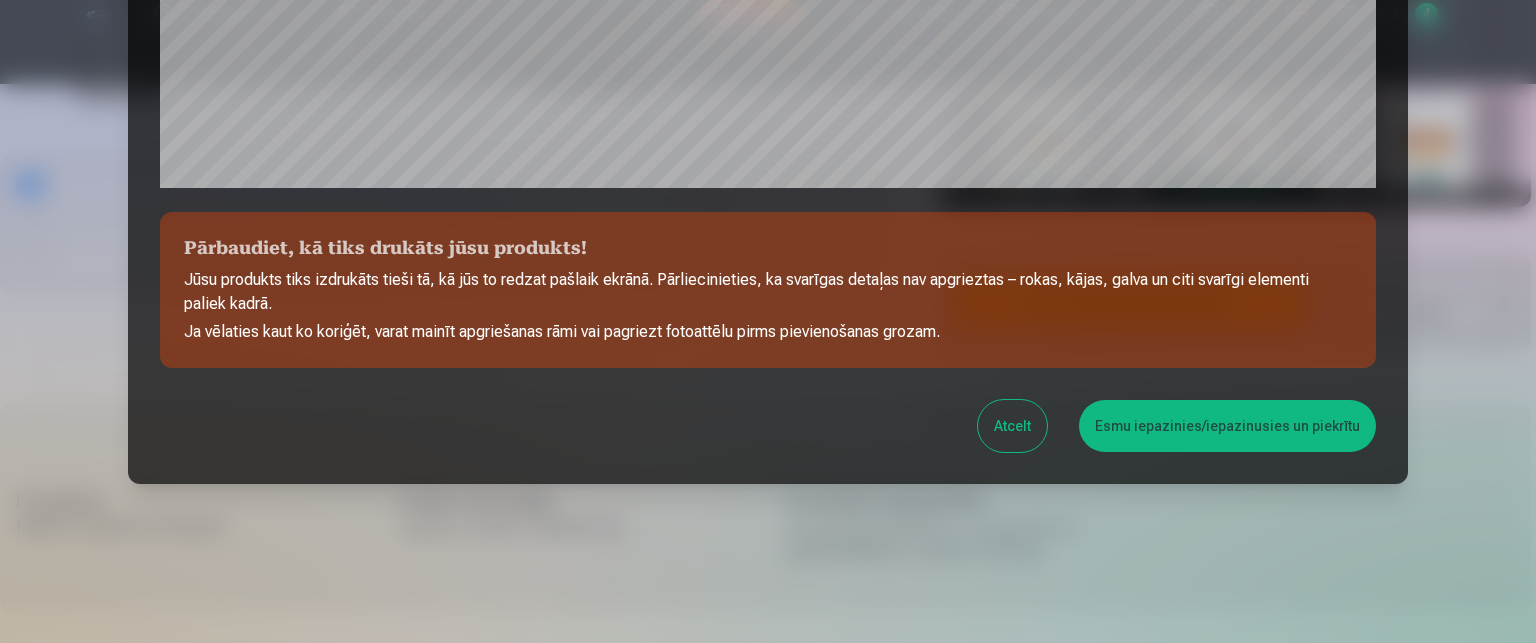 click on "Esmu iepazinies/iepazinusies un piekrītu" at bounding box center (1227, 426) 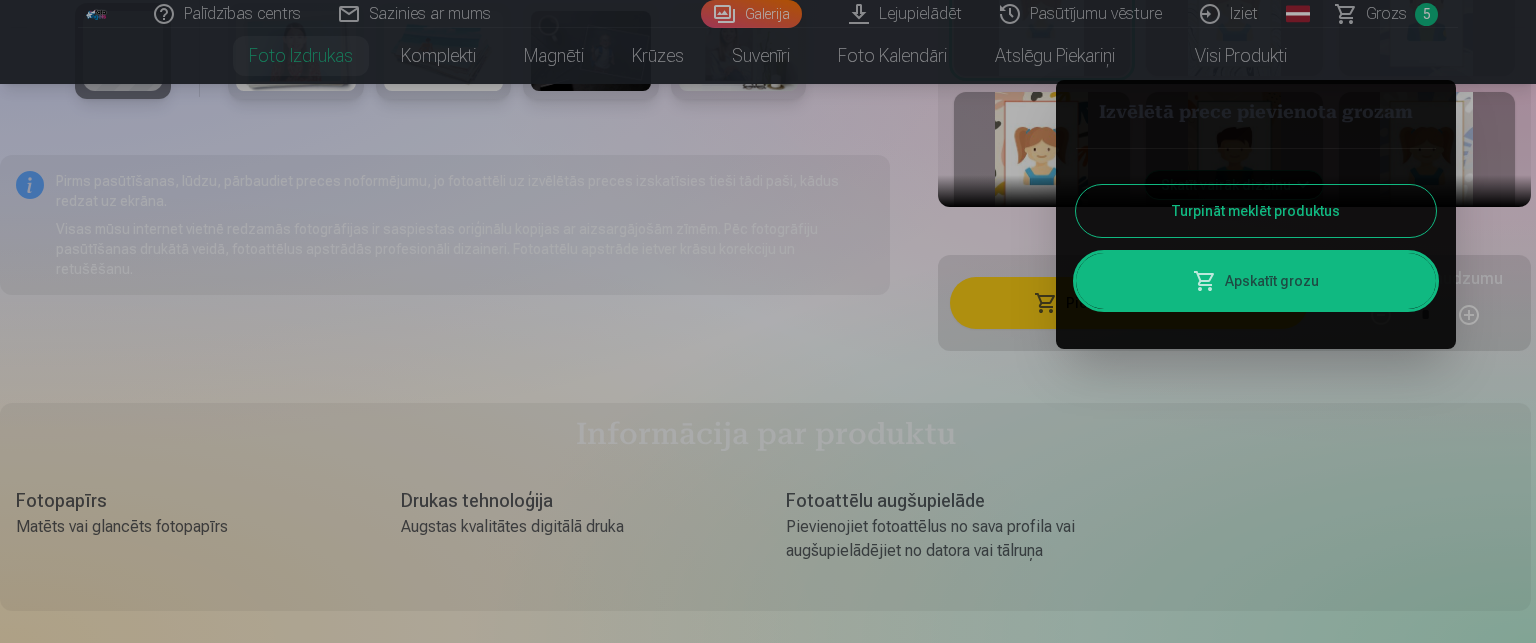 click at bounding box center (768, 321) 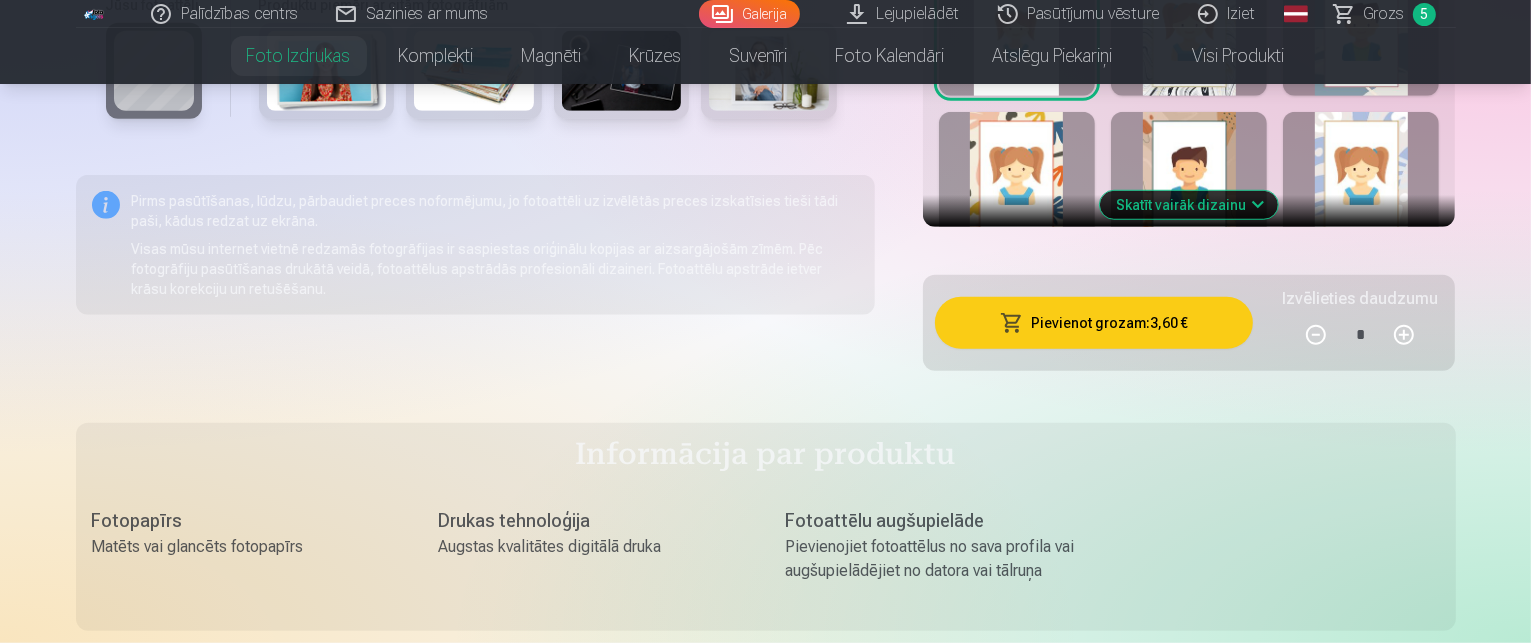 click on "Grozs" at bounding box center (1384, 14) 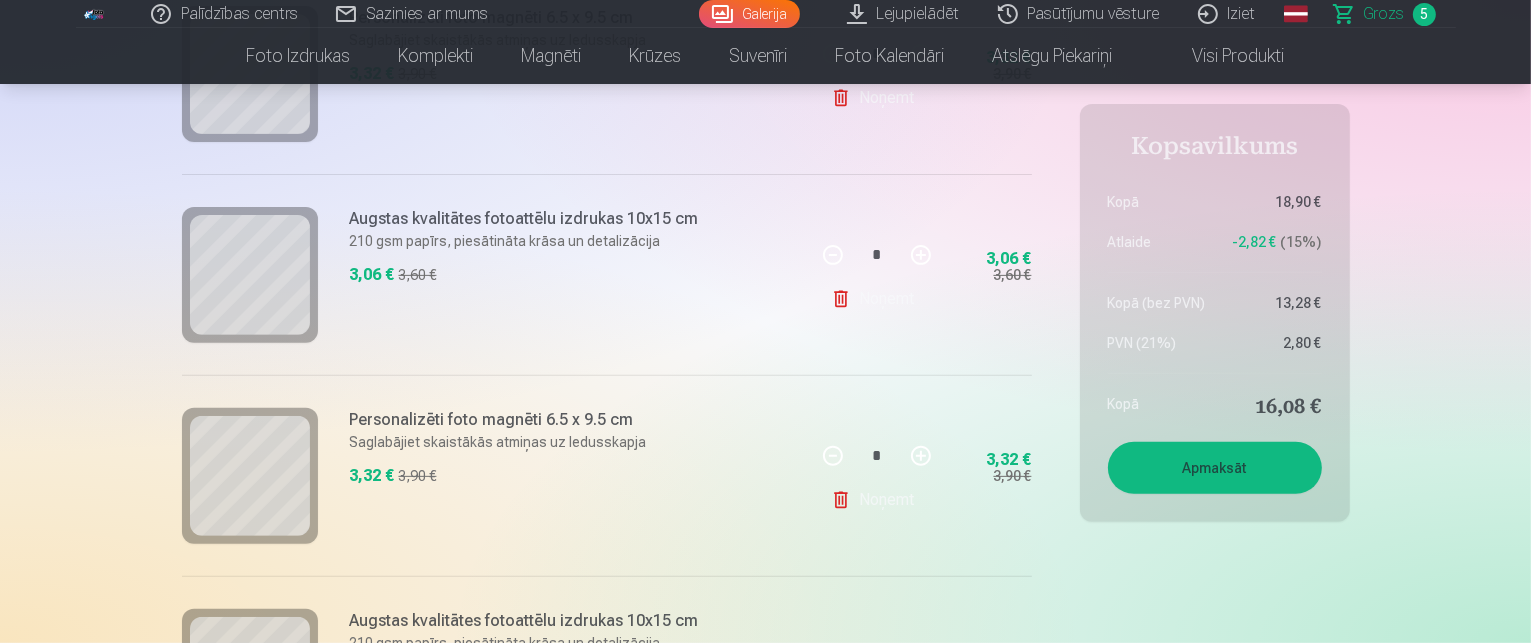 scroll, scrollTop: 900, scrollLeft: 0, axis: vertical 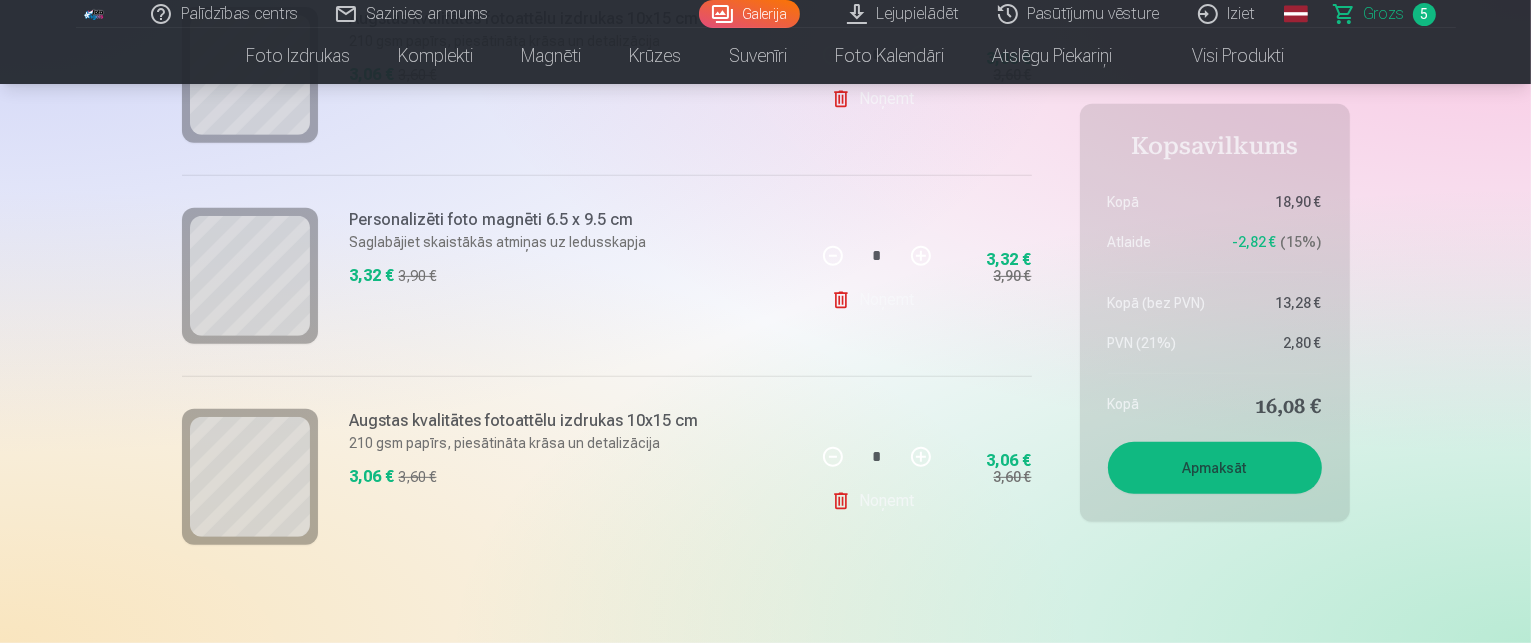 click on "Apmaksāt" at bounding box center (1215, 468) 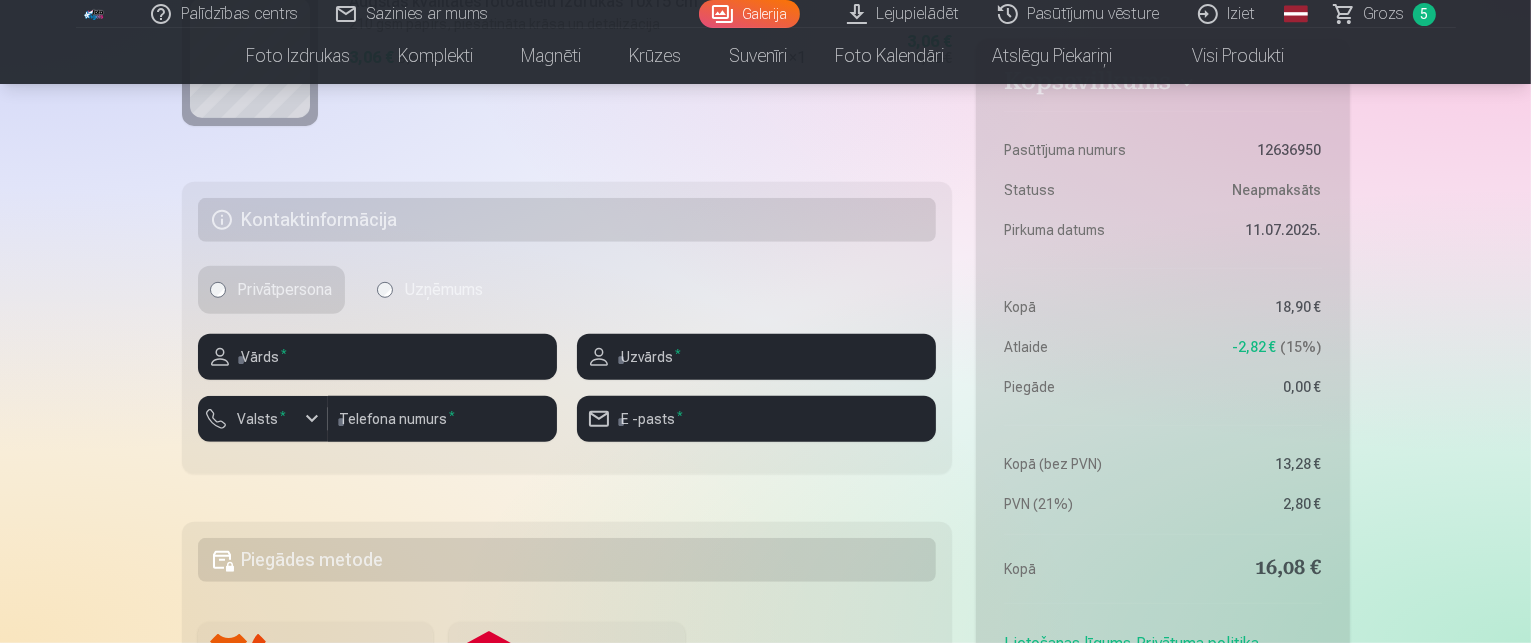 scroll, scrollTop: 1200, scrollLeft: 0, axis: vertical 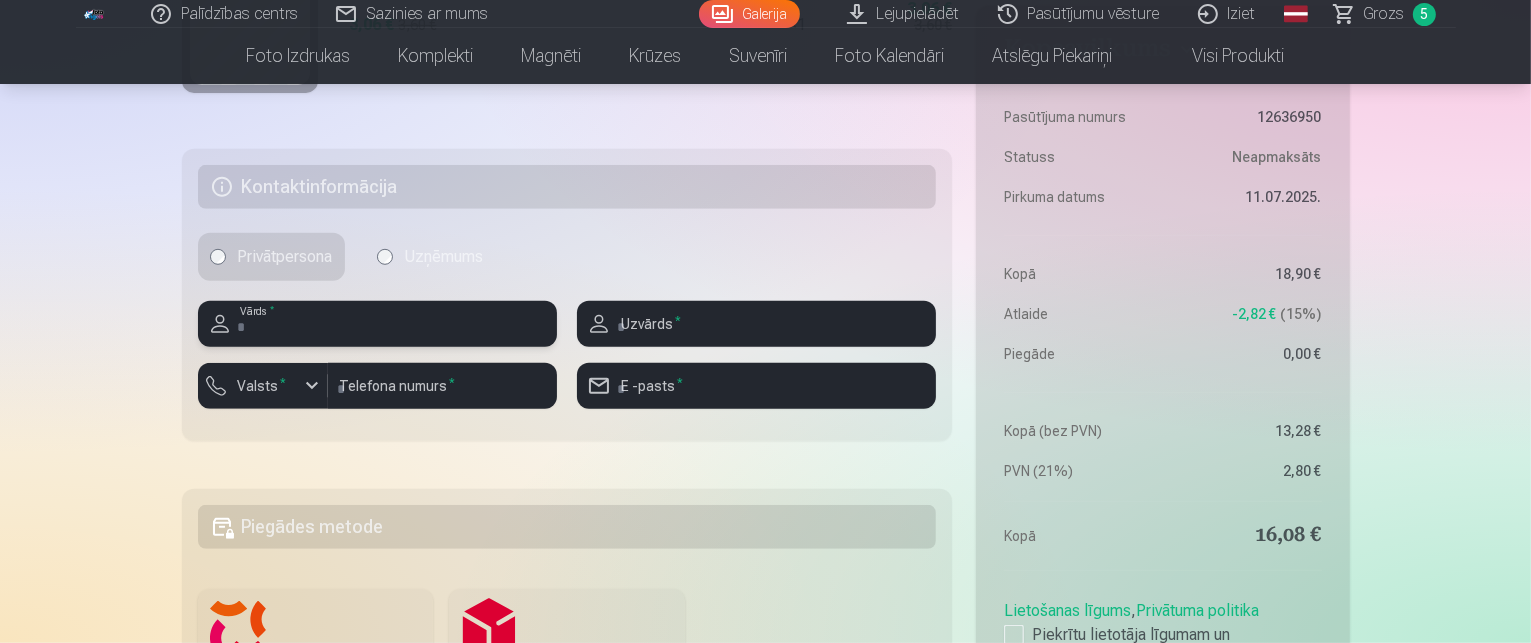 click at bounding box center [377, 324] 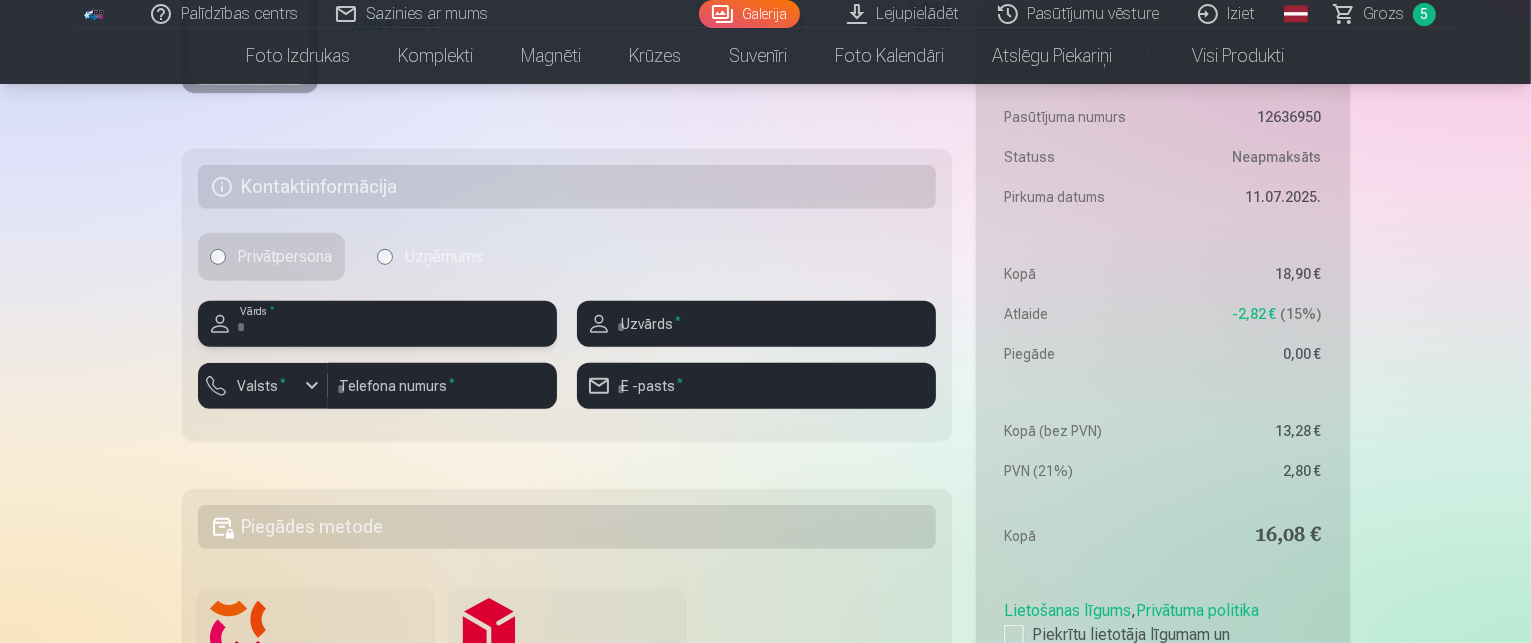 type on "*" 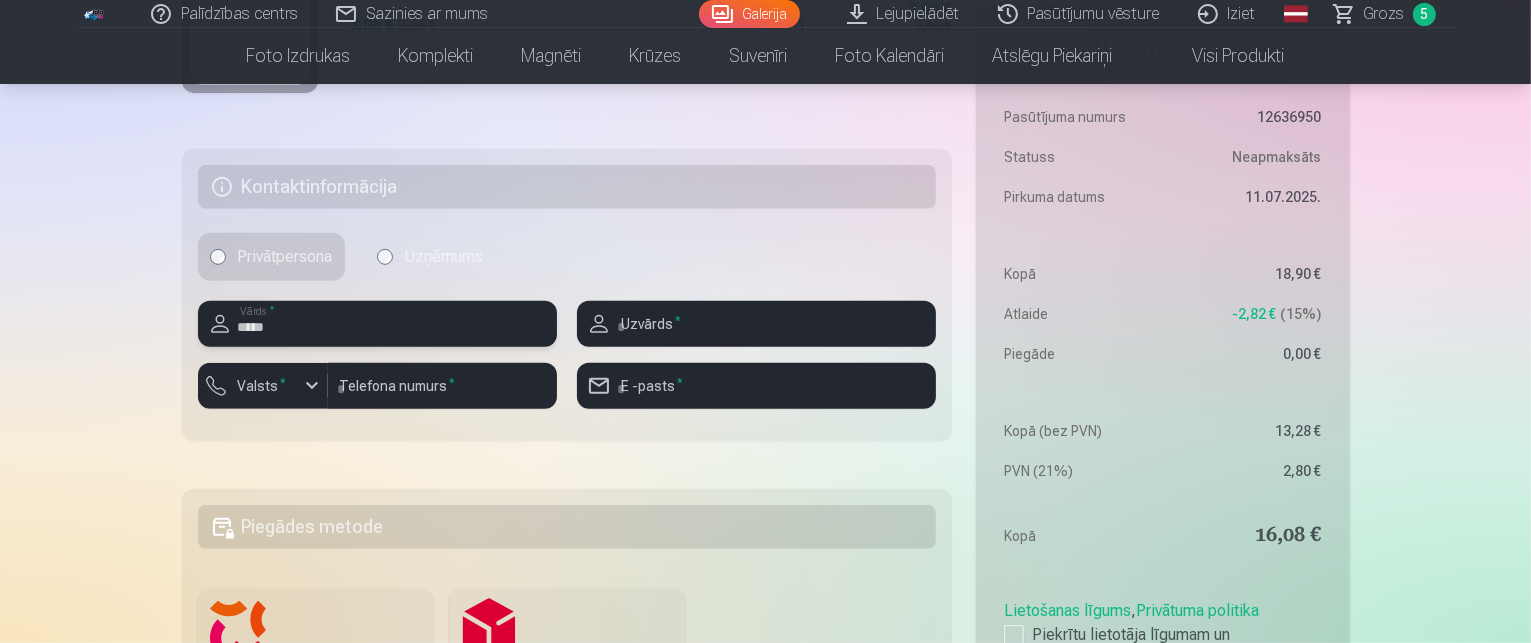 type on "*****" 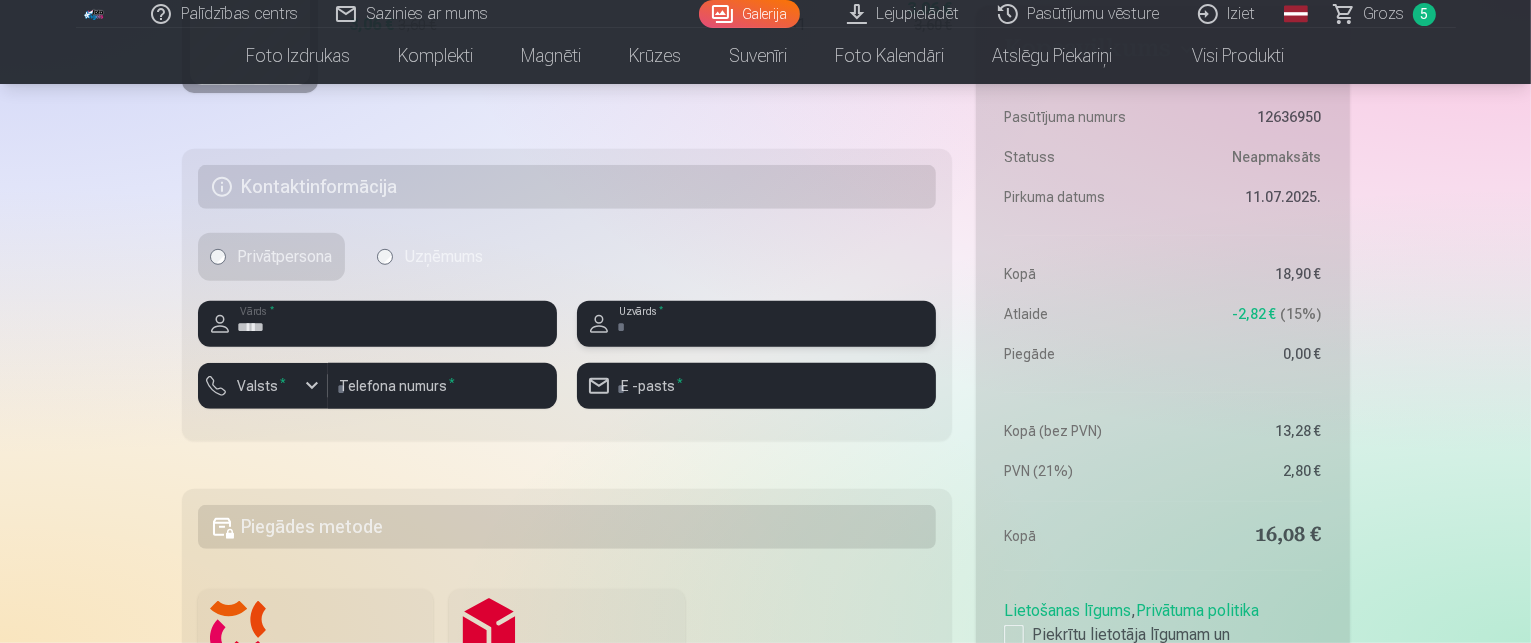 click at bounding box center [756, 324] 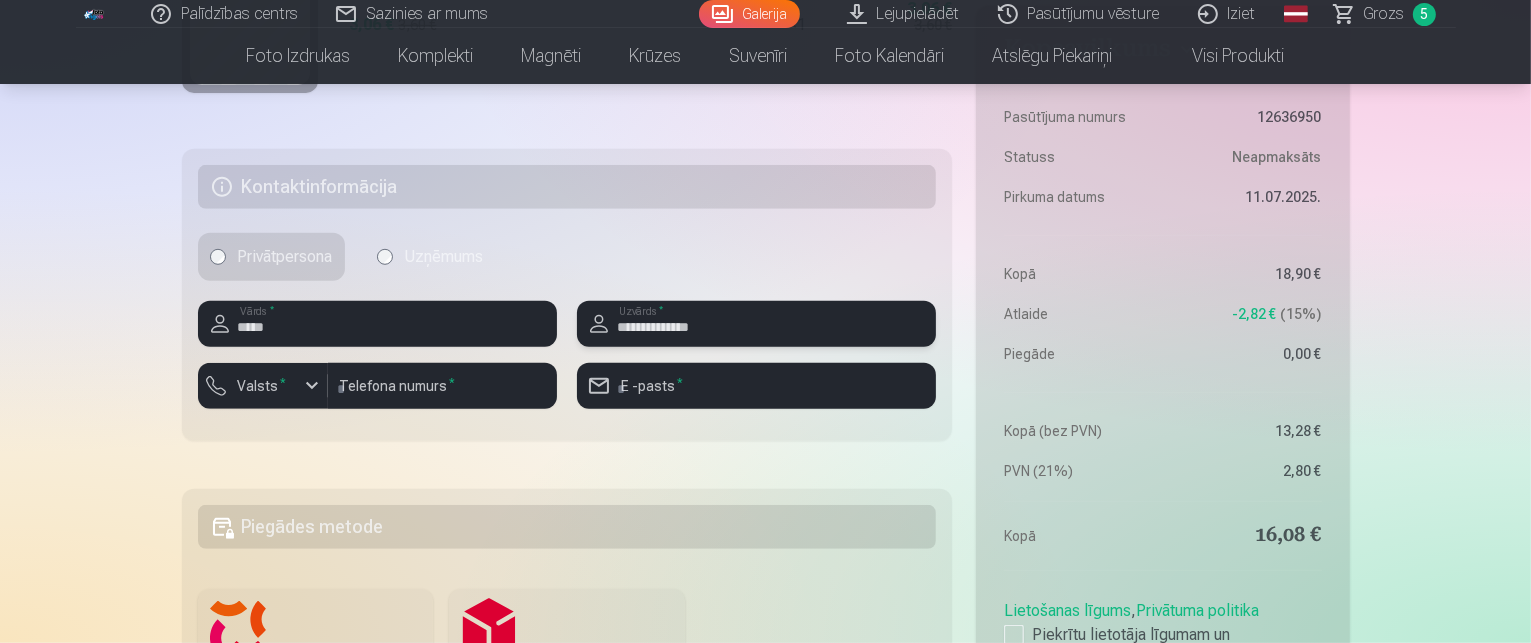 click on "**********" at bounding box center (756, 324) 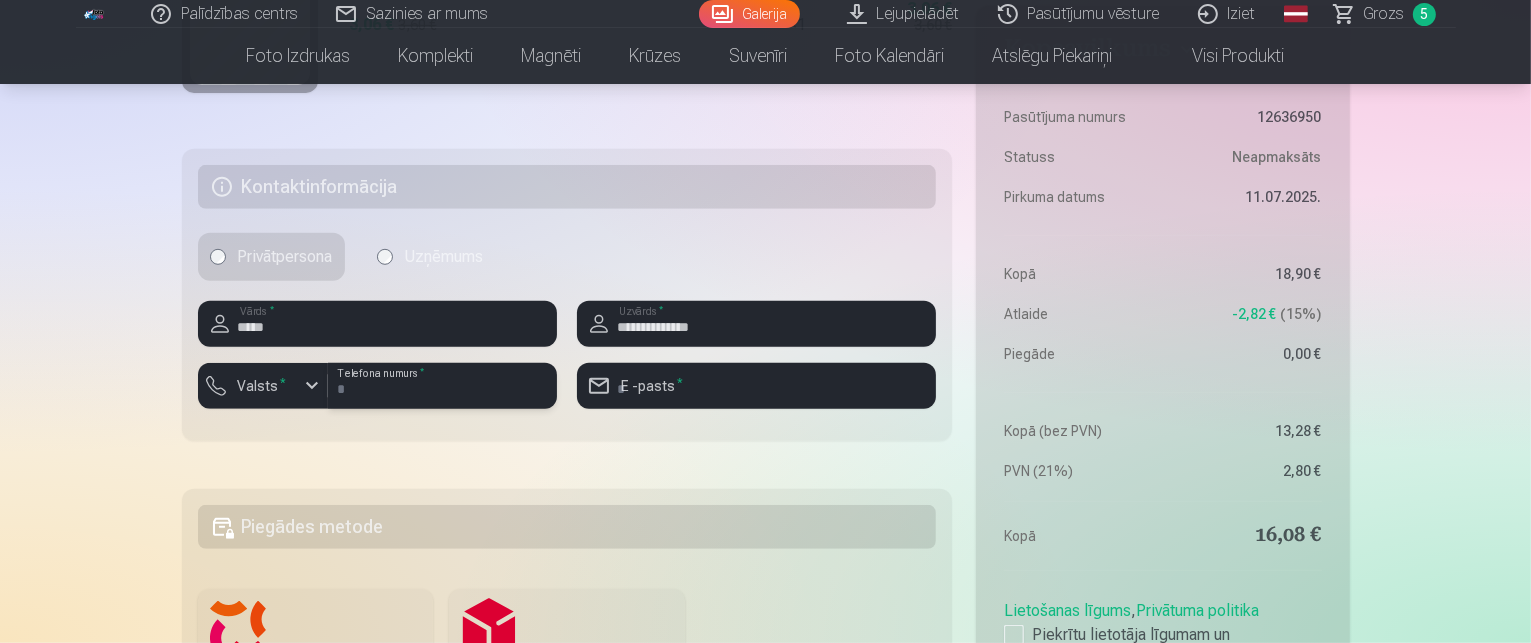 click at bounding box center [442, 386] 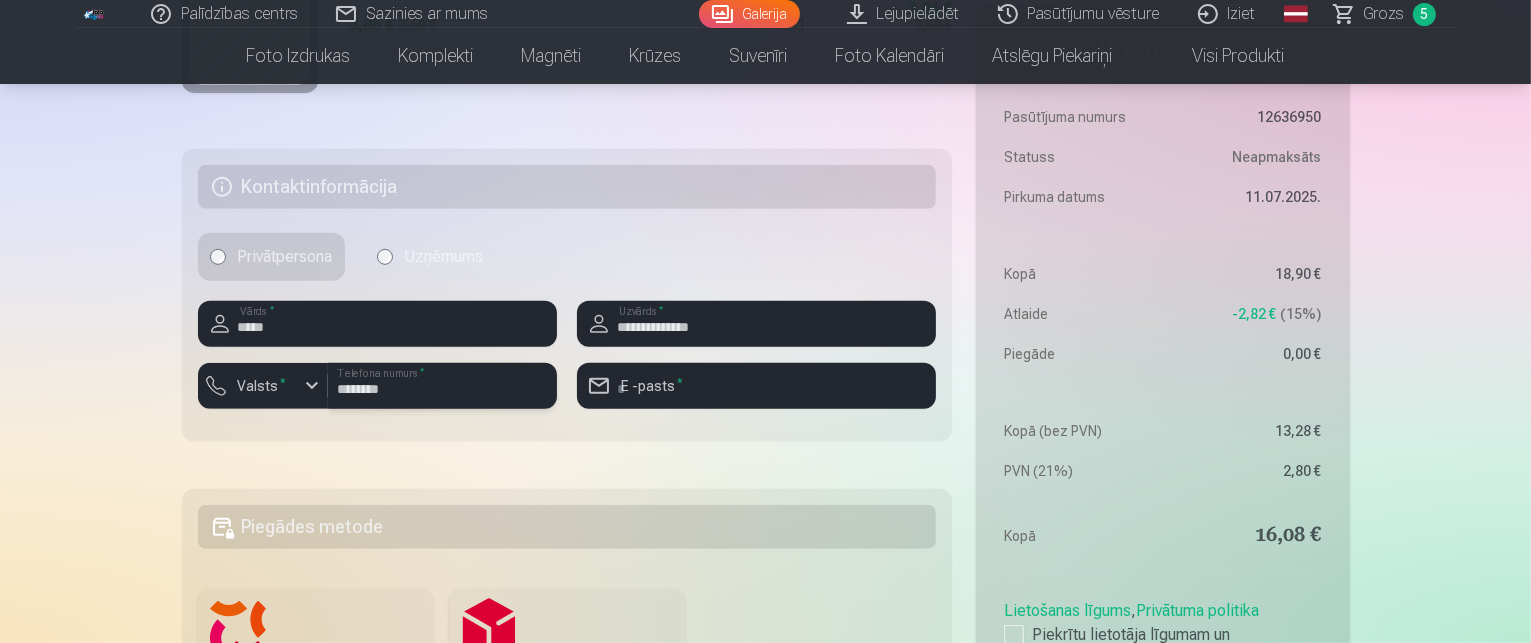 type on "********" 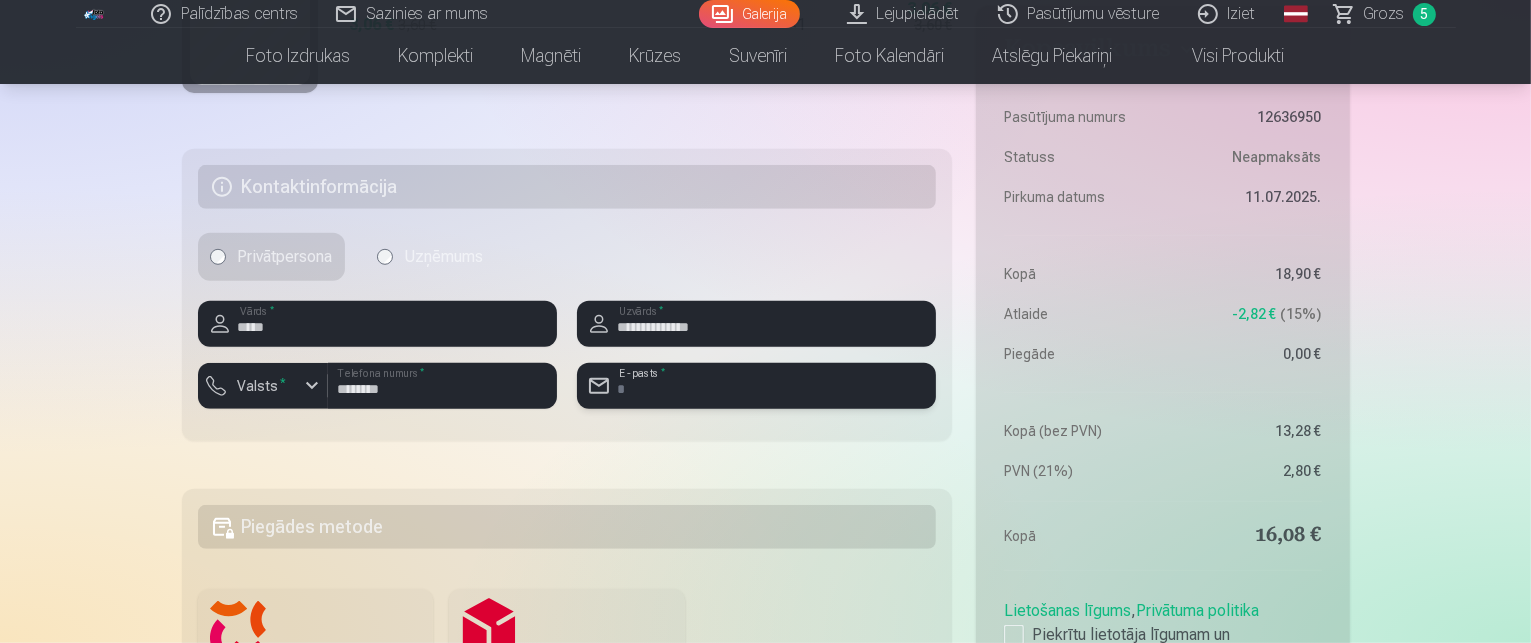 click at bounding box center (756, 386) 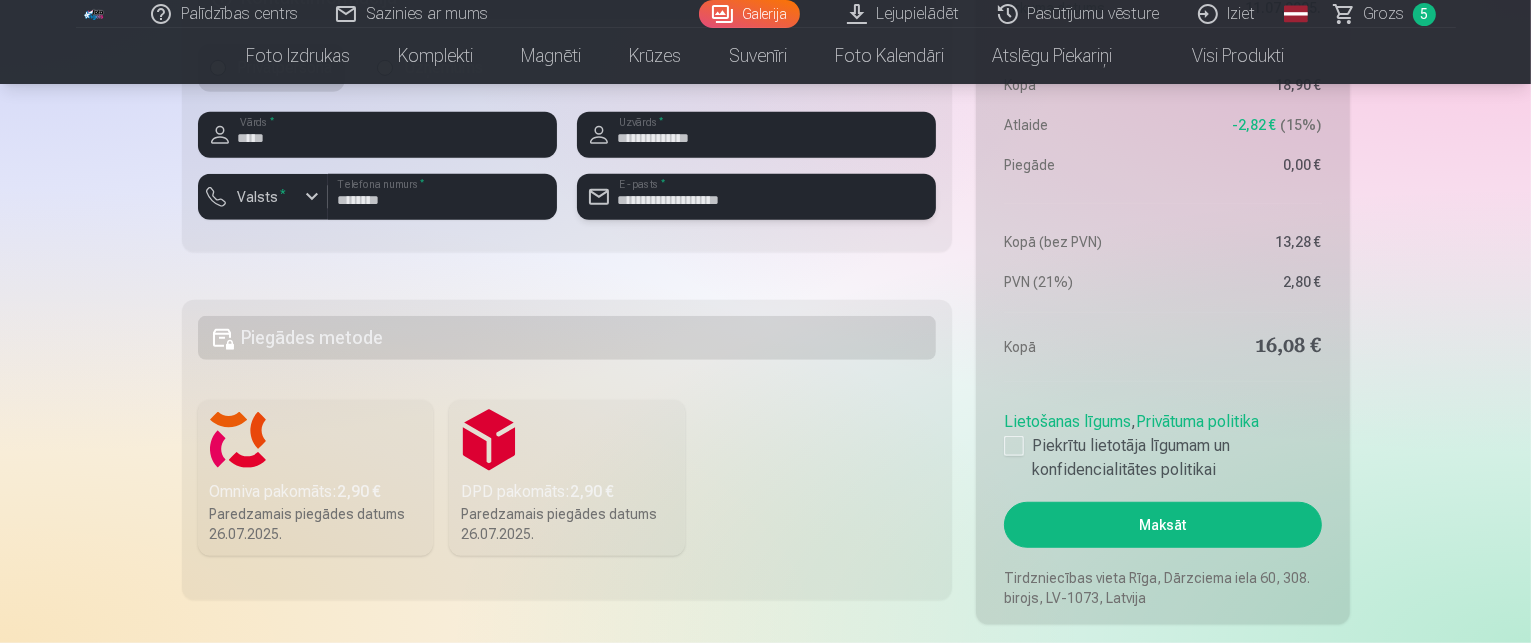 scroll, scrollTop: 1400, scrollLeft: 0, axis: vertical 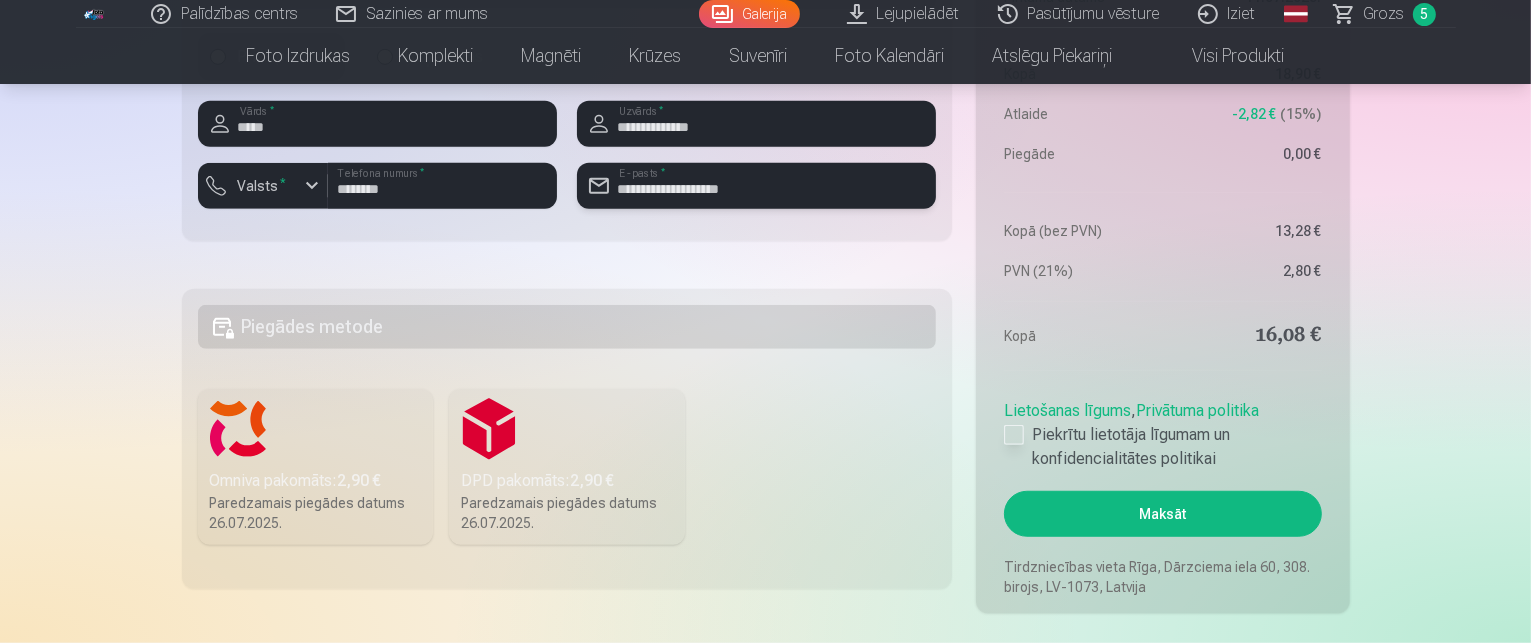 type on "**********" 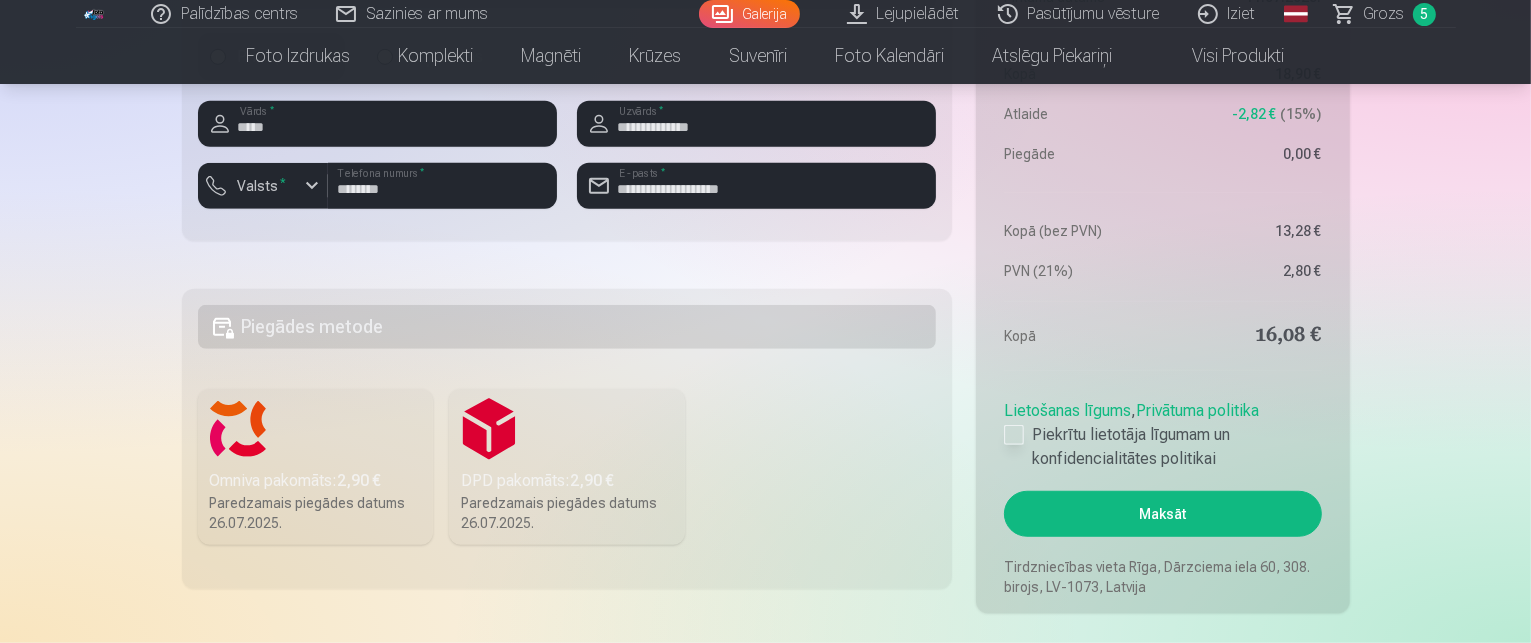 click on "Piekrītu lietotāja līgumam un konfidencialitātes politikai" at bounding box center [1162, 447] 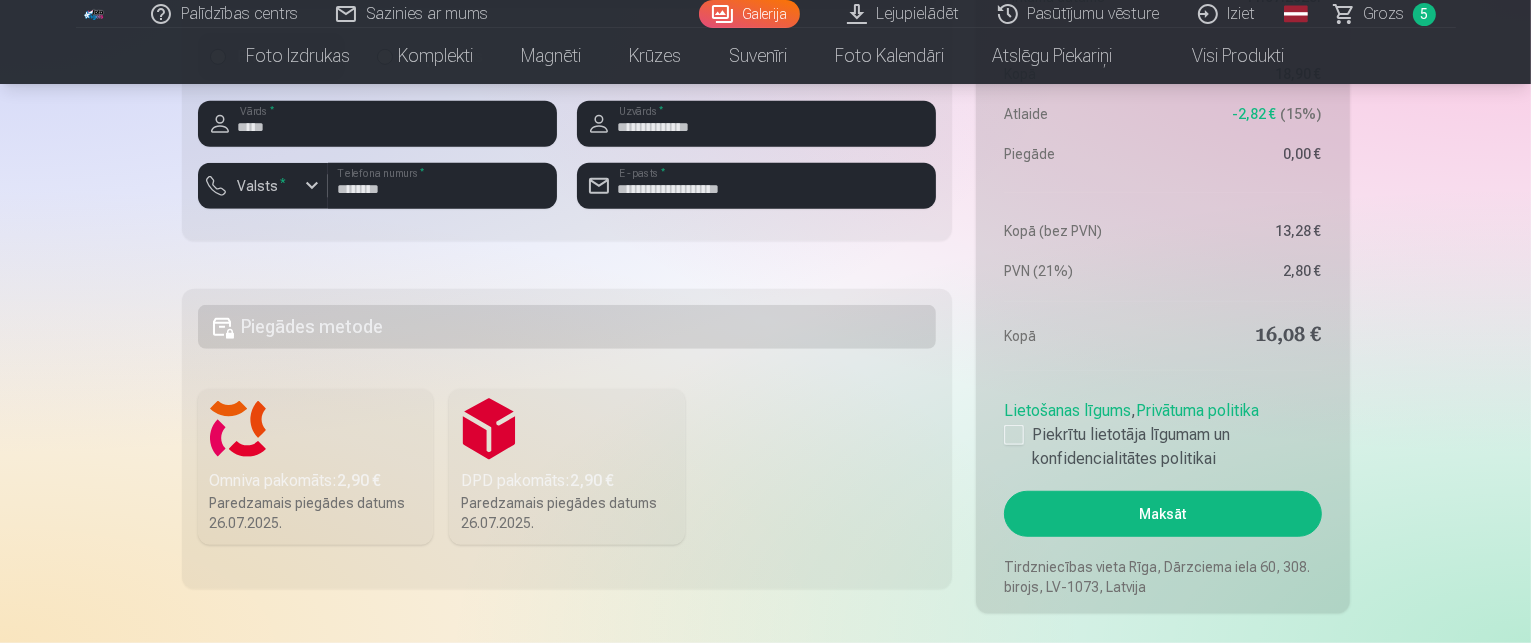 click on "DPD pakomāts :  2,90 € Paredzamais piegādes datums 26.07.2025." at bounding box center (567, 467) 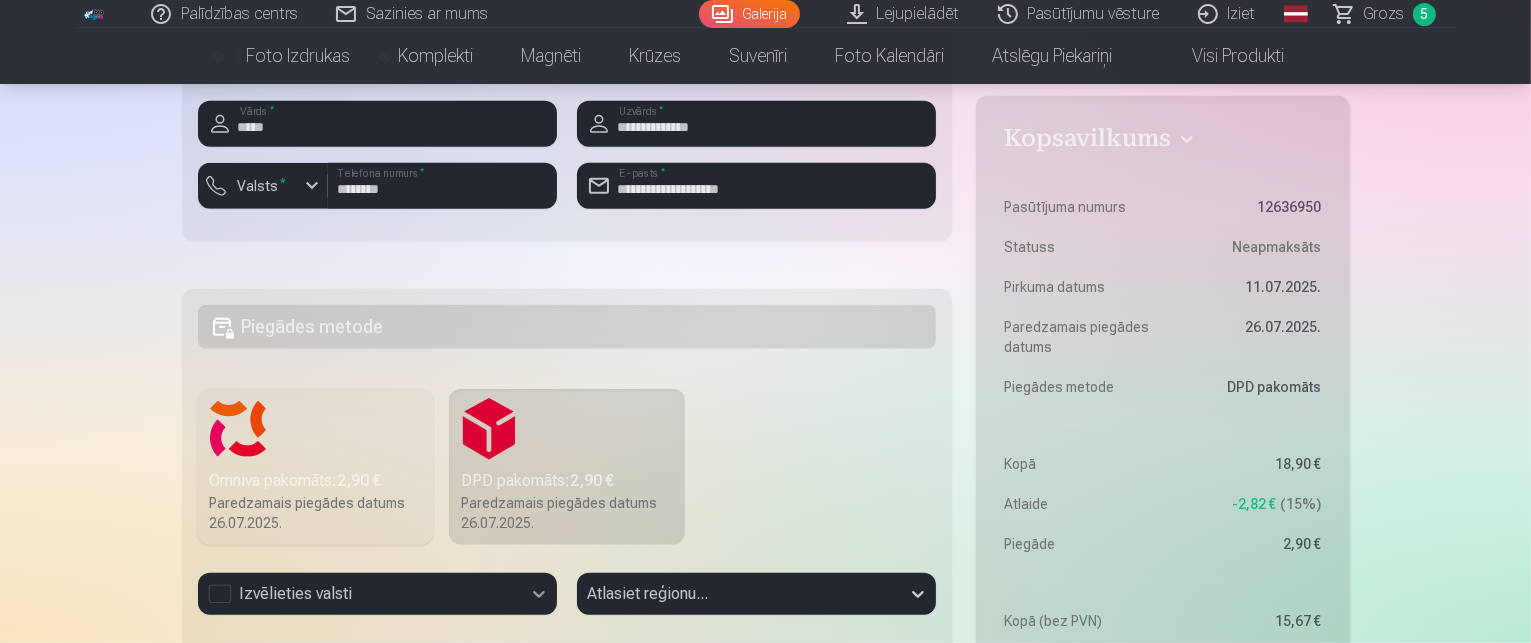 click on "Izvēlieties valsti" at bounding box center [377, 594] 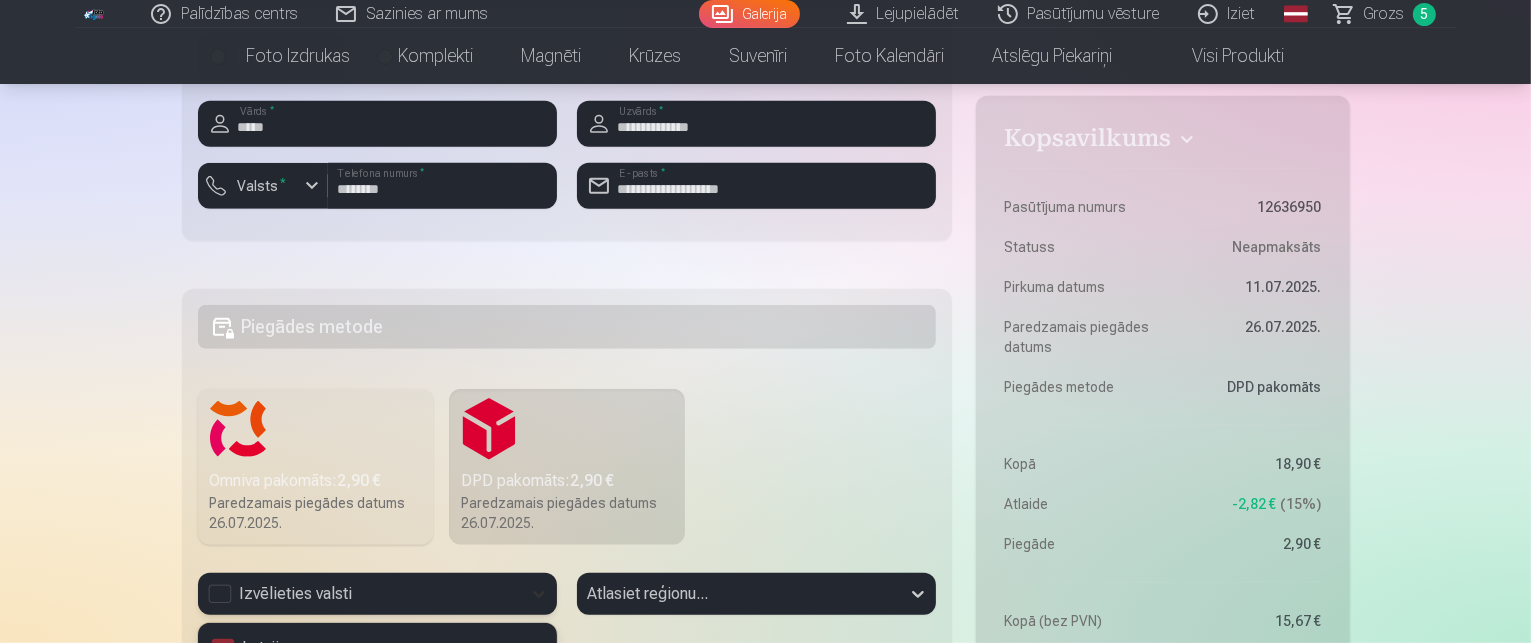 scroll, scrollTop: 1556, scrollLeft: 0, axis: vertical 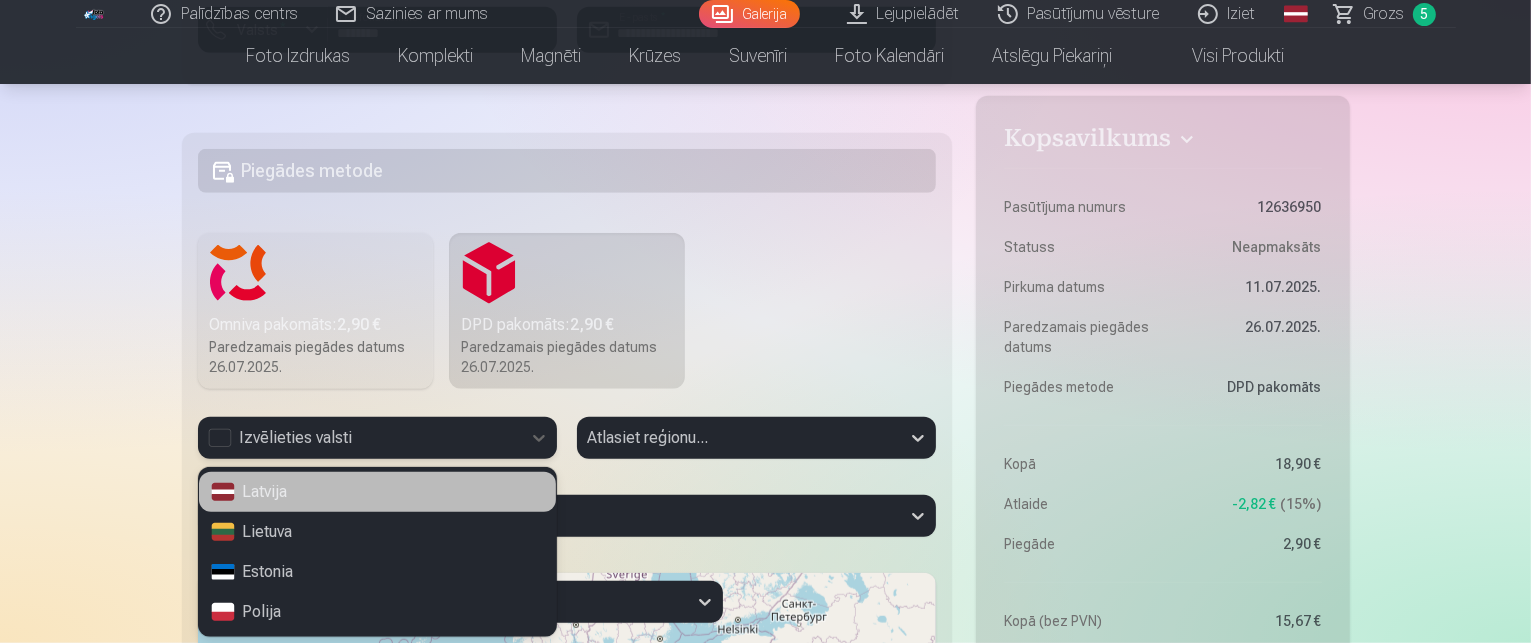 click on "Latvija" at bounding box center (377, 492) 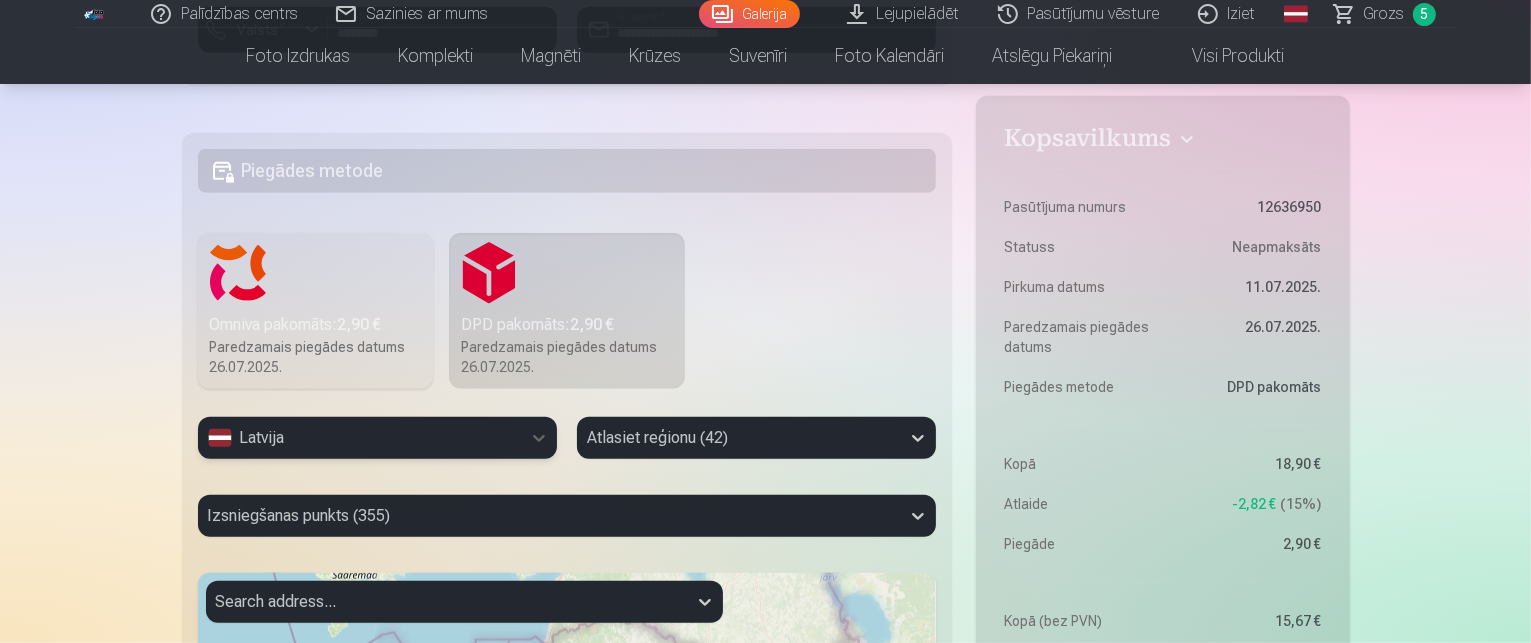 scroll, scrollTop: 1756, scrollLeft: 0, axis: vertical 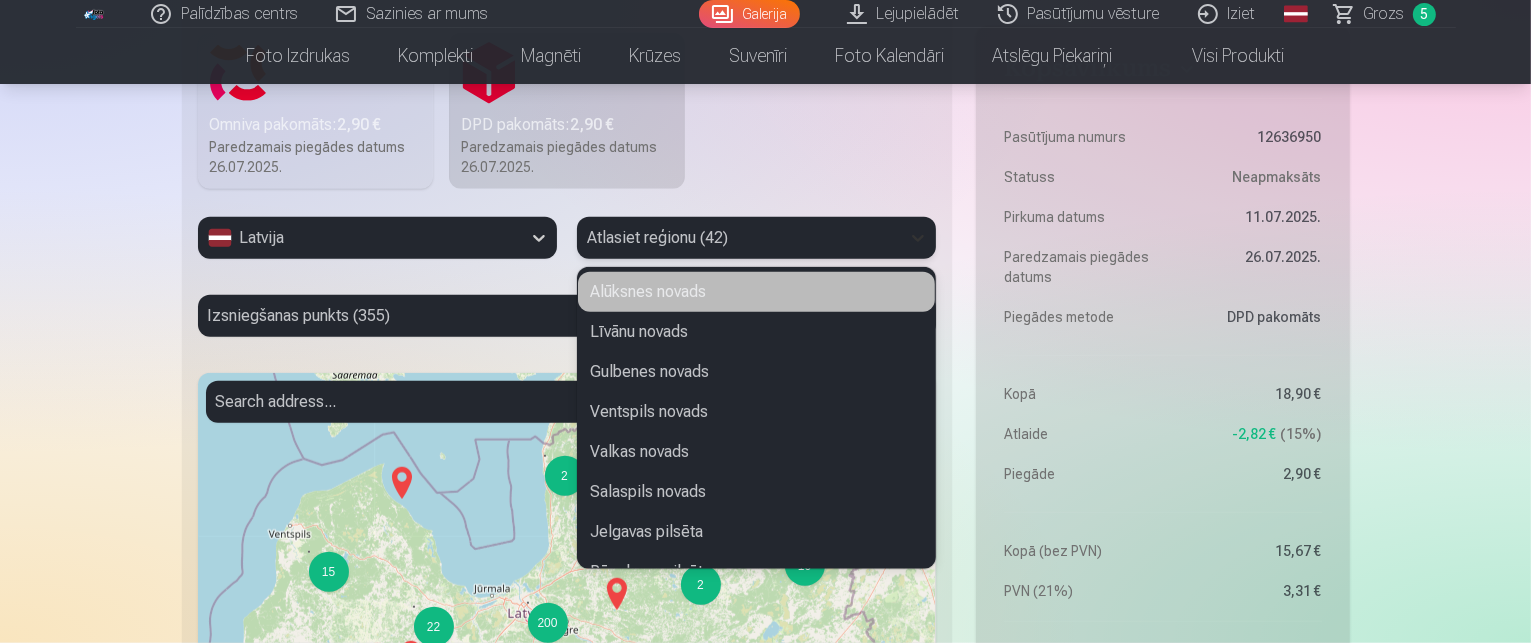 click 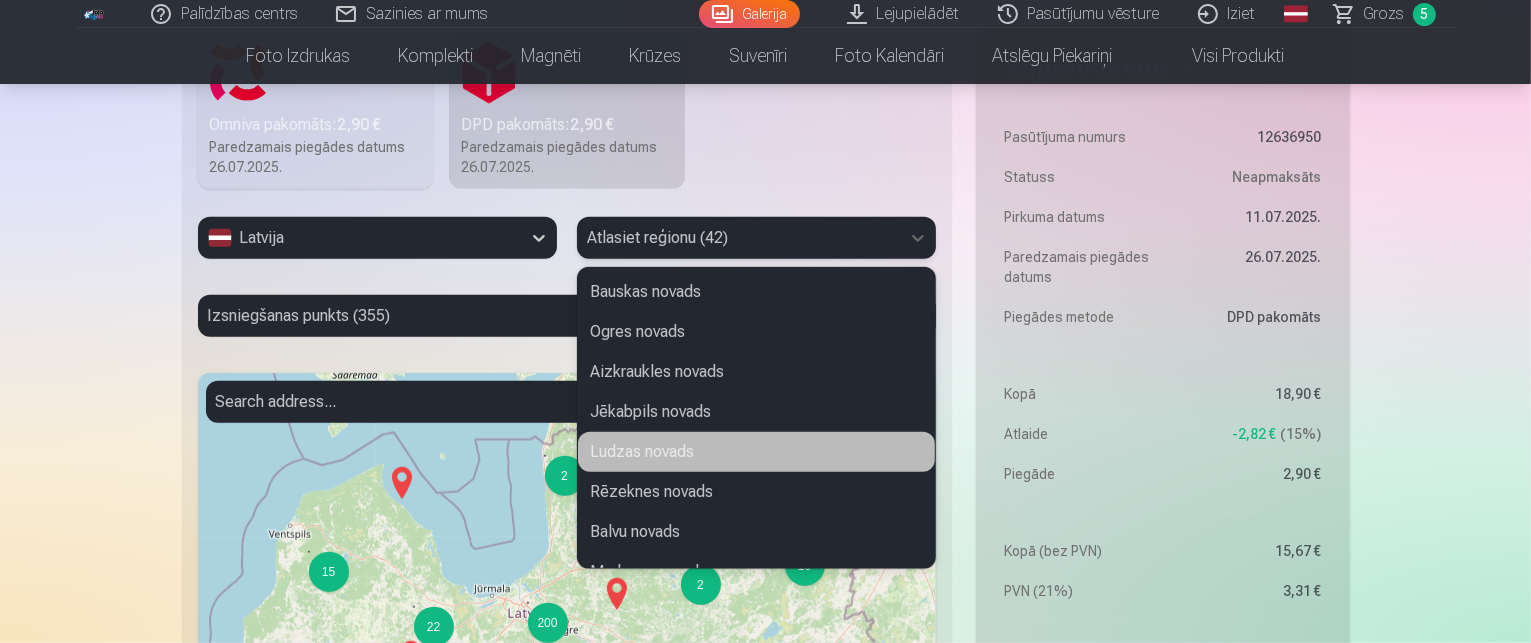 scroll, scrollTop: 900, scrollLeft: 0, axis: vertical 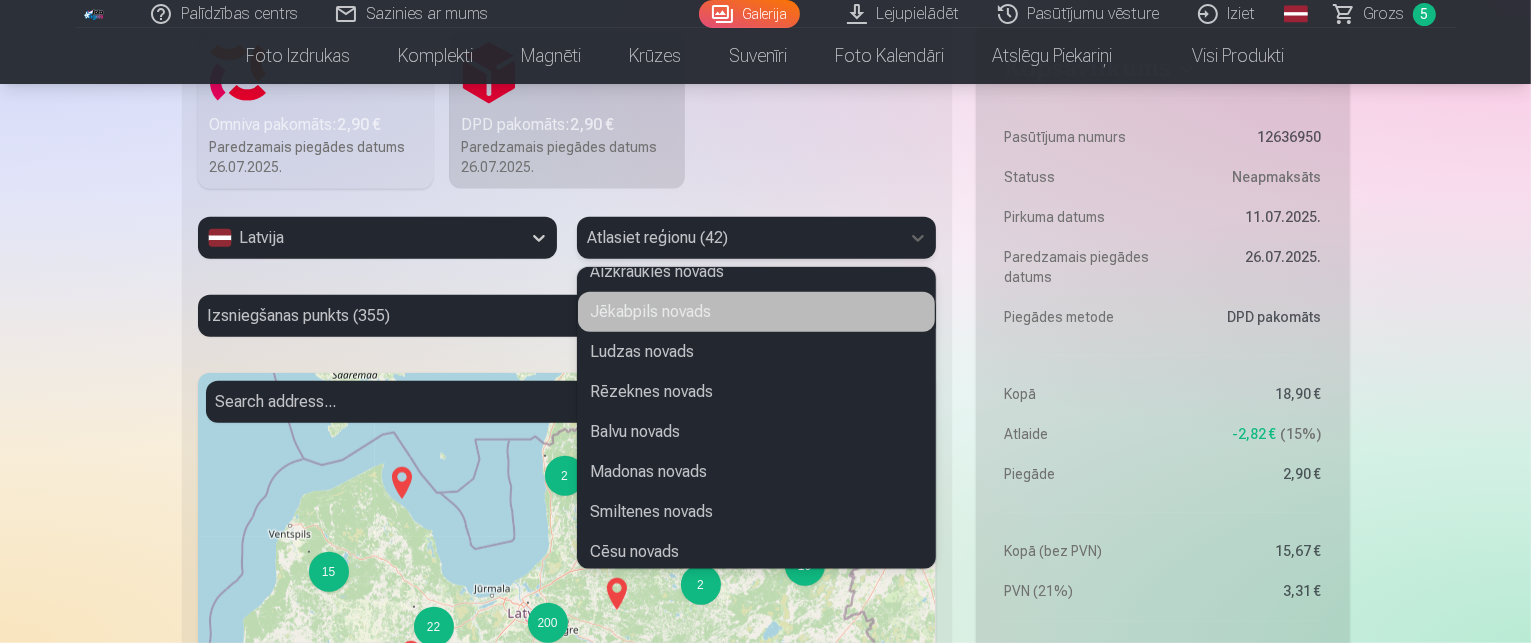 click on "Jēkabpils novads" at bounding box center [756, 312] 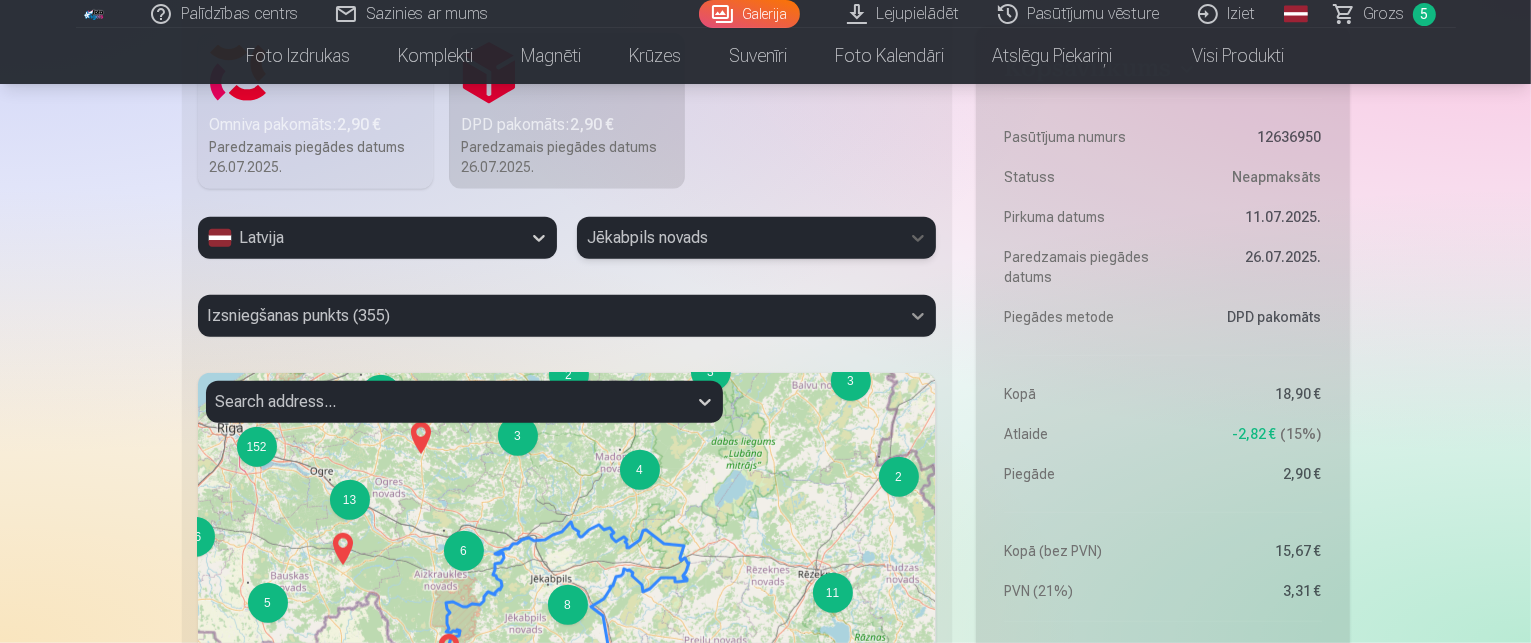 click 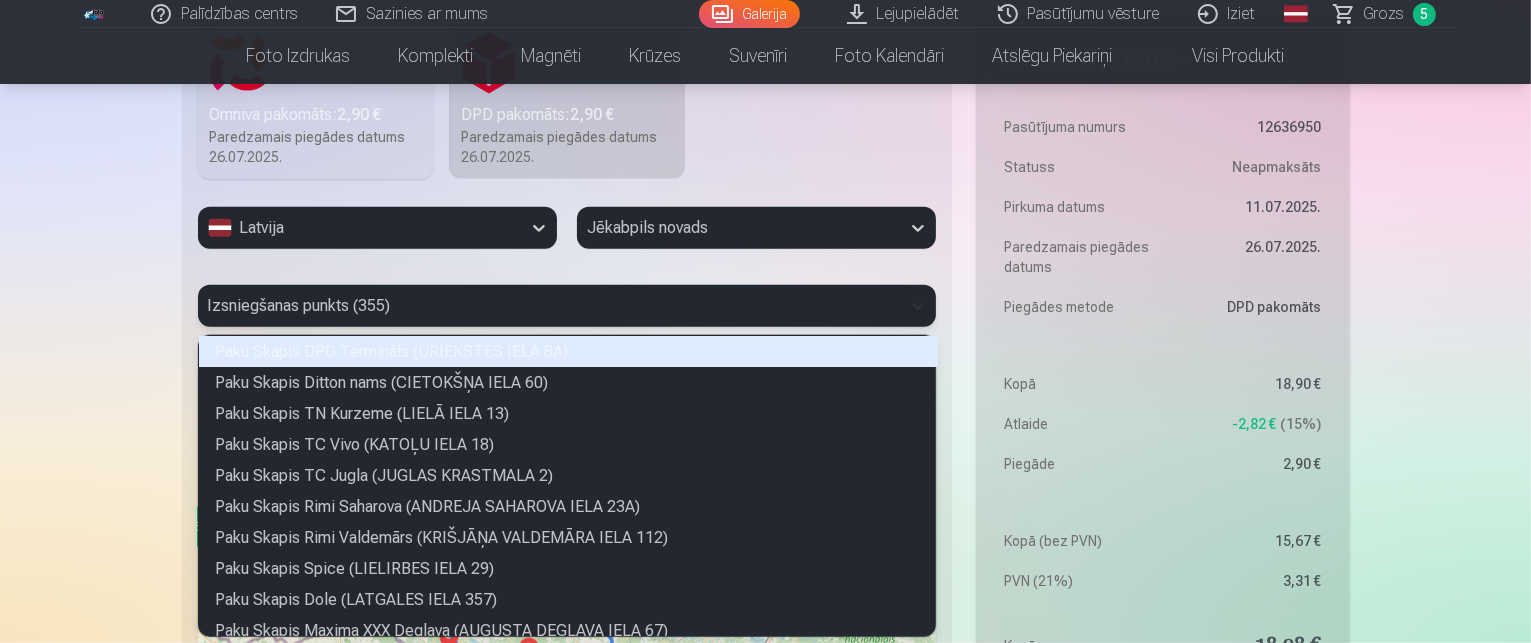 scroll, scrollTop: 5, scrollLeft: 6, axis: both 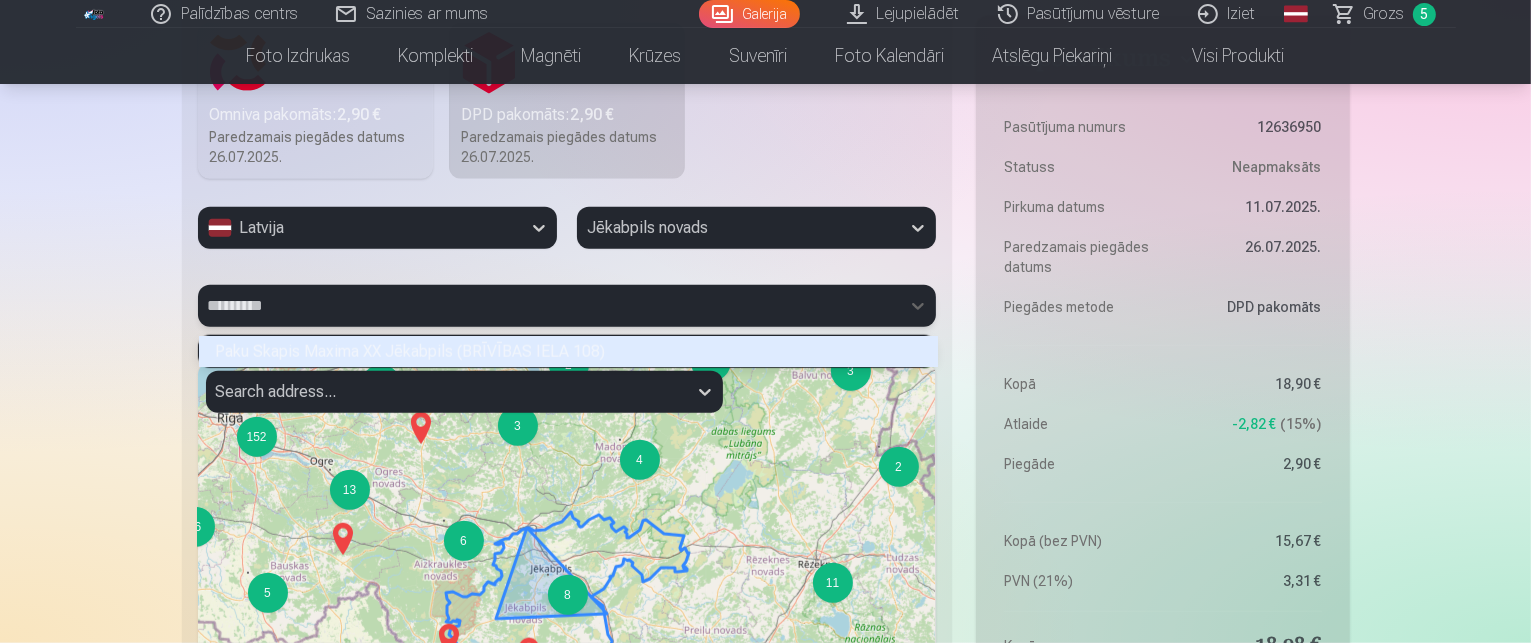type on "*********" 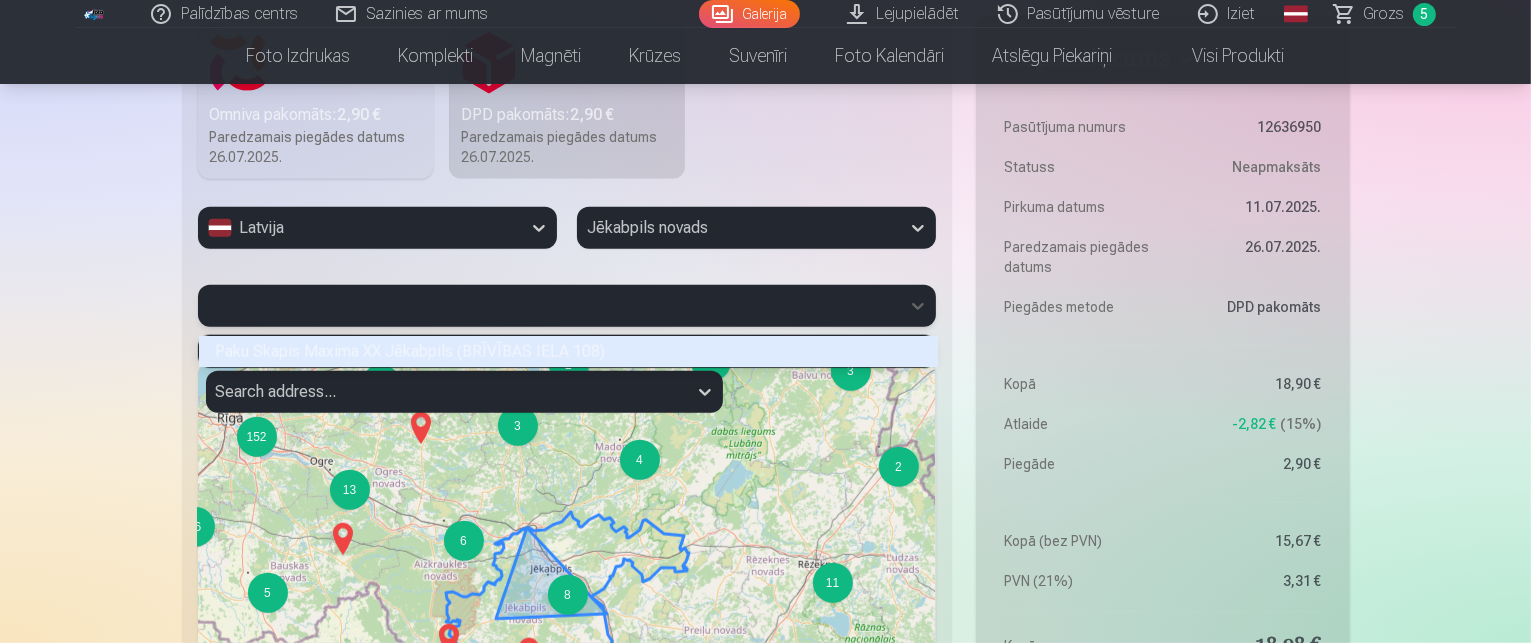 click on "8" at bounding box center (568, 595) 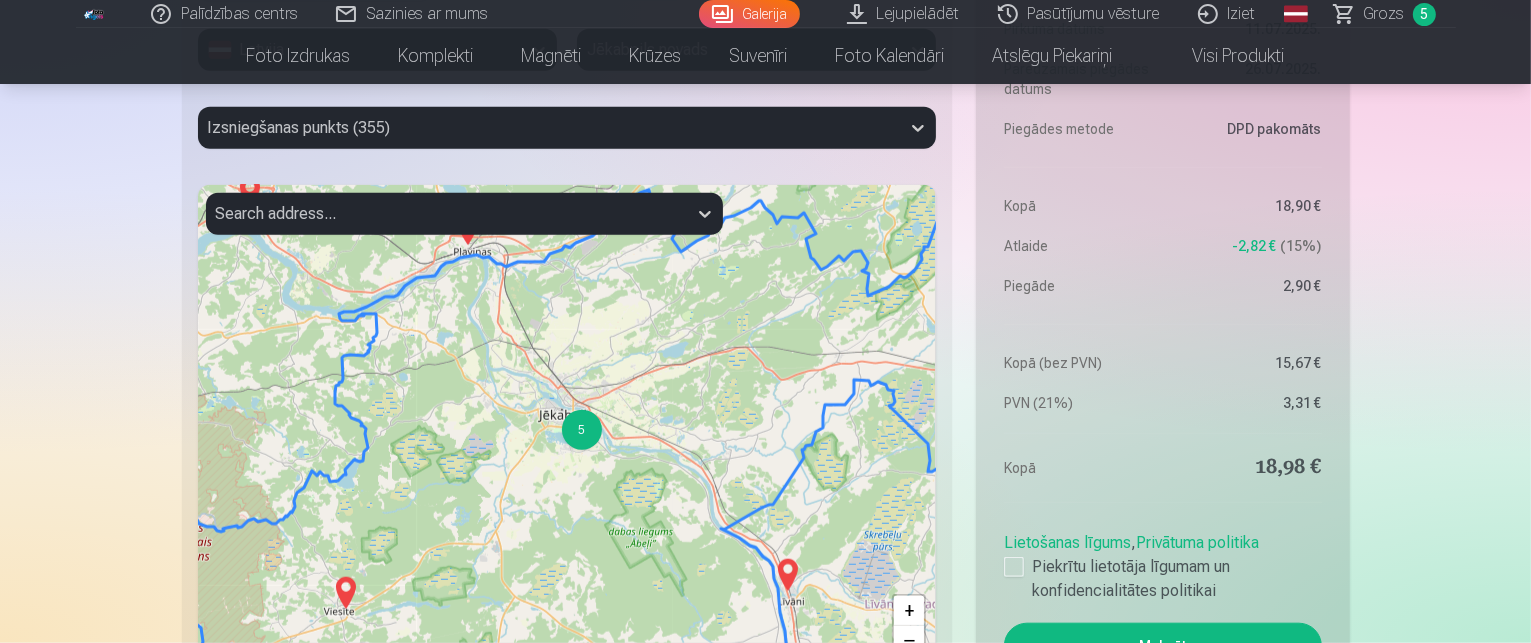scroll, scrollTop: 1966, scrollLeft: 0, axis: vertical 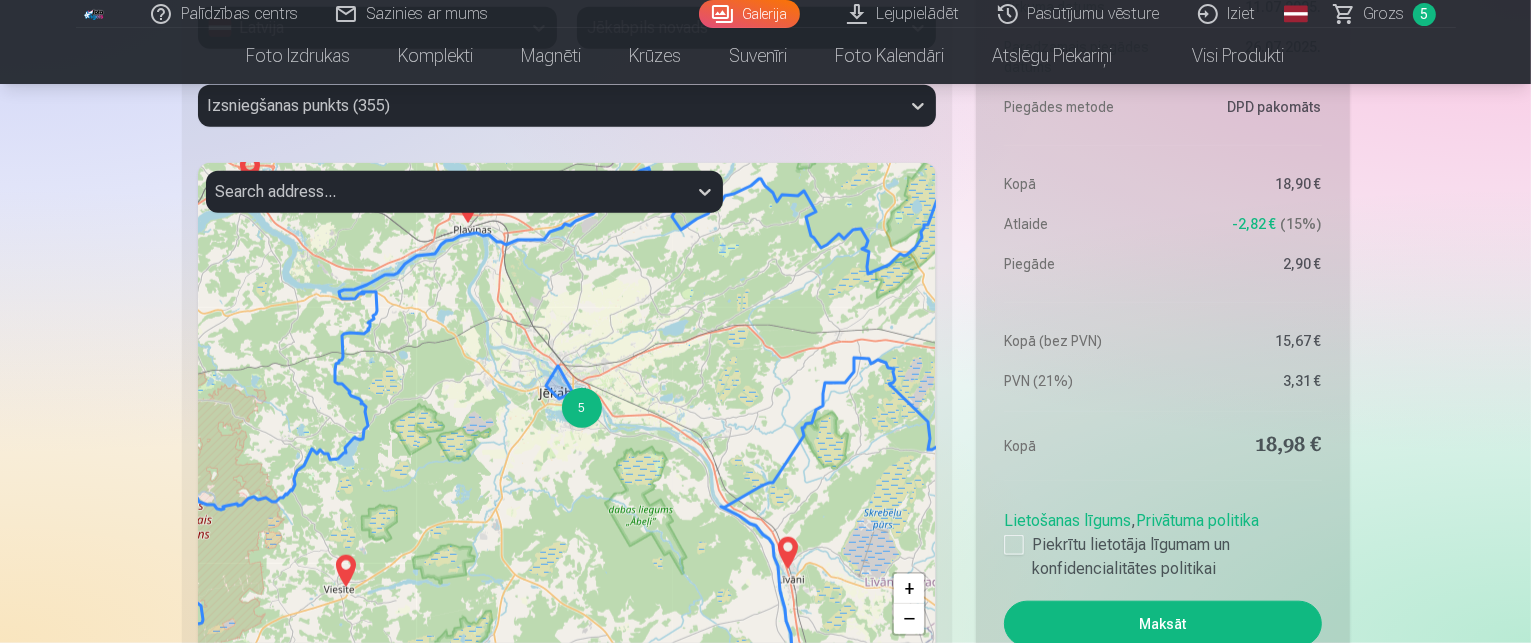 click on "5" at bounding box center (582, 408) 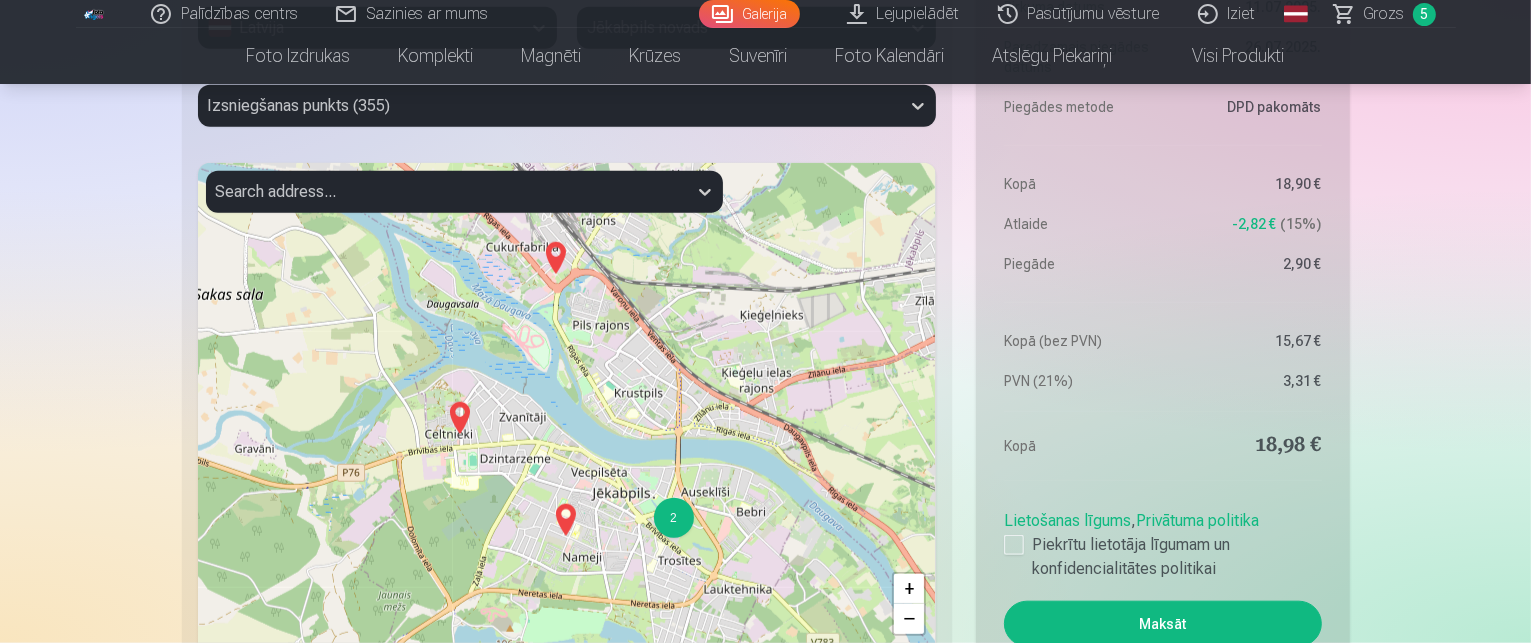 click at bounding box center [556, 258] 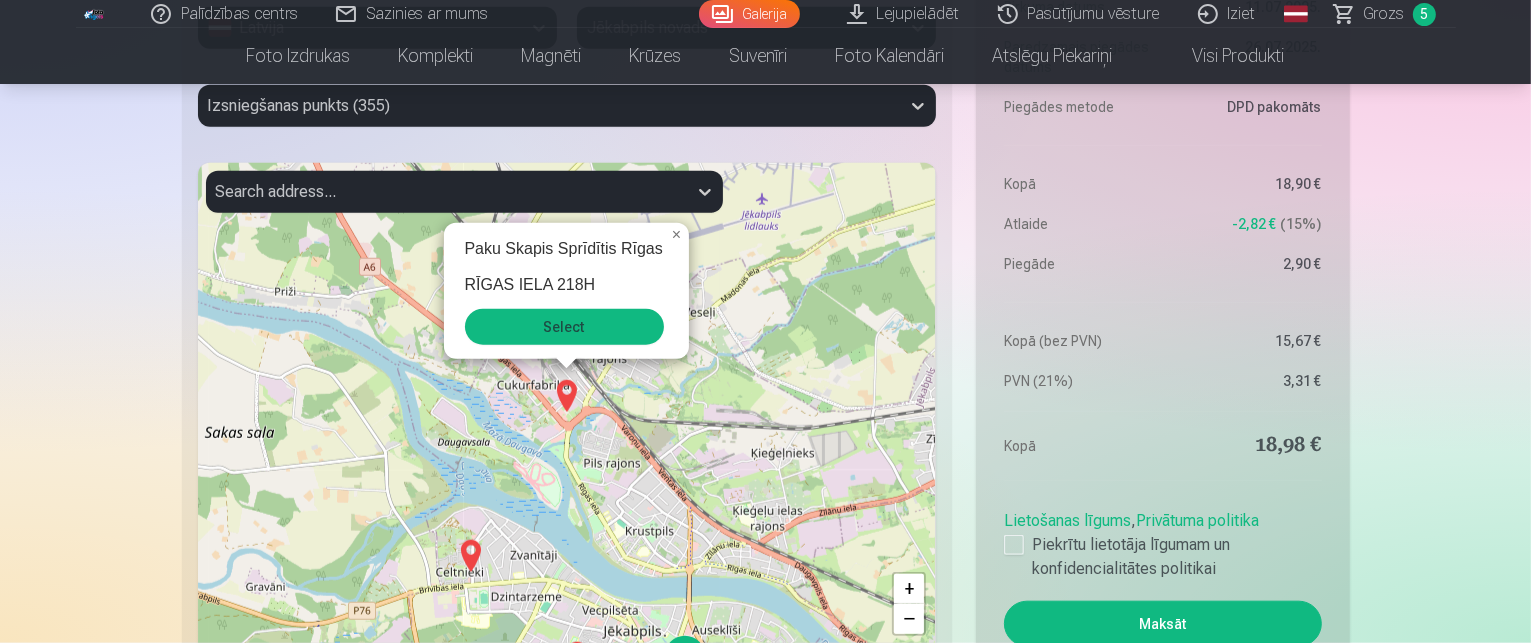 click on "Select" at bounding box center [564, 327] 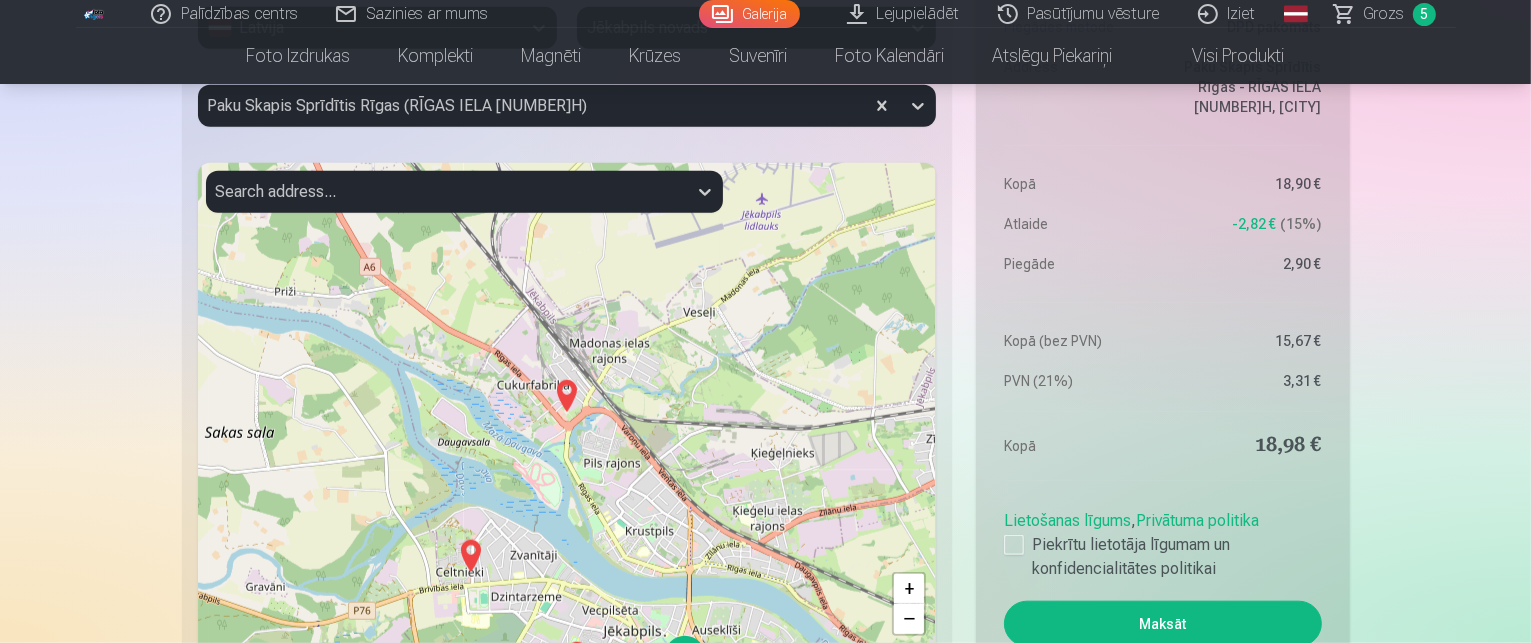 click on "Kopsavilkums Pasūtījuma numurs 12636950 Statuss Neapmaksāts Pirkuma datums 11.07.2025. Paredzamais piegādes datums 26.07.2025. Piegādes metode DPD pakomāts Address Paku Skapis Sprīdītis Rīgas - RĪGAS IELA 218H, JĒKABPILS Kopā 18,90 € Atlaide -2,82 € 15 % Piegāde 2,90 € Kopā (bez PVN) 15,67 € PVN (21%) 3,31 € Kopā 18,98 € Lietošanas līgums ,  Privātuma politika Piekrītu lietotāja līgumam un konfidencialitātes politikai Maksāt Tirdzniecības vieta Rīga, Dārzciema iela 60, 308. birojs, LV-1073, Latvija Prece Daudzums Kopā Personalizēti foto magnēti 6.5 x 9.5 cm Saglabājiet skaistākās atmiņas uz ledusskapja 3,32 € 3,90 € × 1 3,32 € 3,90 € Personalizēti foto magnēti 6.5 x 9.5 cm Saglabājiet skaistākās atmiņas uz ledusskapja 3,32 € 3,90 € × 1 3,32 € 3,90 € Augstas kvalitātes fotoattēlu izdrukas 10x15 cm 210 gsm papīrs, piesātināta krāsa un detalizācija 3,06 € 3,60 € × 1 3,06 € 3,60 € 3,32 € 3,90 € × 1 × 1" at bounding box center [766, -488] 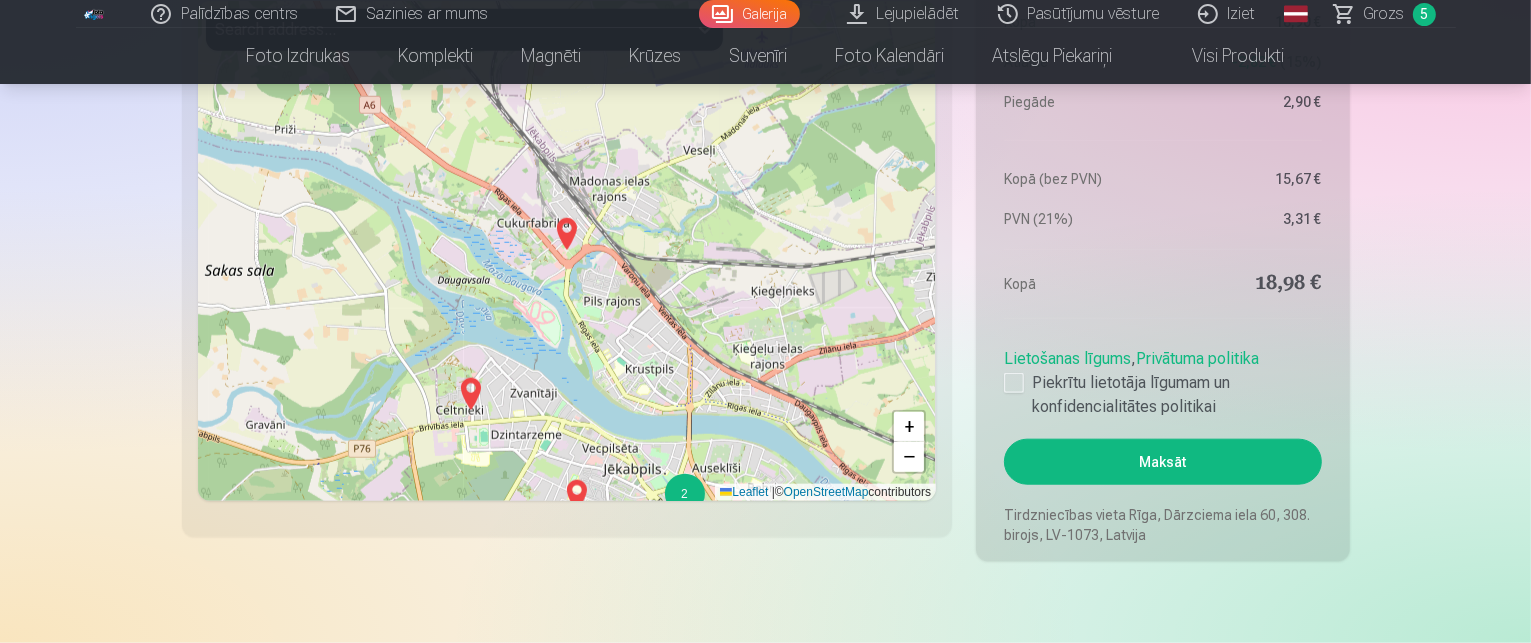 scroll, scrollTop: 1966, scrollLeft: 0, axis: vertical 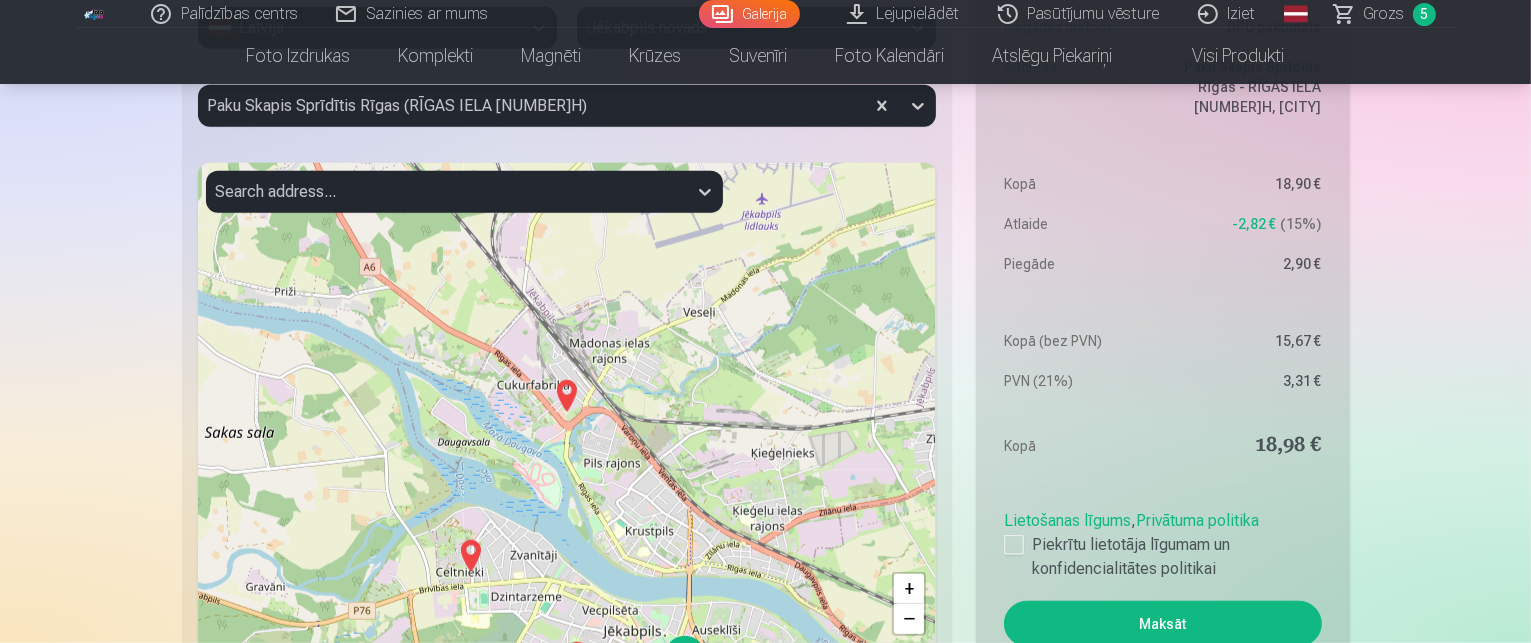 click on "Paku Skapis Sprīdītis Rīgas (RĪGAS IELA 218H)" at bounding box center (531, 106) 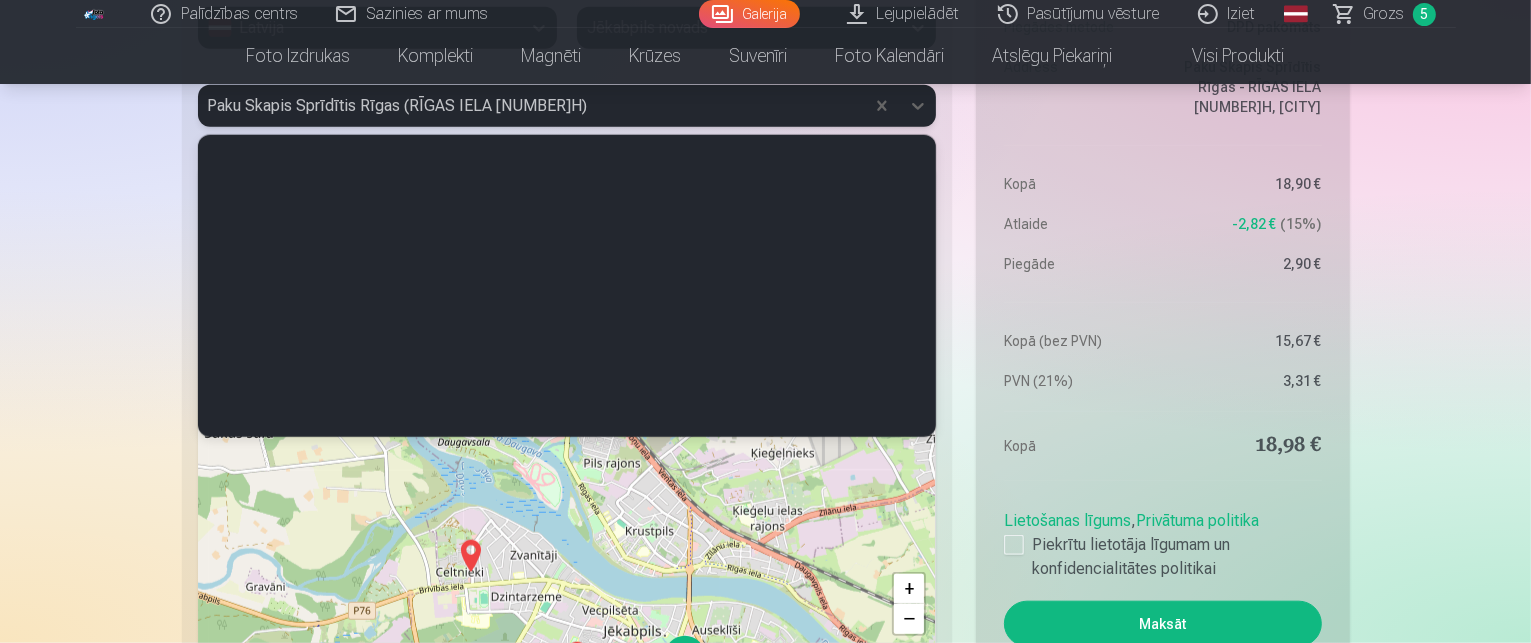 scroll, scrollTop: 6923, scrollLeft: 0, axis: vertical 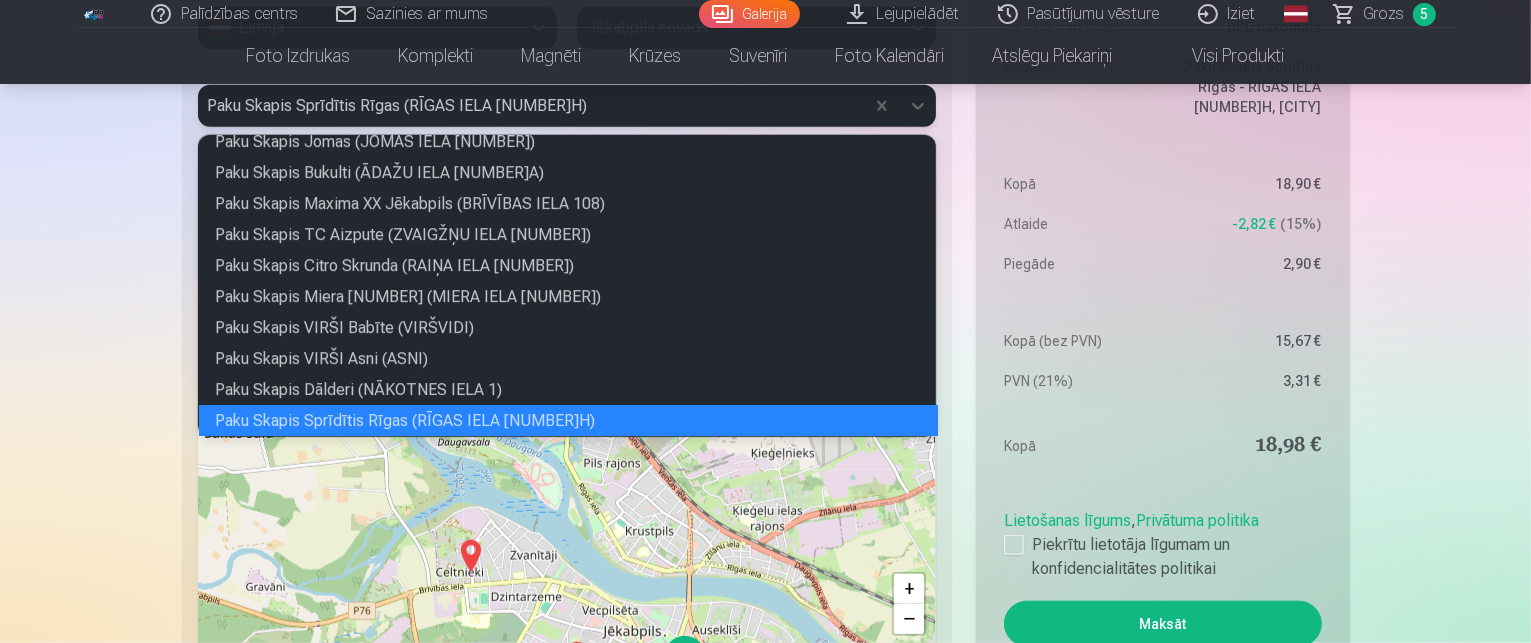 click on "Palīdzības centrs Sazinies ar mums Galerija Lejupielādēt Pasūtījumu vēsture Iziet Global English (en) Latvian (lv) Russian (ru) Lithuanian (lt) Estonian (et) Grozs 5 Foto izdrukas Augstas kvalitātes fotoattēlu izdrukas 210 gsm papīrs, piesātināta krāsa un detalizācija Sākot no  3,60 € Profesionālas panorāmas grupas foto izdrukas 15×30 cm Spilgtas krāsas uz Fuji Film Crystal fotopapīra Sākot no  4,30 € Foto kolāža no divām fotogrāfijām Divi neaizmirstami mirkļi vienā skaistā bildē Sākot no  4,10 € Foto izdrukas dokumentiem Universālas foto izdrukas dokumentiem (6 fotogrāfijas) Sākot no  4,40 € Augstas izšķirtspējas digitālais fotoattēls JPG formātā Iemūžiniet savas atmiņas ērtā digitālā veidā Sākot no  6,00 € See all products Komplekti Pilns Atmiņu Komplekts – Drukātas (15×23cm, 40% ATLAIDE) un 🎁 Digitālas Fotogrāfijas   Klasiskais komplekts Sākot no  19,20 € Populārs komplekts Sākot no  24,00 € Premium komplekts + 🎁  Kopā" at bounding box center [765, -299] 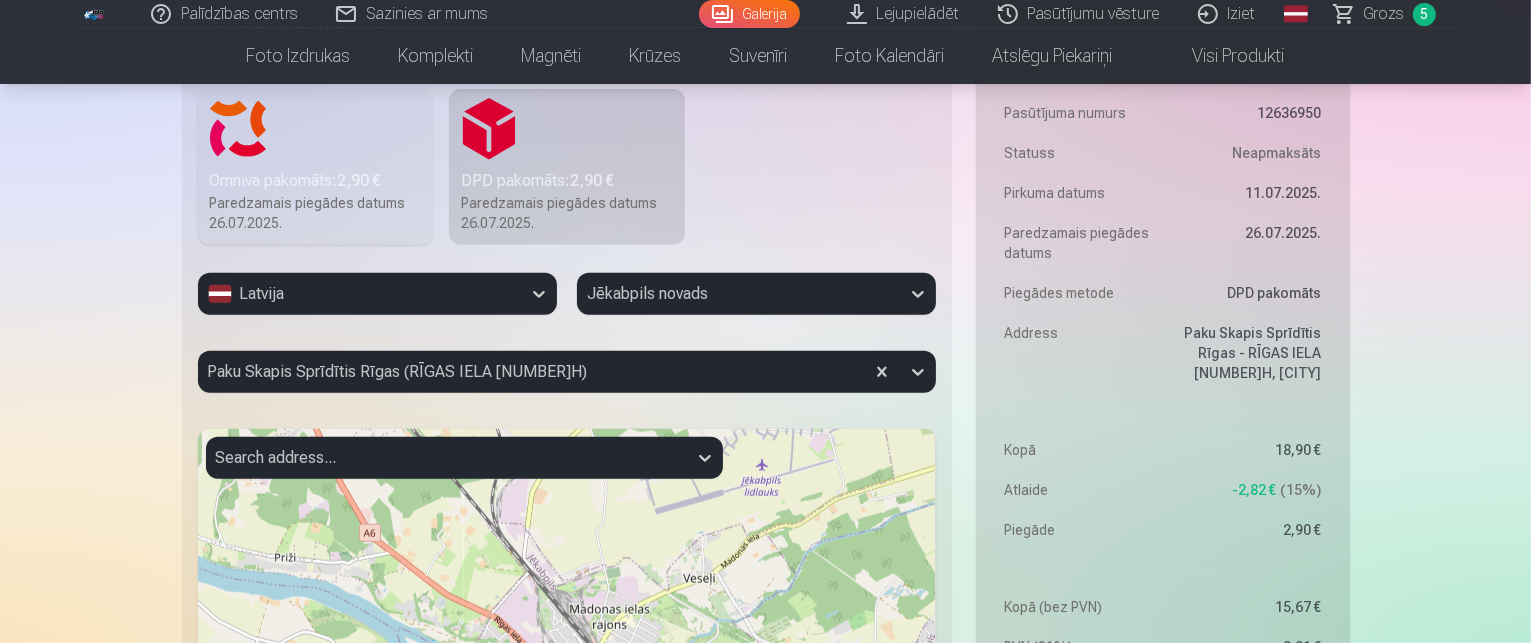 scroll, scrollTop: 1666, scrollLeft: 0, axis: vertical 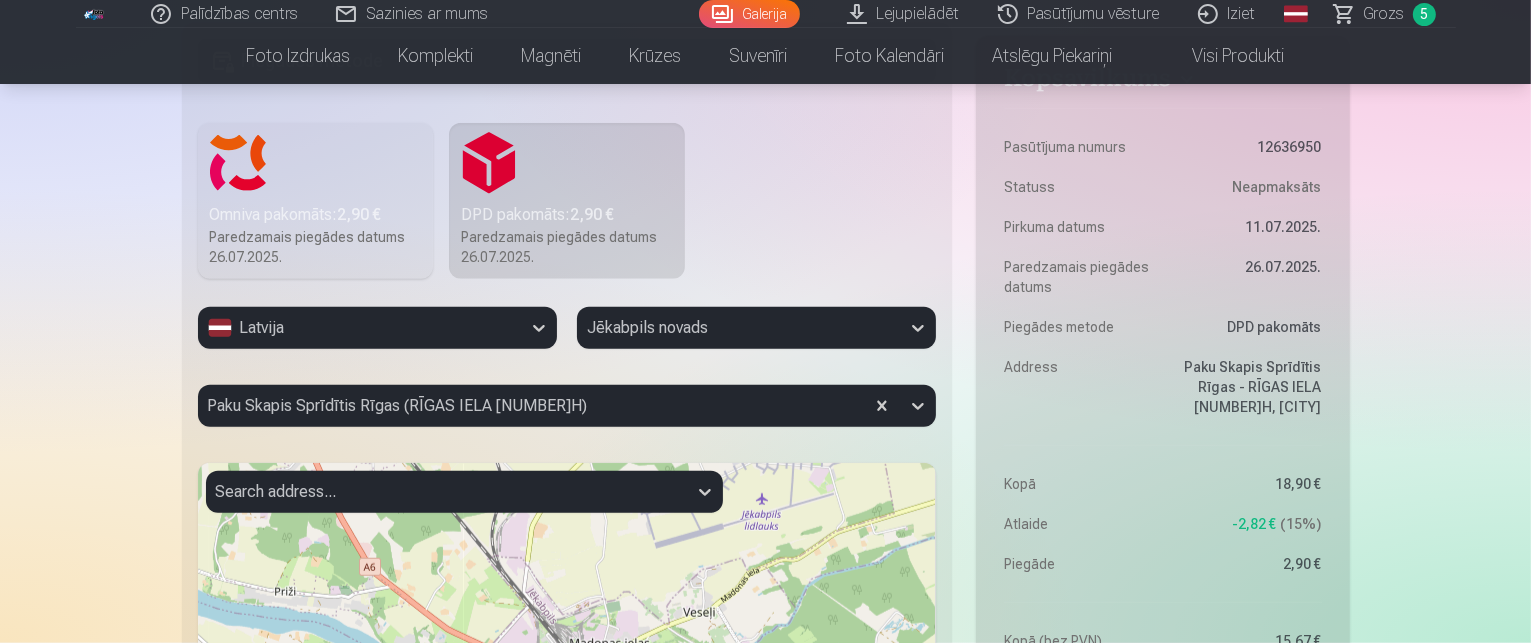 click on "DPD pakomāts :  2,90 €" at bounding box center [567, 215] 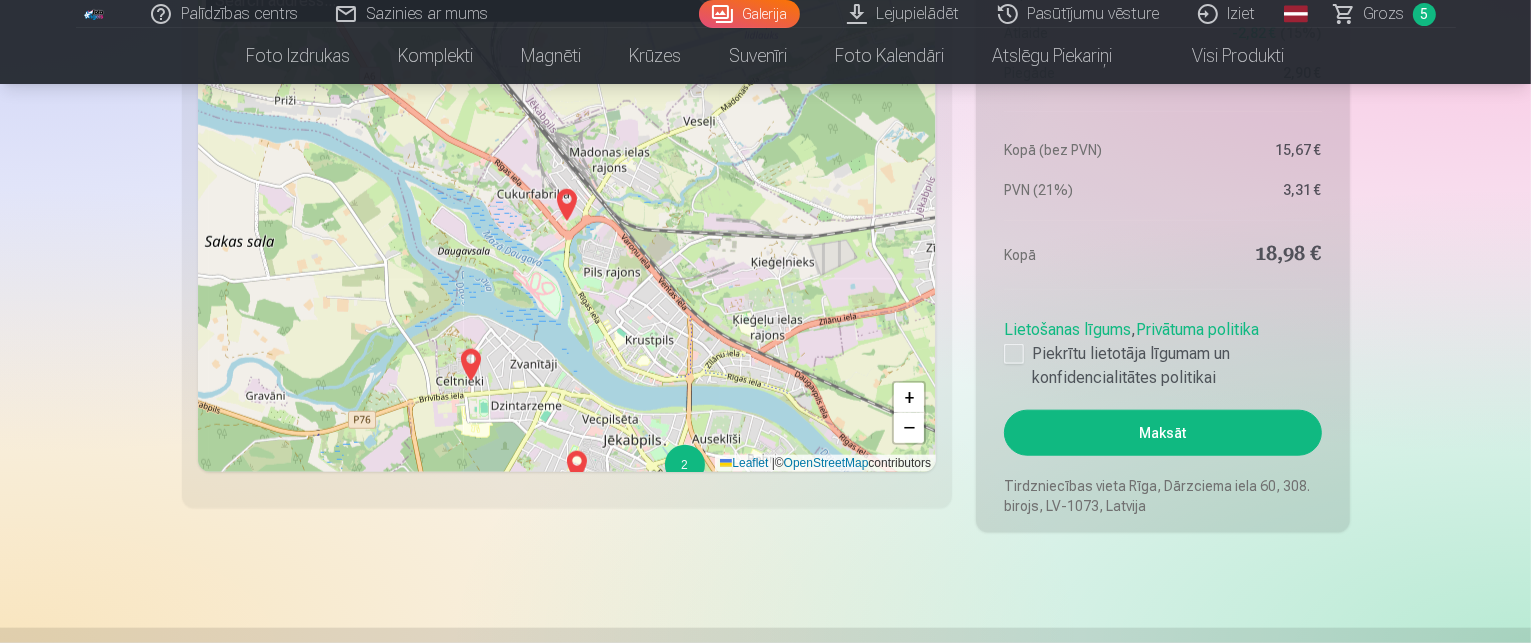 scroll, scrollTop: 2166, scrollLeft: 0, axis: vertical 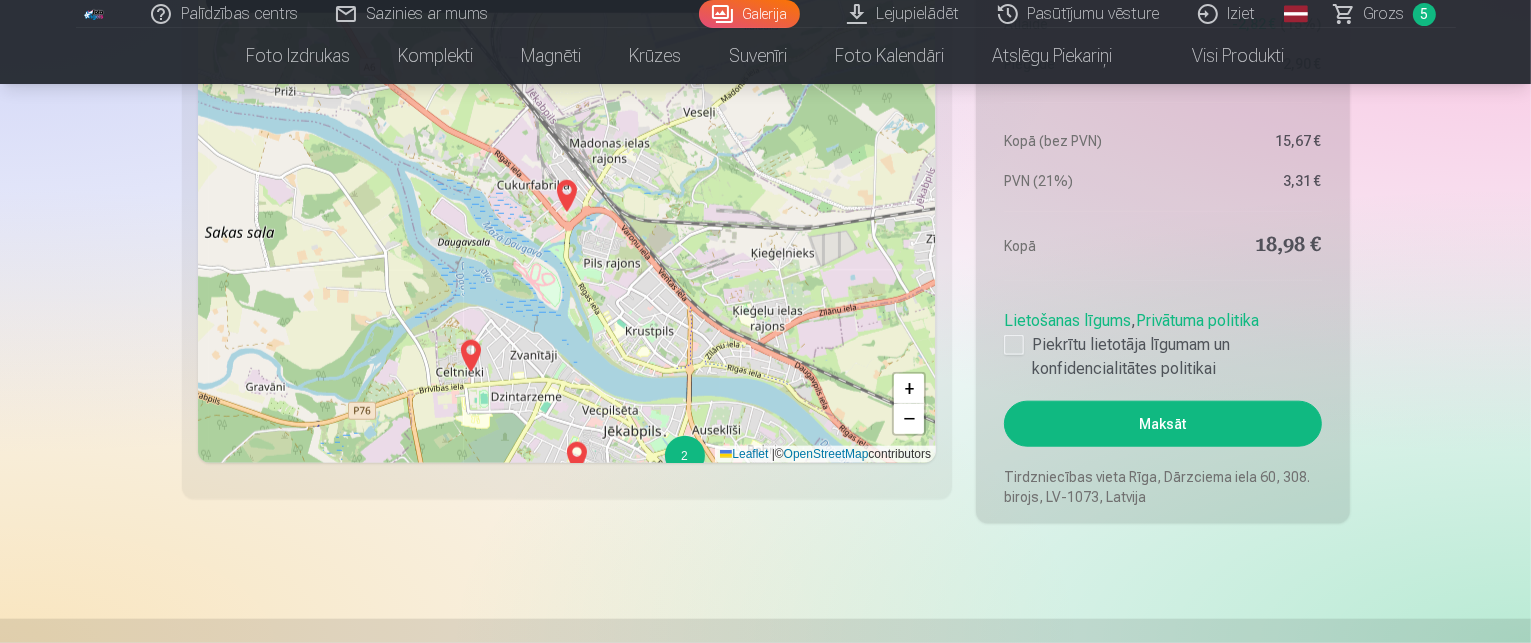 click on "Maksāt" at bounding box center (1162, 424) 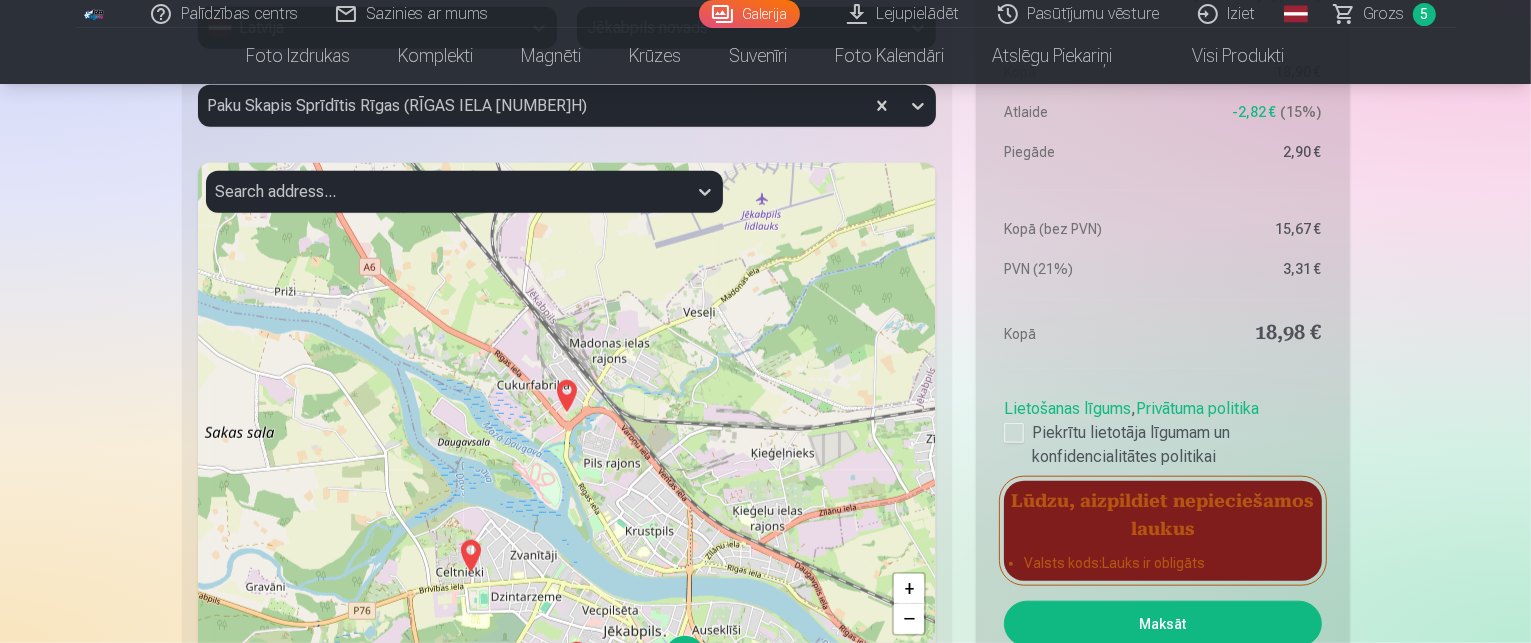 scroll, scrollTop: 1566, scrollLeft: 0, axis: vertical 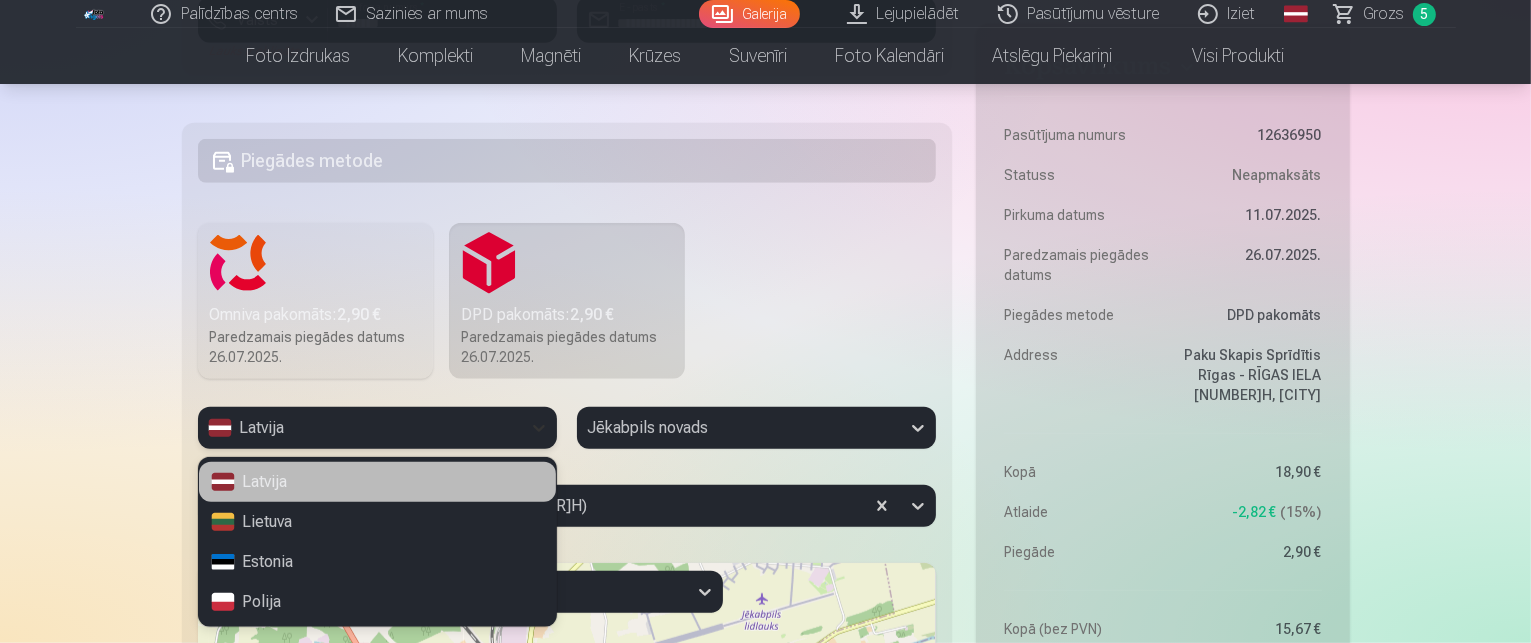 click 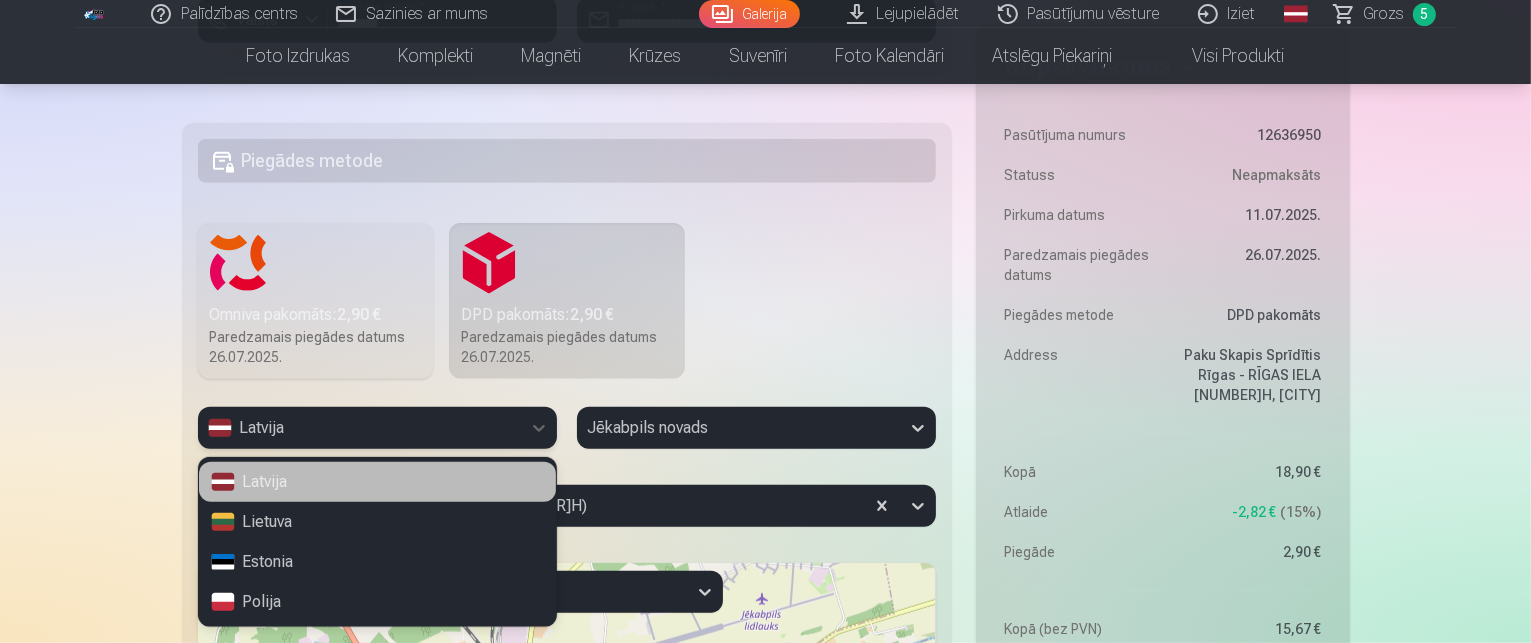 click on "Latvija" at bounding box center (377, 482) 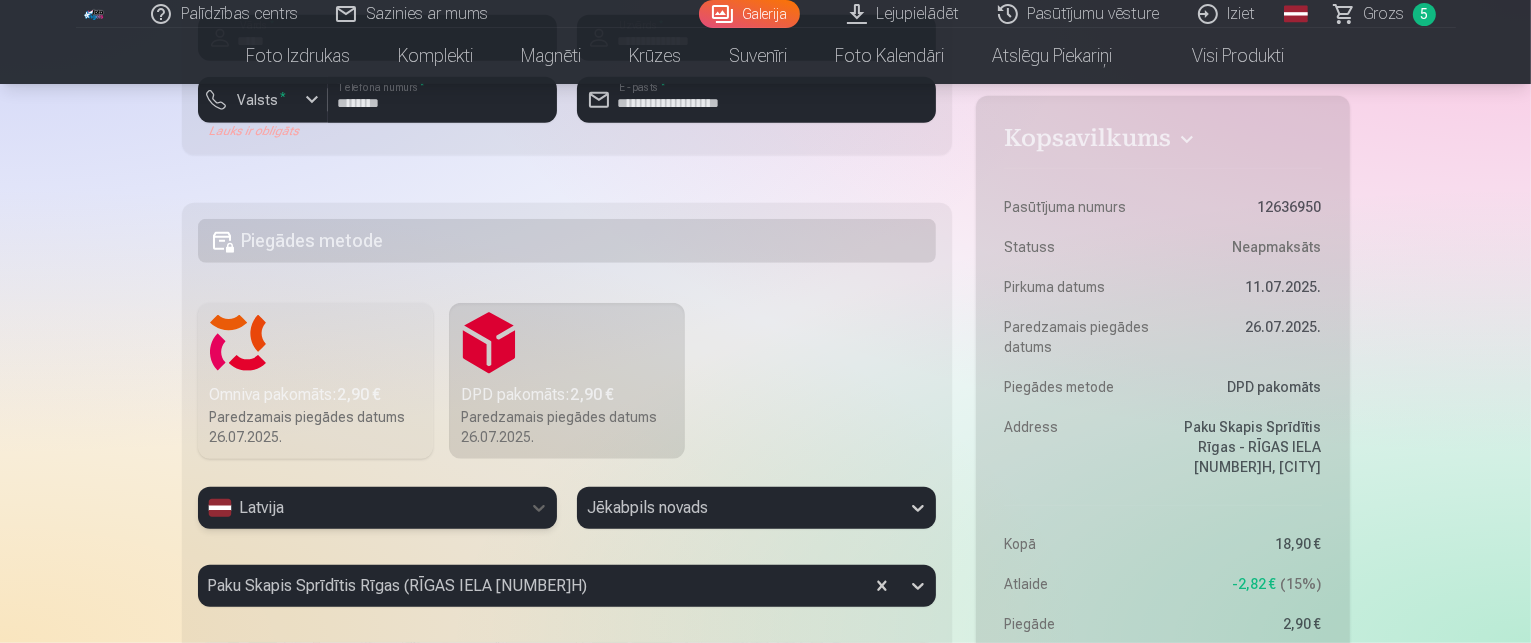 scroll, scrollTop: 1366, scrollLeft: 0, axis: vertical 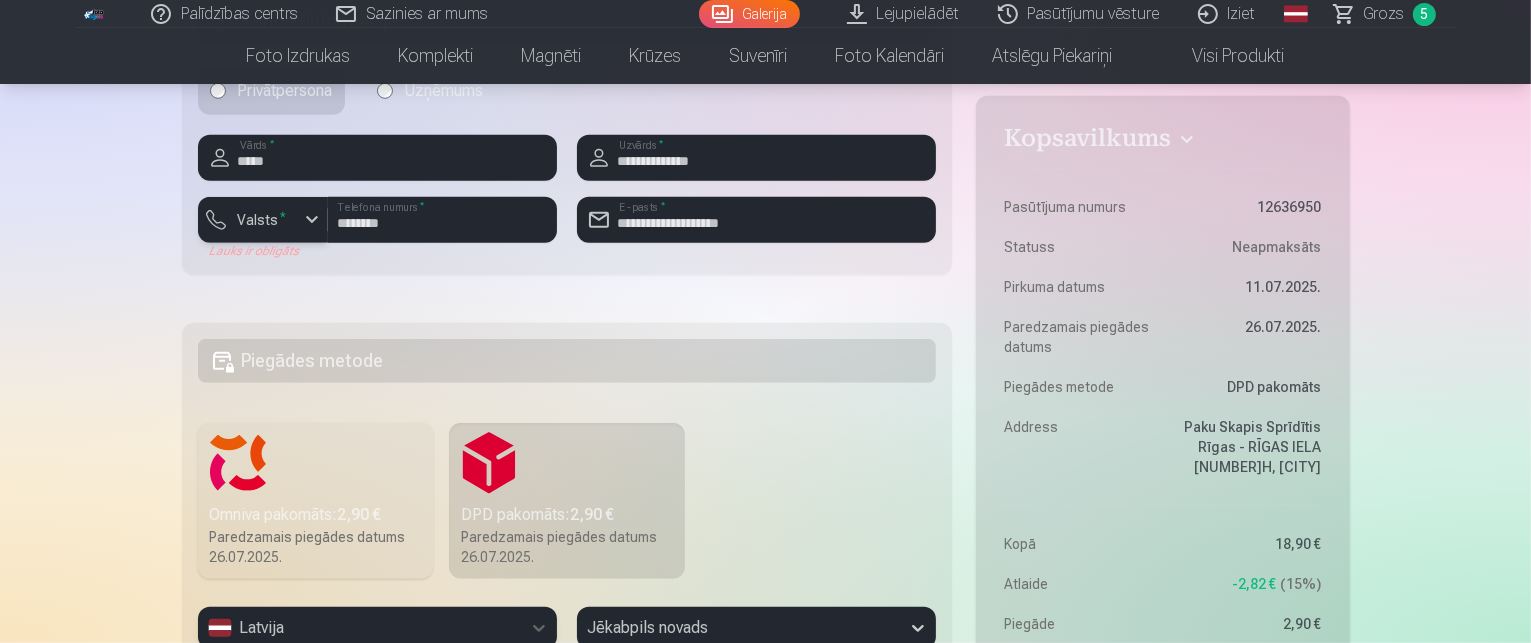 click at bounding box center (312, 220) 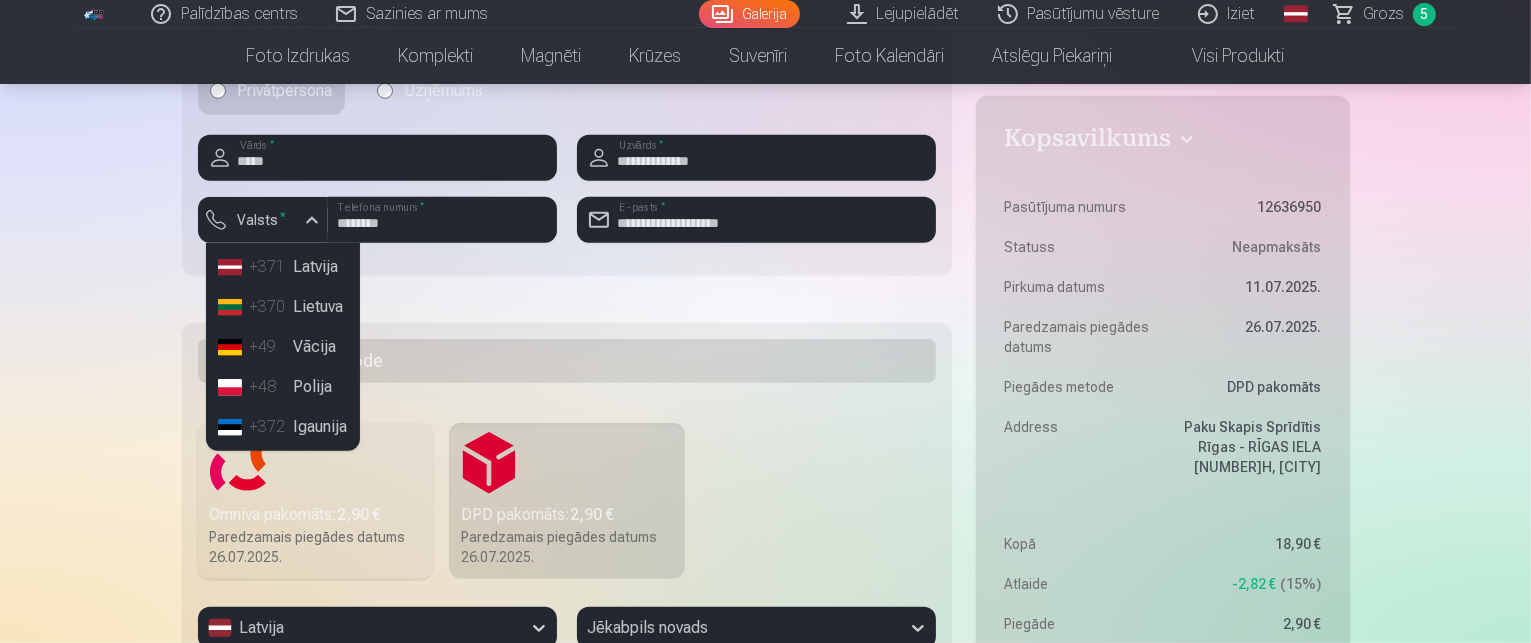 click on "+371 Latvija" at bounding box center (283, 267) 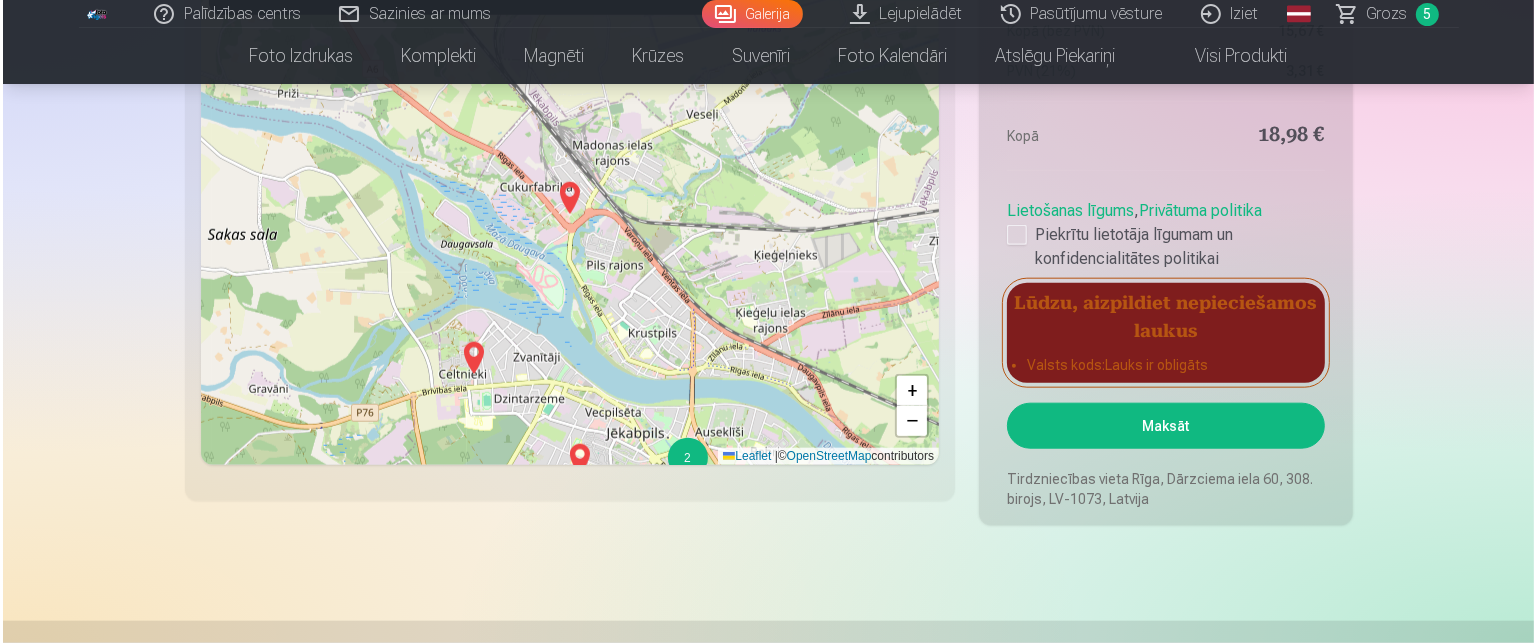 scroll, scrollTop: 2166, scrollLeft: 0, axis: vertical 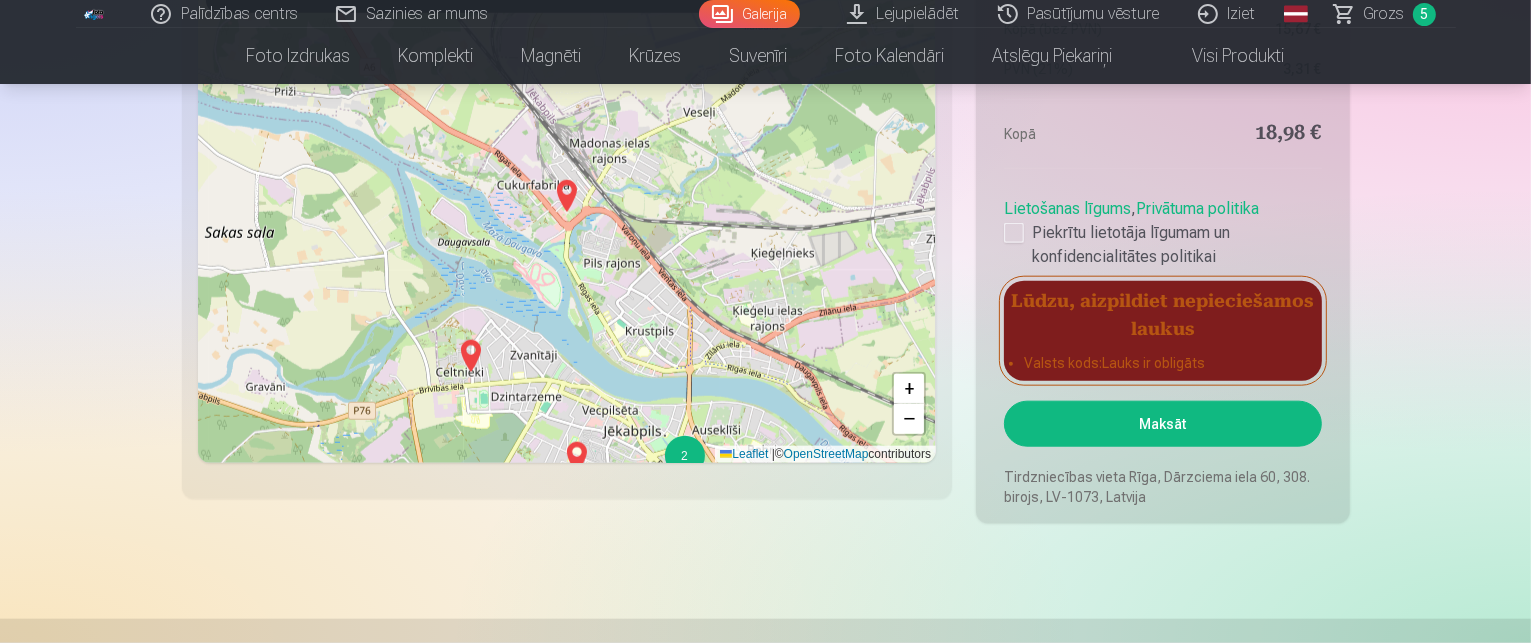 click on "Maksāt" at bounding box center (1162, 424) 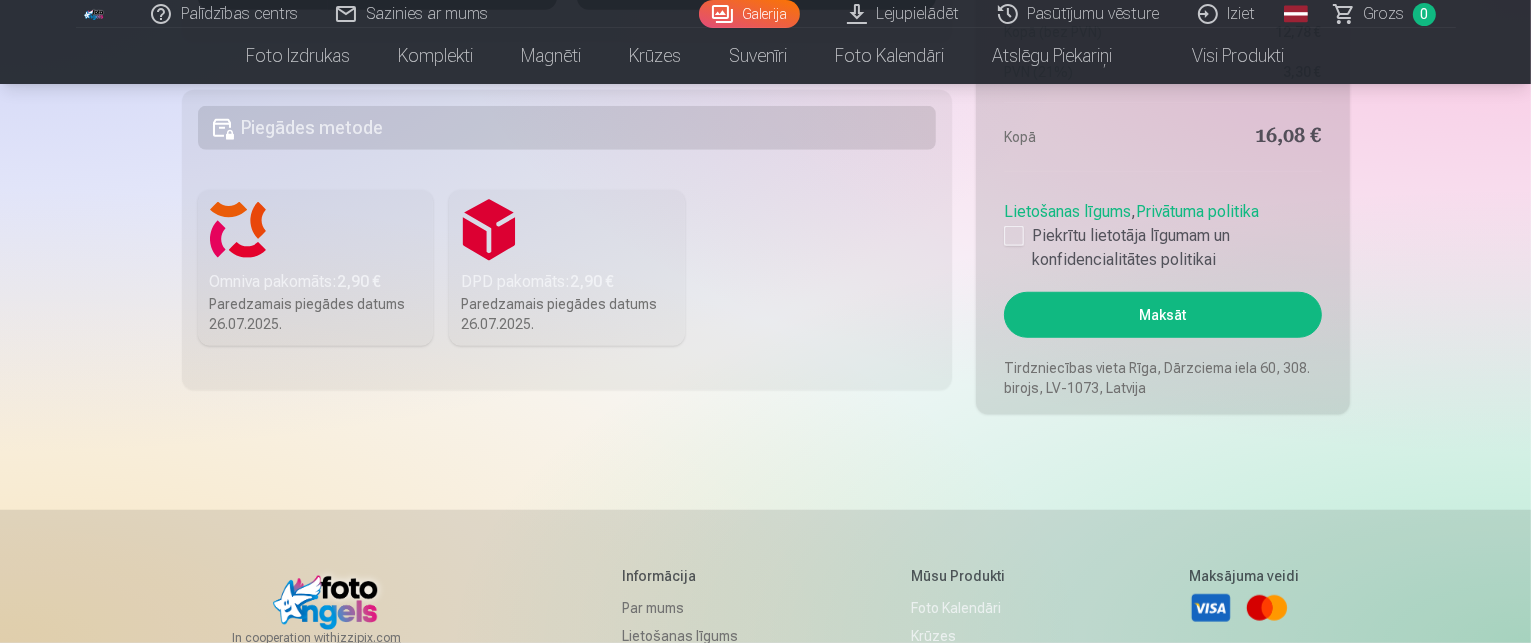 scroll, scrollTop: 1600, scrollLeft: 0, axis: vertical 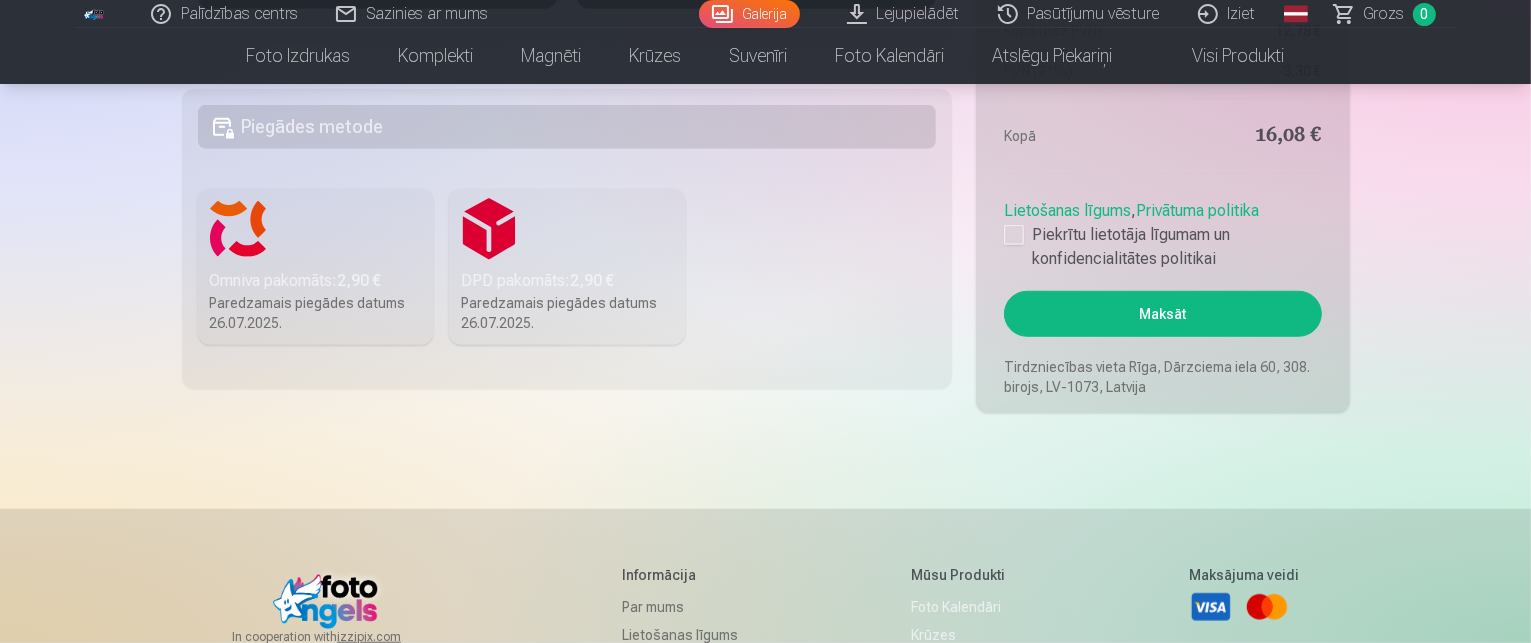click on "Maksāt" at bounding box center [1162, 314] 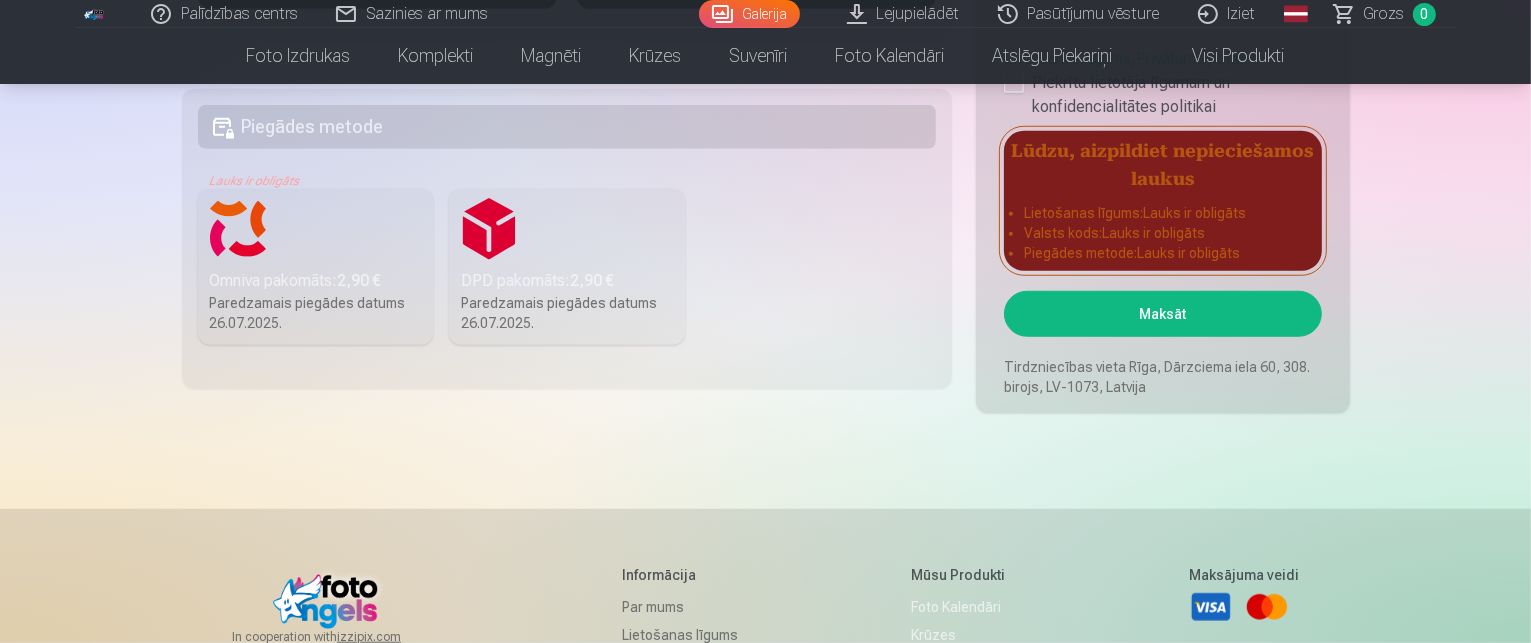 click on "Piegādes metode" at bounding box center (567, 127) 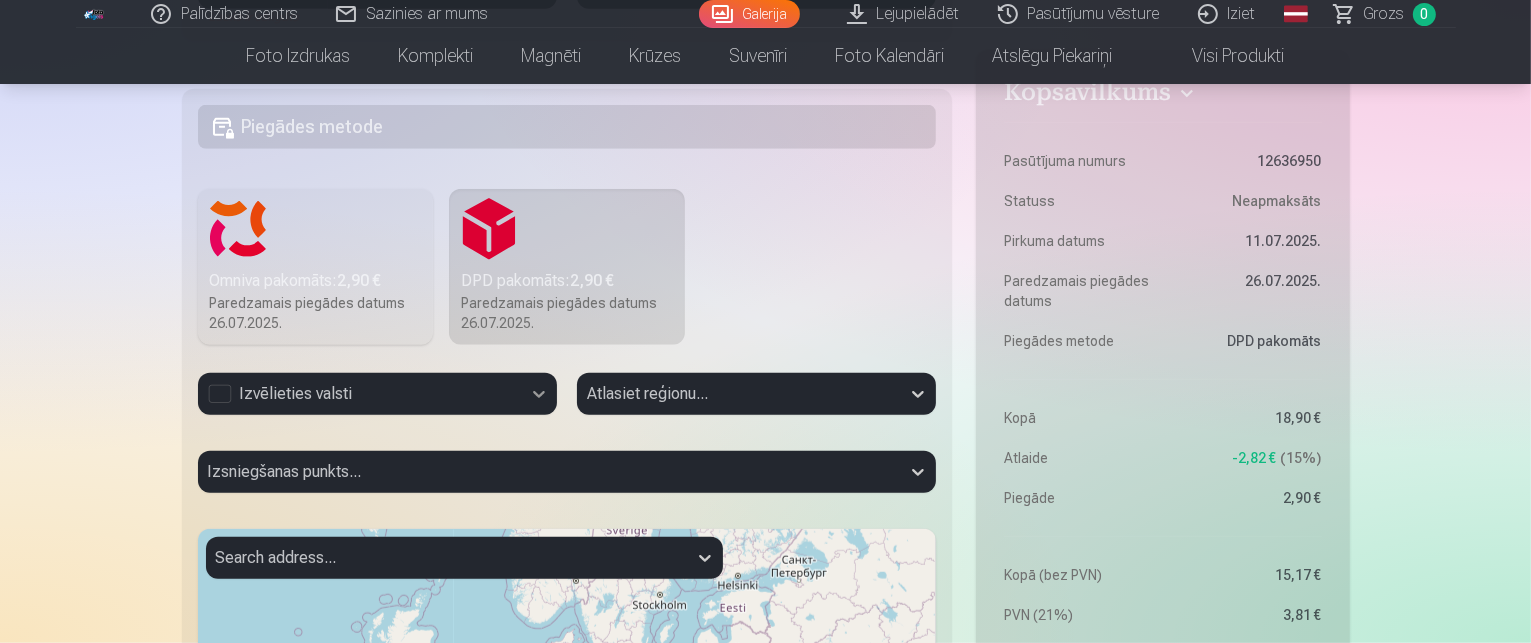 click 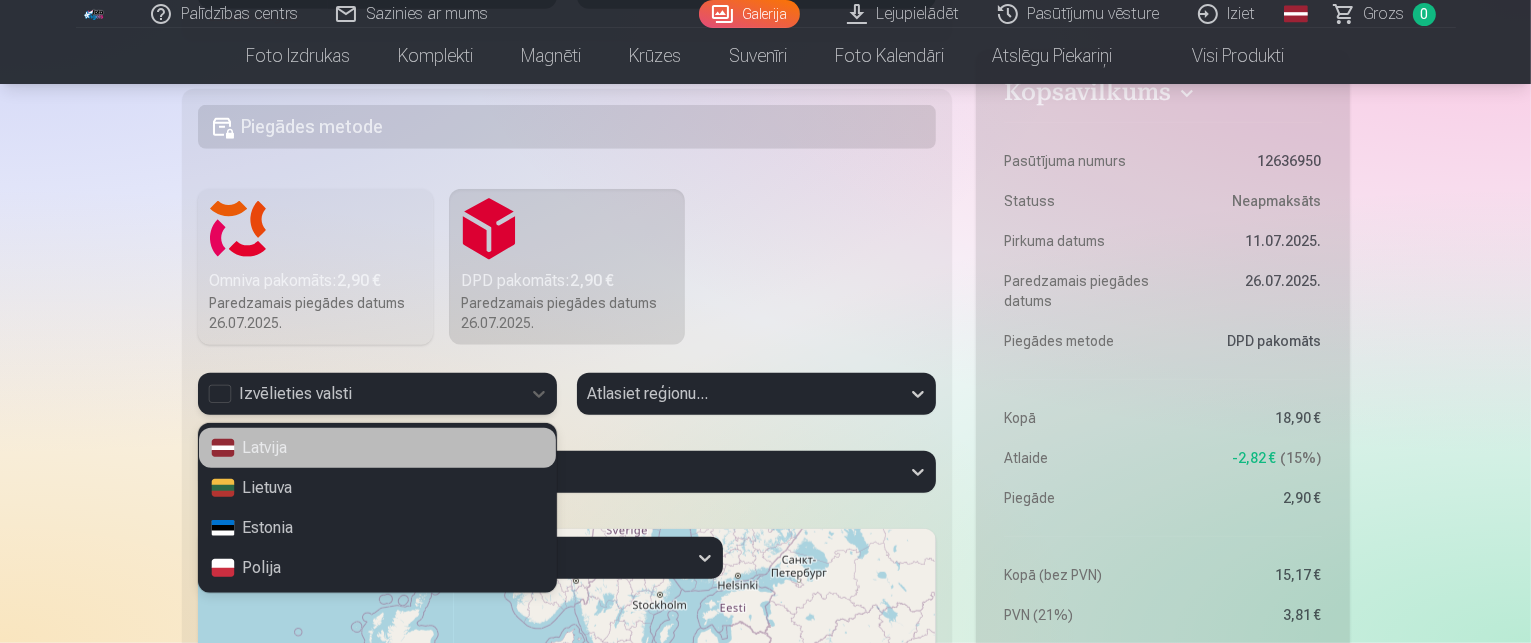 click on "Latvija" at bounding box center [377, 448] 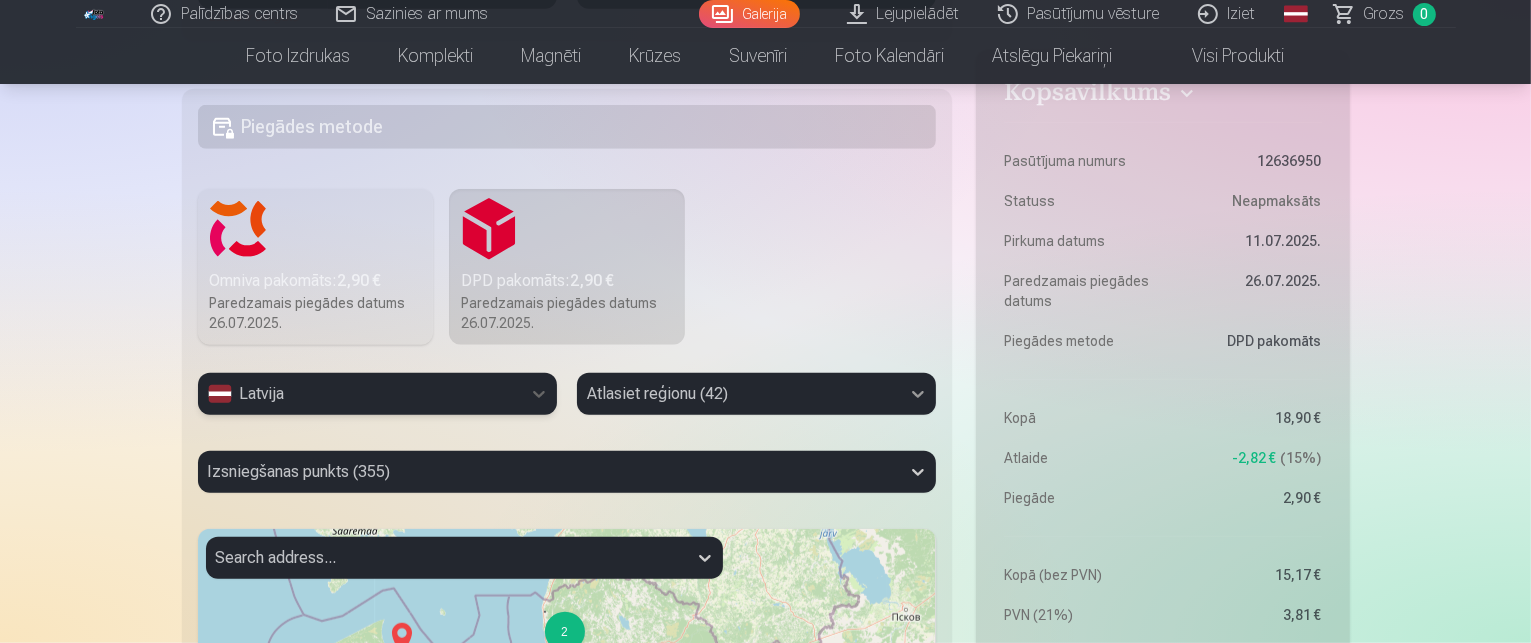 click on "Atlasiet reģionu (42)" at bounding box center [756, 394] 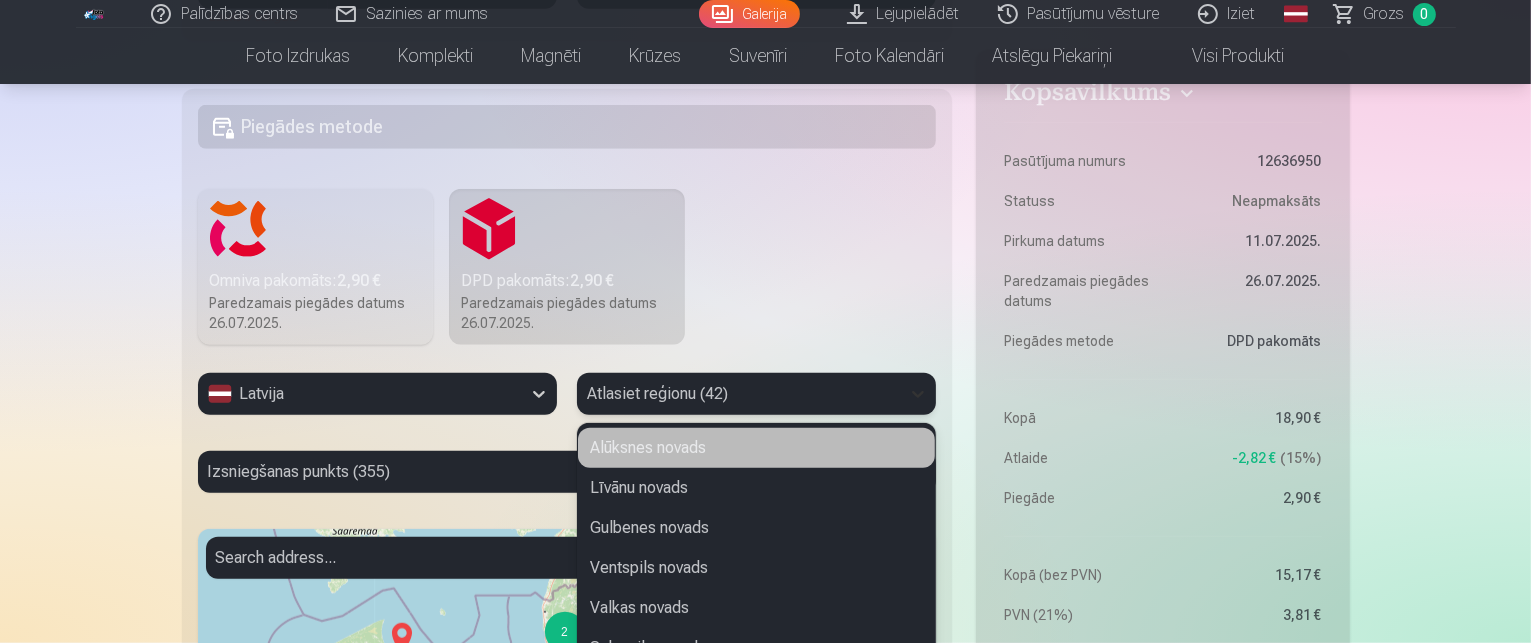 scroll, scrollTop: 1688, scrollLeft: 0, axis: vertical 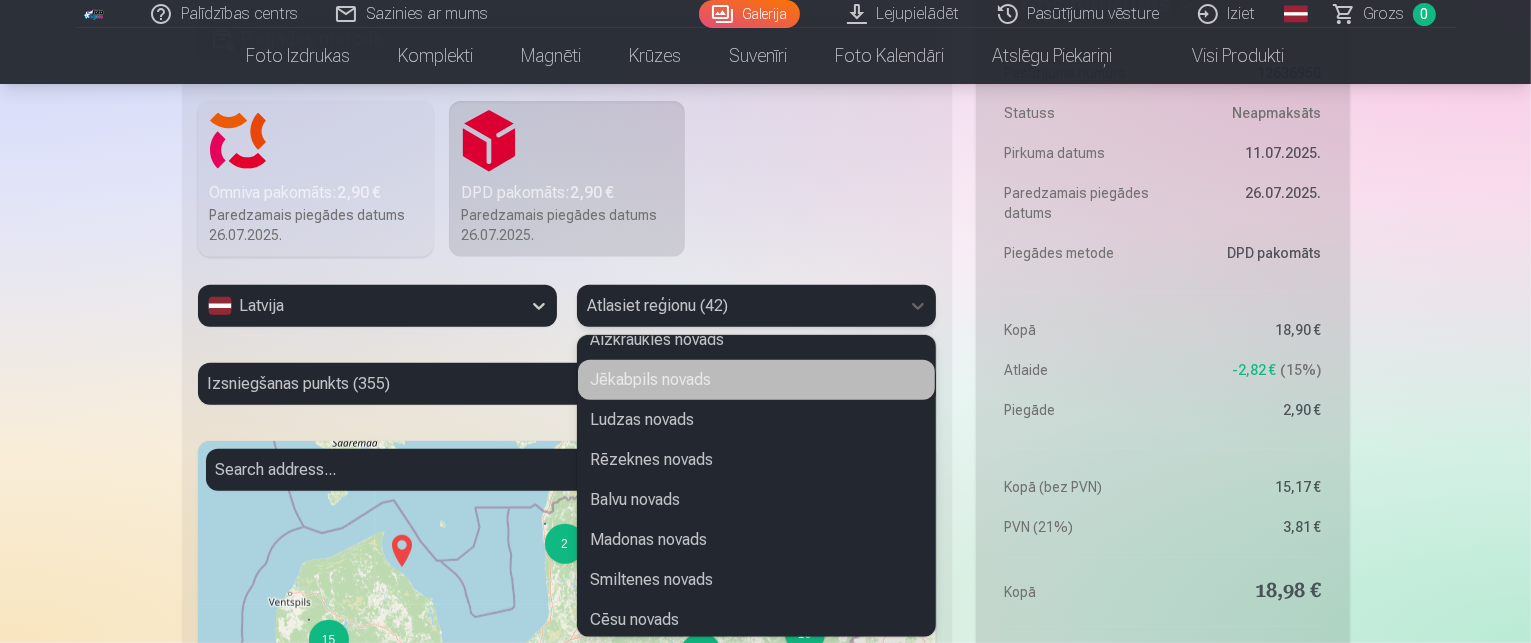 click on "Jēkabpils novads" at bounding box center (756, 380) 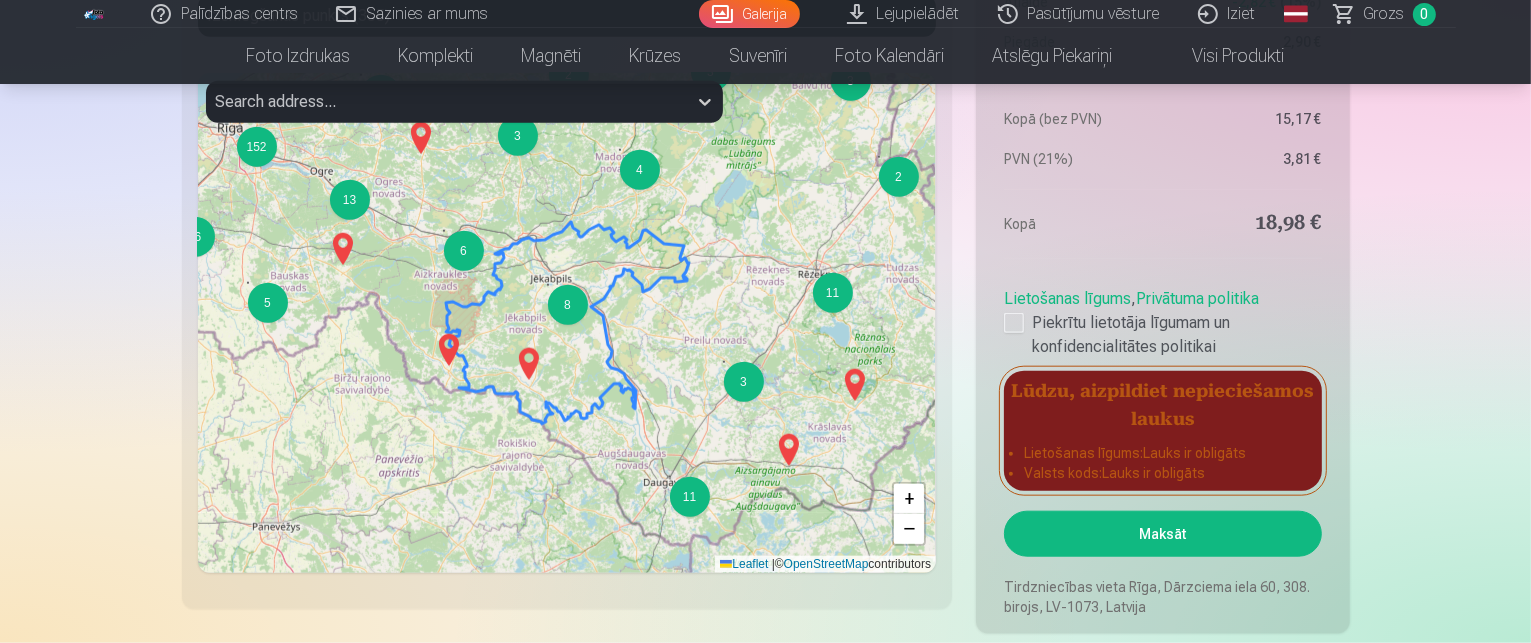 scroll, scrollTop: 2088, scrollLeft: 0, axis: vertical 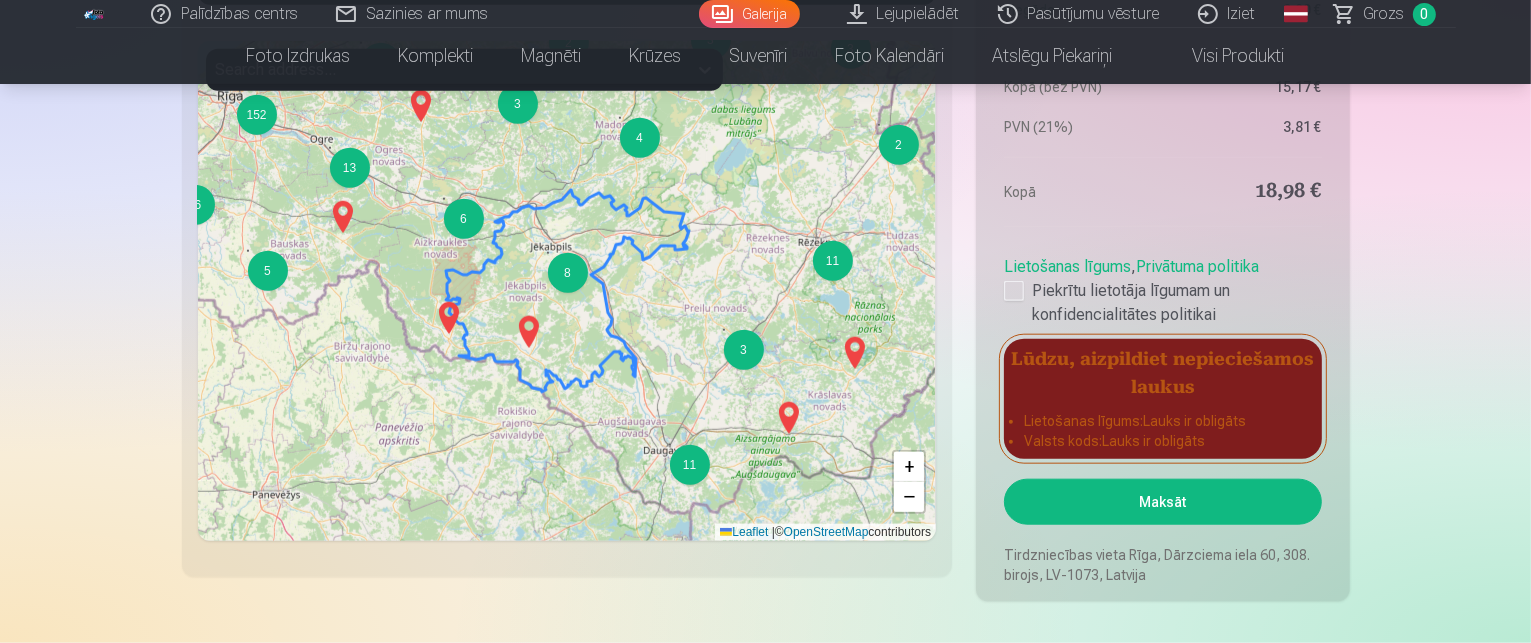 click on "2 3 4 3 2 3 11 3 4 6 8 11 5 8 2 15 2 5 4 5 4 8 2 3 4 2 12 4 4 11 16 13 152 + −  Leaflet   |  ©  OpenStreetMap  contributors" at bounding box center [567, 291] 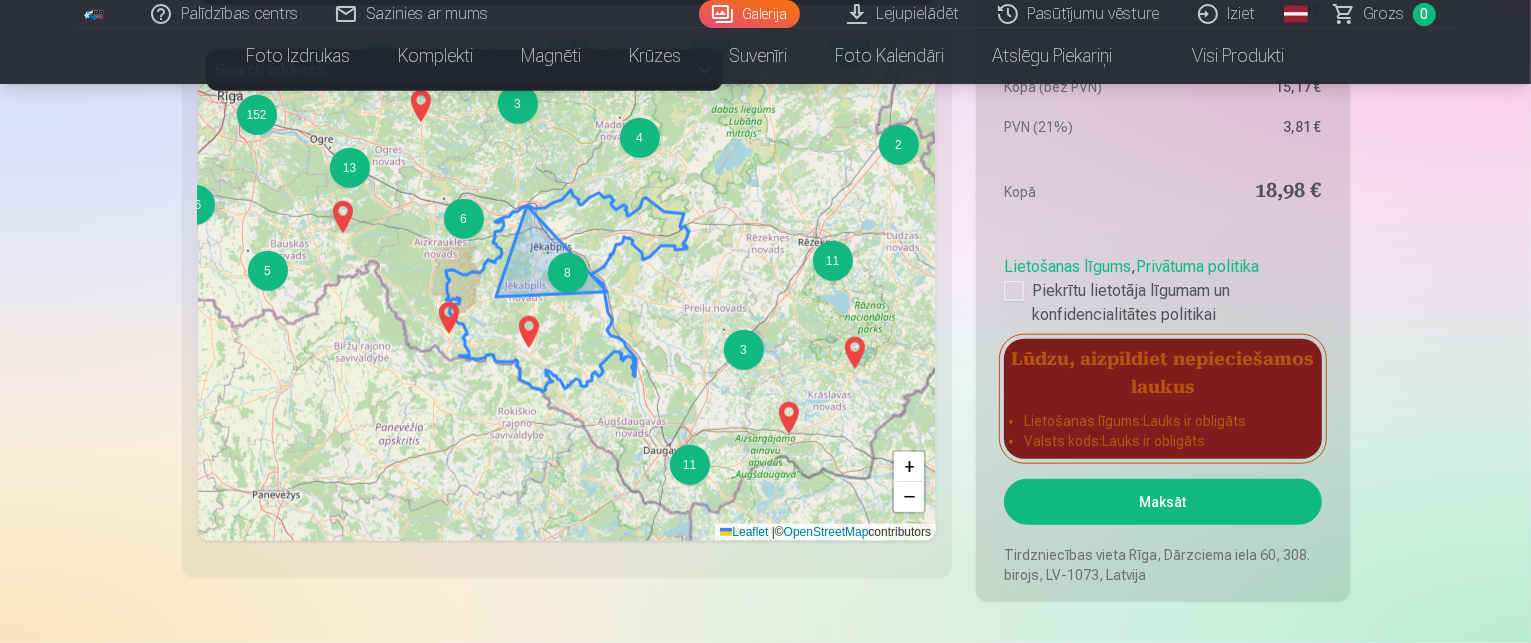 click on "8" at bounding box center (568, 273) 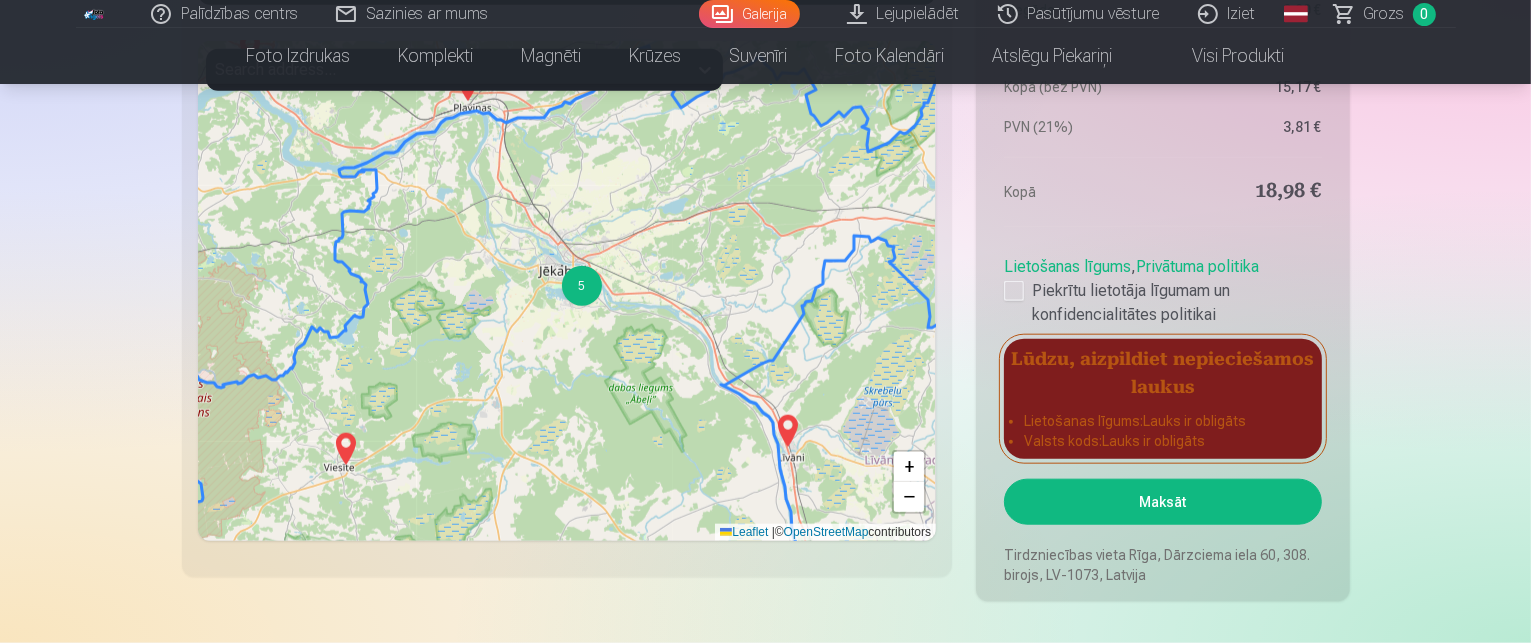 click on "2 6 3 2 2 5 3 6 6 4 + −  Leaflet   |  ©  OpenStreetMap  contributors" at bounding box center (567, 291) 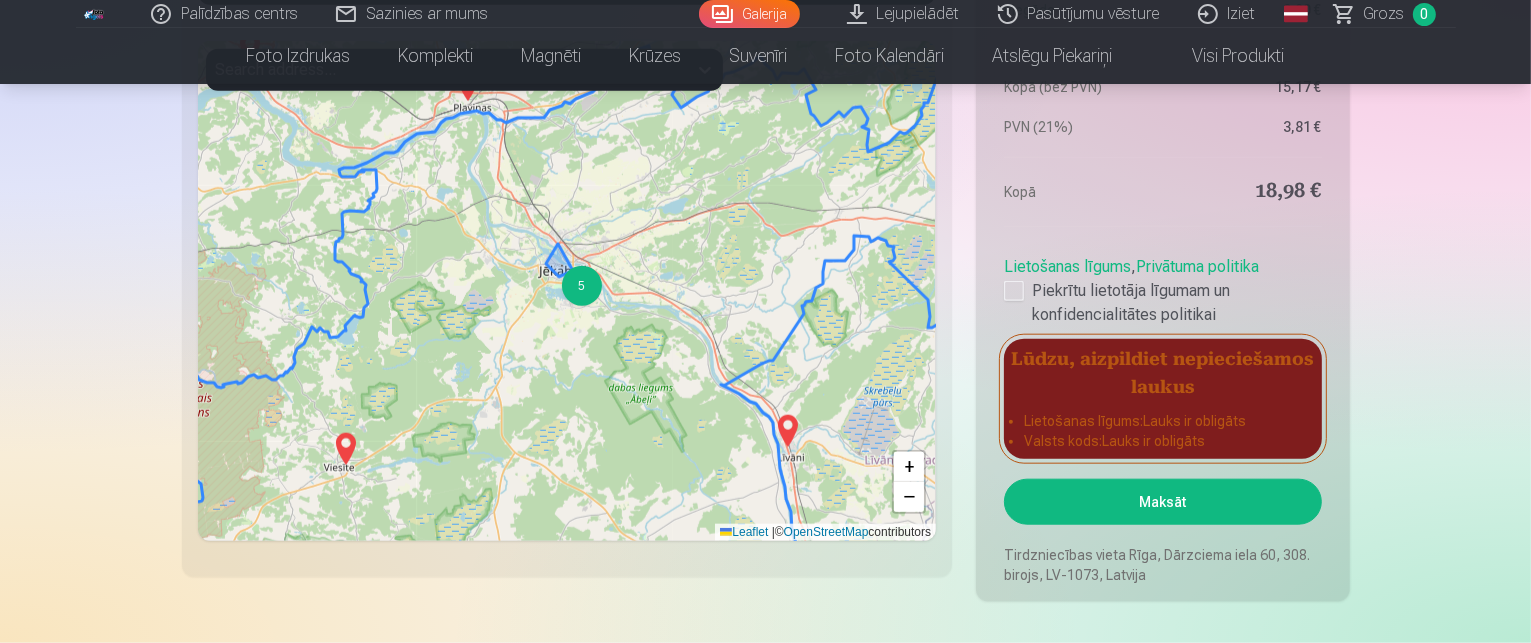 click on "5" at bounding box center (582, 286) 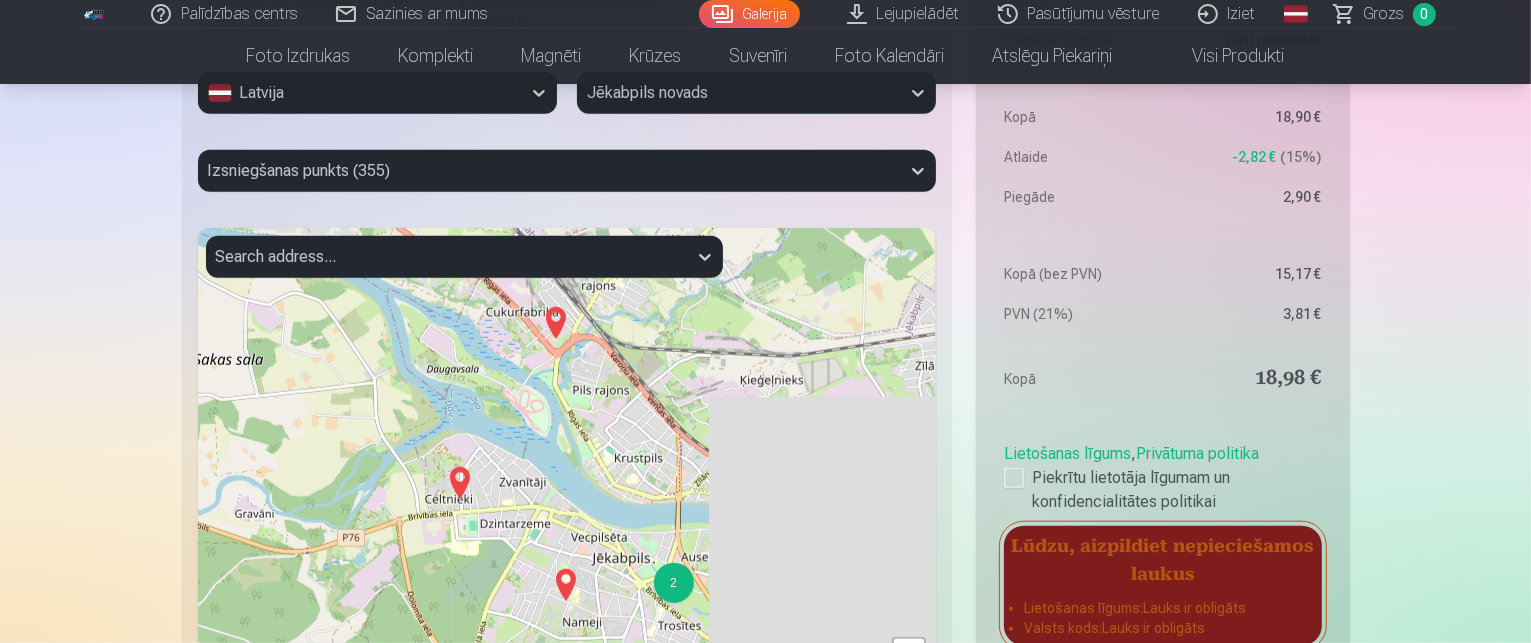 scroll, scrollTop: 1788, scrollLeft: 0, axis: vertical 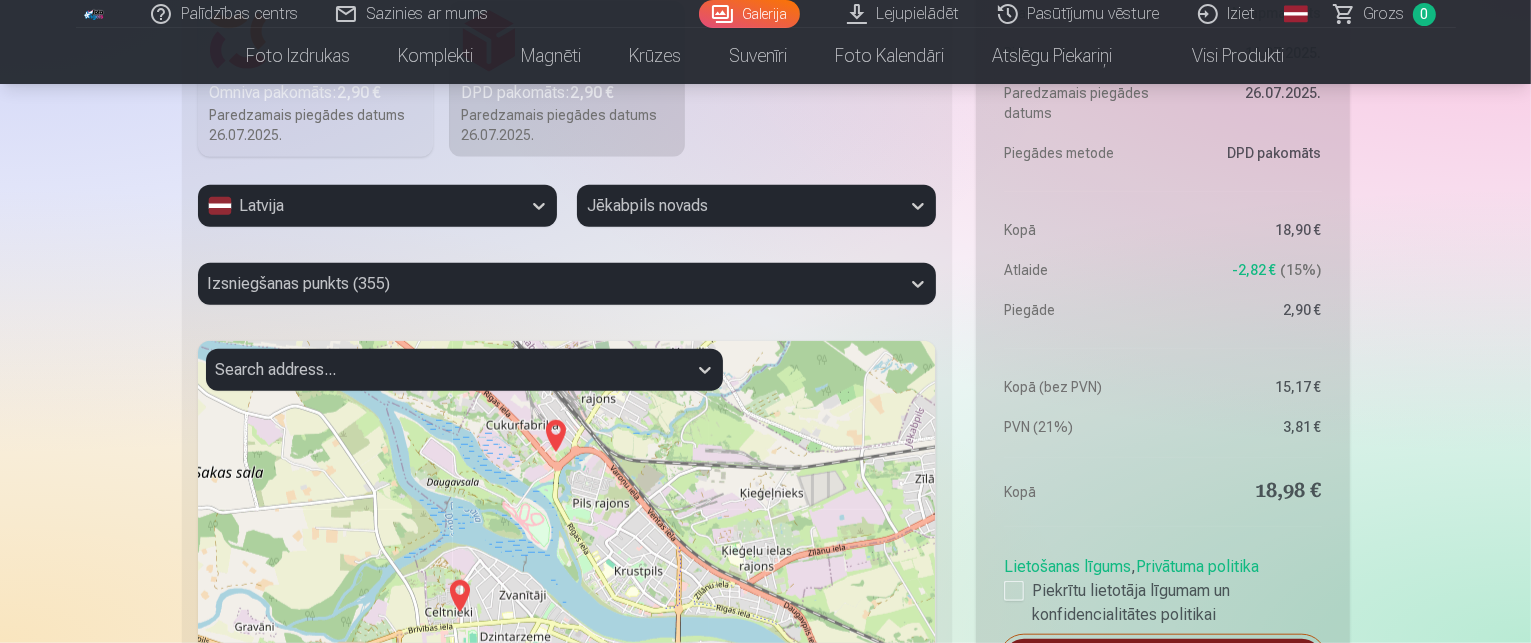 click on "2 + −  Leaflet   |  ©  OpenStreetMap  contributors" at bounding box center (567, 591) 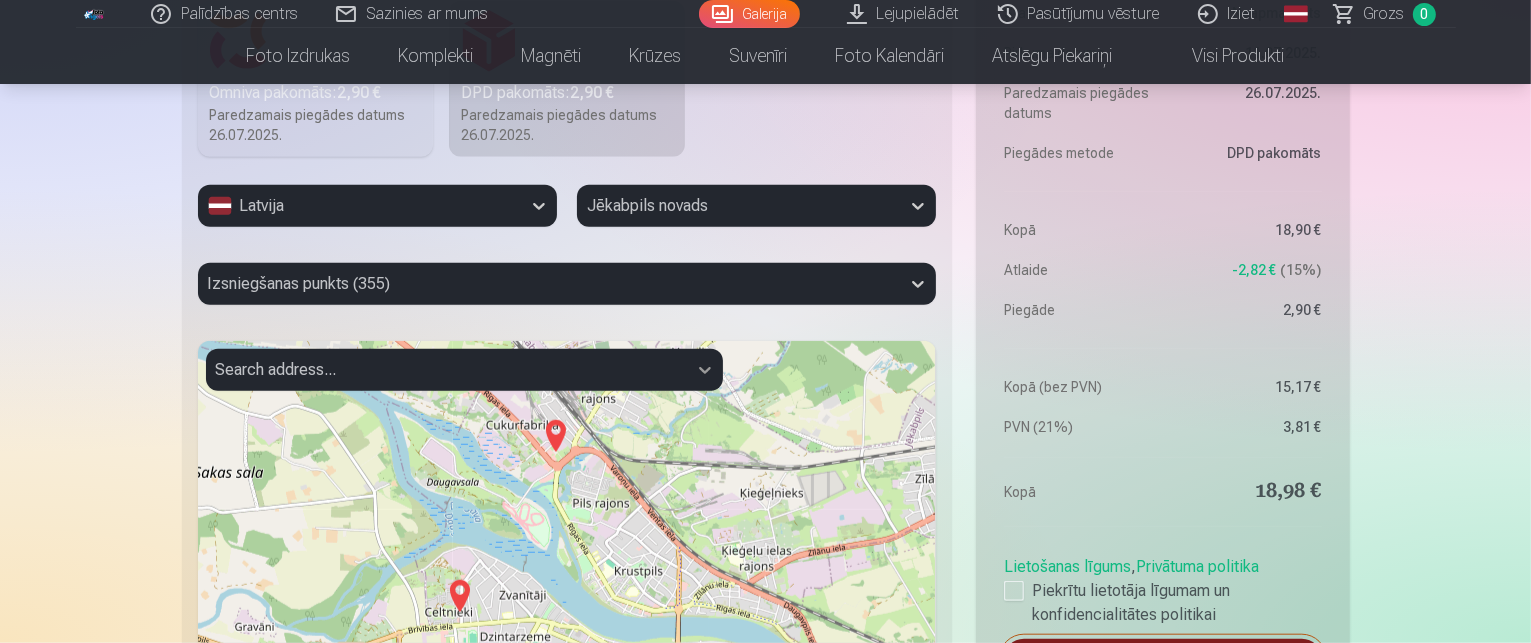 click 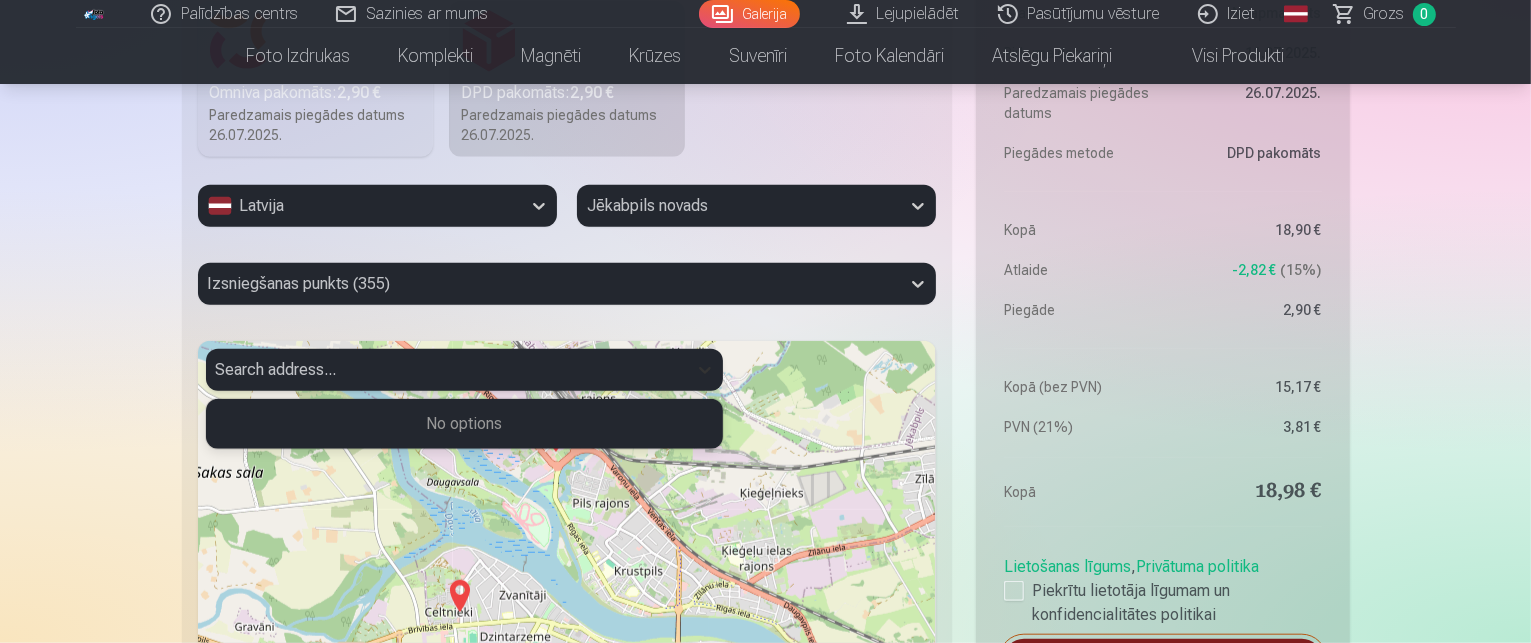click 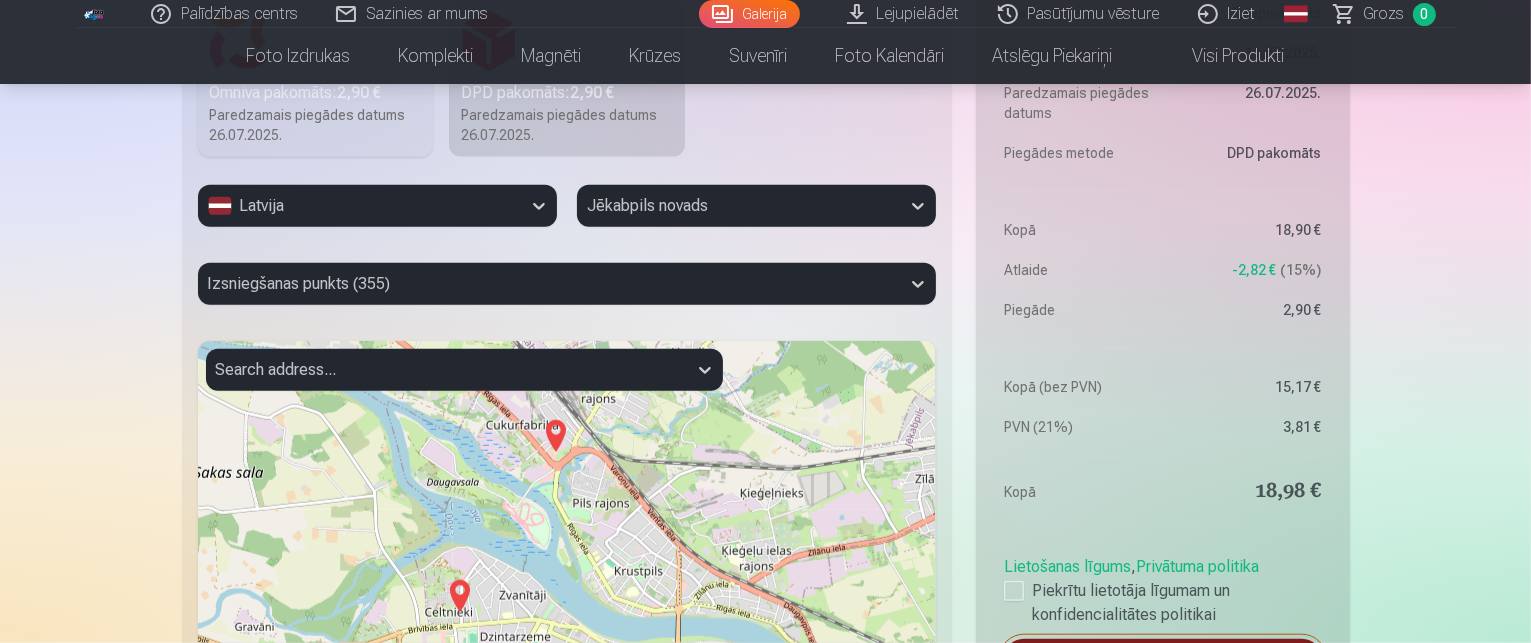 click on "2 + −  Leaflet   |  ©  OpenStreetMap  contributors" at bounding box center (567, 591) 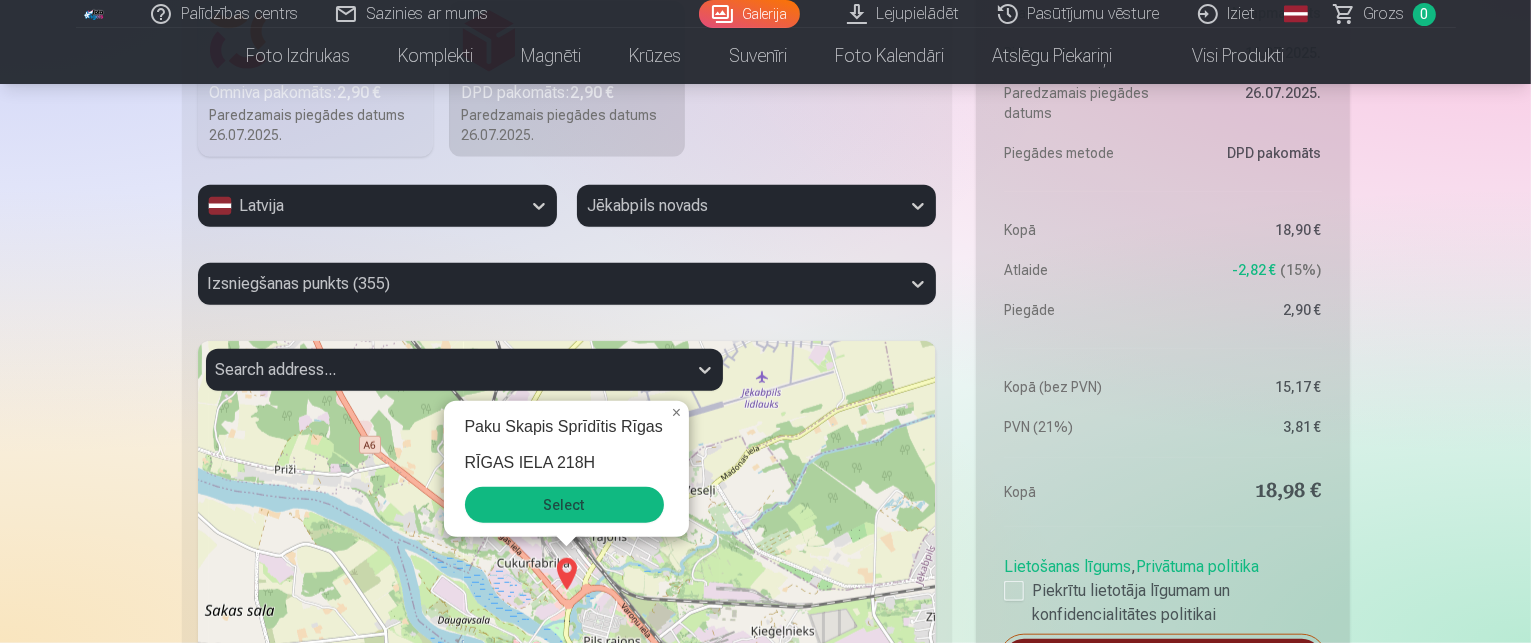 click on "Select" at bounding box center (564, 505) 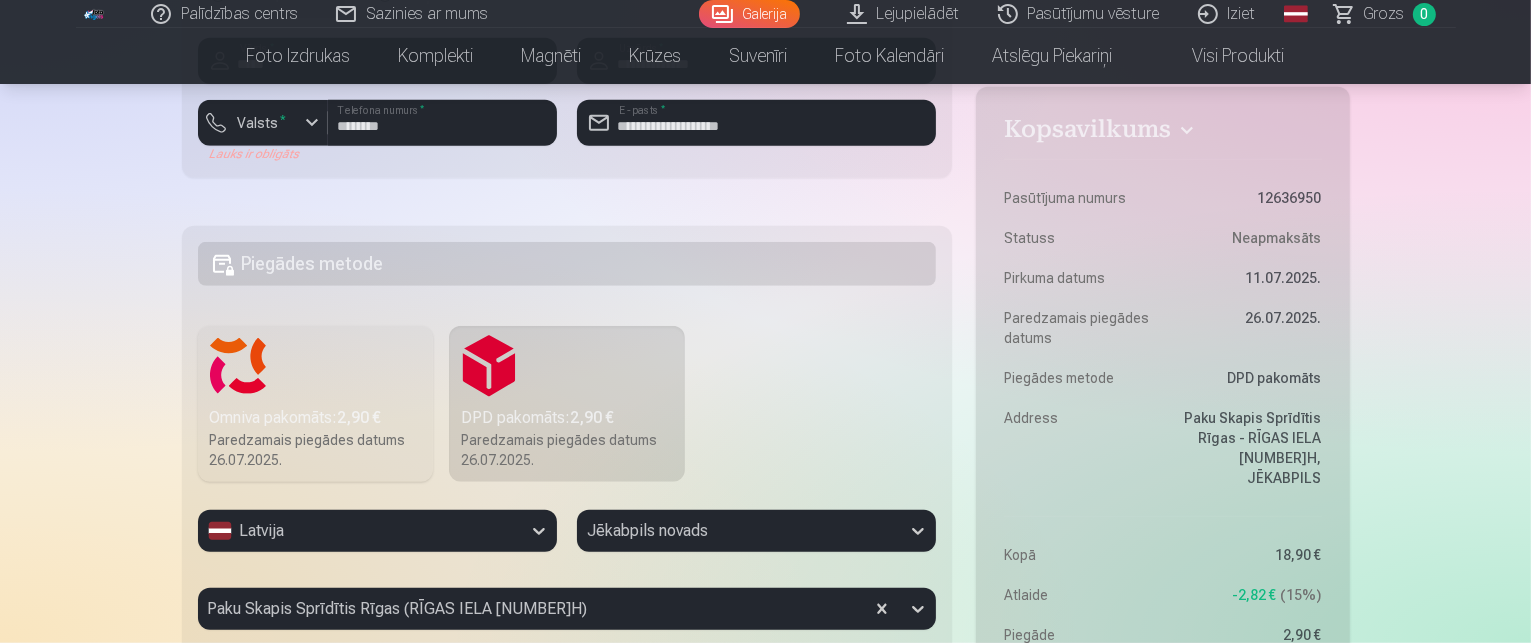 scroll, scrollTop: 1288, scrollLeft: 0, axis: vertical 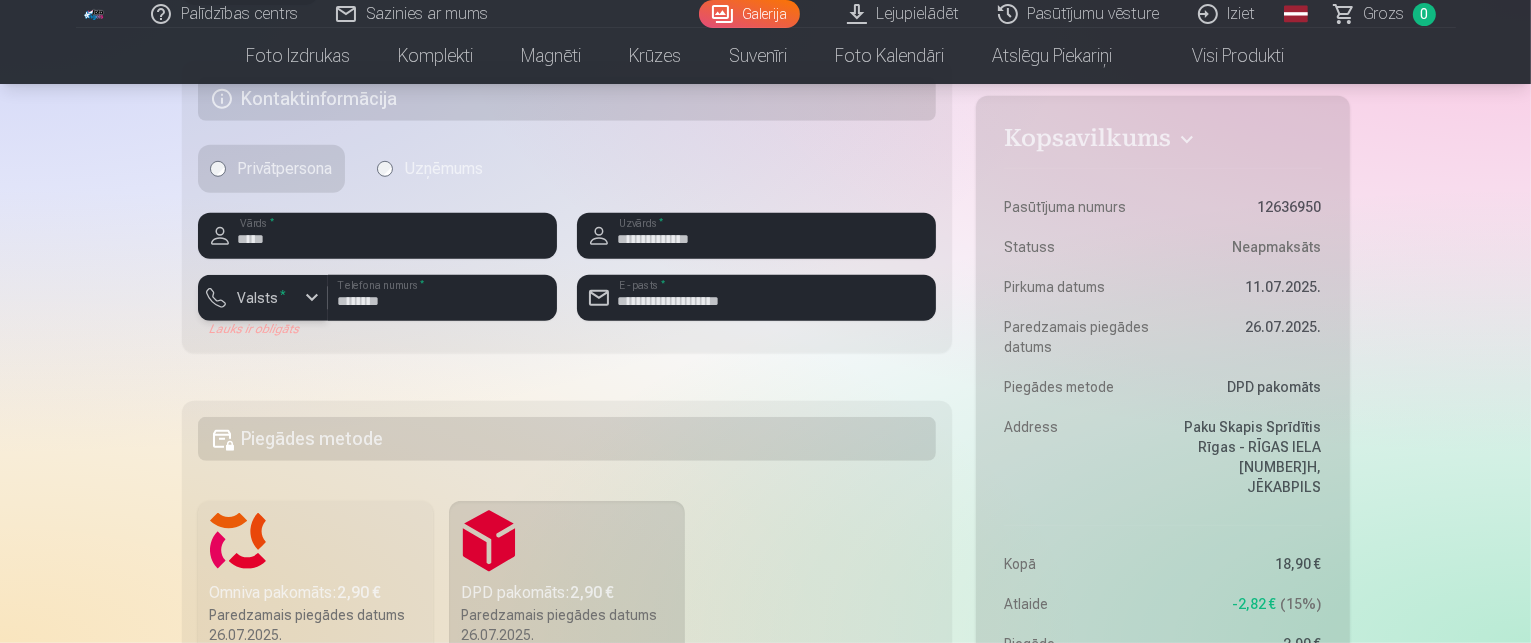 click at bounding box center [312, 298] 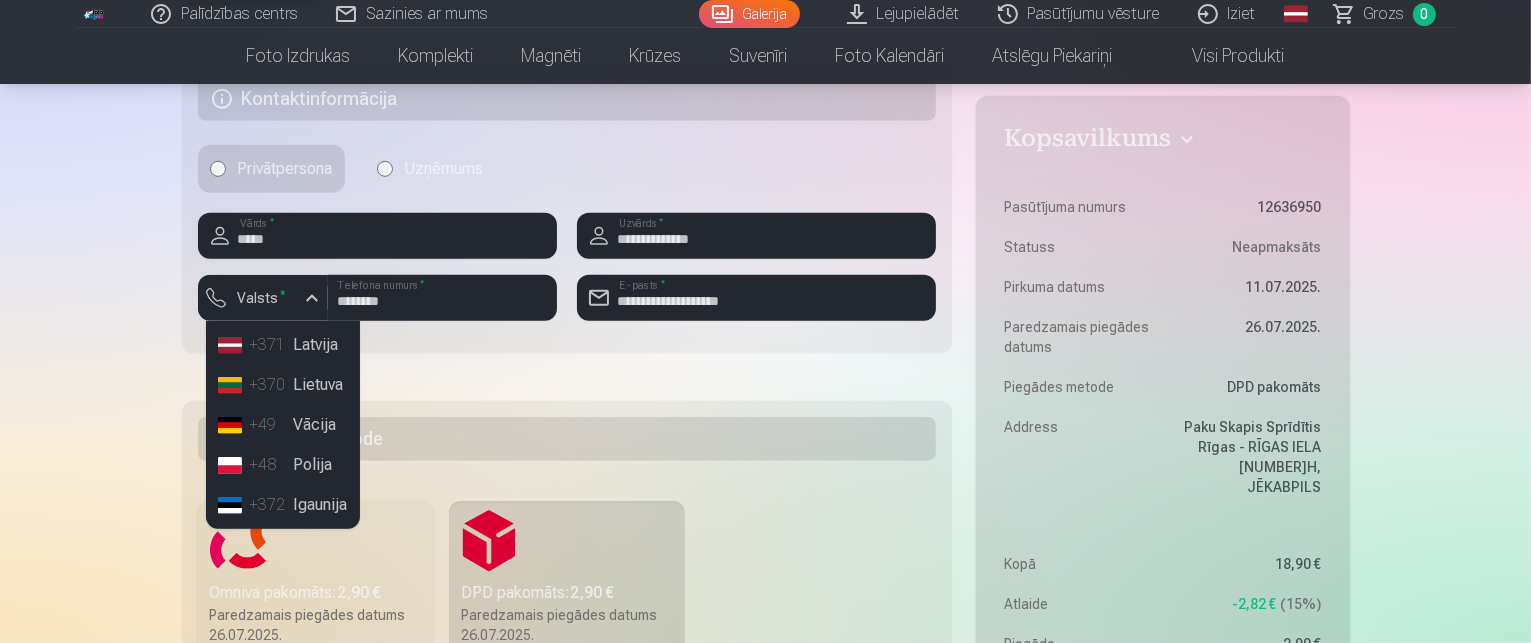 click on "+371 Latvija" at bounding box center (283, 345) 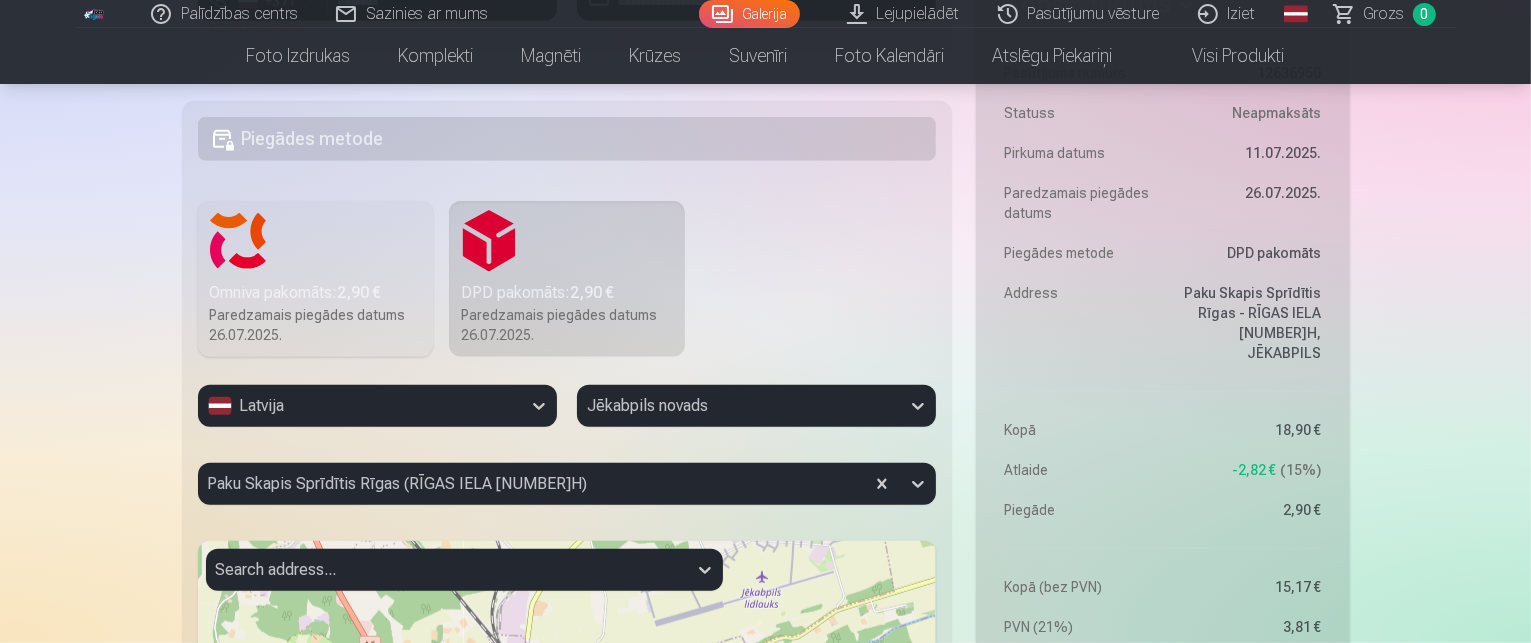 scroll, scrollTop: 1888, scrollLeft: 0, axis: vertical 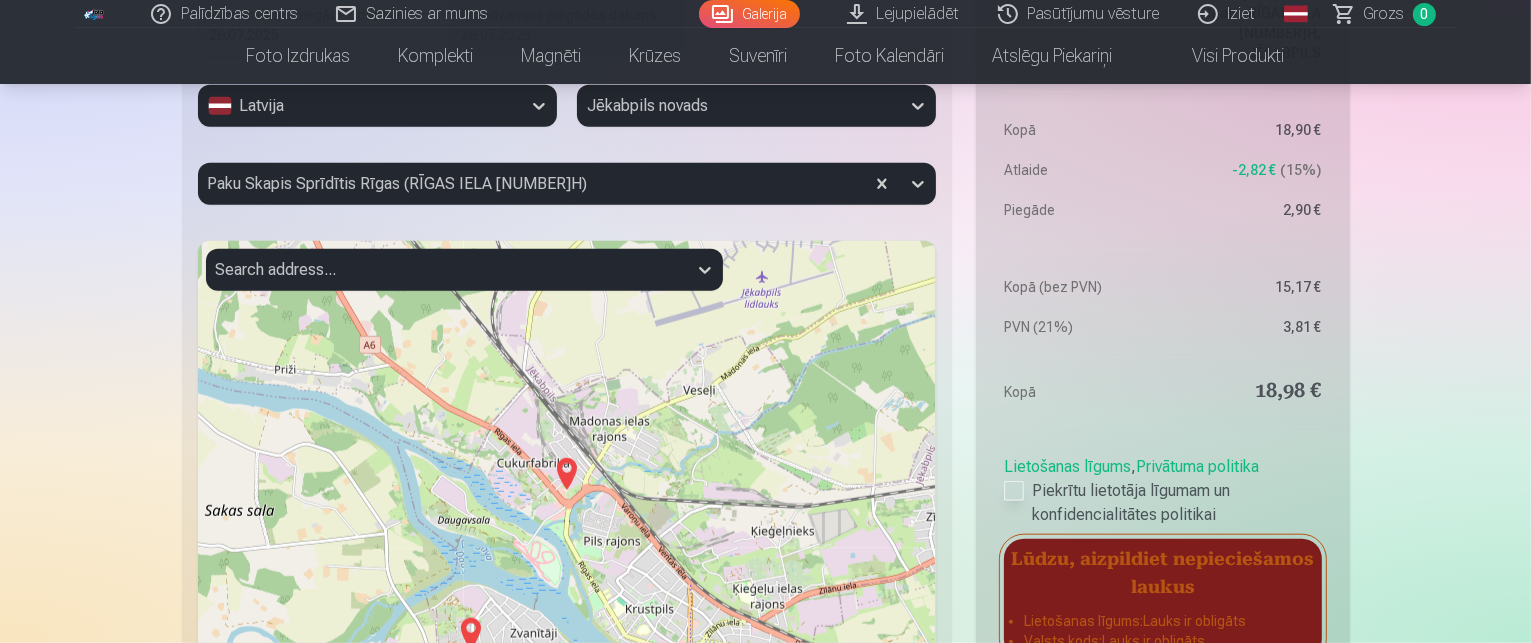 click at bounding box center [1014, 491] 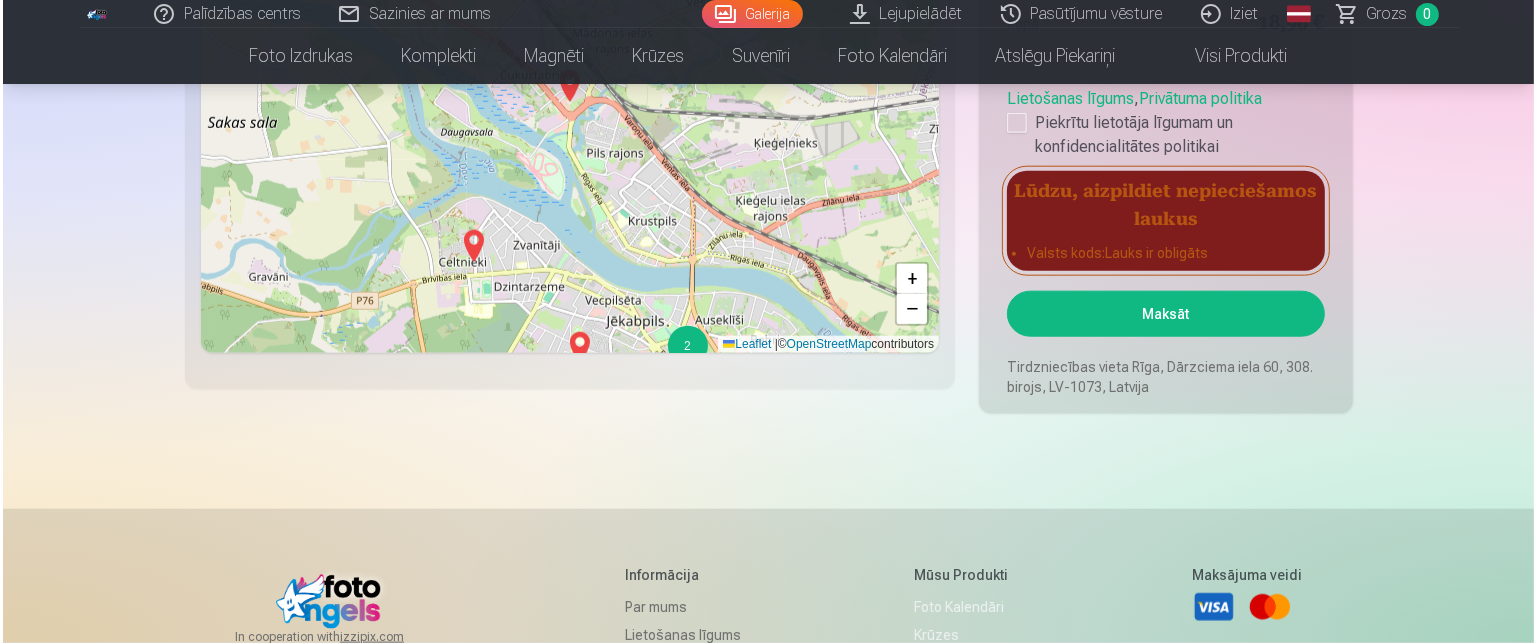 scroll, scrollTop: 2288, scrollLeft: 0, axis: vertical 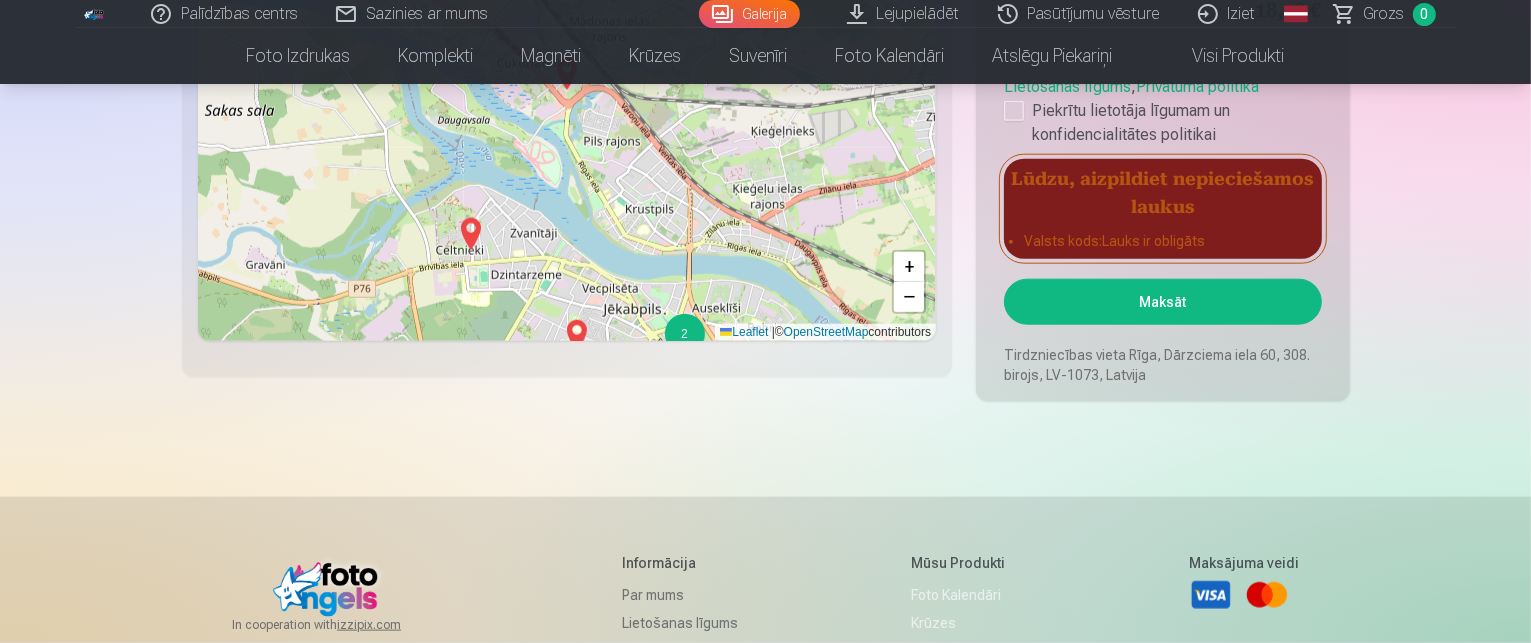 click on "Maksāt" at bounding box center [1162, 302] 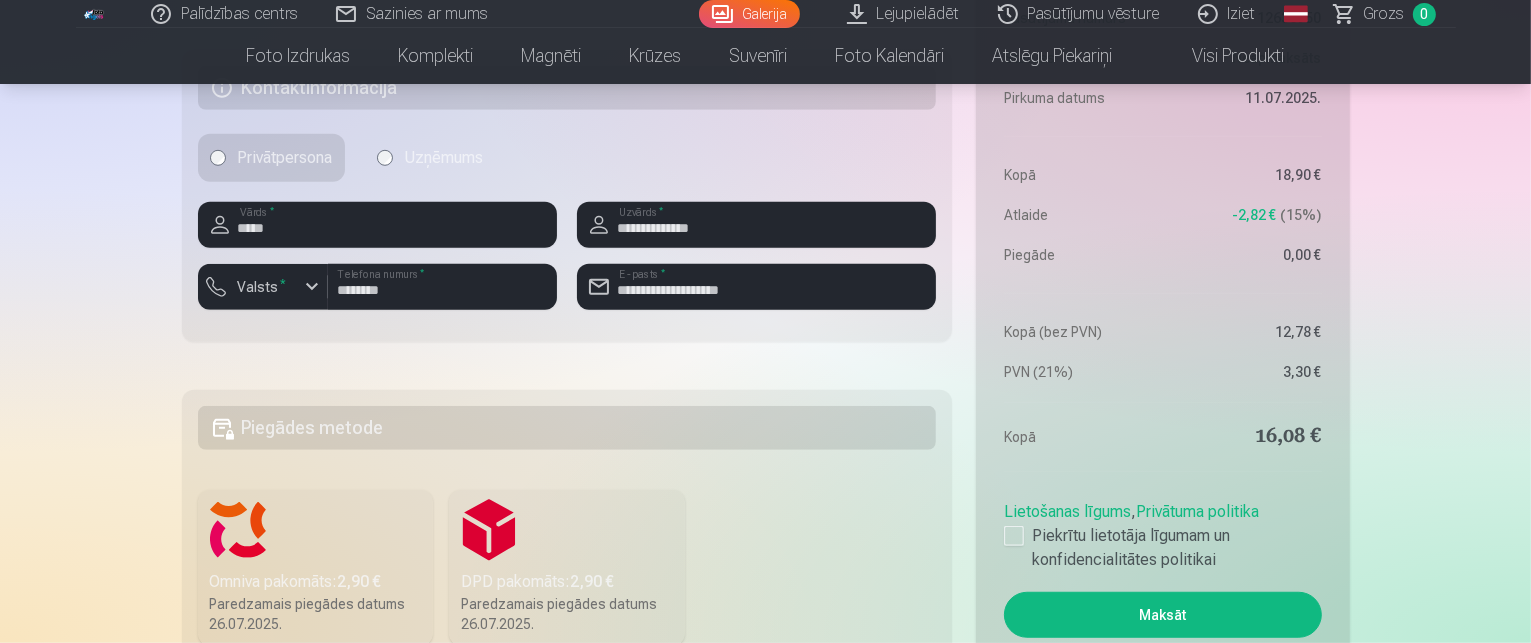 scroll, scrollTop: 1300, scrollLeft: 0, axis: vertical 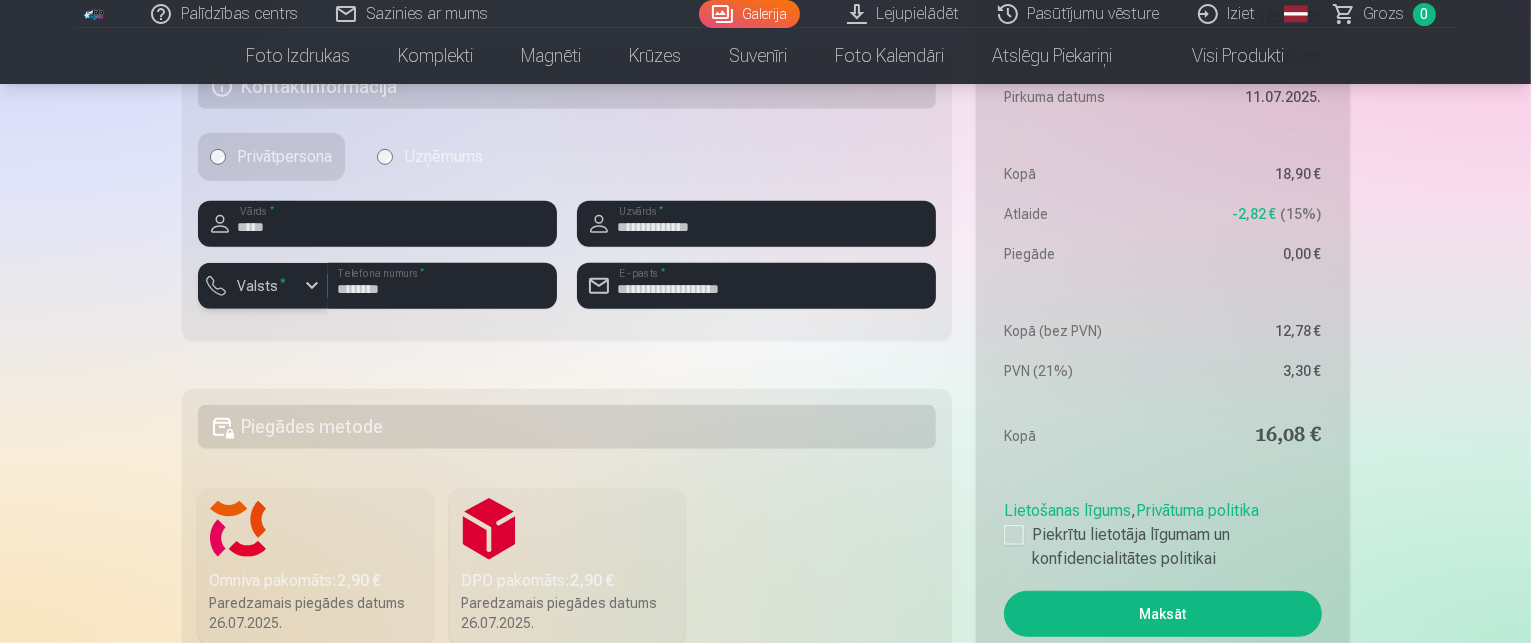 click at bounding box center (312, 286) 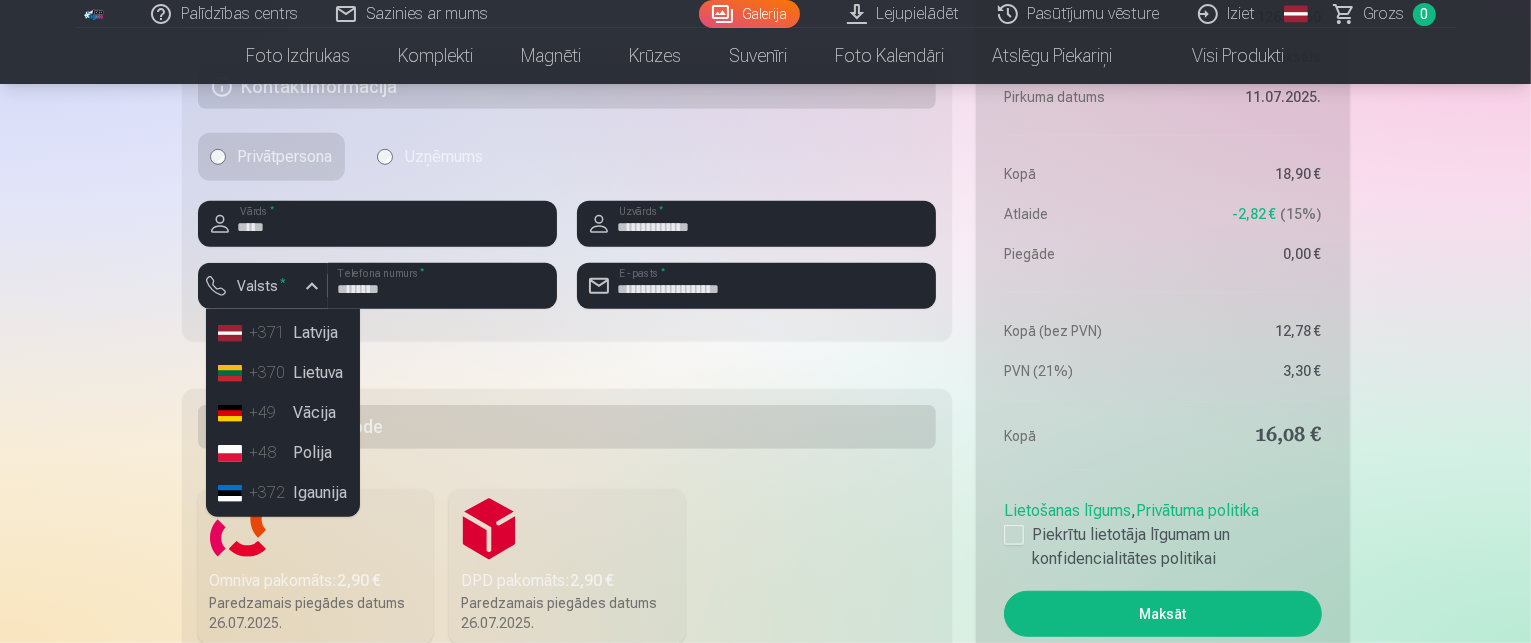 click on "+371 Latvija" at bounding box center (283, 333) 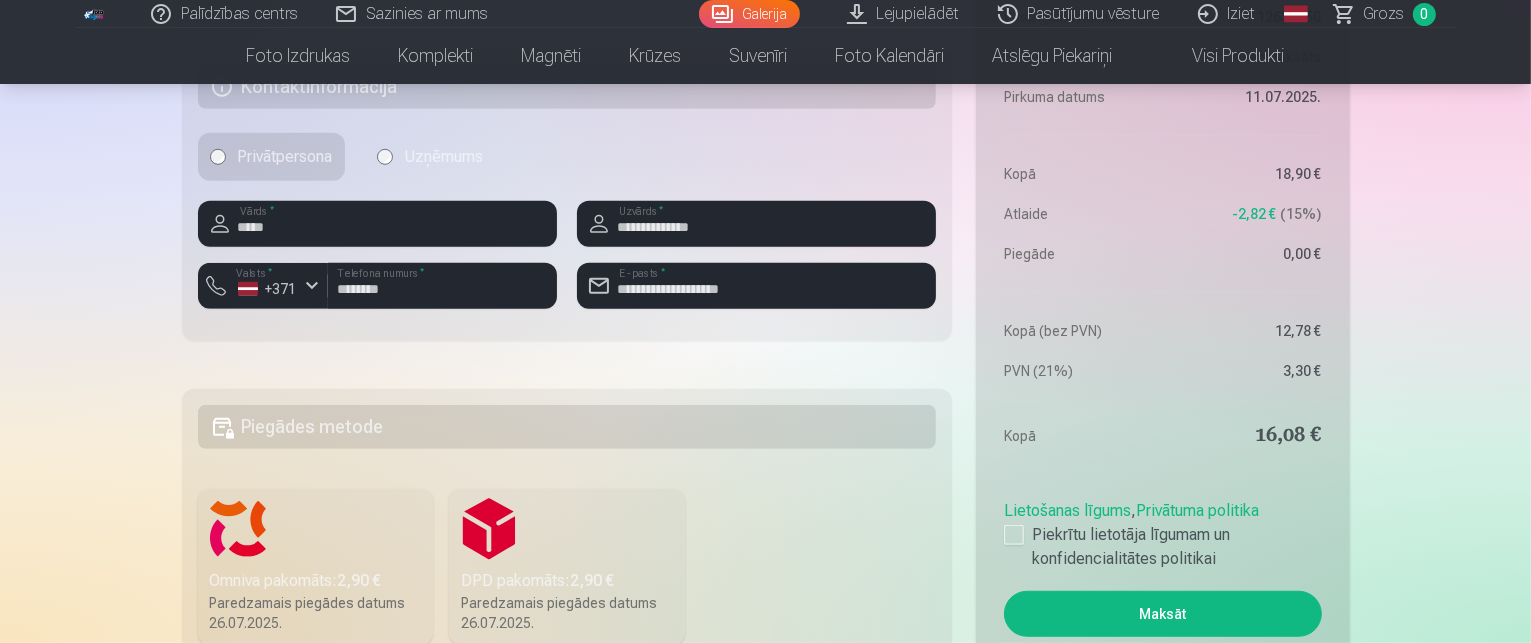 click on "Piegādes metode" at bounding box center [567, 427] 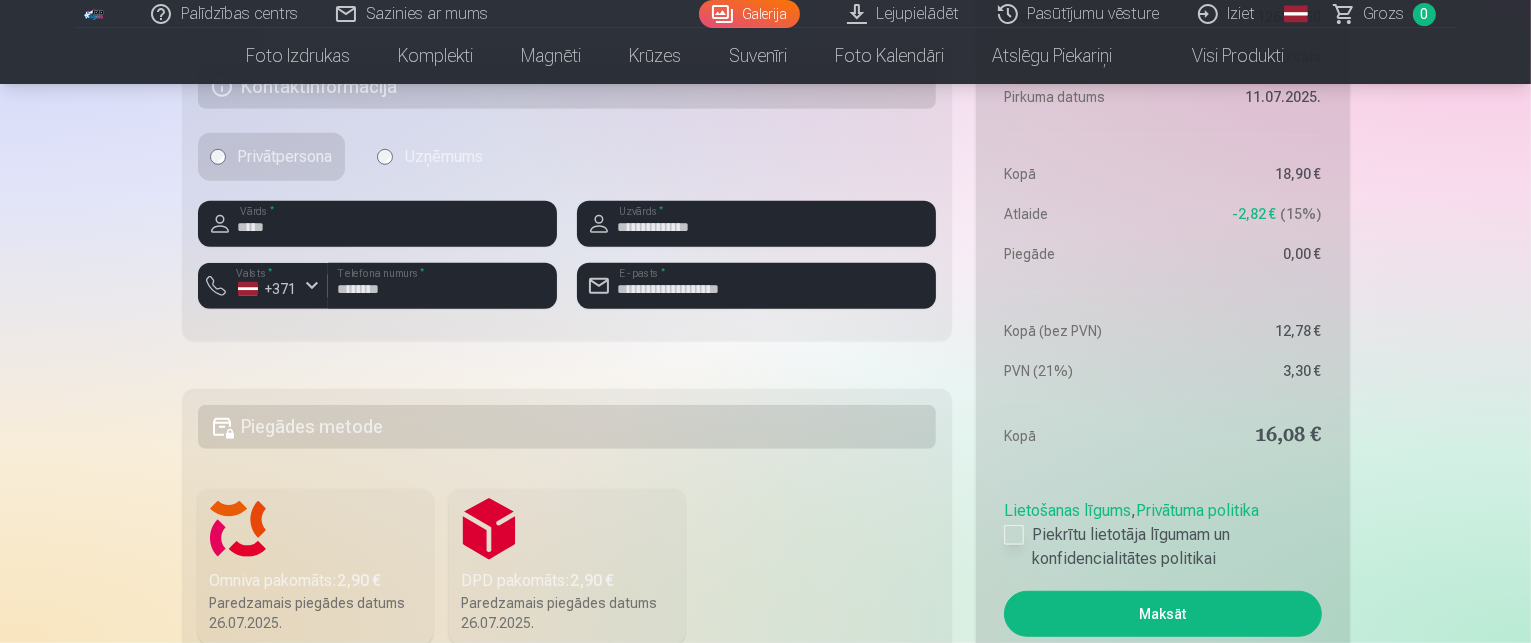 click at bounding box center (1014, 535) 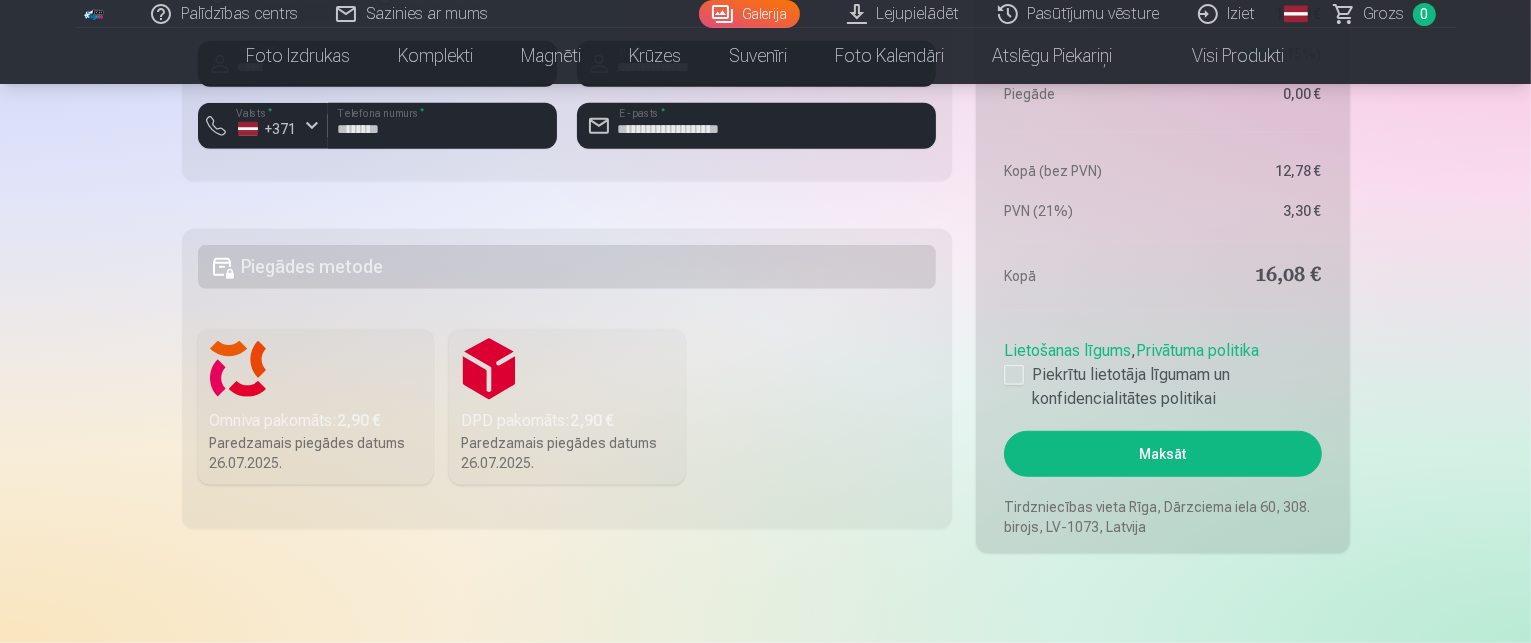 scroll, scrollTop: 1600, scrollLeft: 0, axis: vertical 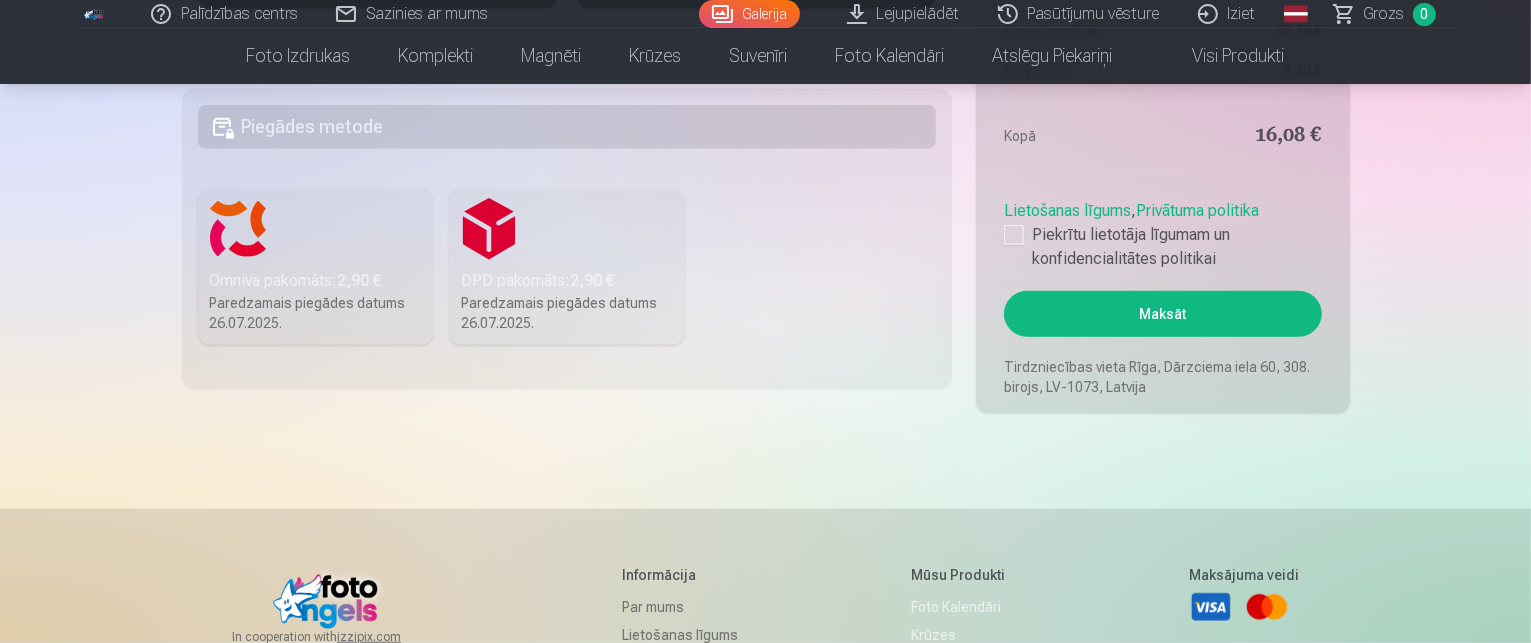 drag, startPoint x: 559, startPoint y: 228, endPoint x: 568, endPoint y: 222, distance: 10.816654 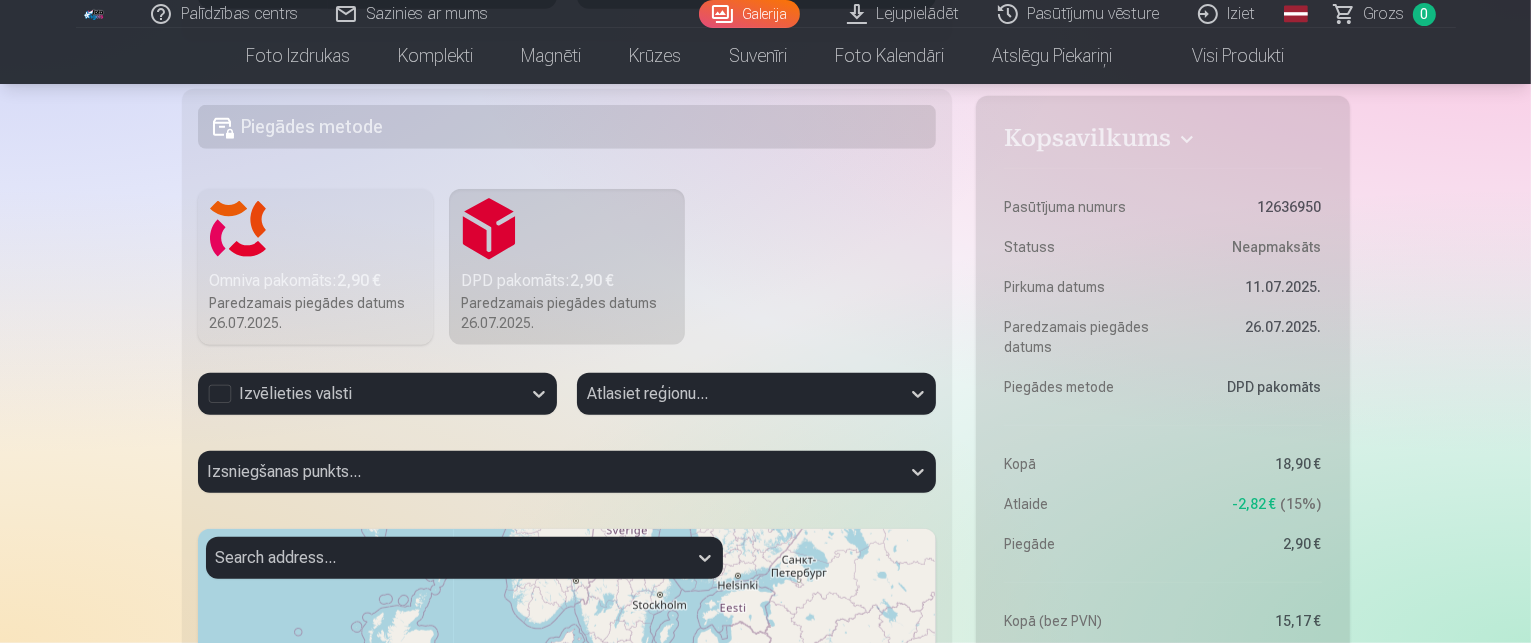 click on "DPD pakomāts :  2,90 € Paredzamais piegādes datums 26.07.2025." at bounding box center (567, 267) 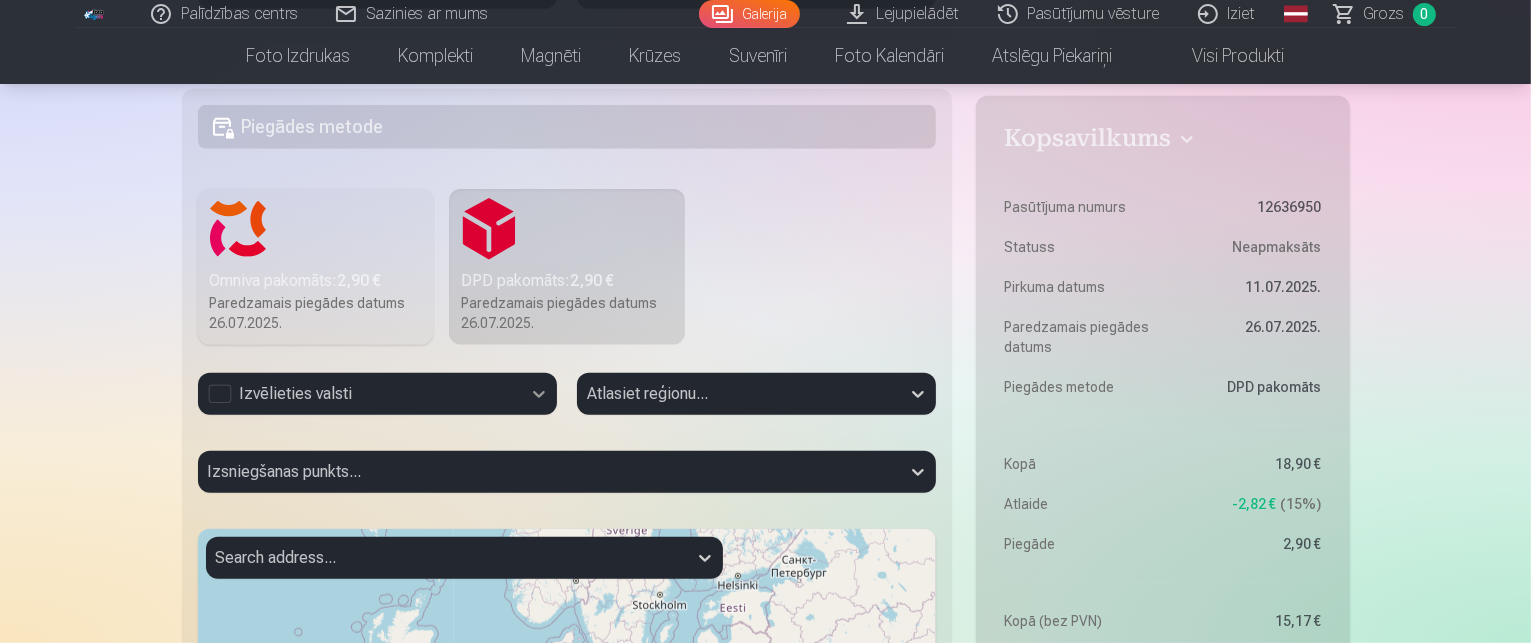 click 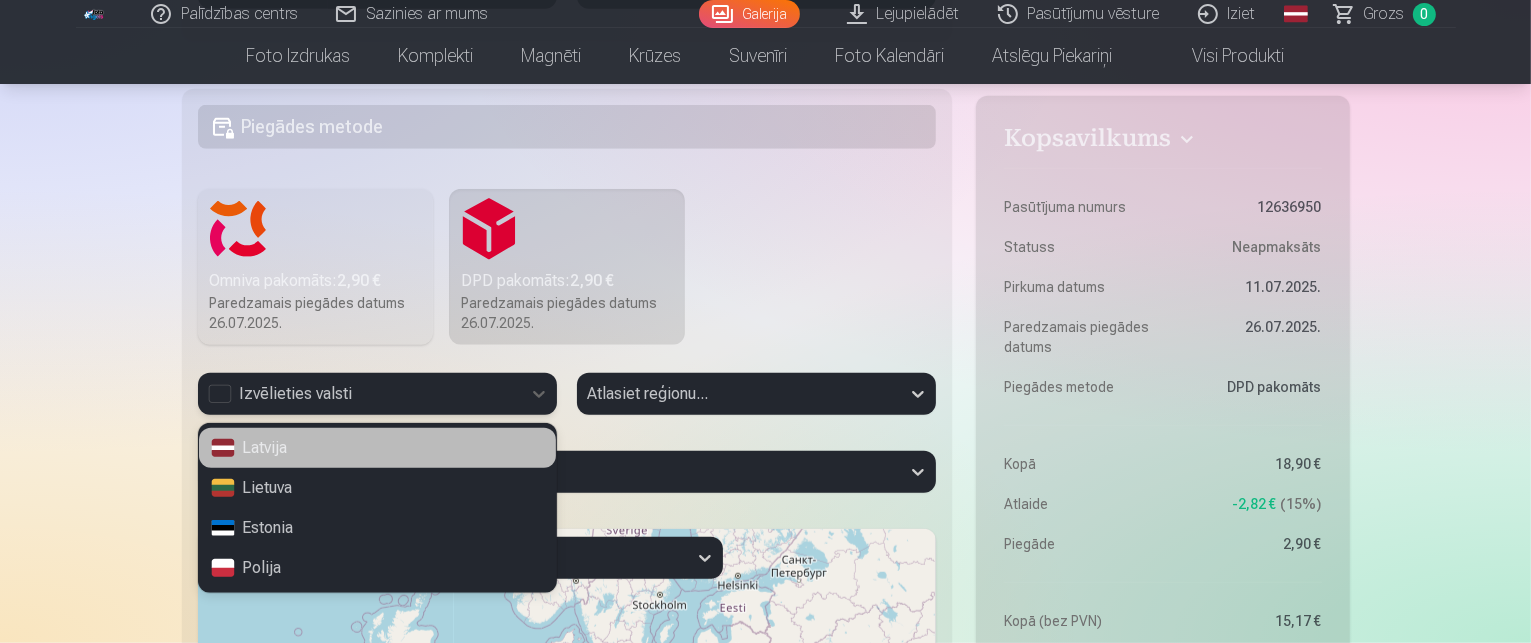 click on "Latvija" at bounding box center (377, 448) 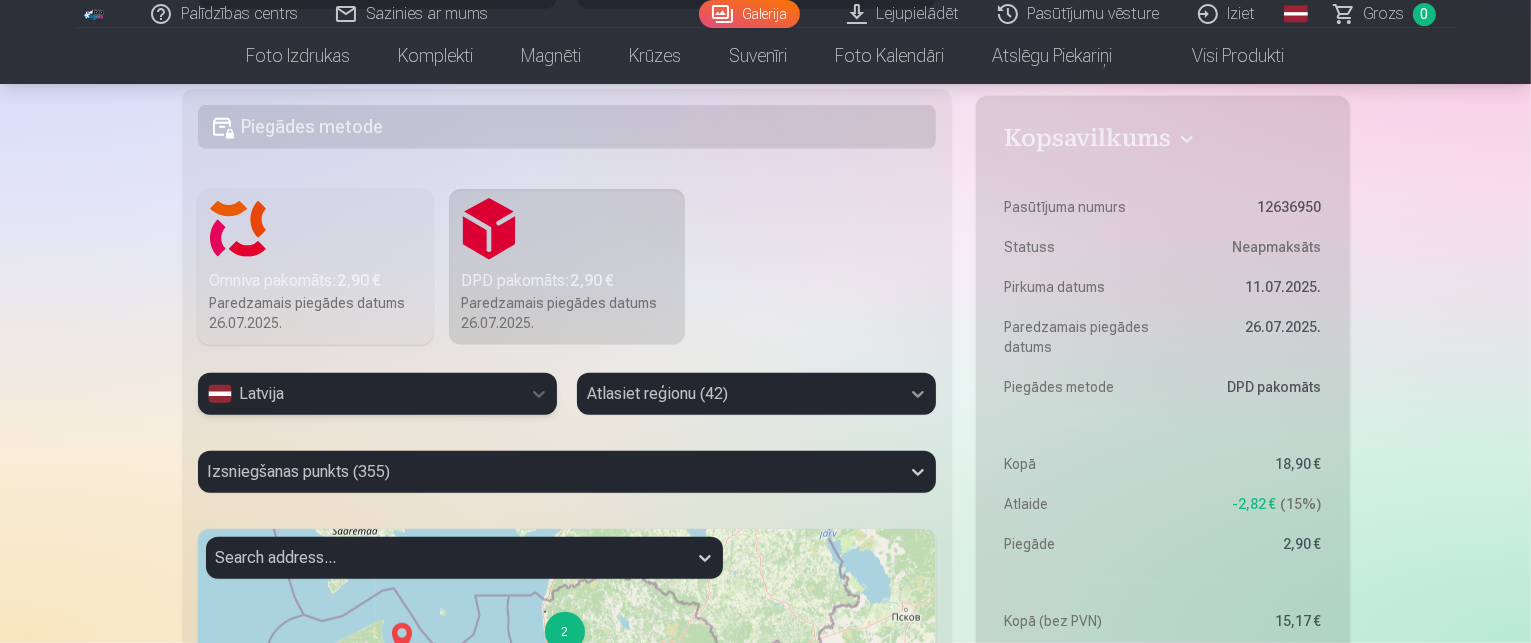 click on "Atlasiet reģionu (42)" at bounding box center (756, 394) 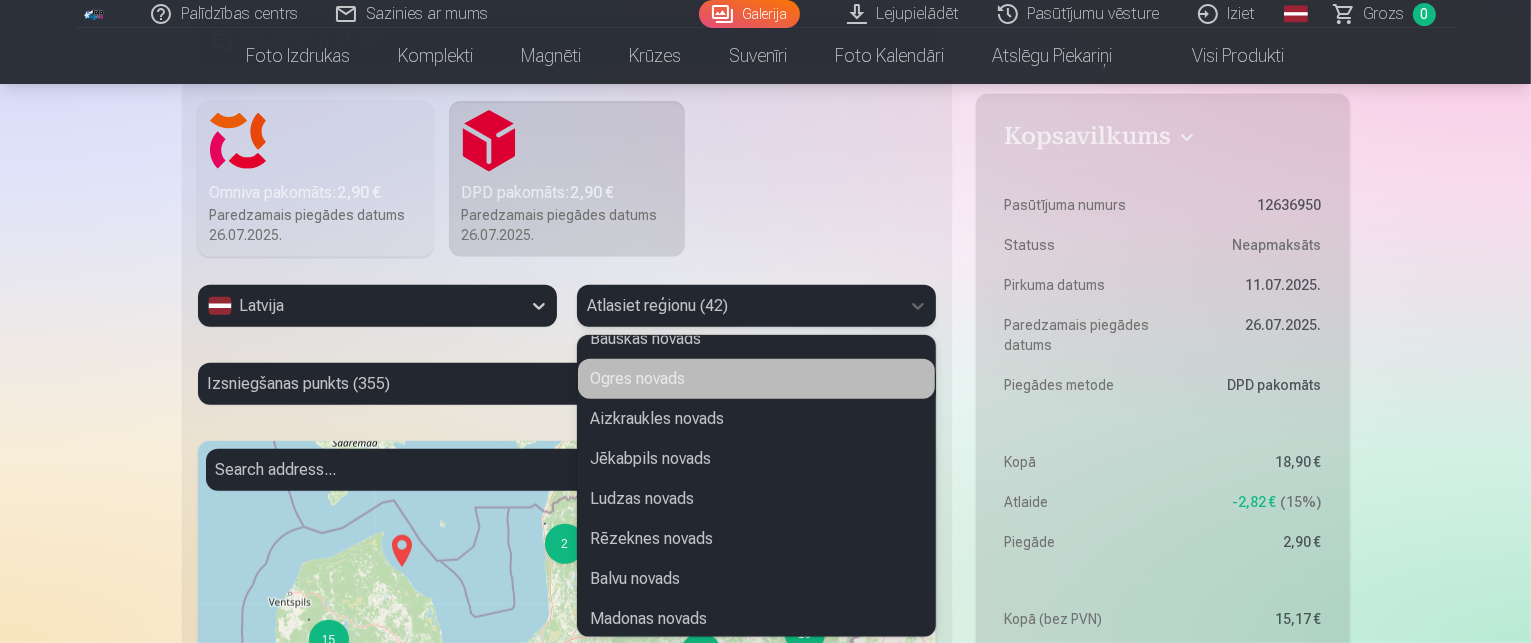 scroll, scrollTop: 900, scrollLeft: 0, axis: vertical 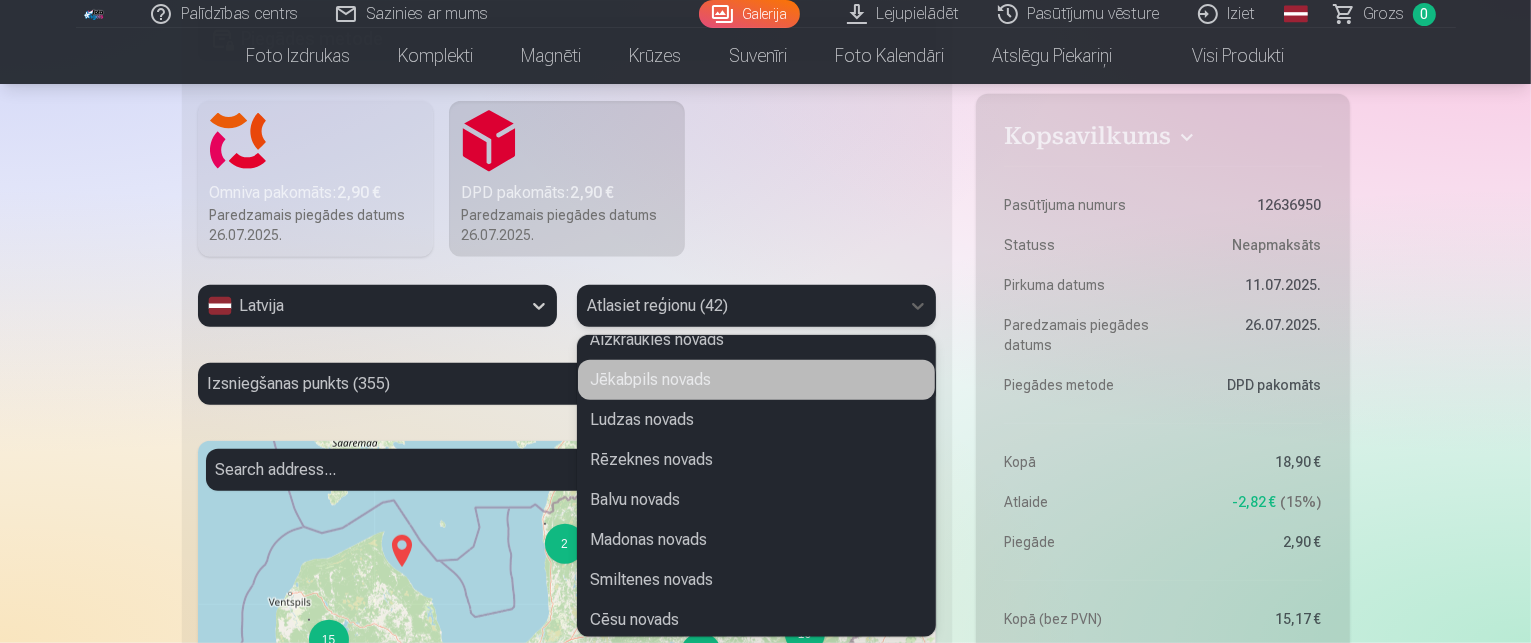 click on "Jēkabpils novads" at bounding box center (756, 380) 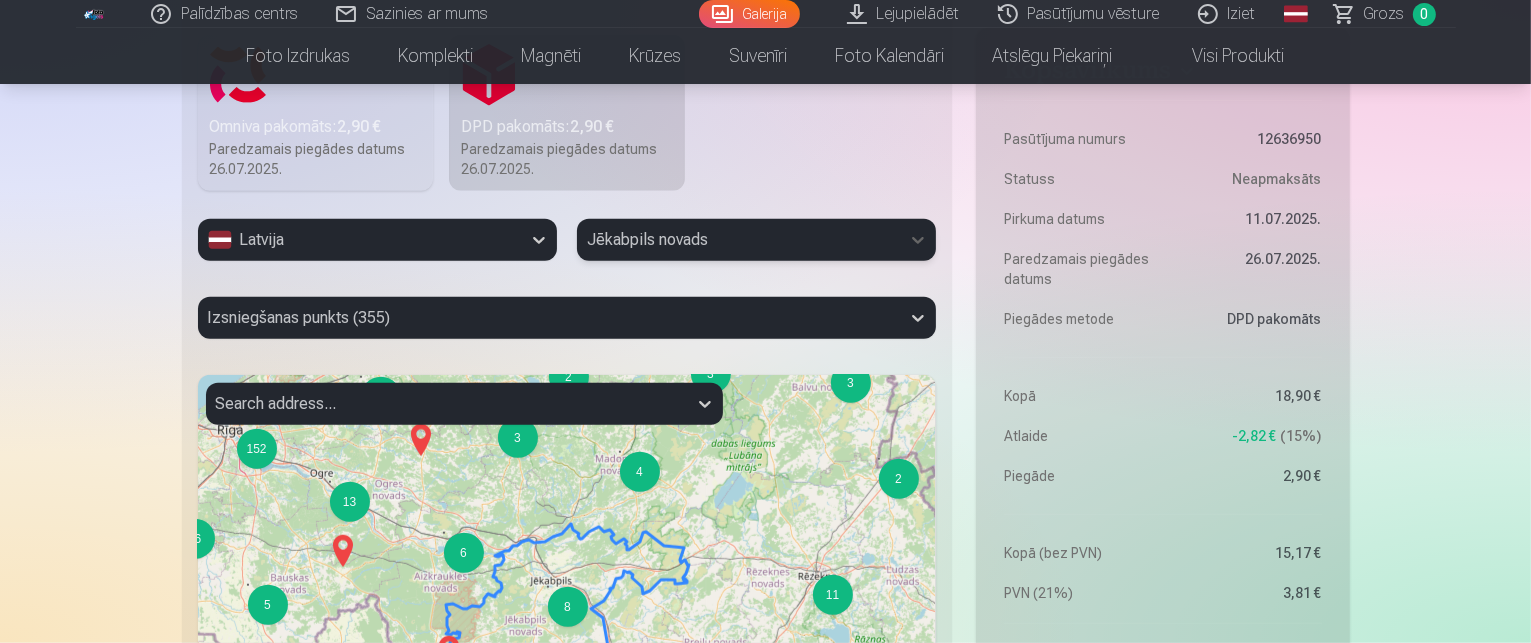 scroll, scrollTop: 1788, scrollLeft: 0, axis: vertical 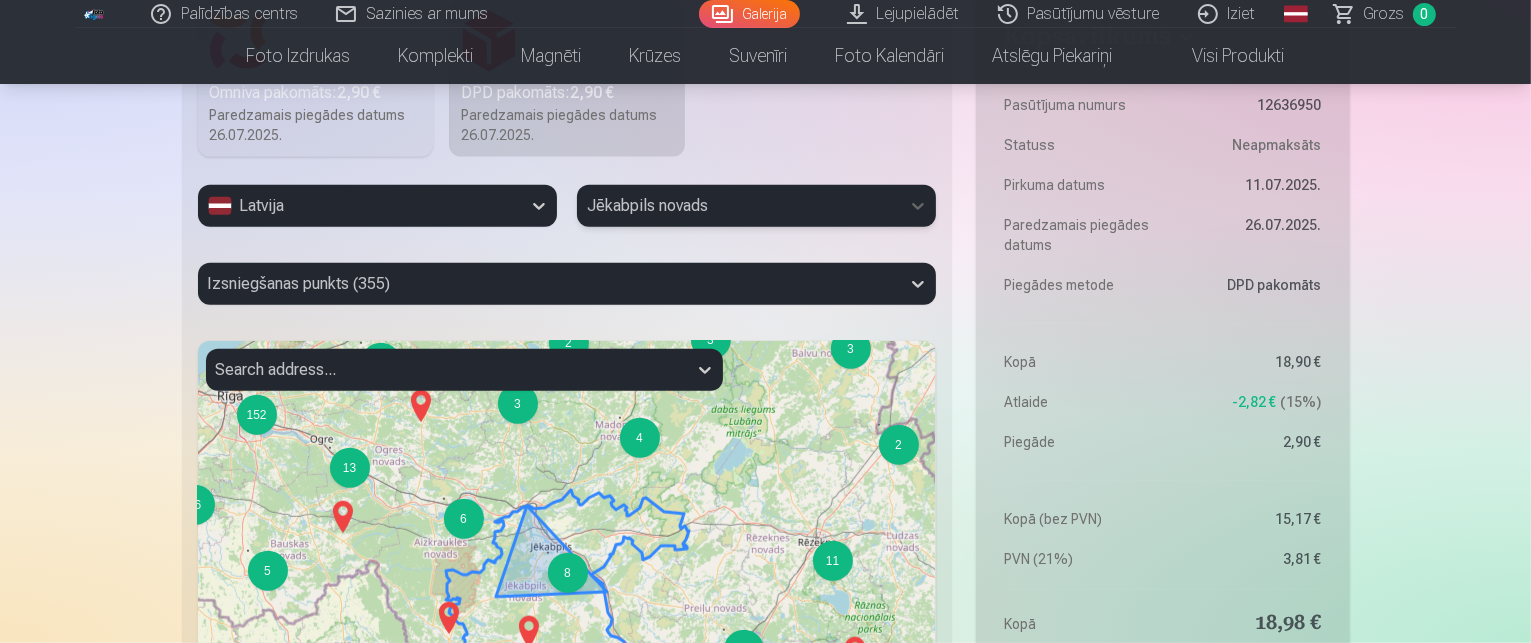 click on "8" at bounding box center (568, 573) 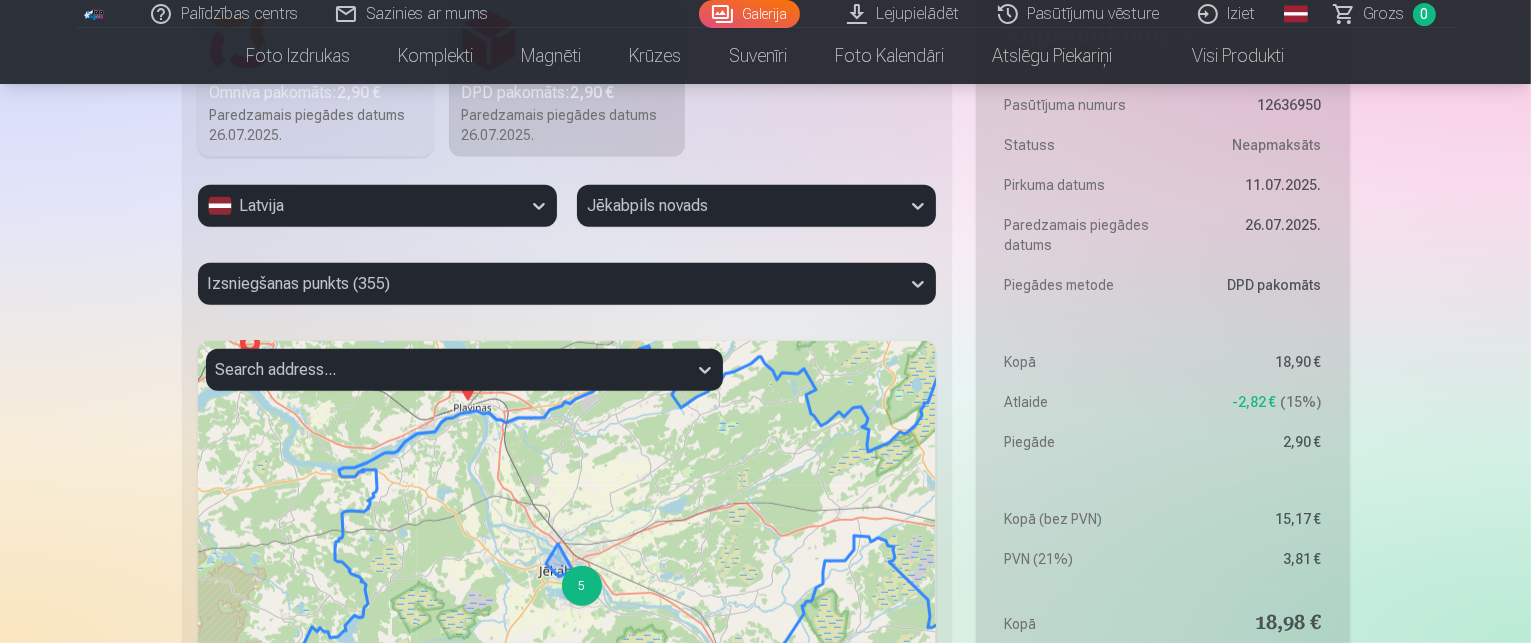click on "5" at bounding box center [582, 586] 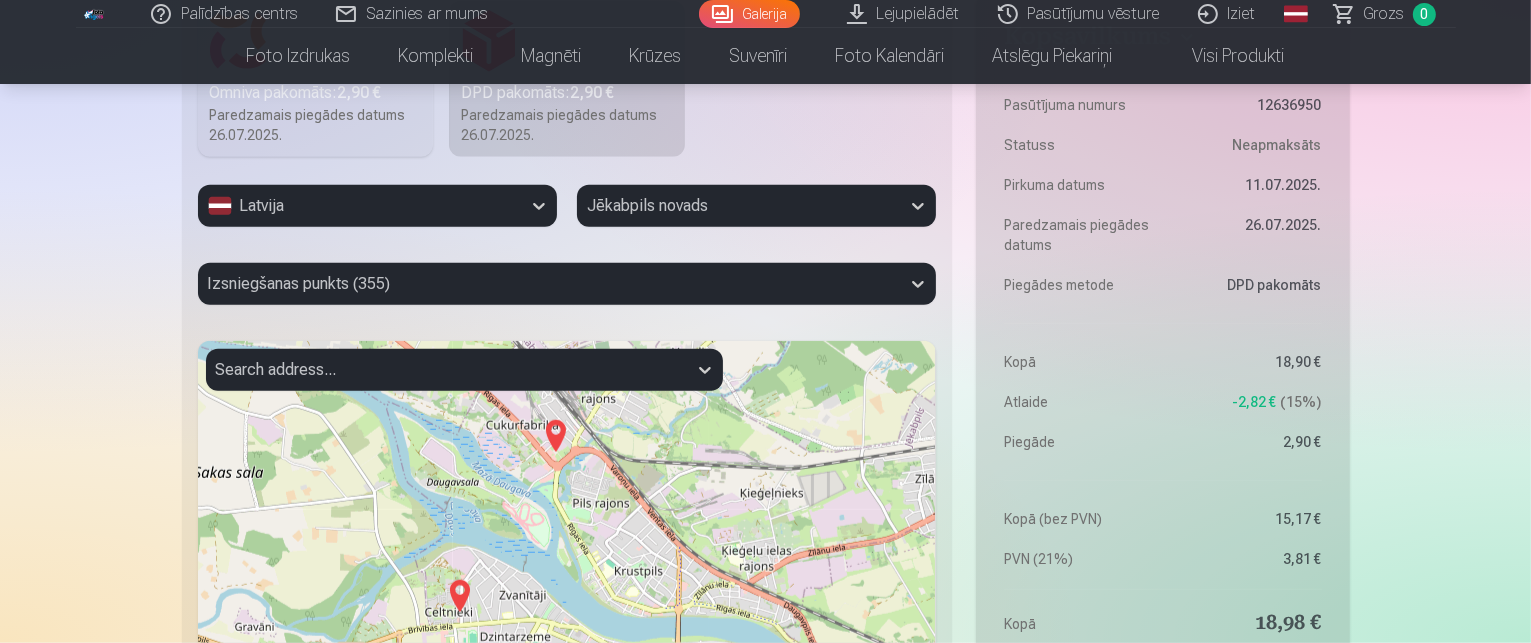 click at bounding box center (556, 436) 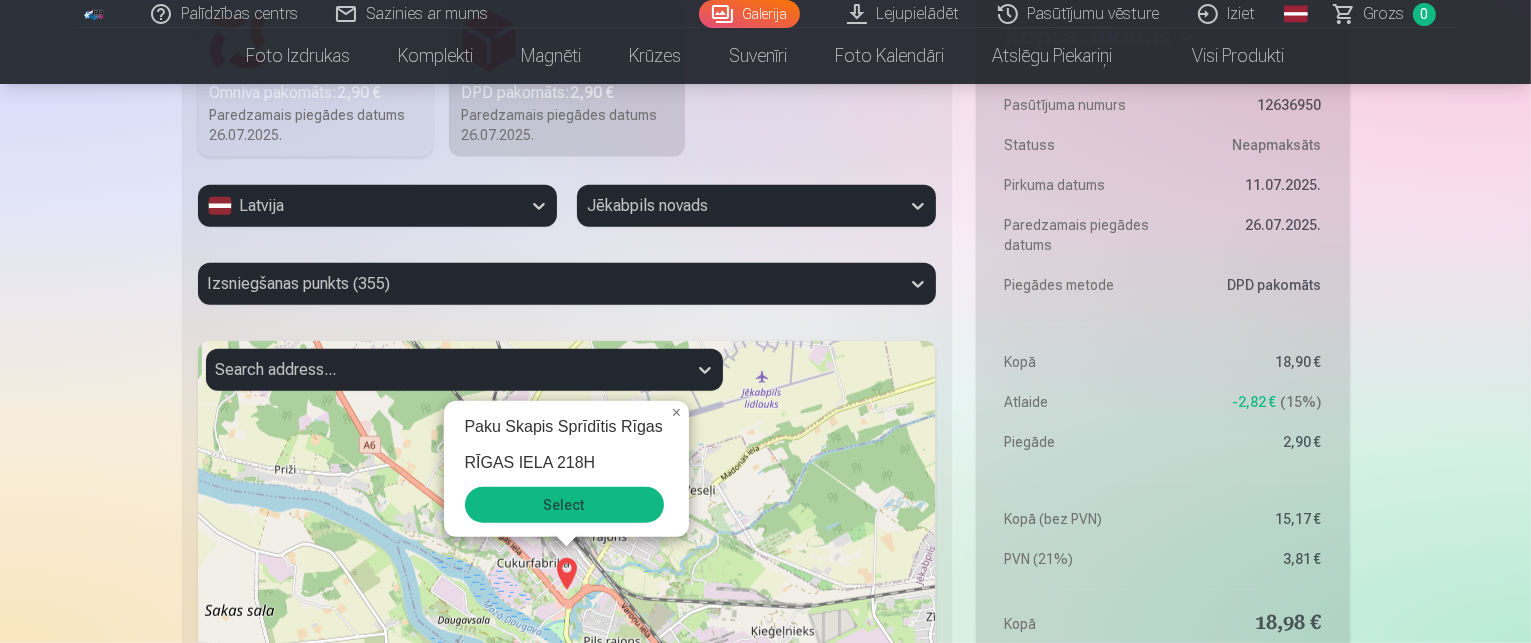 click on "Select" at bounding box center (564, 505) 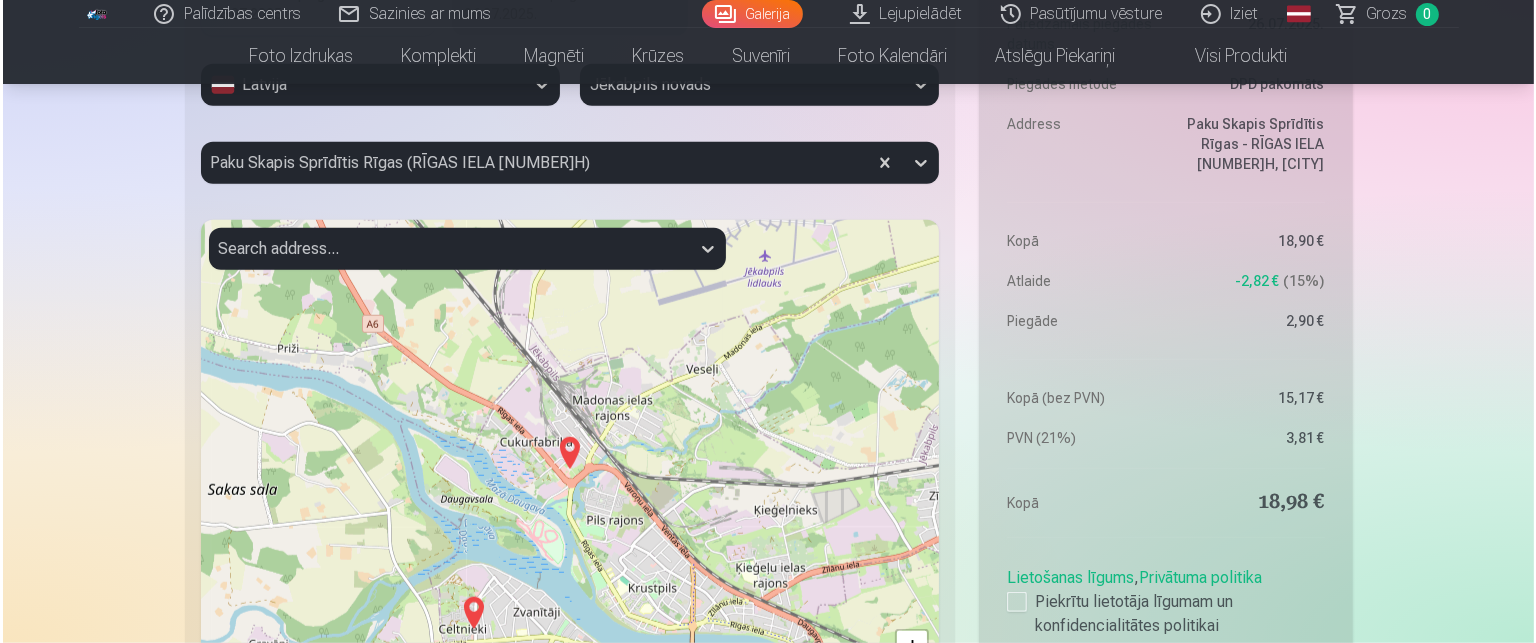 scroll, scrollTop: 2088, scrollLeft: 0, axis: vertical 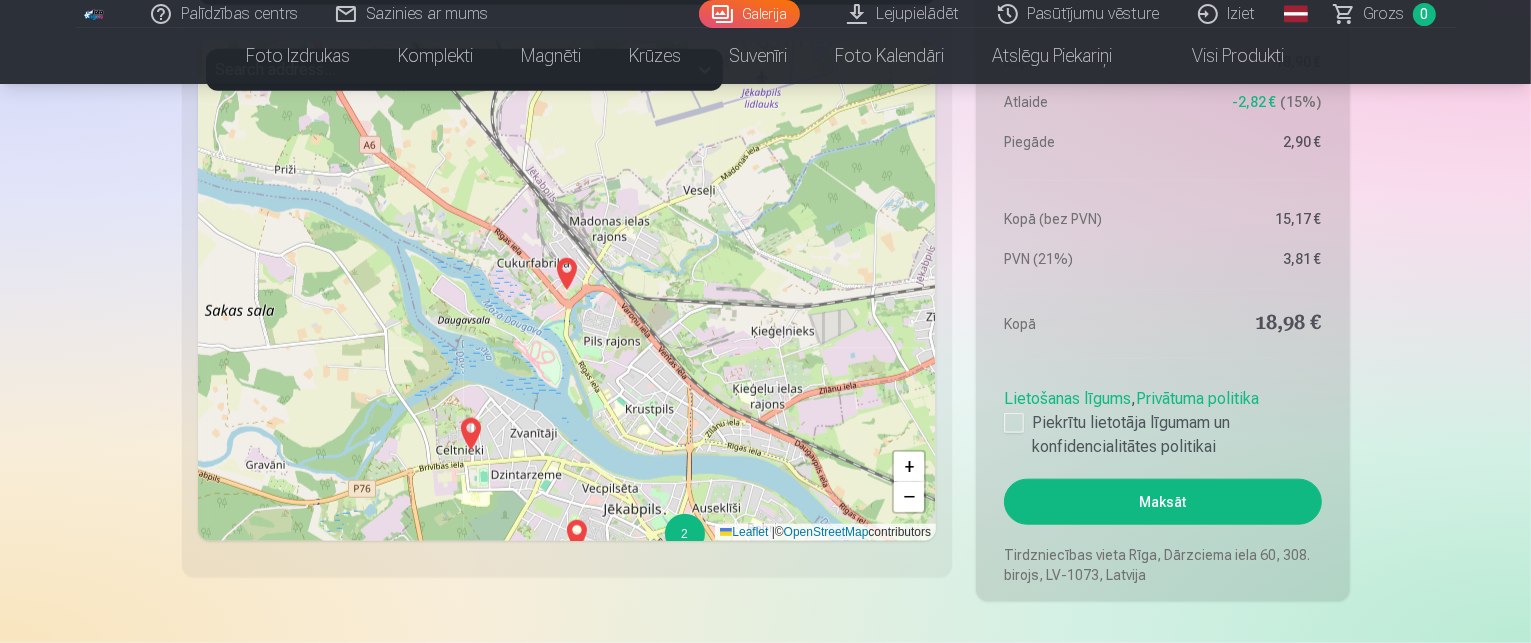 click on "Maksāt" at bounding box center [1162, 502] 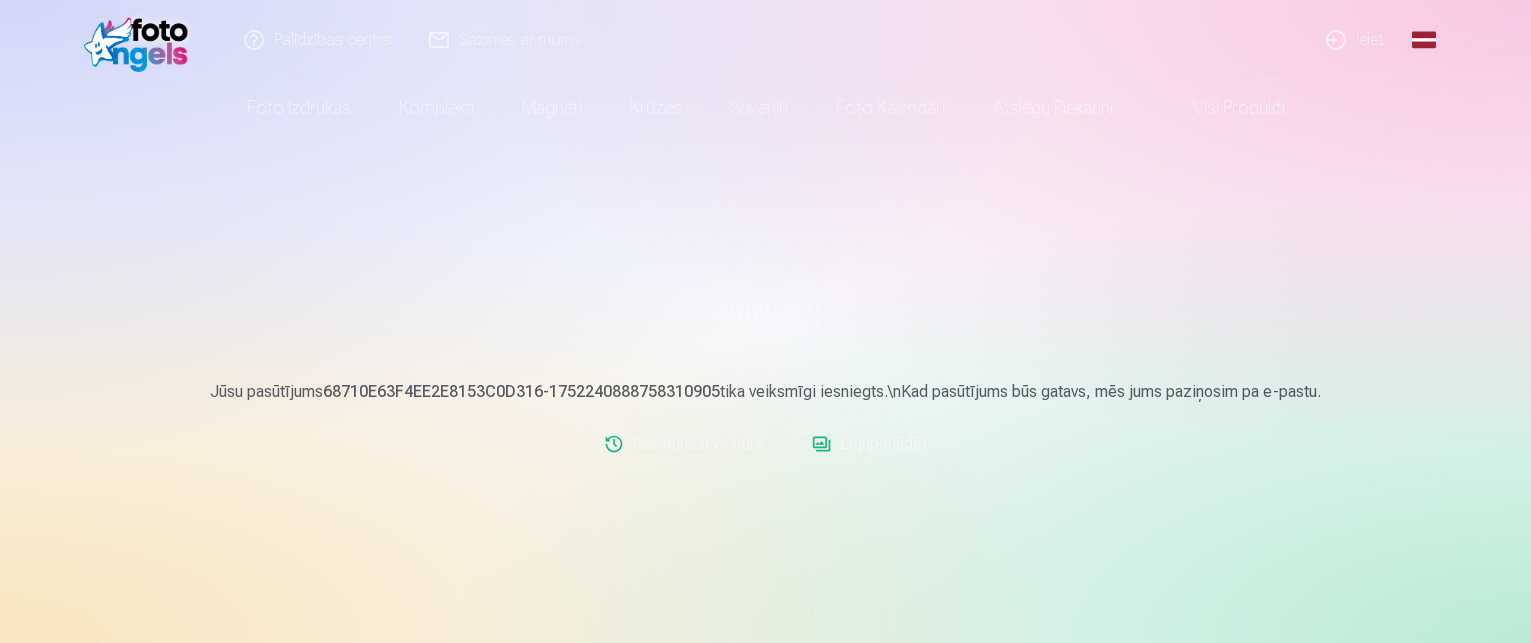 scroll, scrollTop: 0, scrollLeft: 0, axis: both 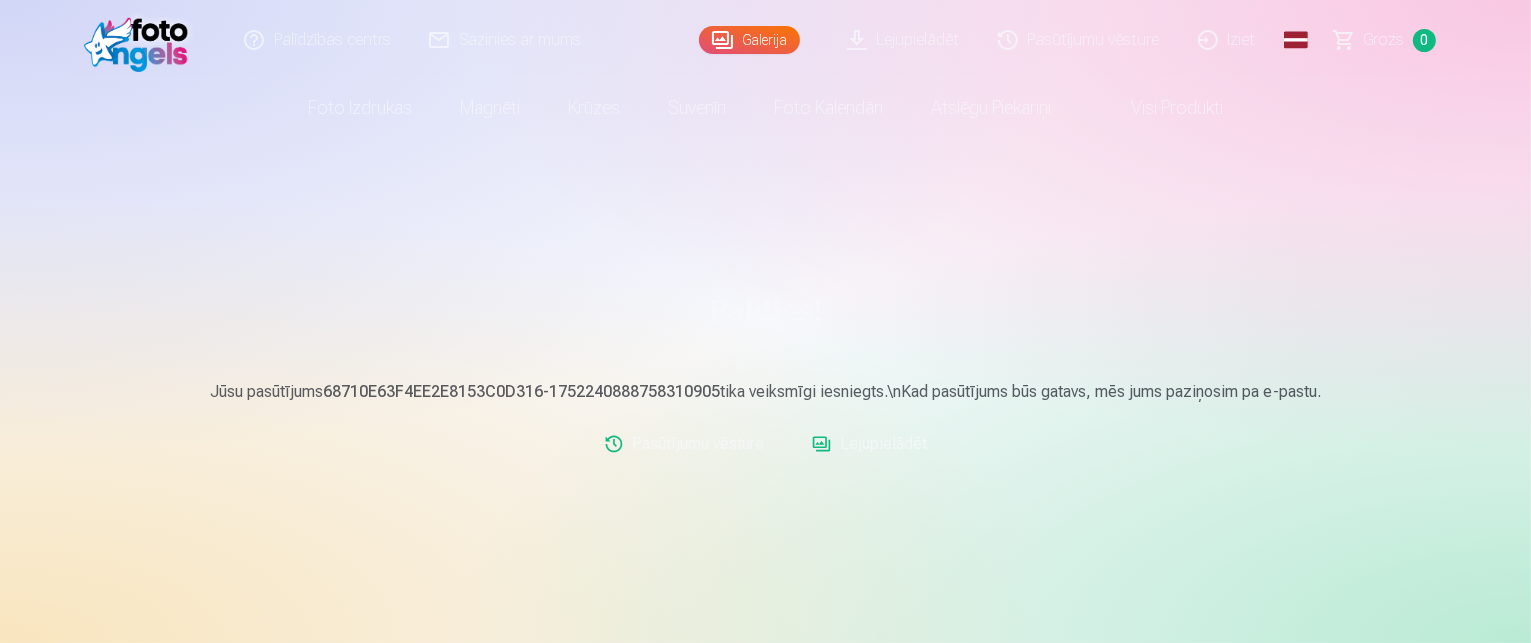 click on "Grozs" at bounding box center (1384, 40) 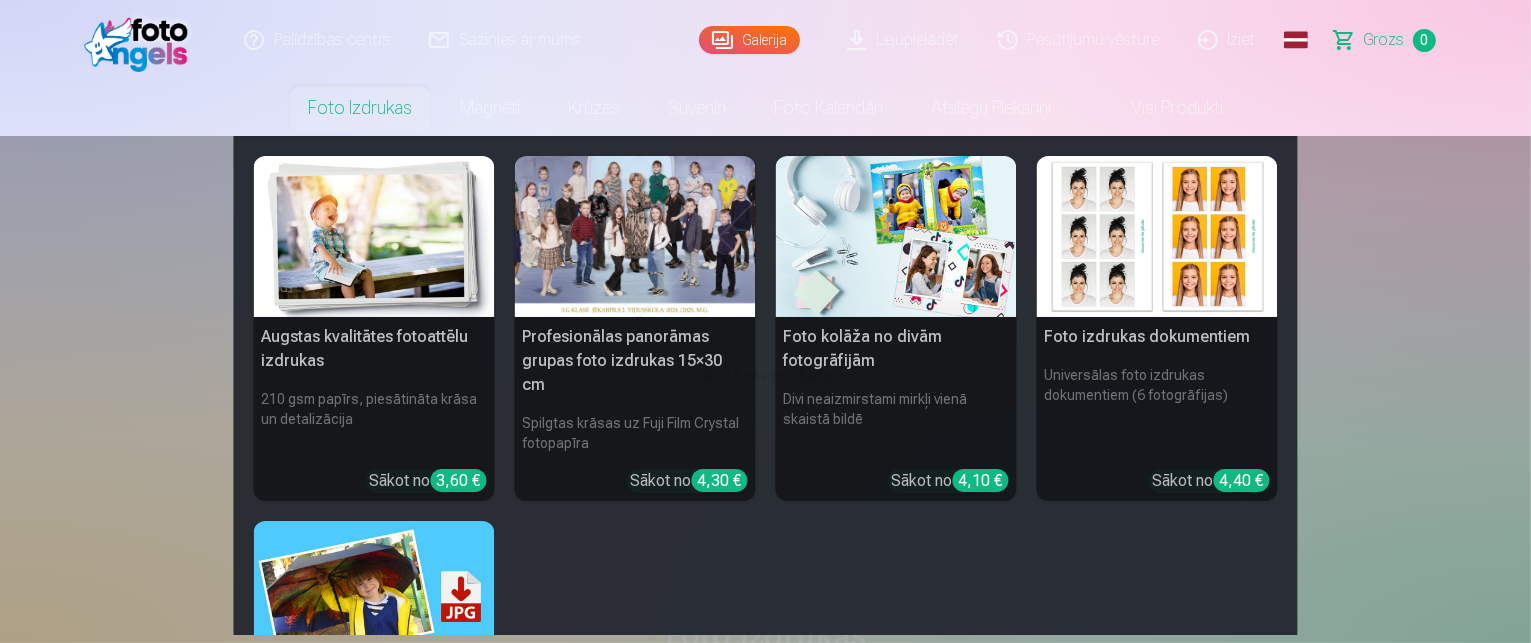 click at bounding box center (635, 236) 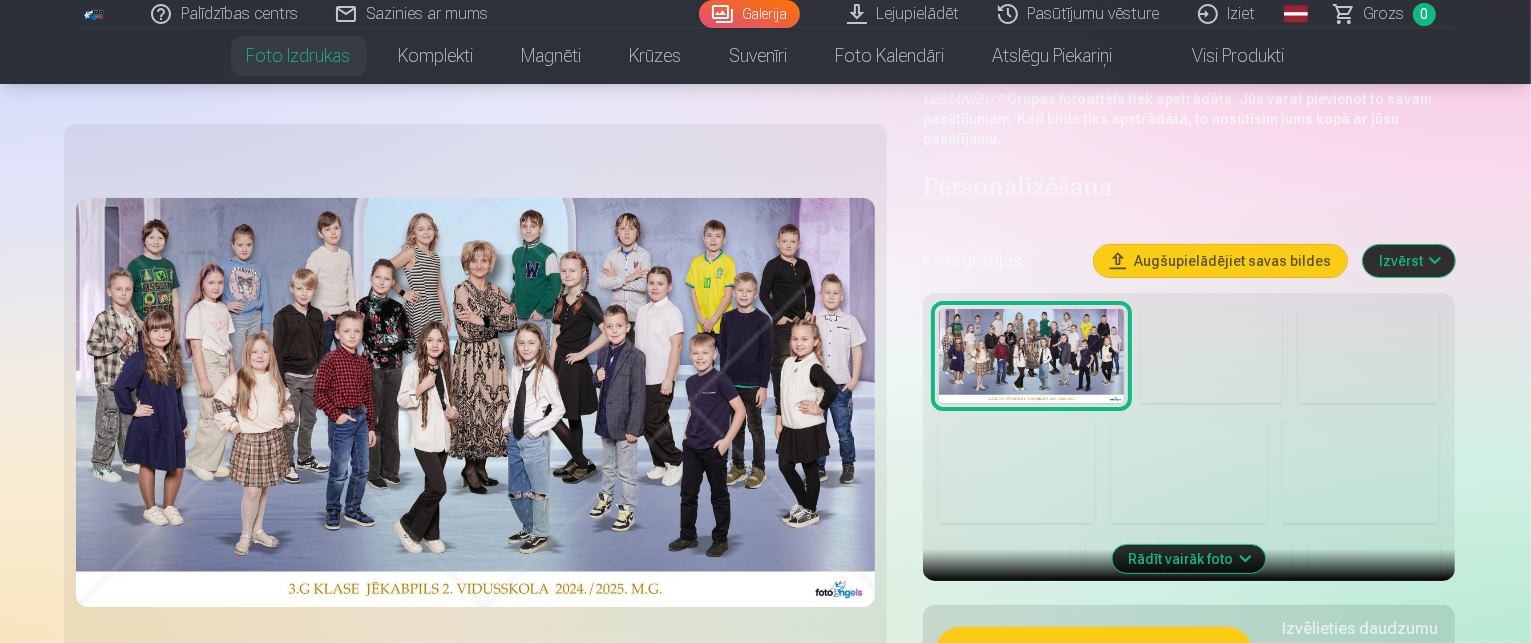 scroll, scrollTop: 400, scrollLeft: 0, axis: vertical 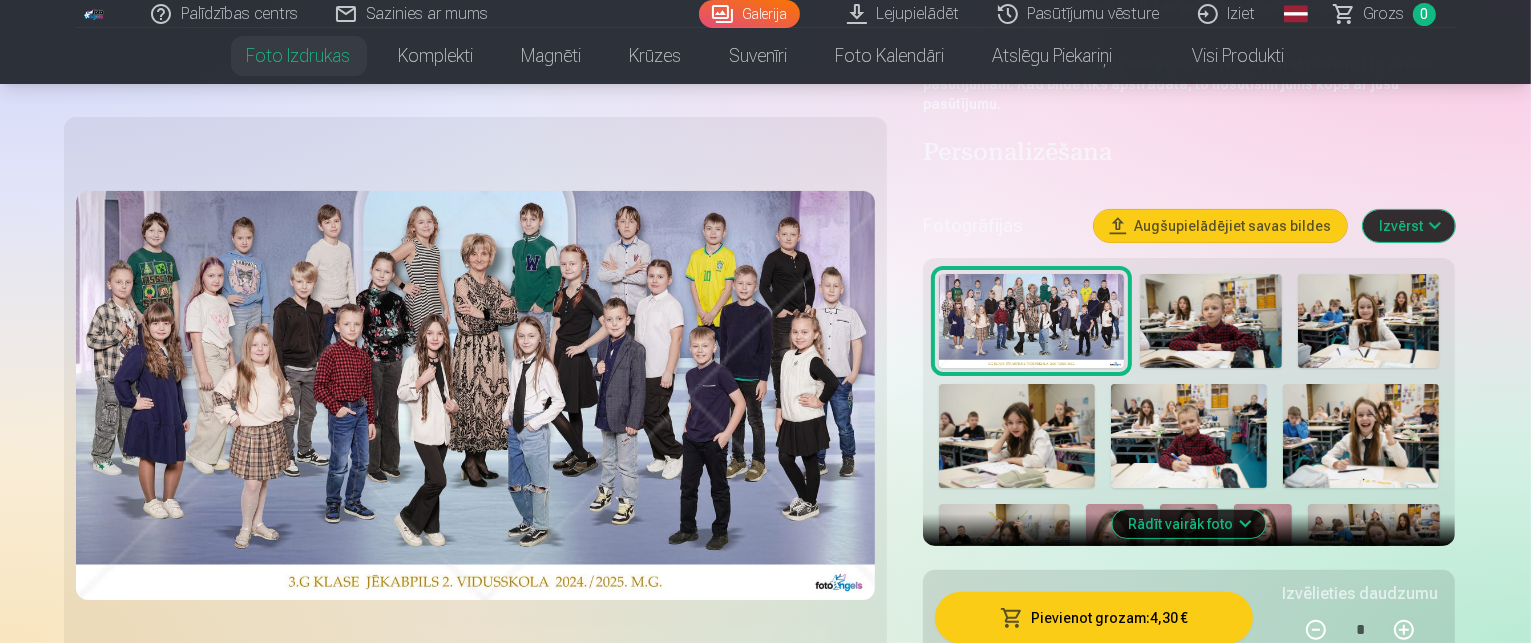 click on "Izvērst" at bounding box center [1409, 226] 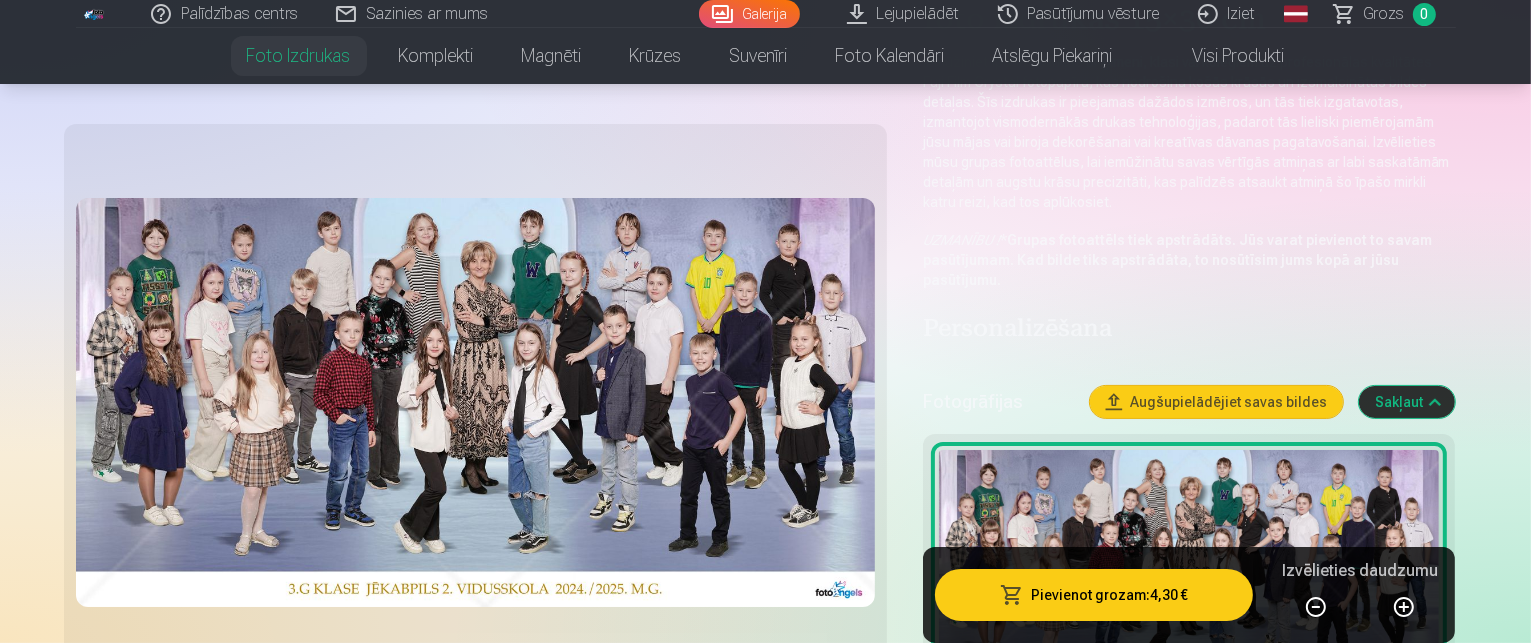 scroll, scrollTop: 400, scrollLeft: 0, axis: vertical 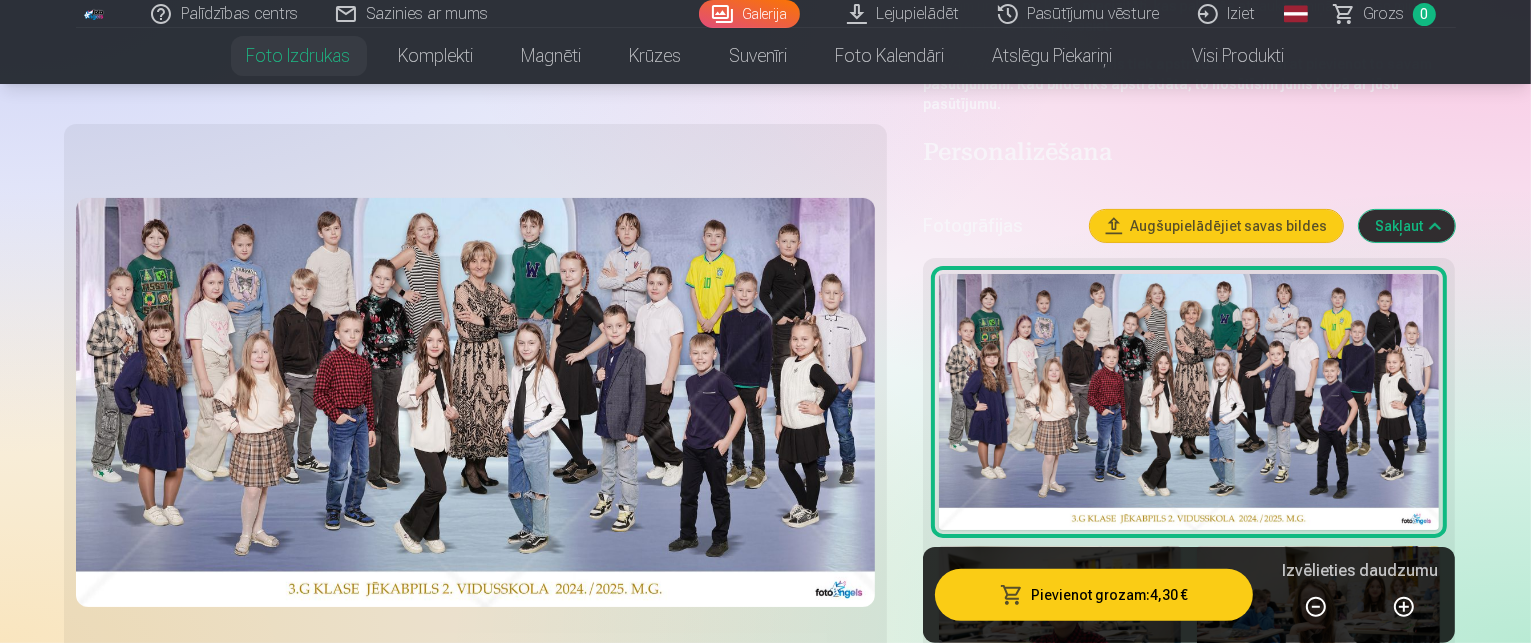 click at bounding box center [1189, 402] 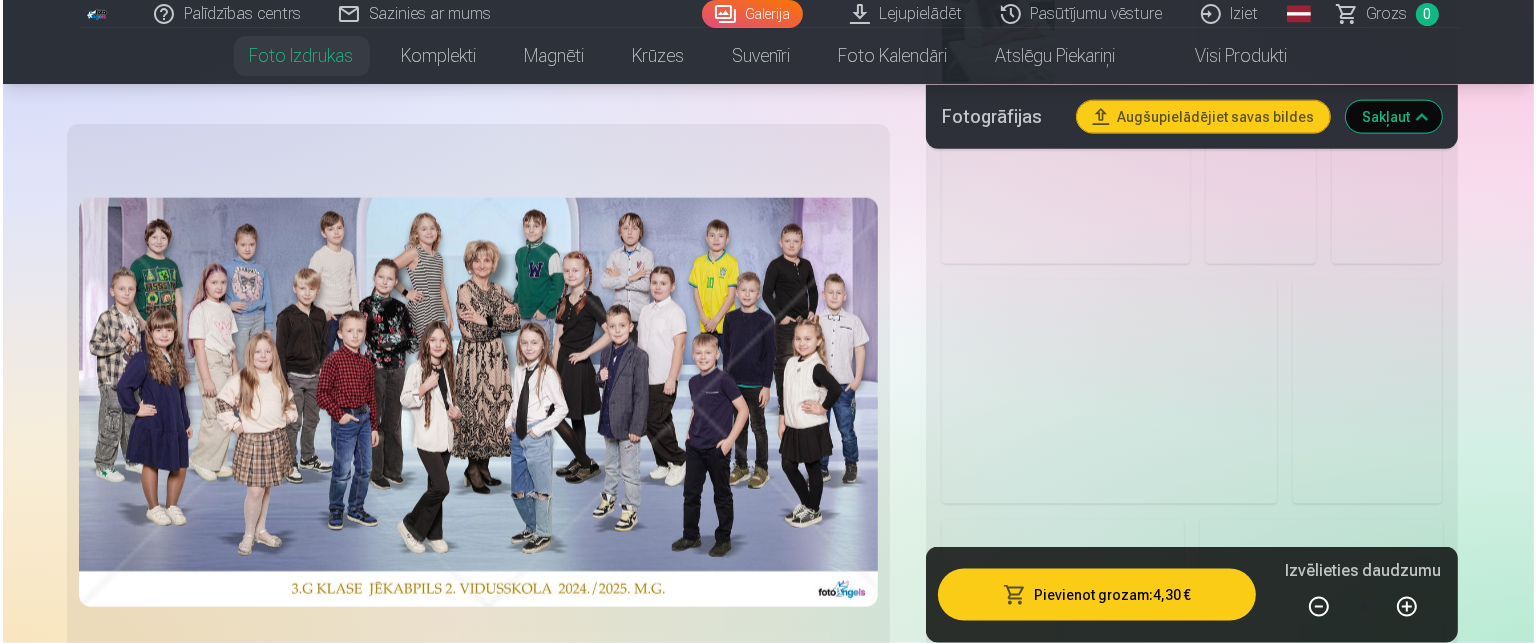 scroll, scrollTop: 2600, scrollLeft: 0, axis: vertical 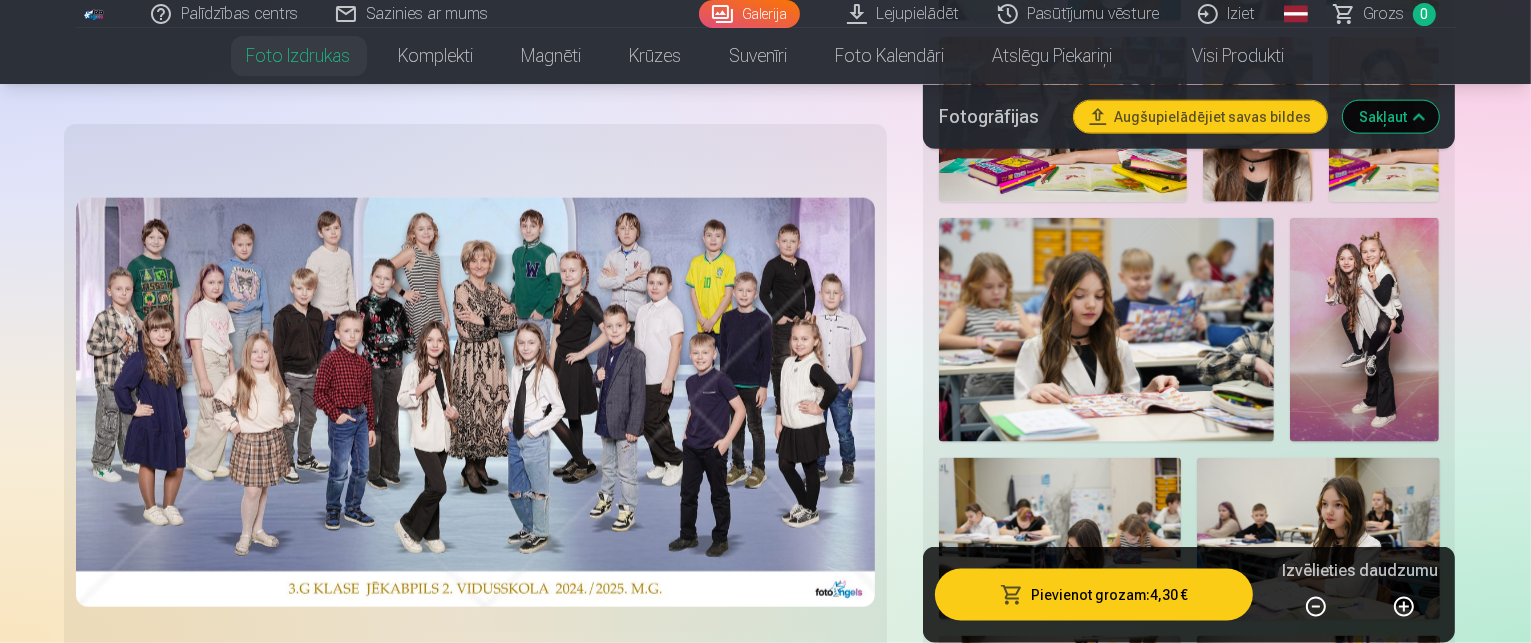 drag, startPoint x: 1226, startPoint y: 595, endPoint x: 1235, endPoint y: 585, distance: 13.453624 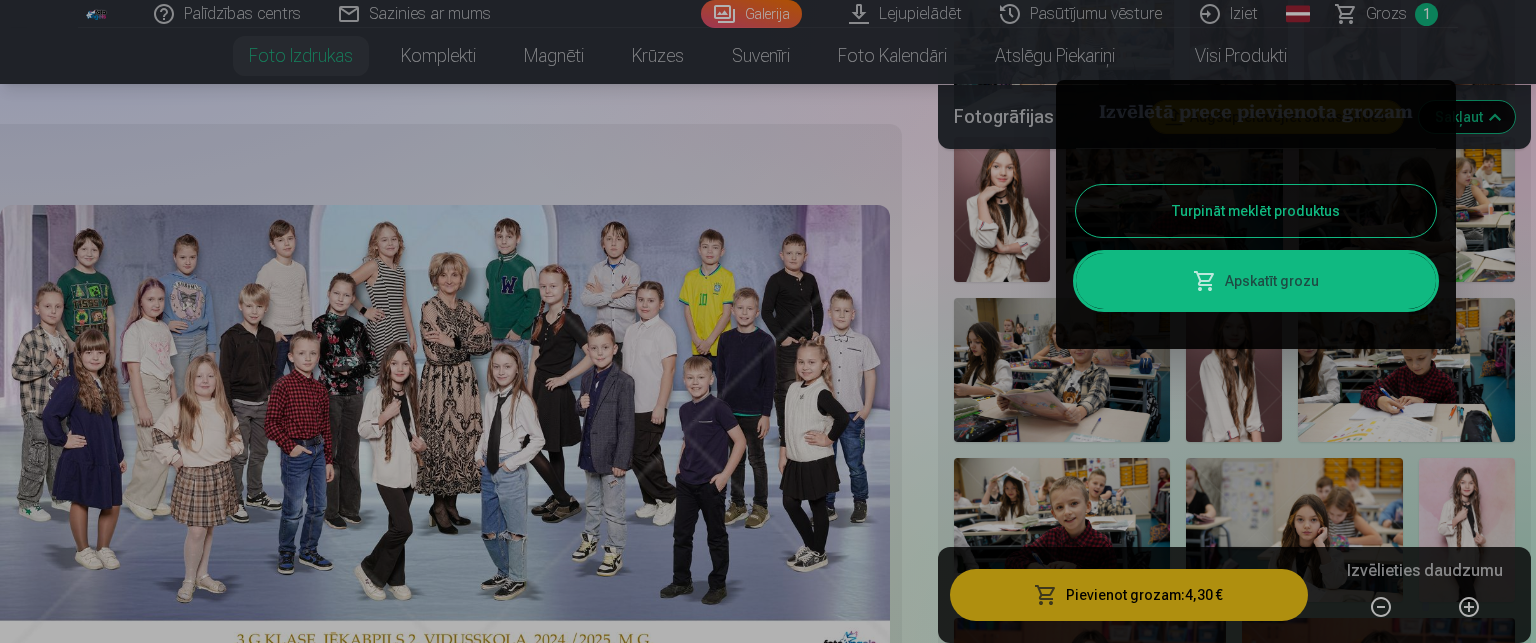 click on "Apskatīt grozu" at bounding box center (1256, 281) 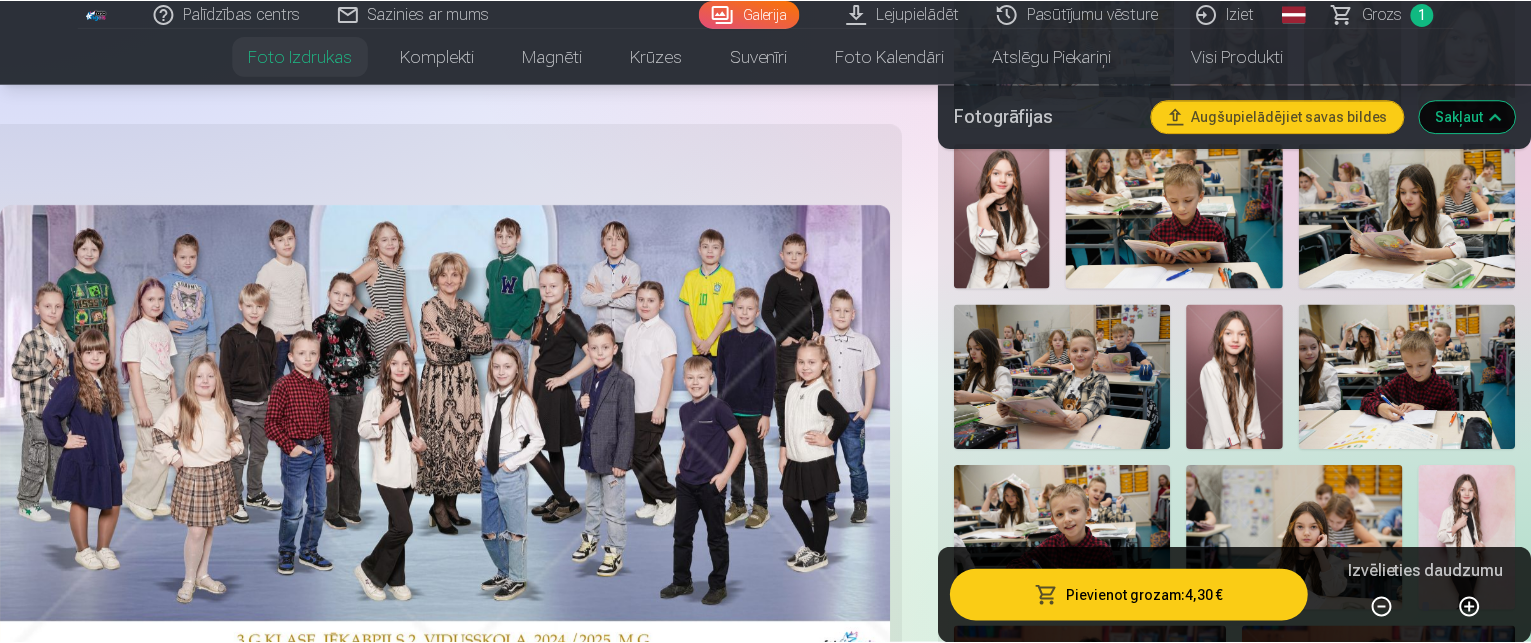 scroll, scrollTop: 0, scrollLeft: 0, axis: both 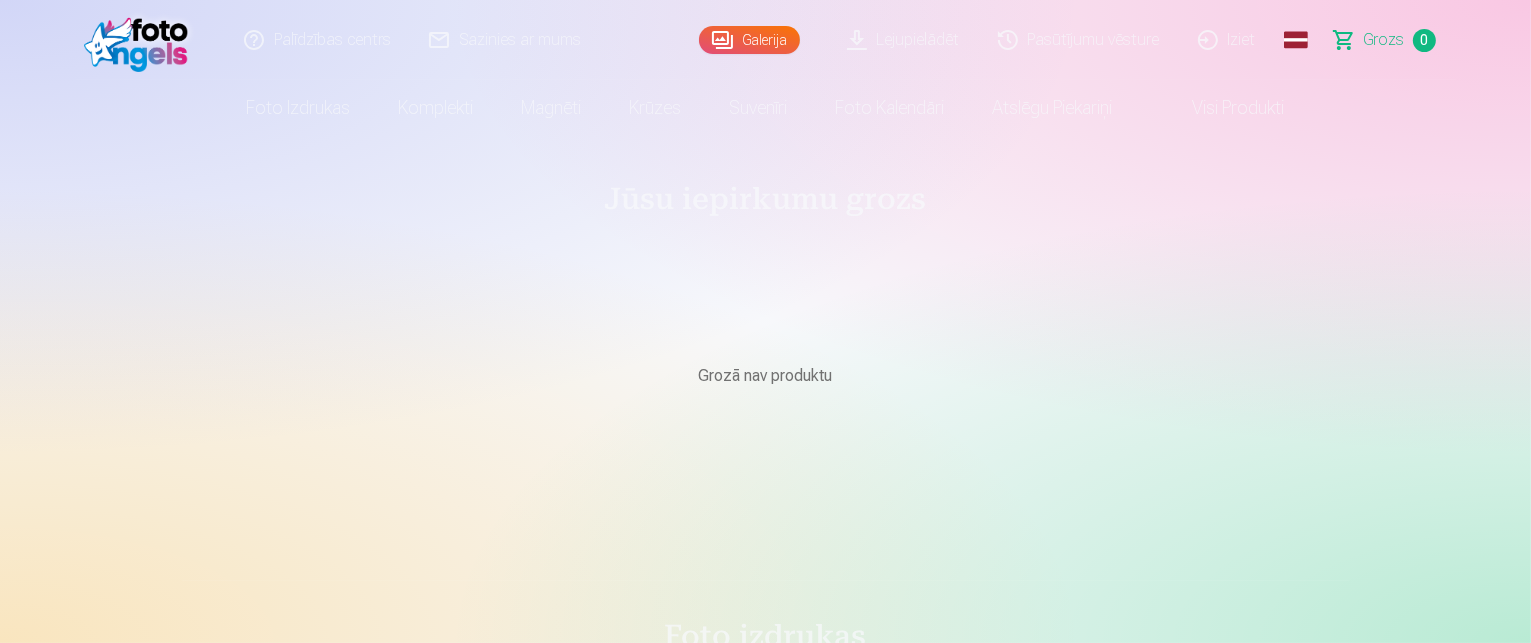 click on "Iziet" at bounding box center [1228, 40] 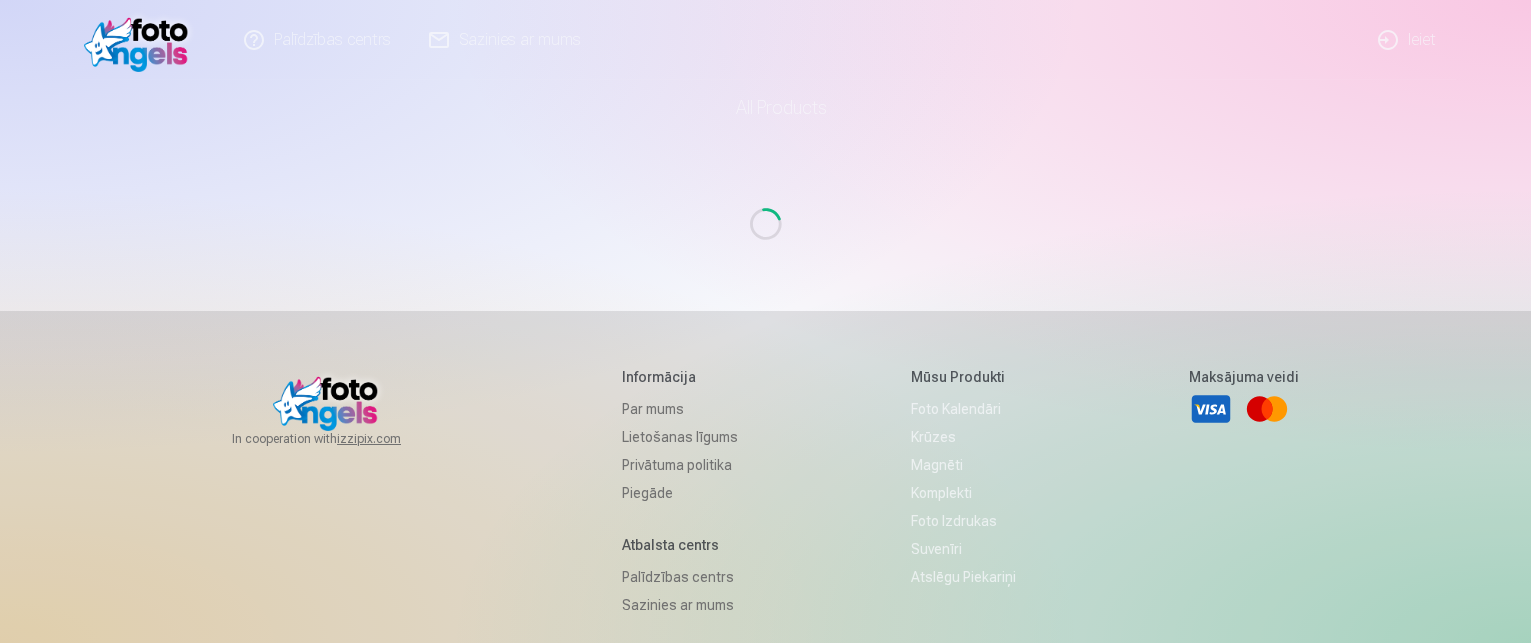 scroll, scrollTop: 0, scrollLeft: 0, axis: both 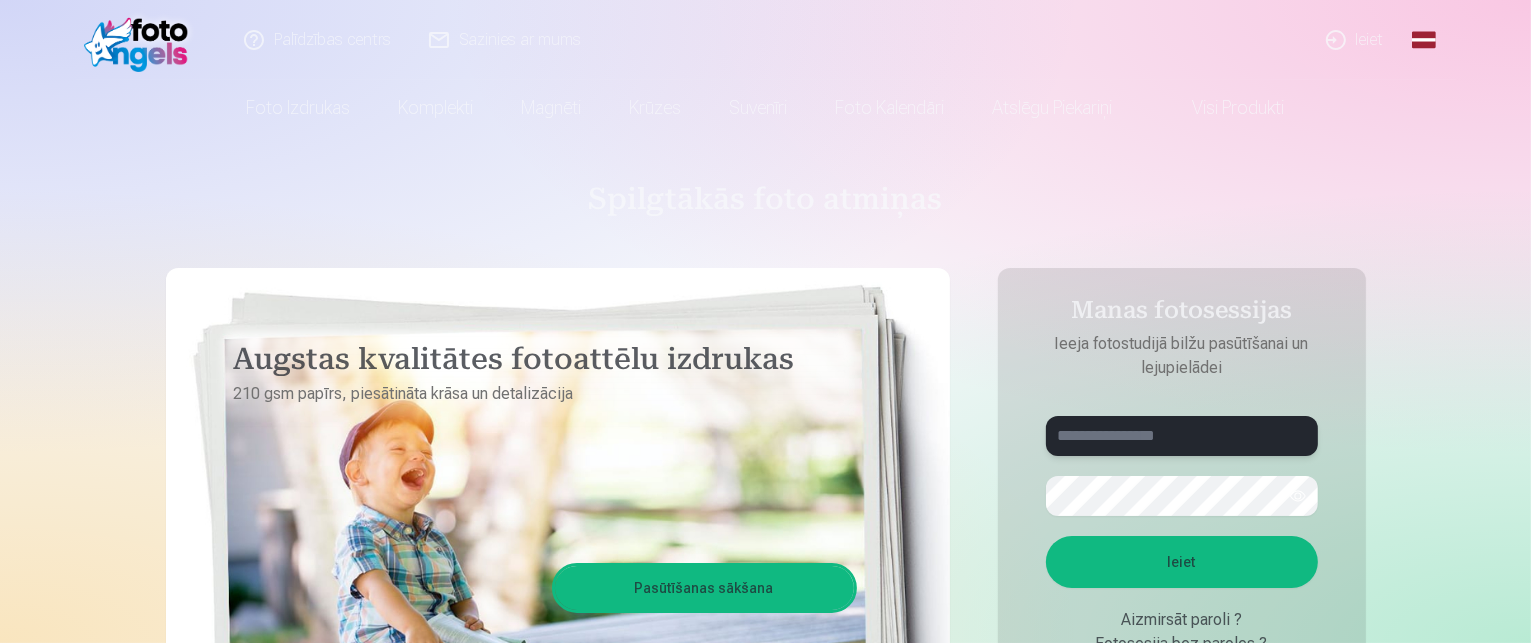 type on "**********" 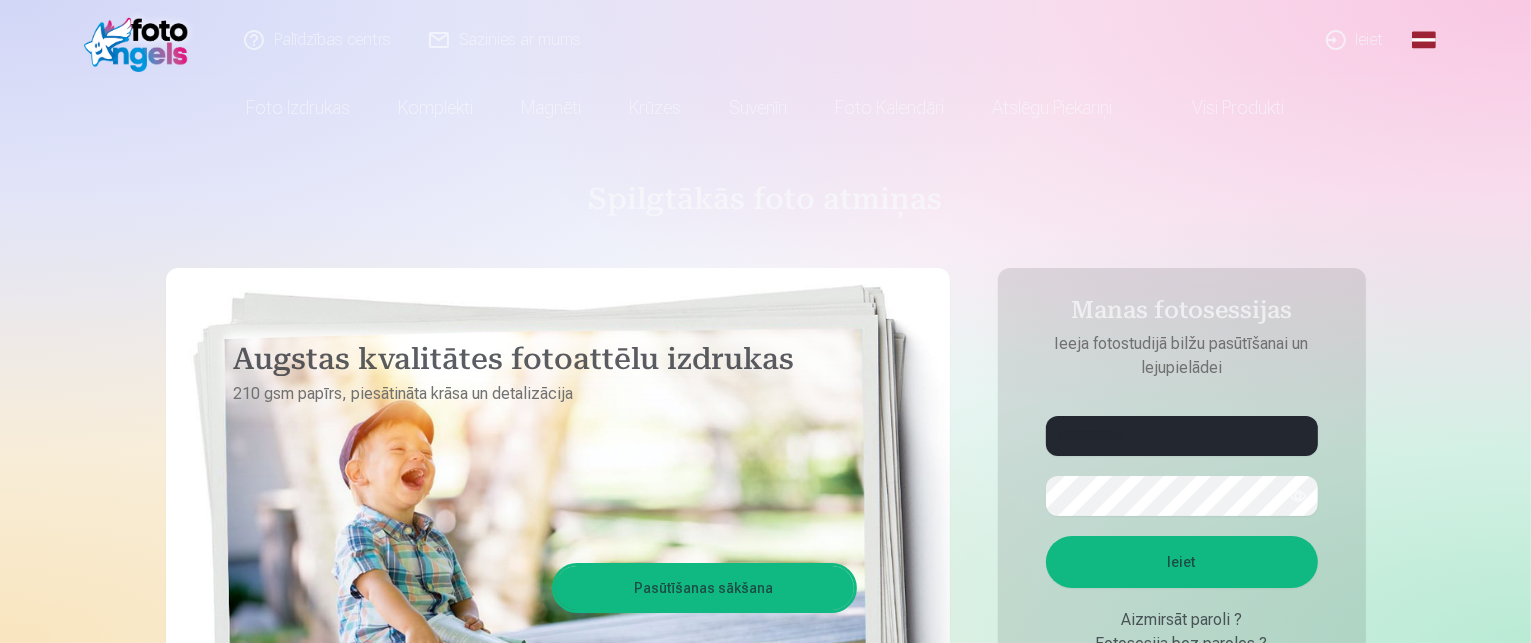 click on "Ieiet" at bounding box center (1356, 40) 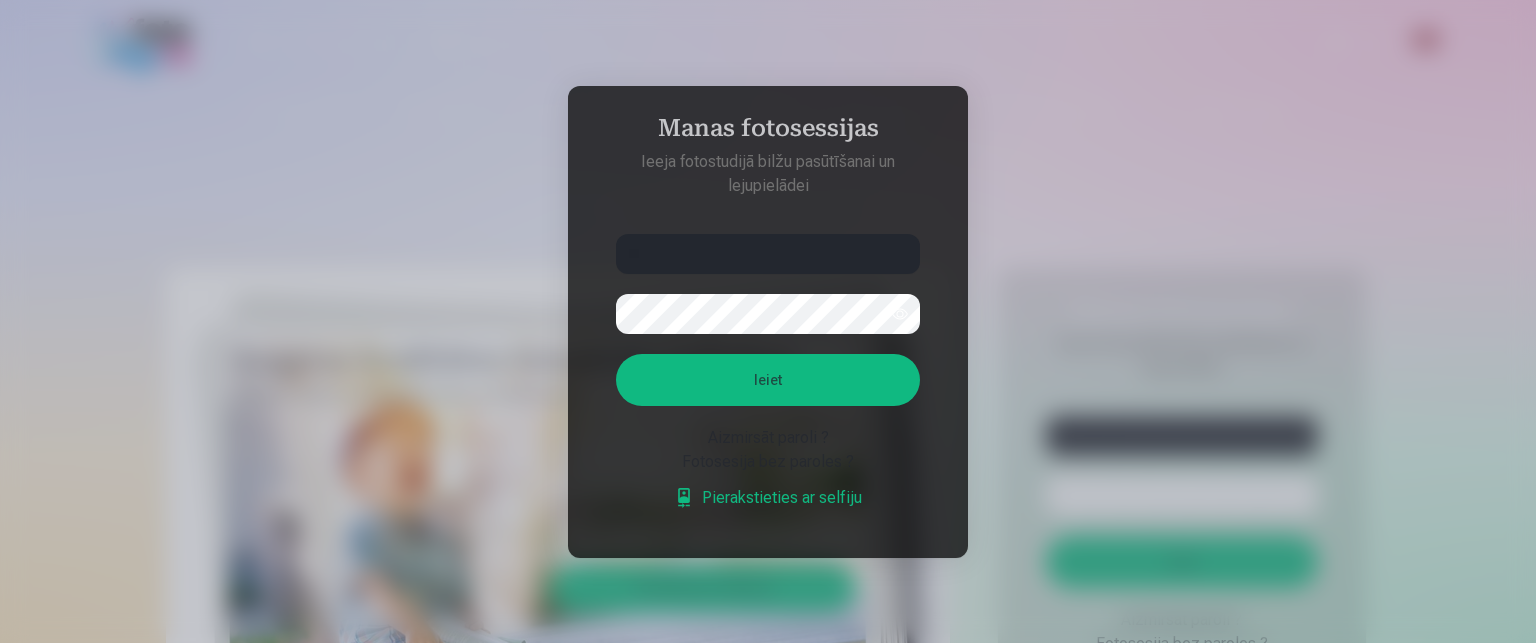 type on "*" 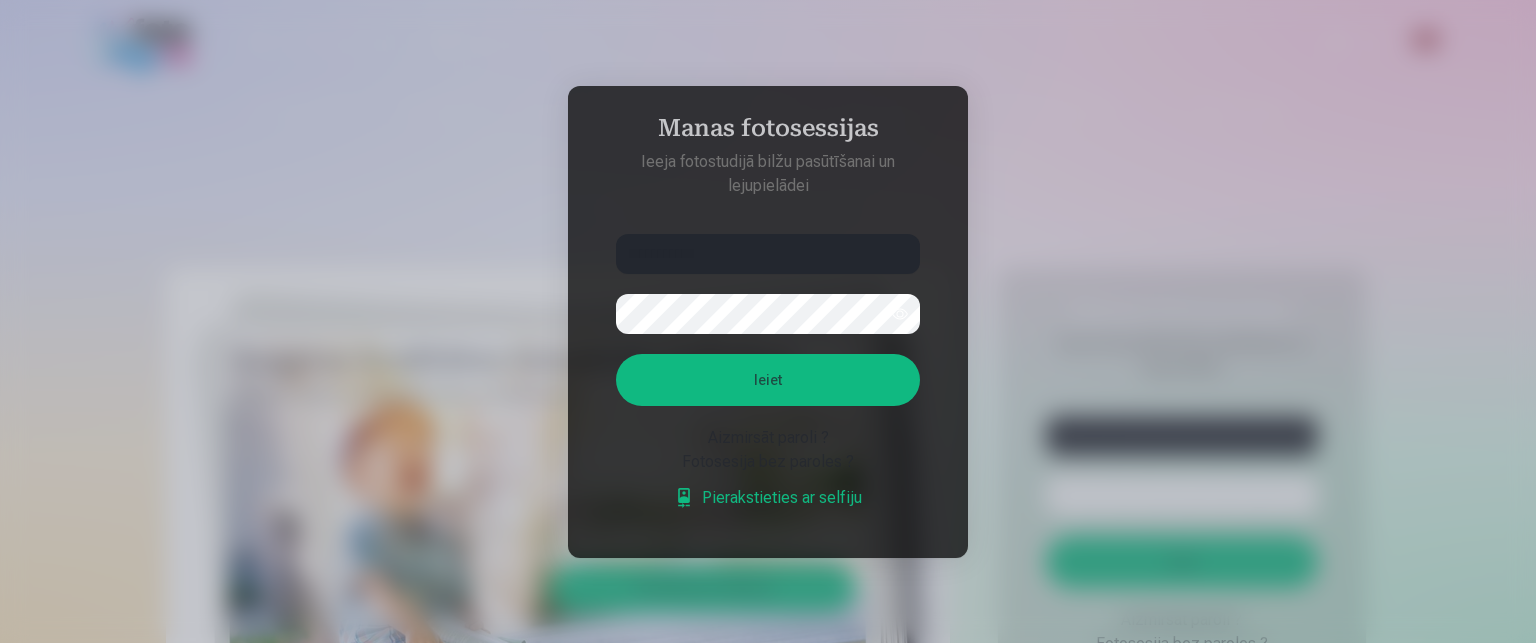 type on "**********" 